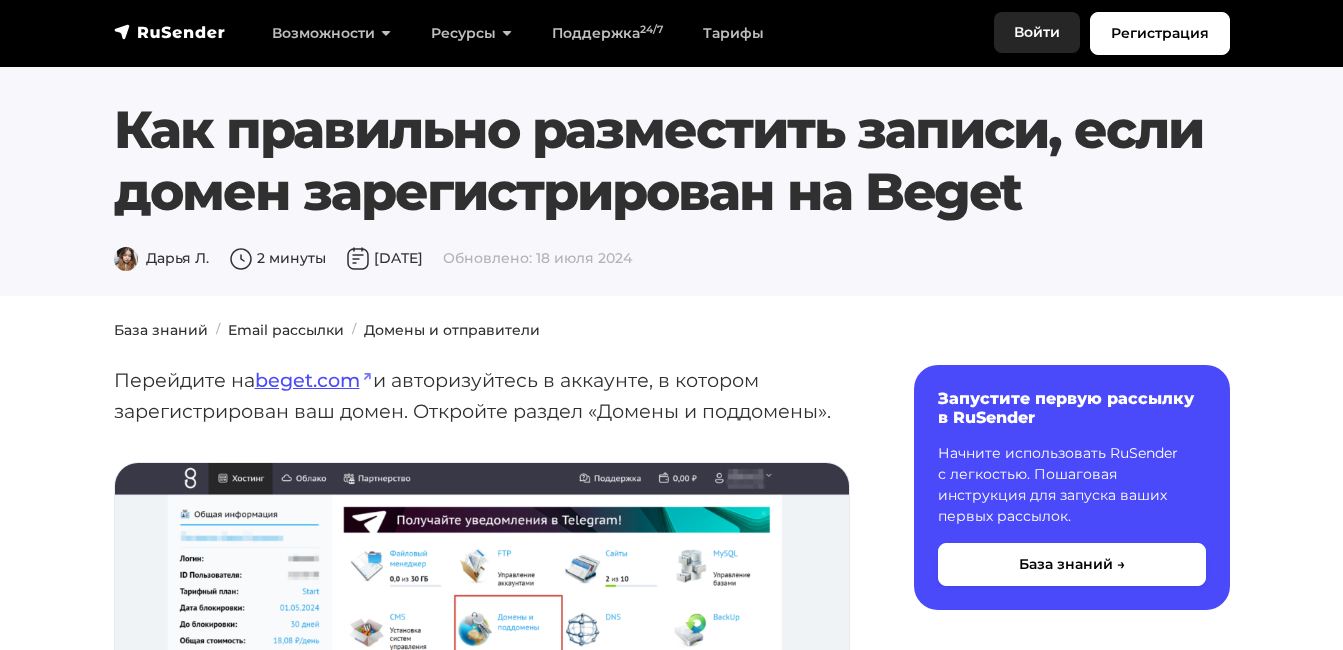 scroll, scrollTop: 0, scrollLeft: 0, axis: both 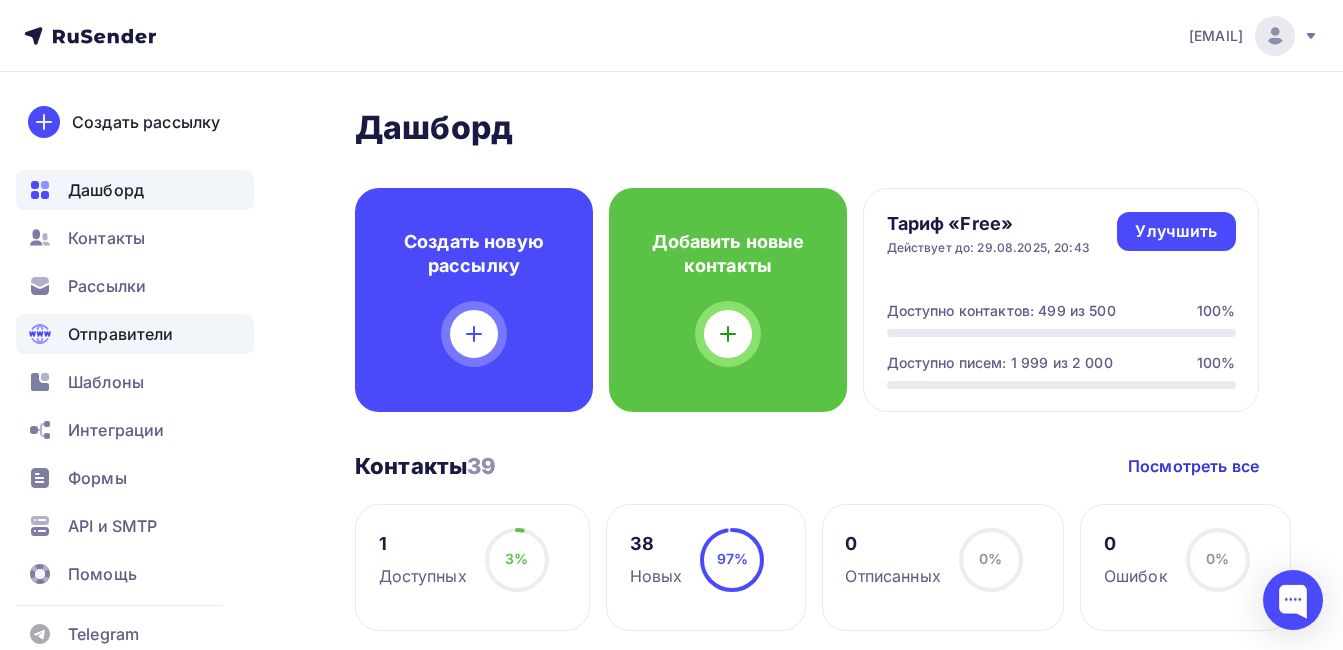 click on "Отправители" at bounding box center (135, 334) 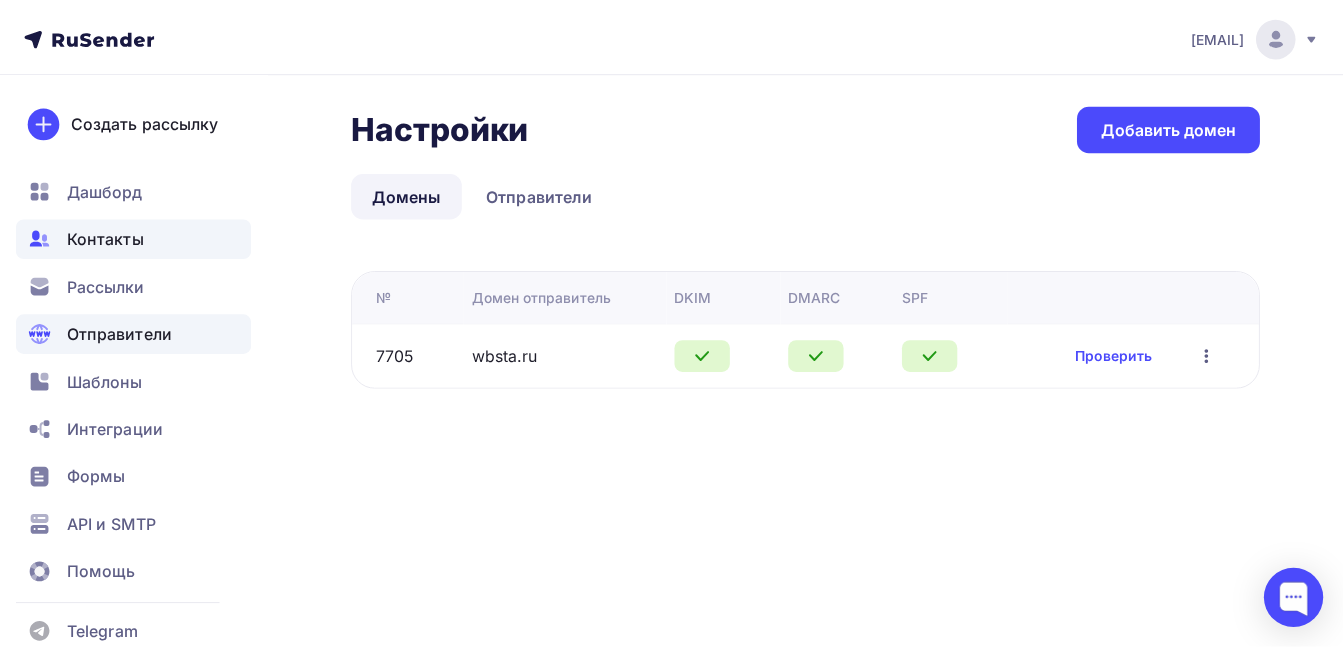 scroll, scrollTop: 28, scrollLeft: 0, axis: vertical 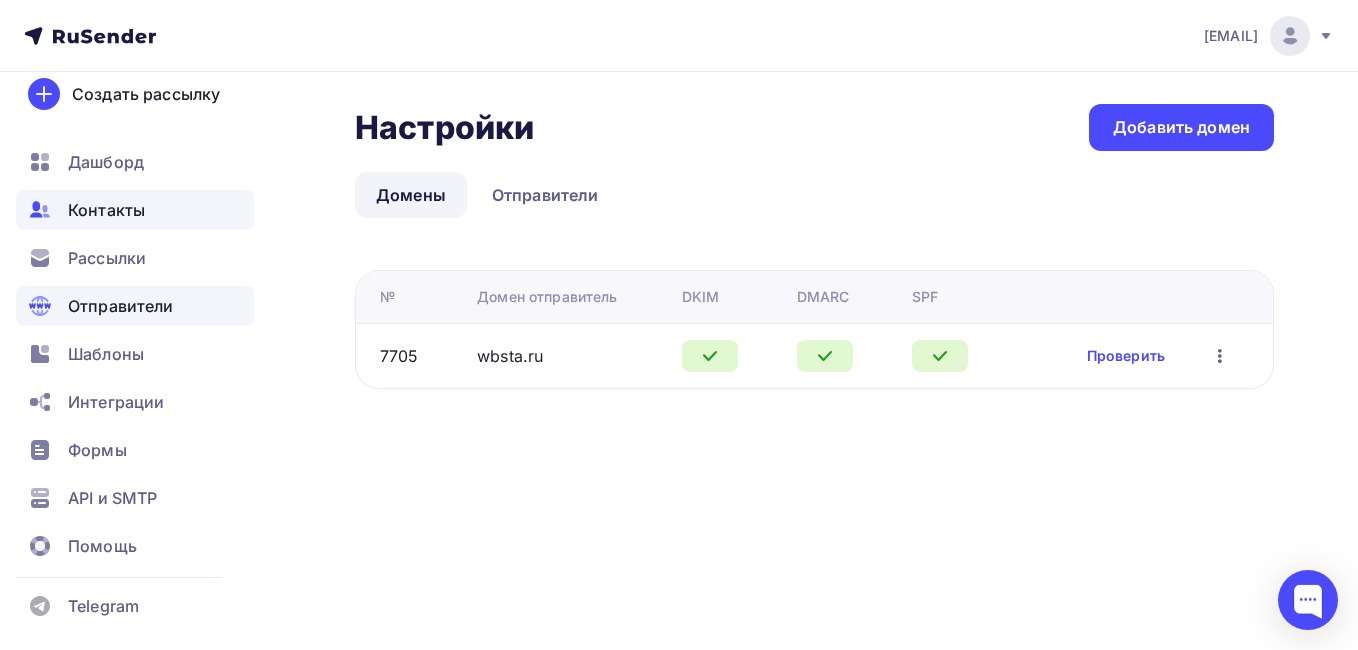 click on "Контакты" at bounding box center (135, 210) 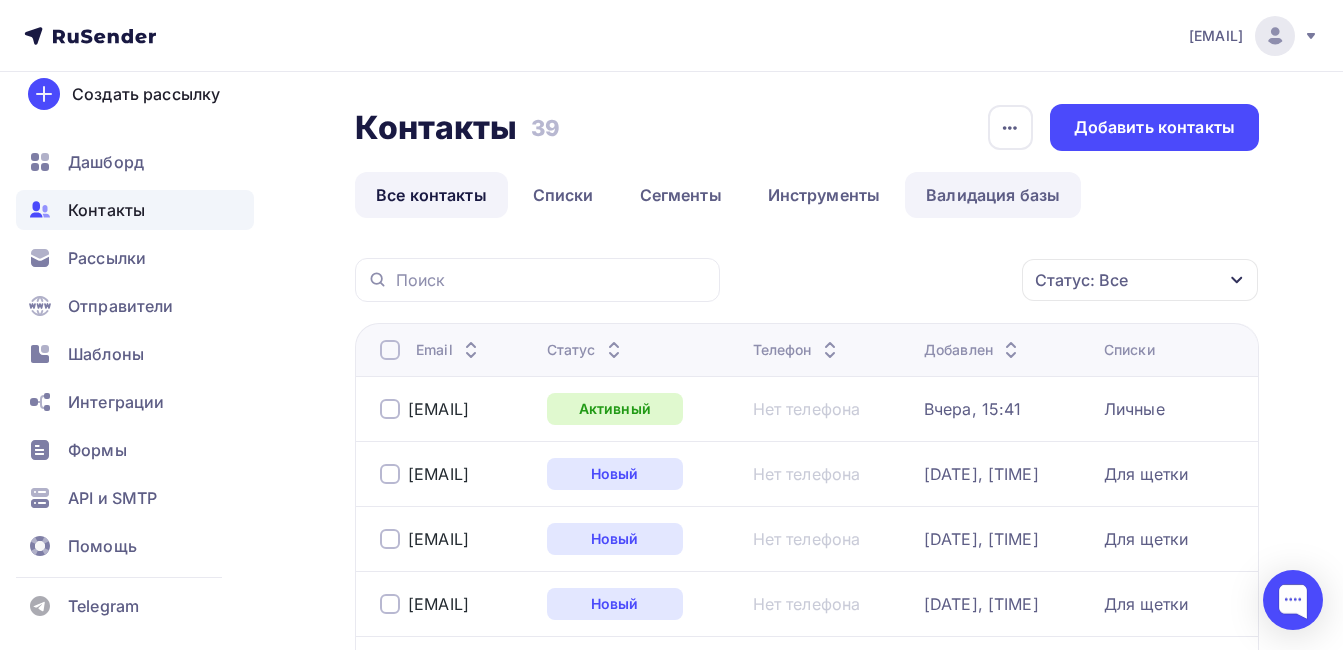 click on "Валидация базы" at bounding box center (993, 195) 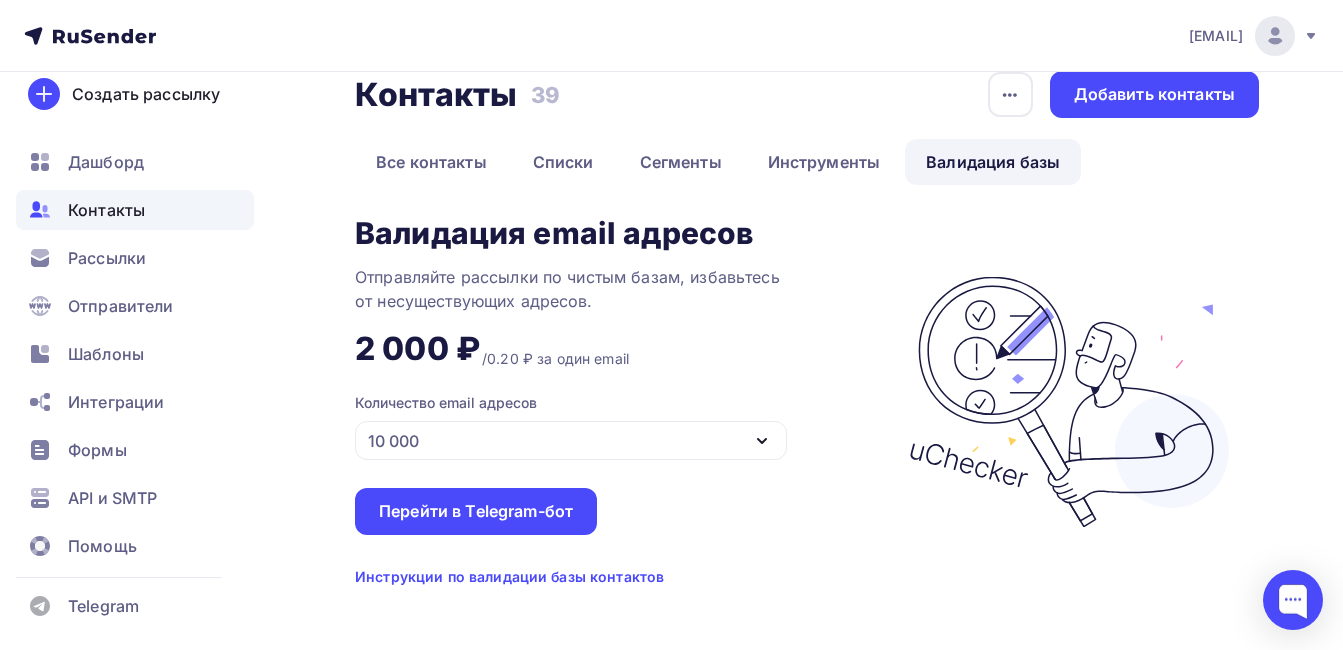 scroll, scrollTop: 50, scrollLeft: 0, axis: vertical 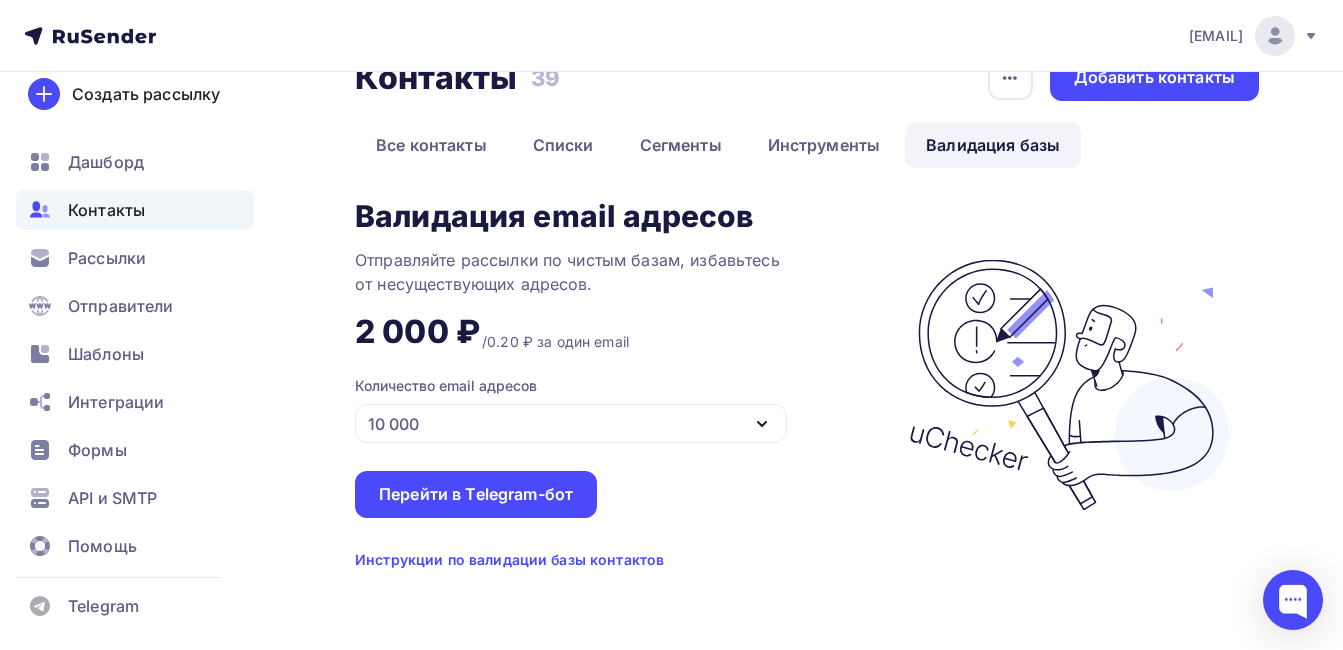 click 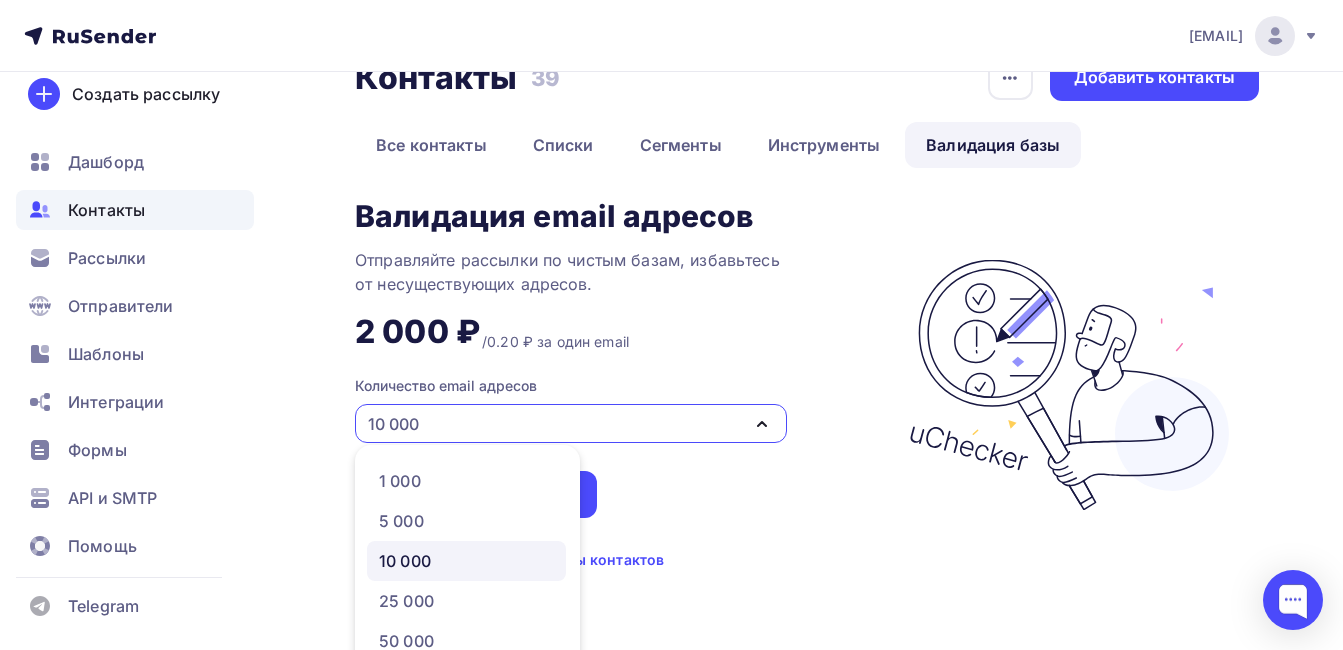 scroll, scrollTop: 175, scrollLeft: 0, axis: vertical 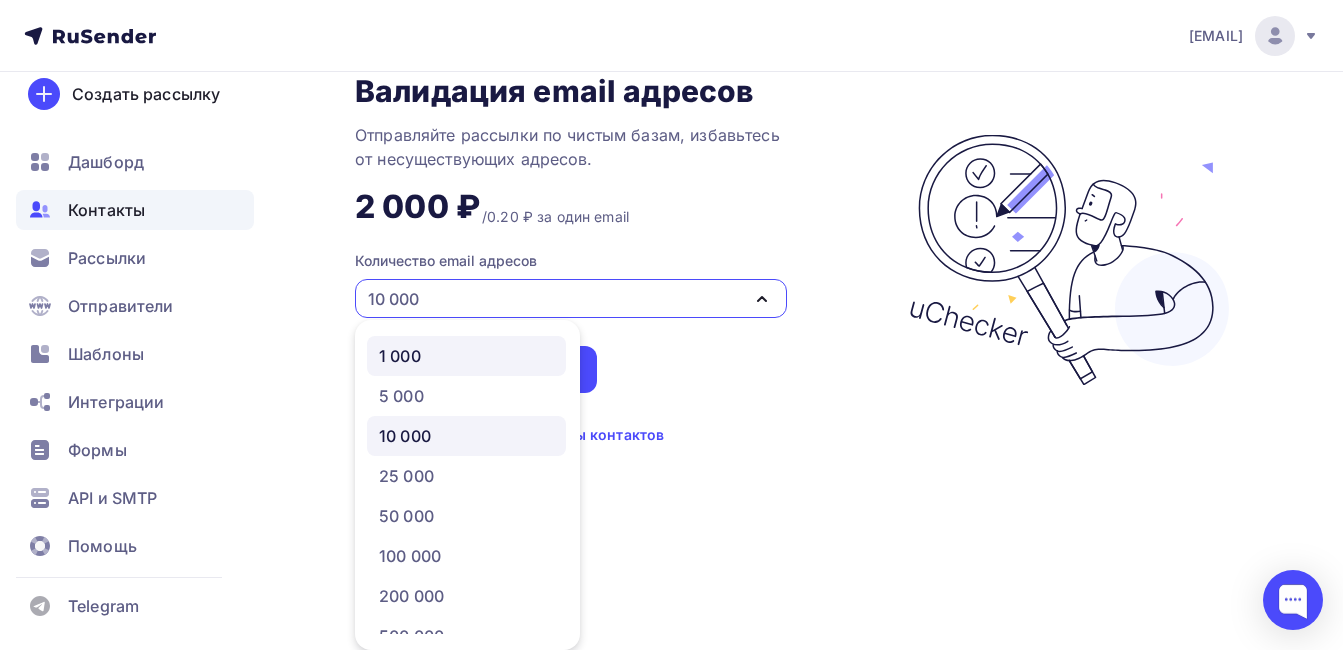 click on "1 000" at bounding box center [466, 356] 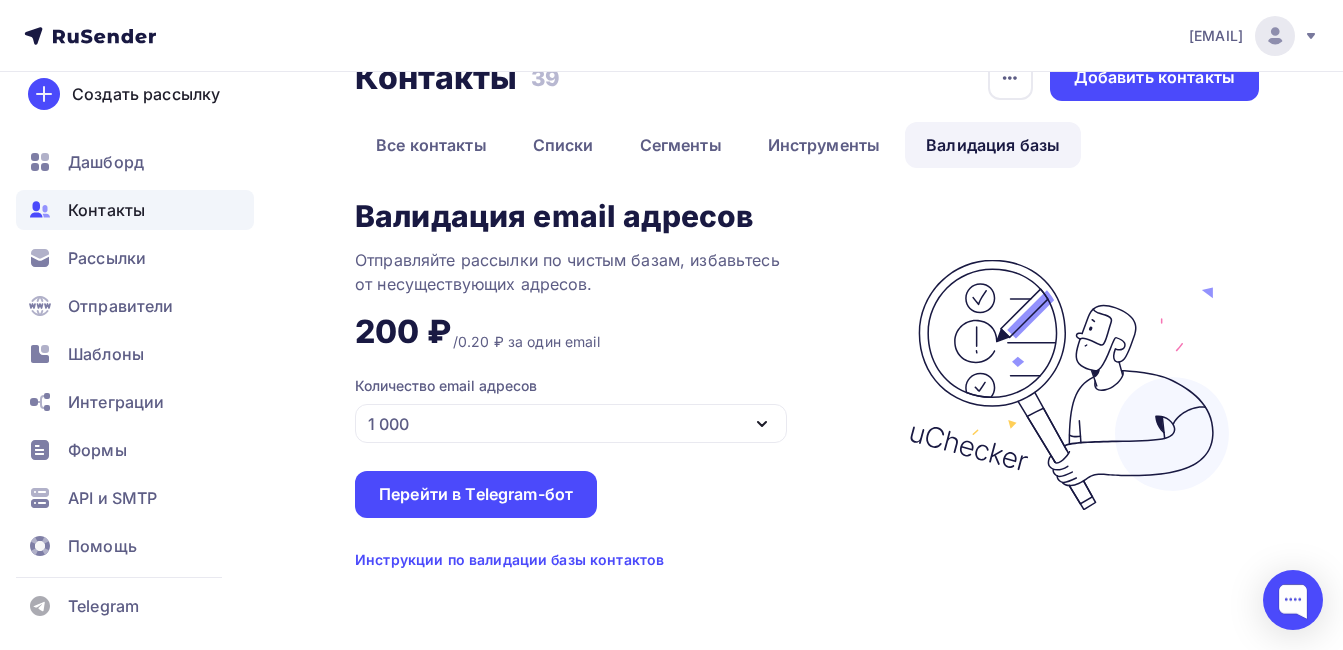 scroll, scrollTop: 50, scrollLeft: 0, axis: vertical 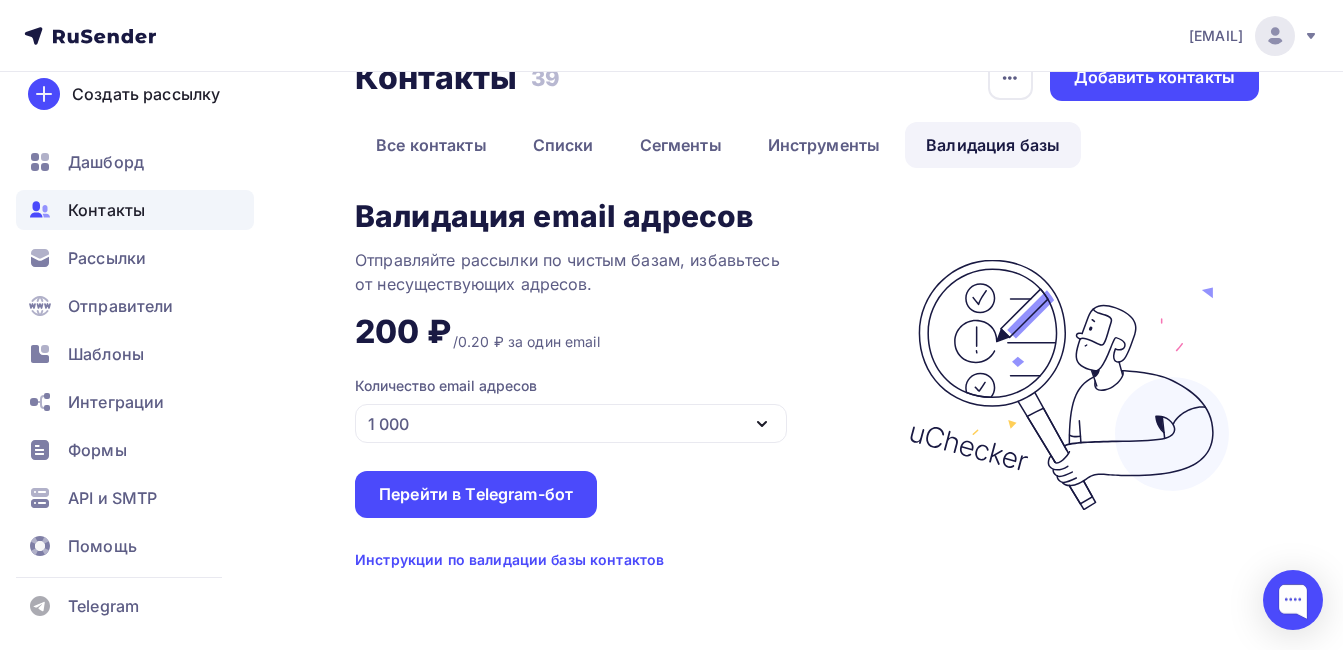click 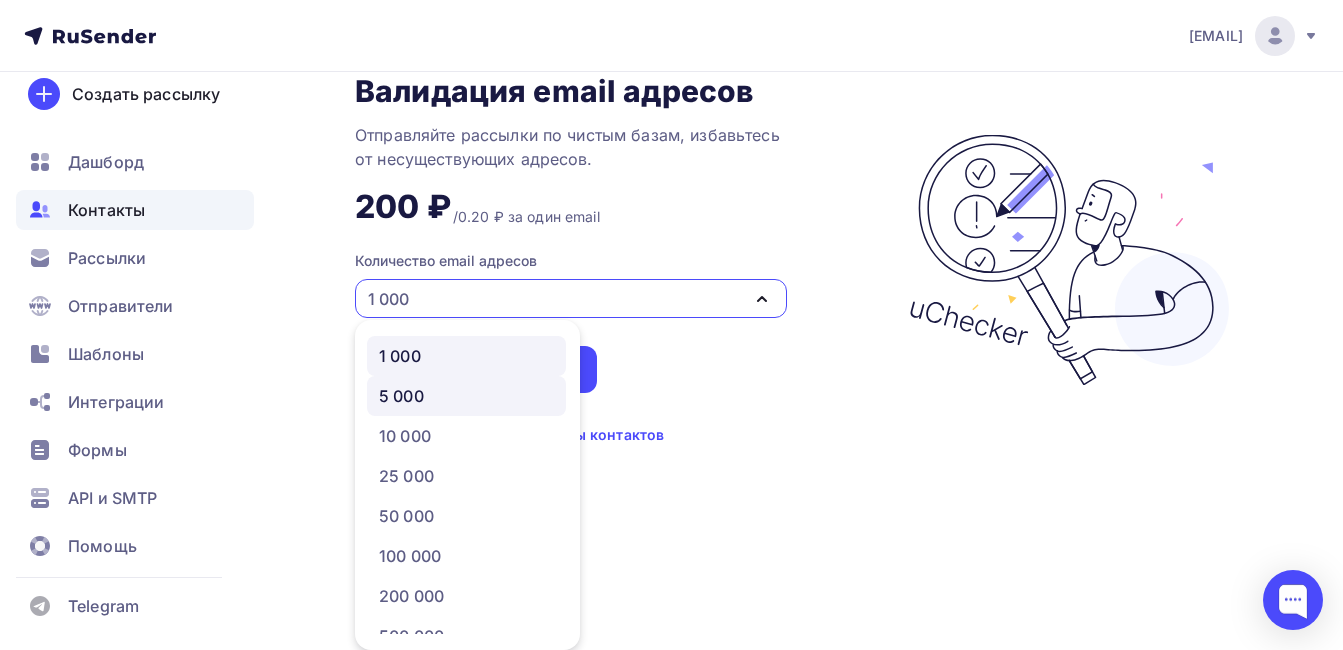click on "5 000" at bounding box center [466, 396] 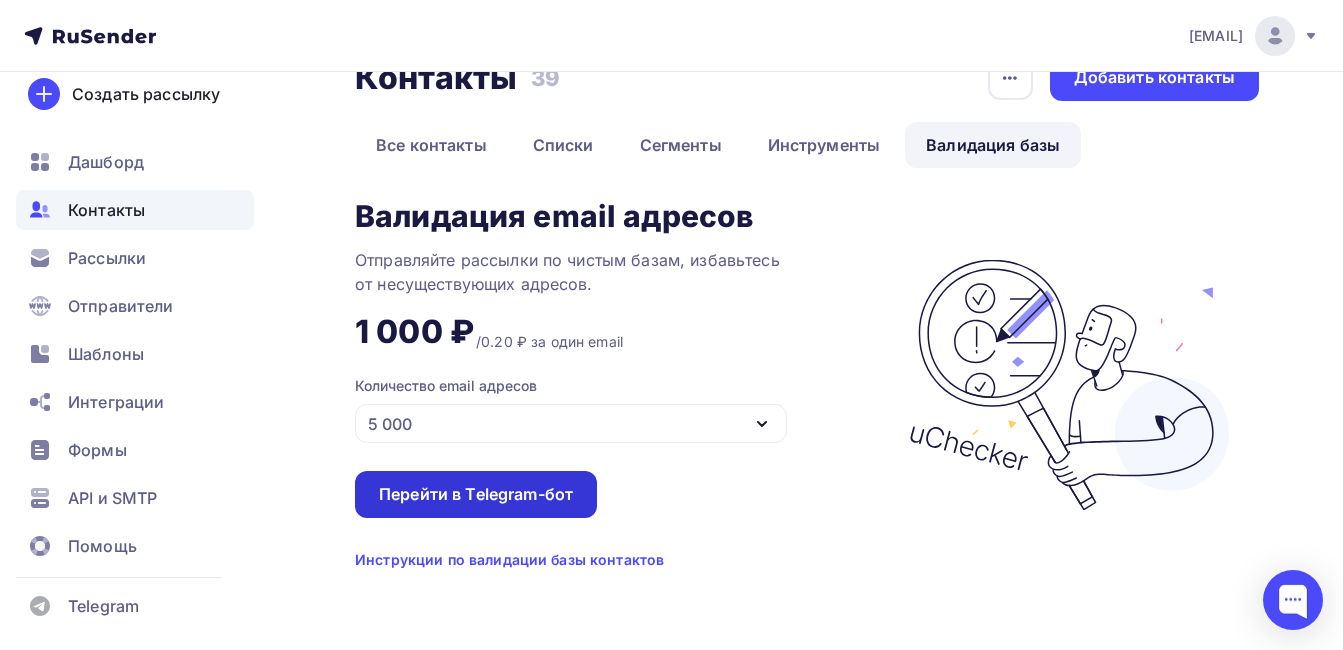 click on "Перейти в Telegram-бот" at bounding box center (476, 494) 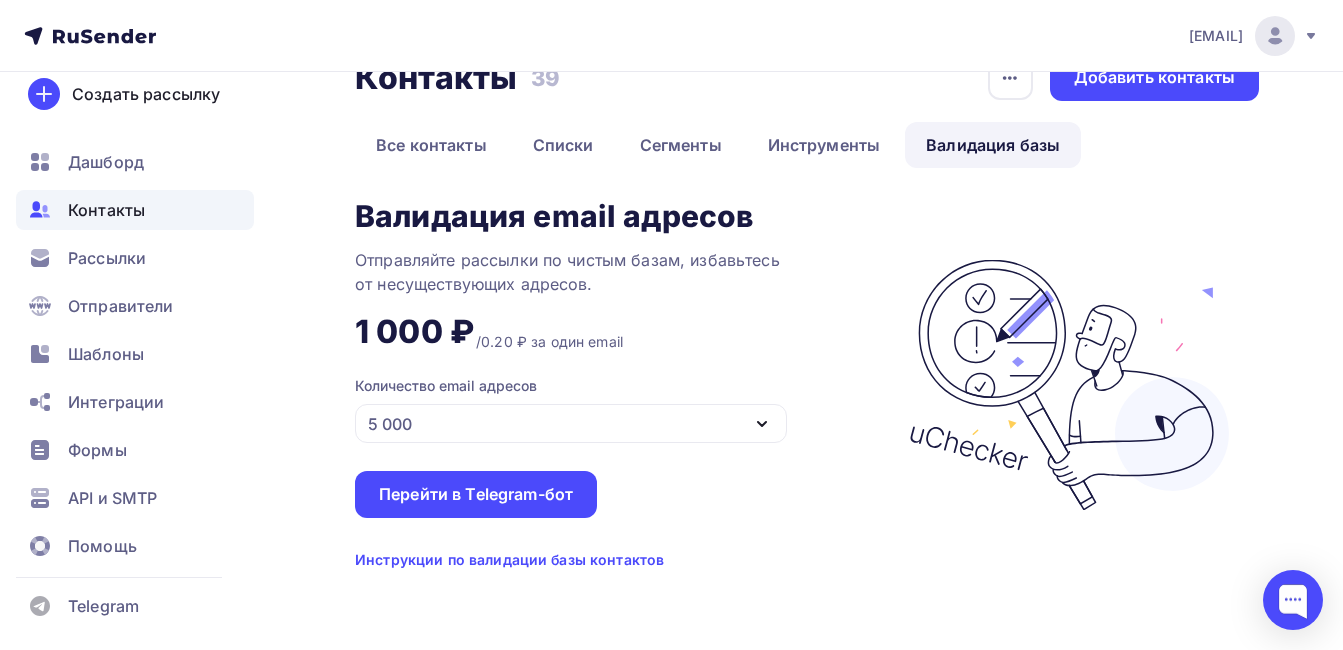 scroll, scrollTop: 0, scrollLeft: 0, axis: both 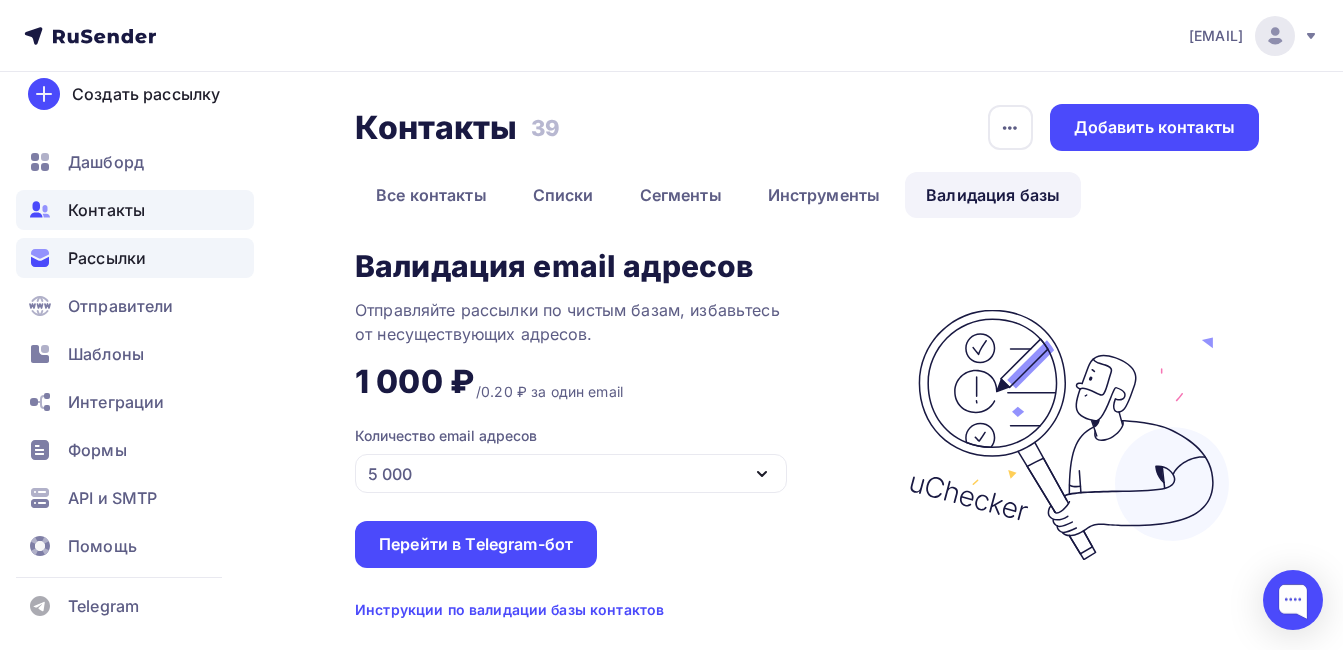 click on "Рассылки" at bounding box center (135, 258) 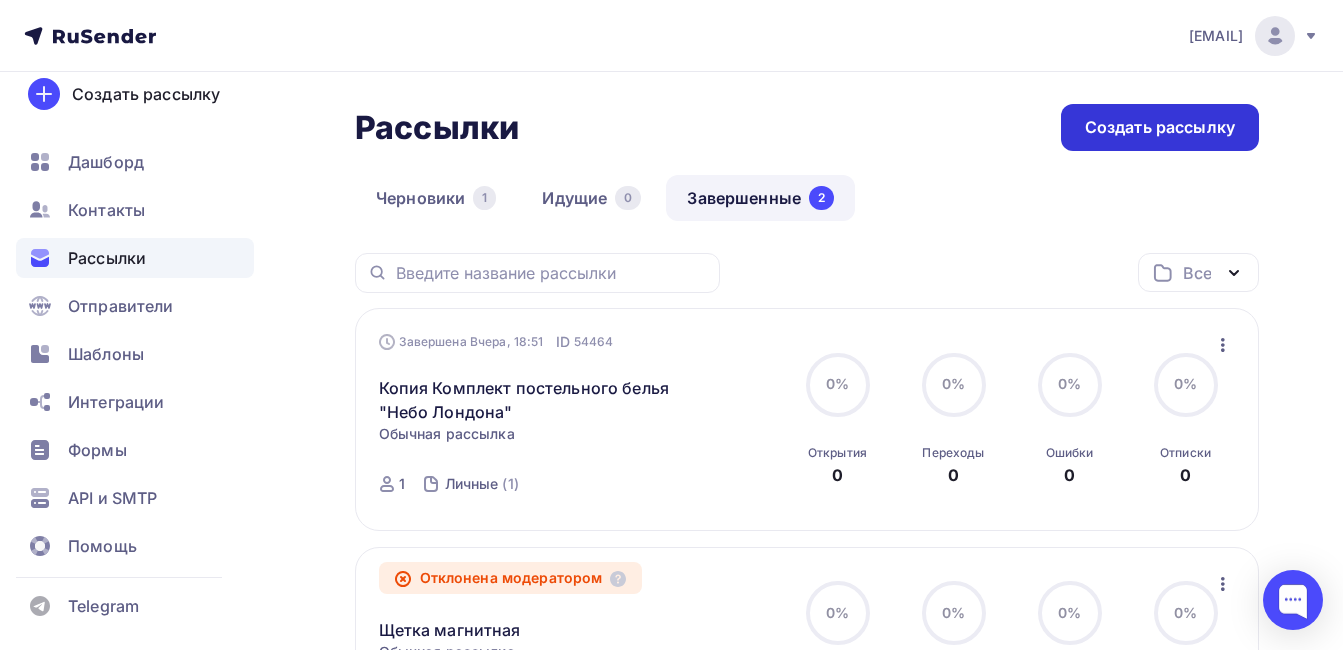 click on "Создать рассылку" at bounding box center [1160, 127] 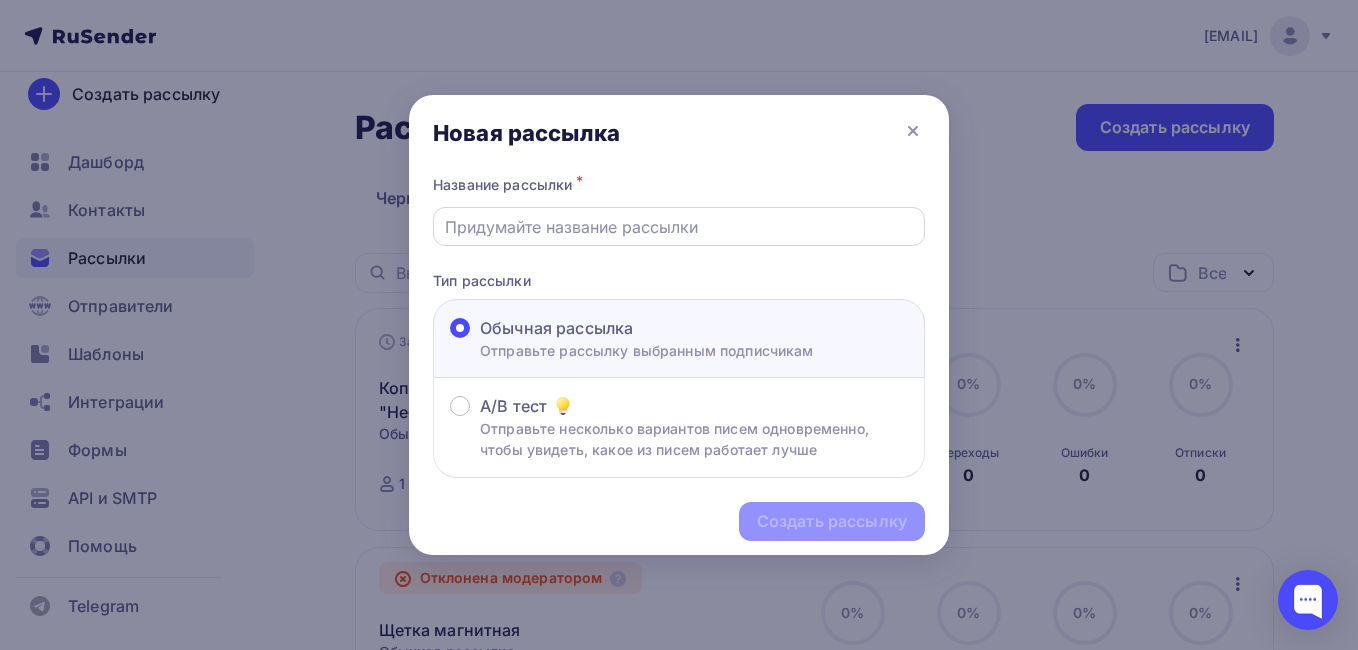 click at bounding box center [679, 227] 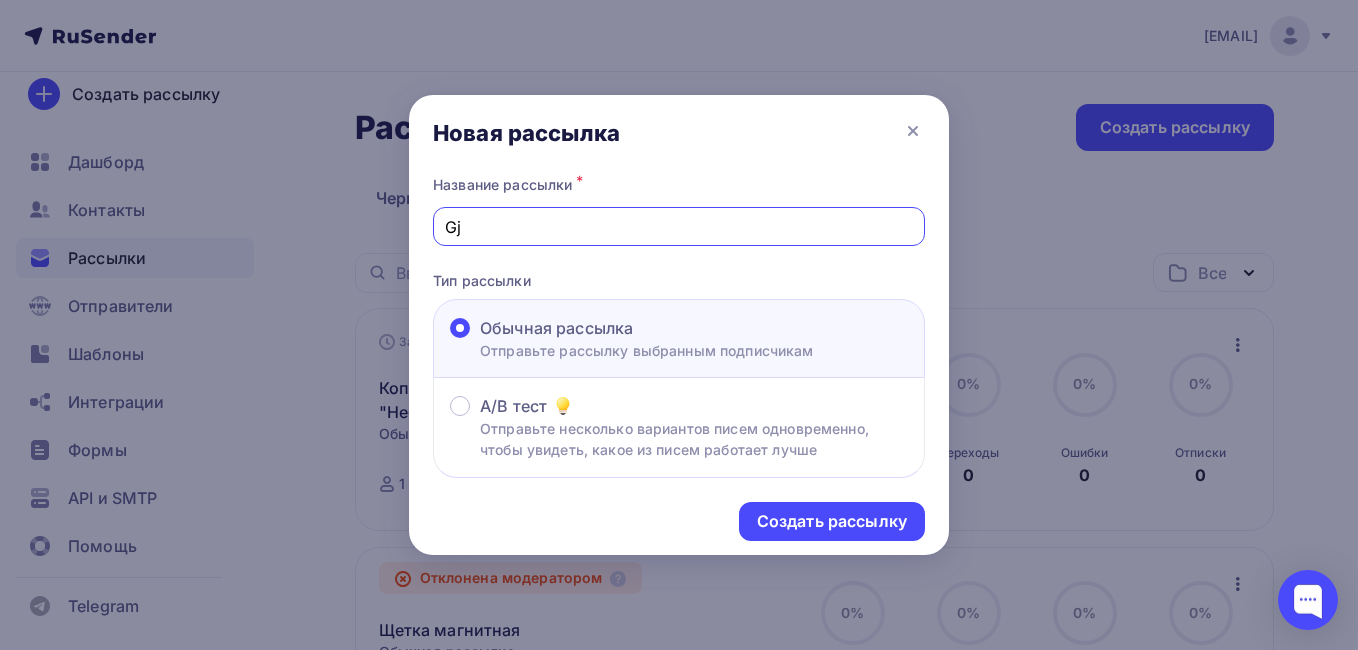 type on "G" 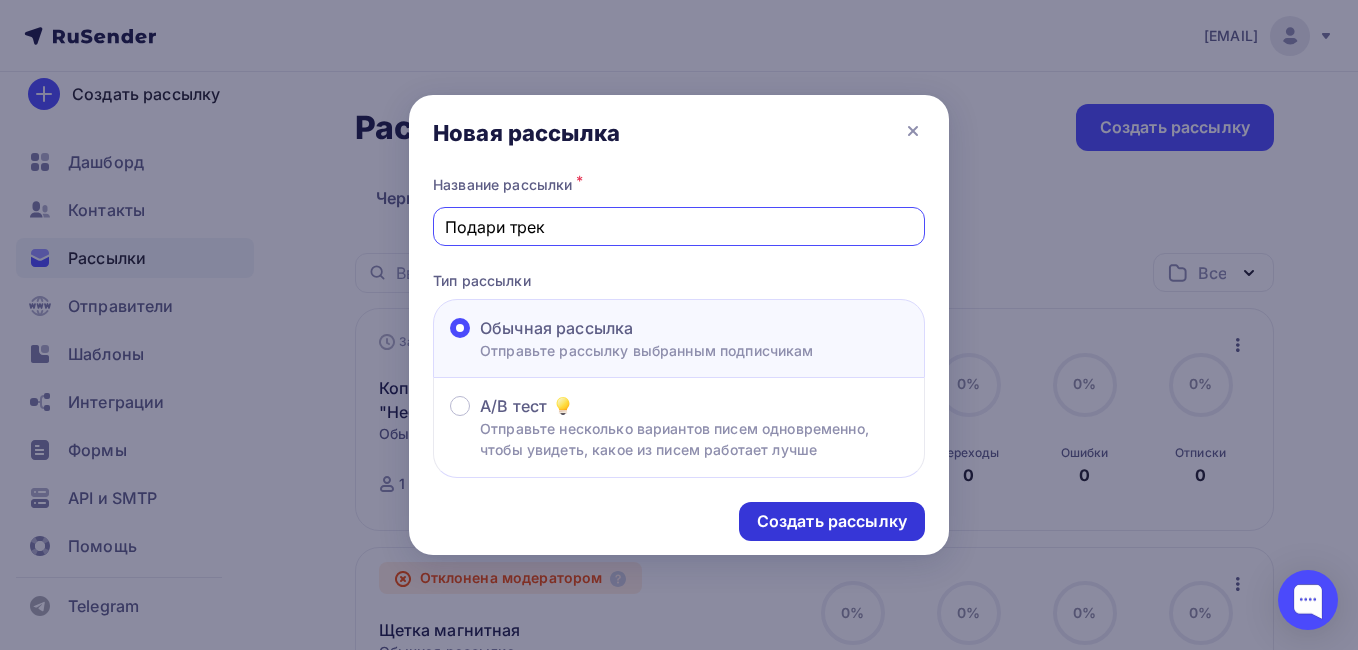 type on "Подари трек" 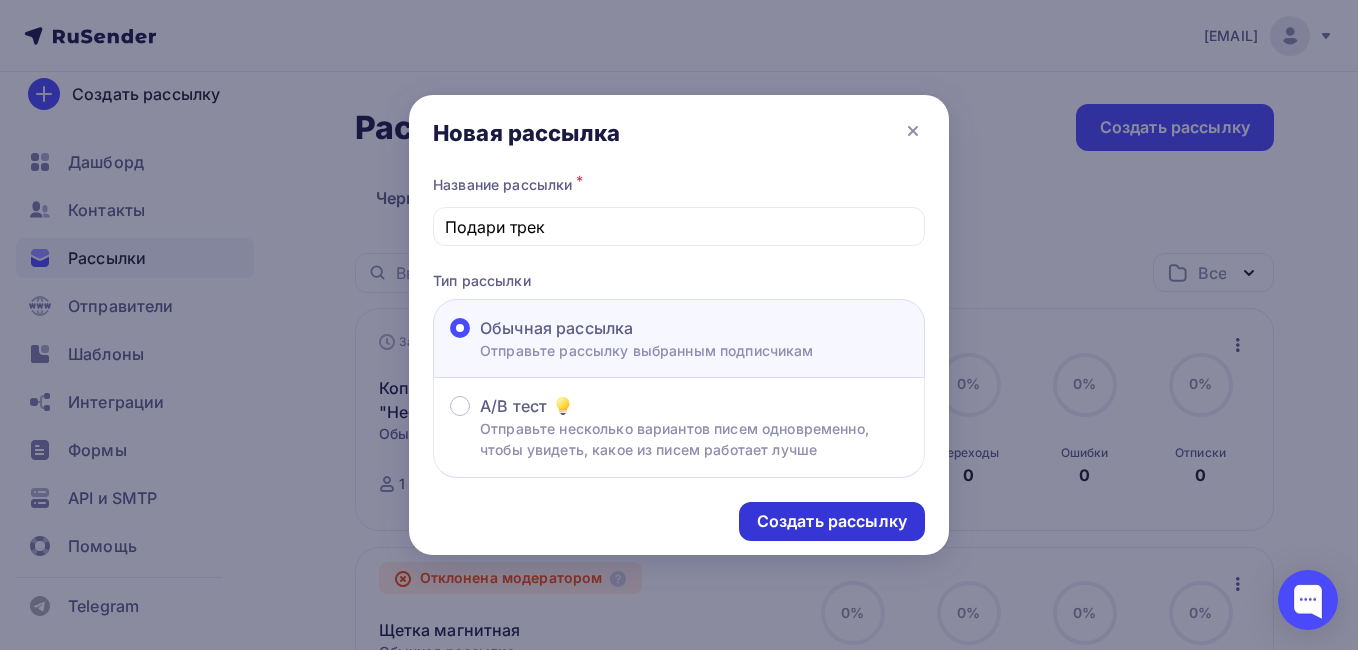 click on "Создать рассылку" at bounding box center [832, 521] 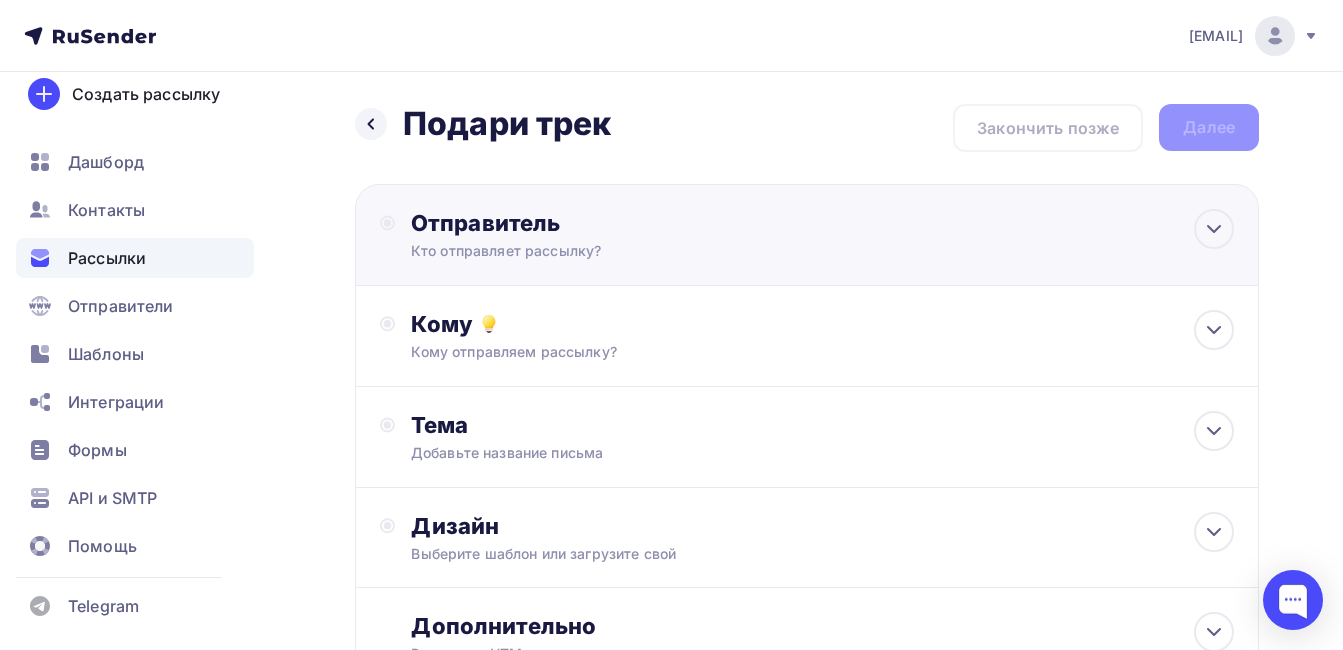 click on "Кто отправляет рассылку?" at bounding box center (606, 251) 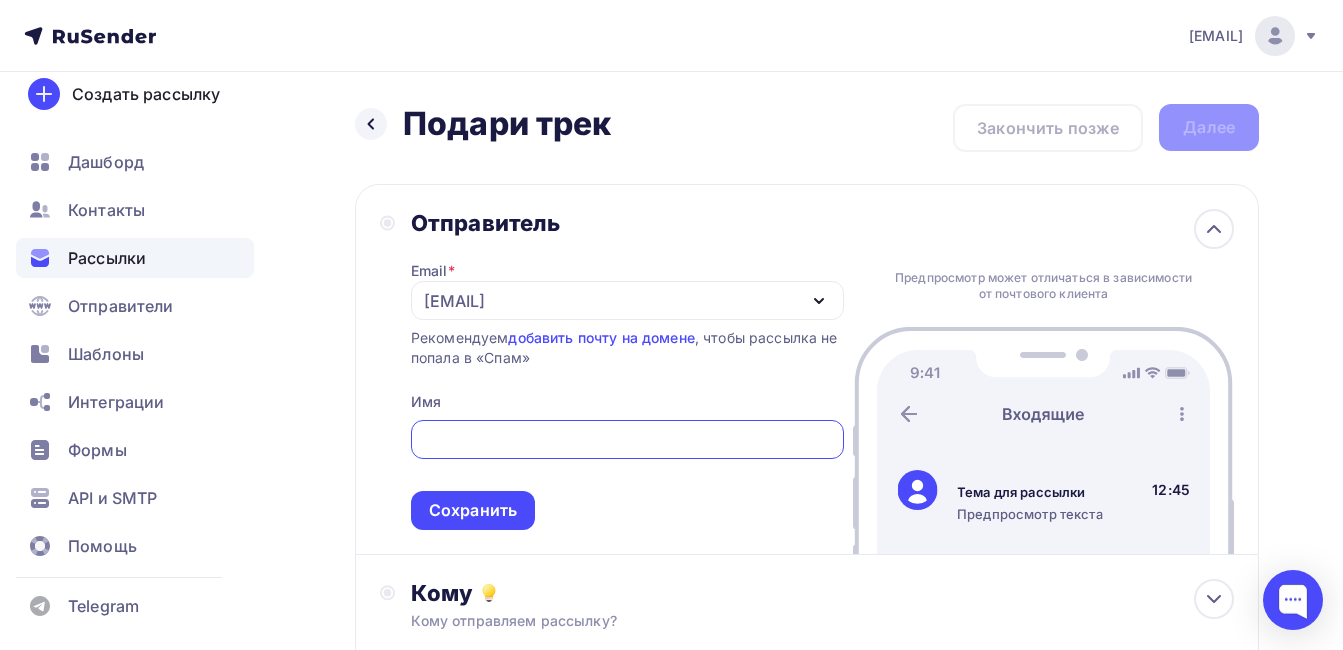 scroll, scrollTop: 0, scrollLeft: 0, axis: both 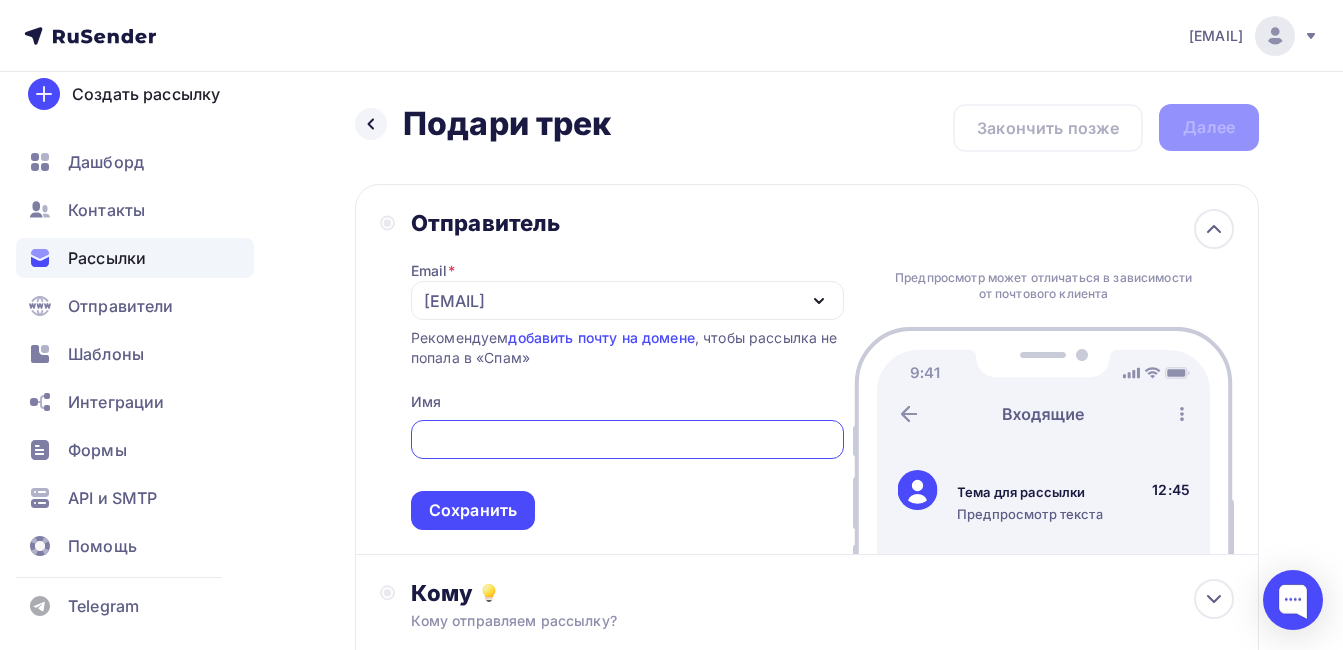 click on "Отправитель
Email  *
wbsta@wbsta.ru
wbsta@wbsta.ru               Добавить отправителя
Рекомендуем  добавить почту на домене , чтобы рассылка не попала в «Спам»
Имя                 Сохранить
Предпросмотр может отличаться  в зависимости от почтового клиента
Тема для рассылки
Предпросмотр текста
12:45" at bounding box center (807, 369) 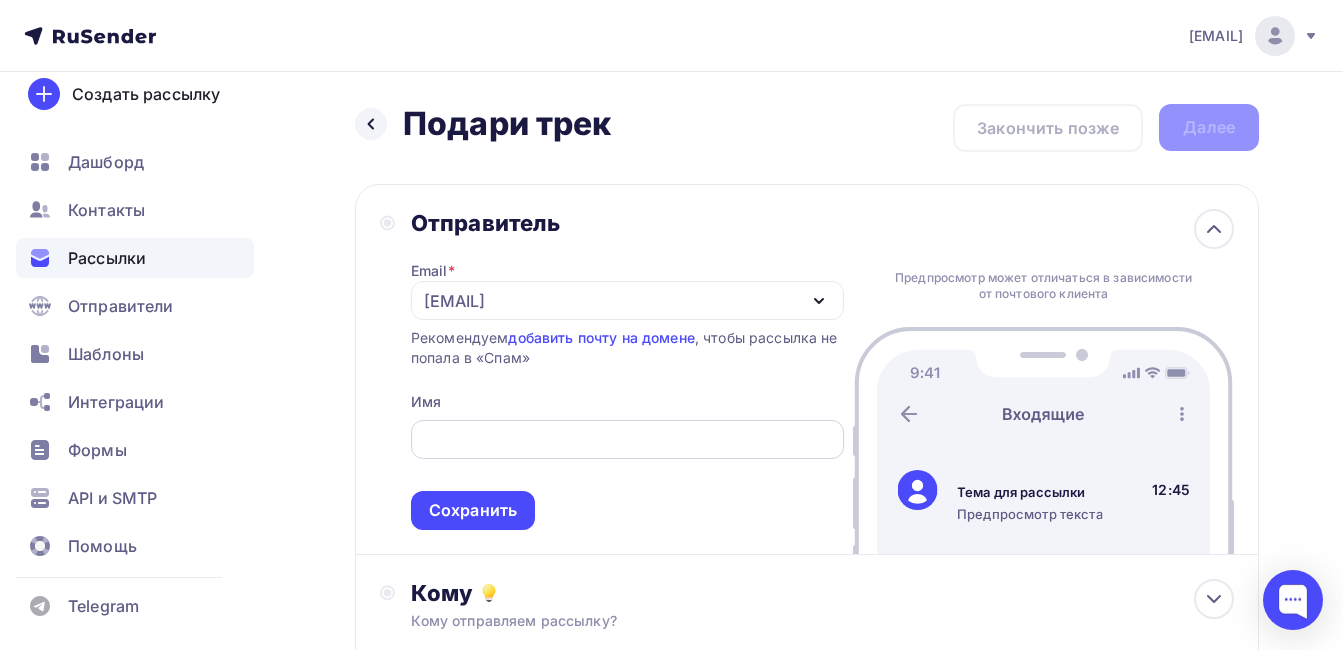 click at bounding box center [627, 440] 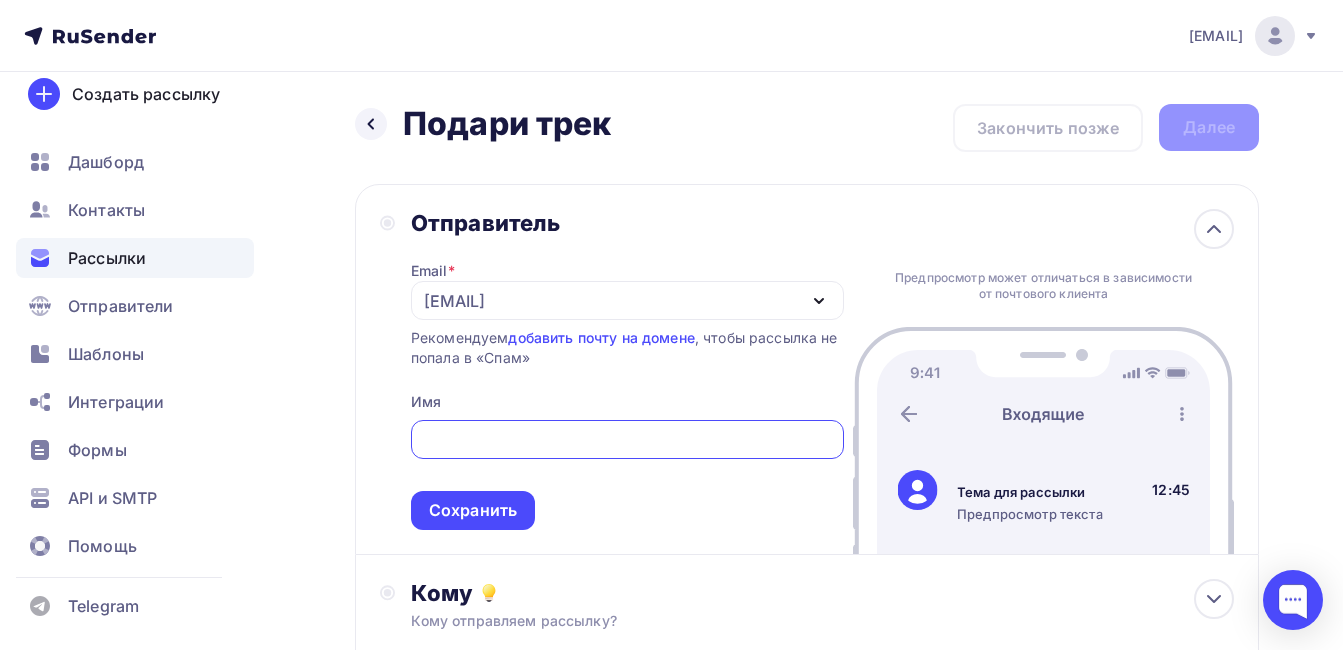 type on "wbsta@wbsta.ru" 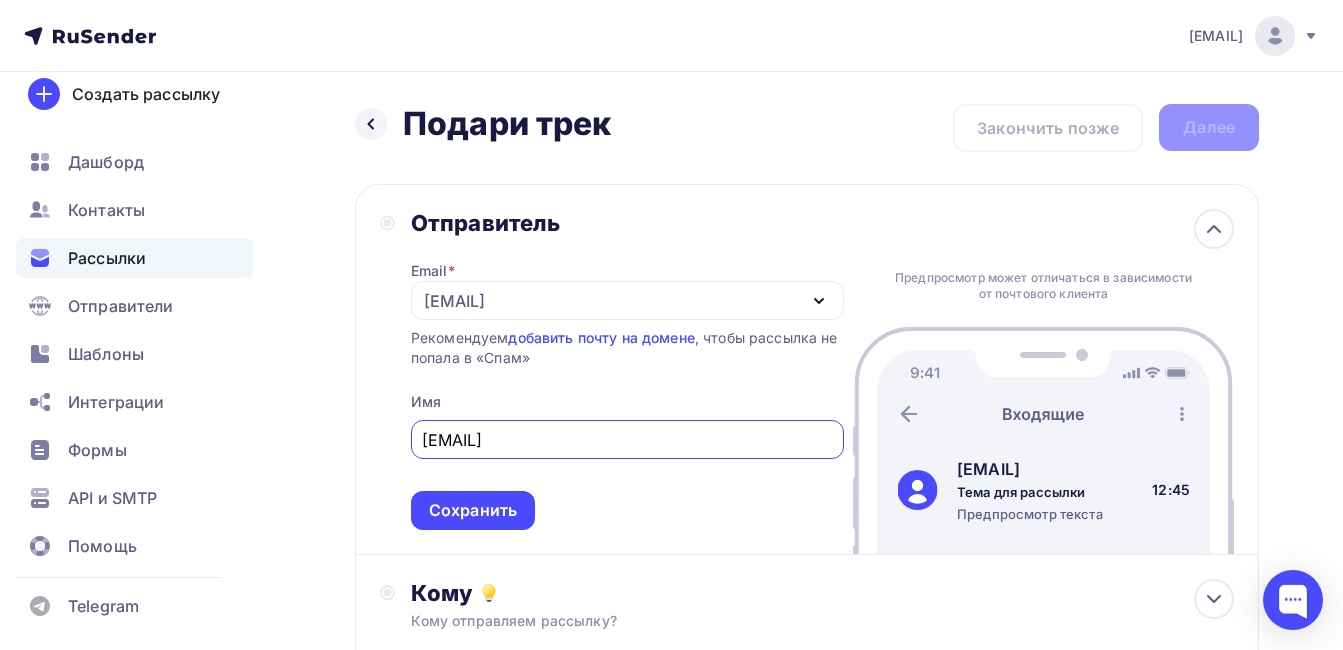 click on "Отправитель
Email  *
wbsta@wbsta.ru
wbsta@wbsta.ru               Добавить отправителя
Рекомендуем  добавить почту на домене , чтобы рассылка не попала в «Спам»
Имя     wbsta@wbsta.ru             Сохранить
Предпросмотр может отличаться  в зависимости от почтового клиента
wbsta@wbsta.ru
Тема для рассылки
Предпросмотр текста
12:45" at bounding box center (807, 369) 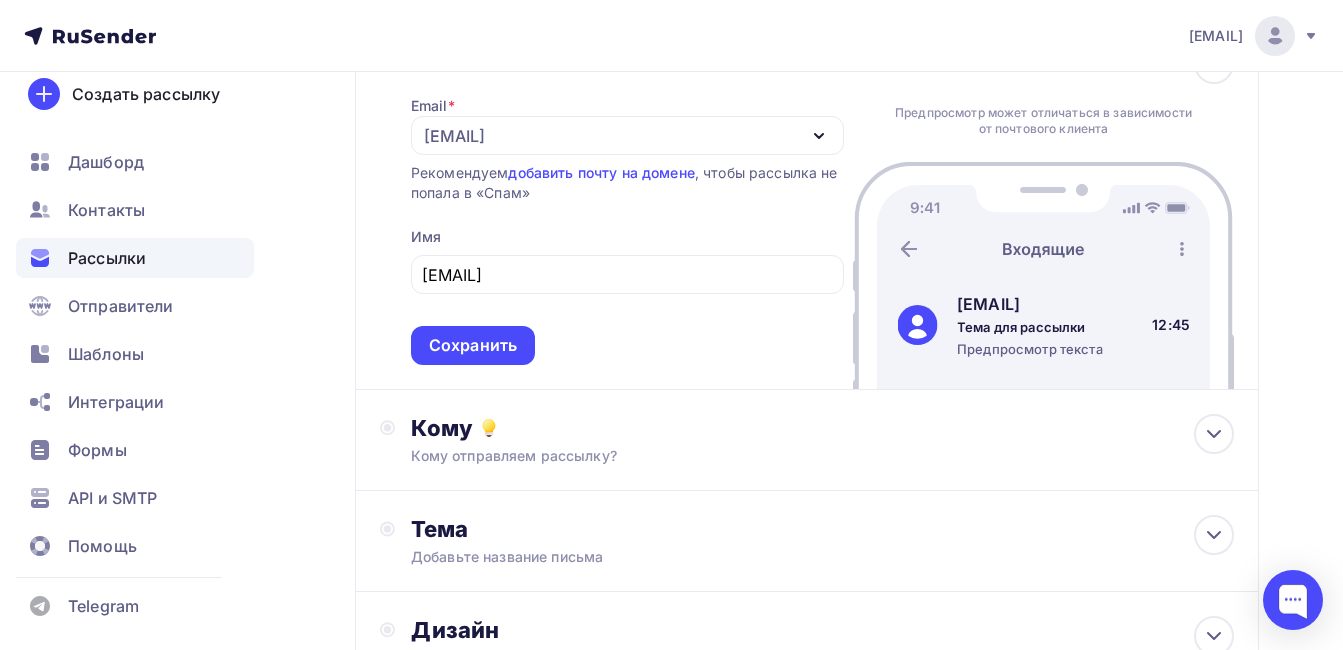 scroll, scrollTop: 200, scrollLeft: 0, axis: vertical 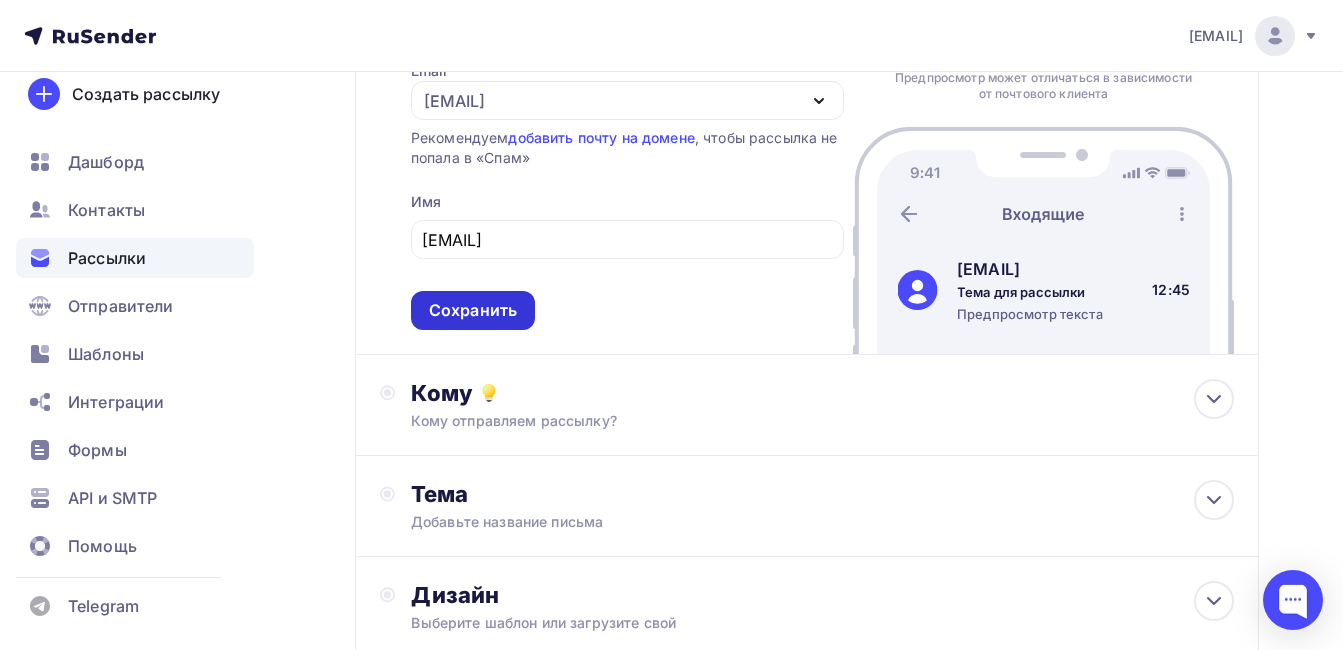click on "Сохранить" at bounding box center [473, 310] 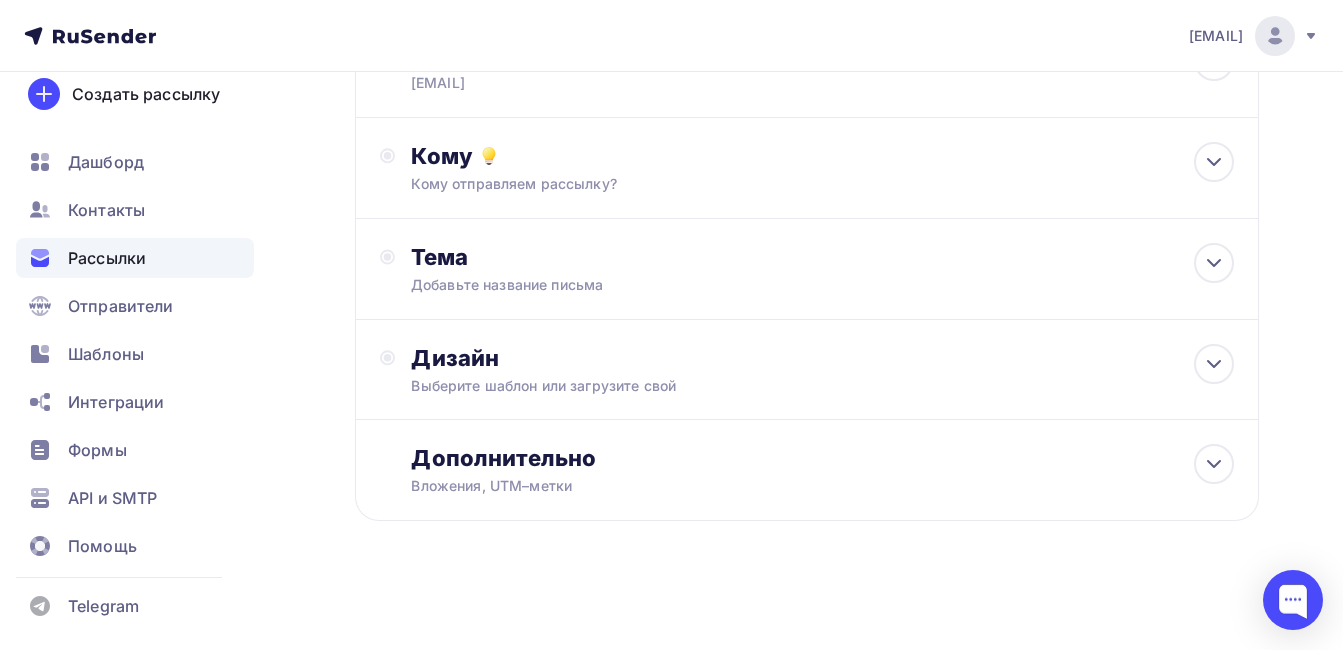scroll, scrollTop: 168, scrollLeft: 0, axis: vertical 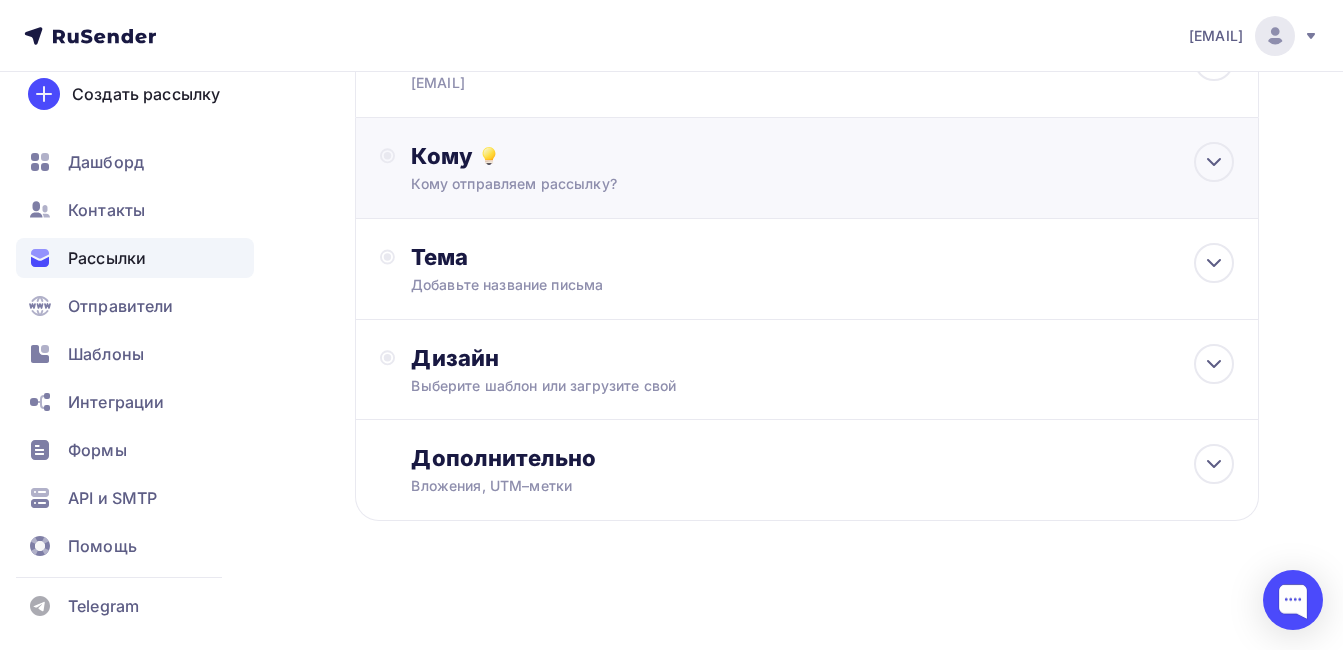click on "Кому
Кому отправляем рассылку?
Списки получателей
Выберите список
Все списки
id
Личные
(1)
#25426
Для щетки
(38)
#25286
Добавить список
Добавить сегментацию
Получателей:
0
Сохранить" at bounding box center [807, 168] 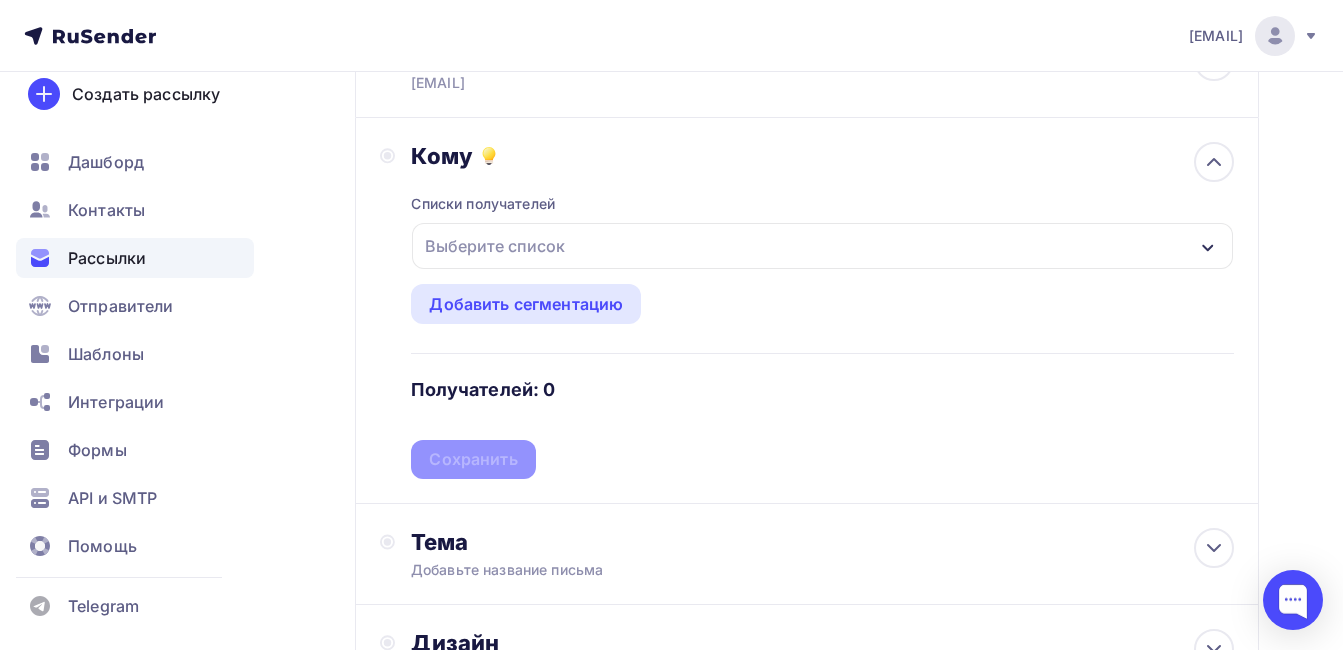 scroll, scrollTop: 200, scrollLeft: 0, axis: vertical 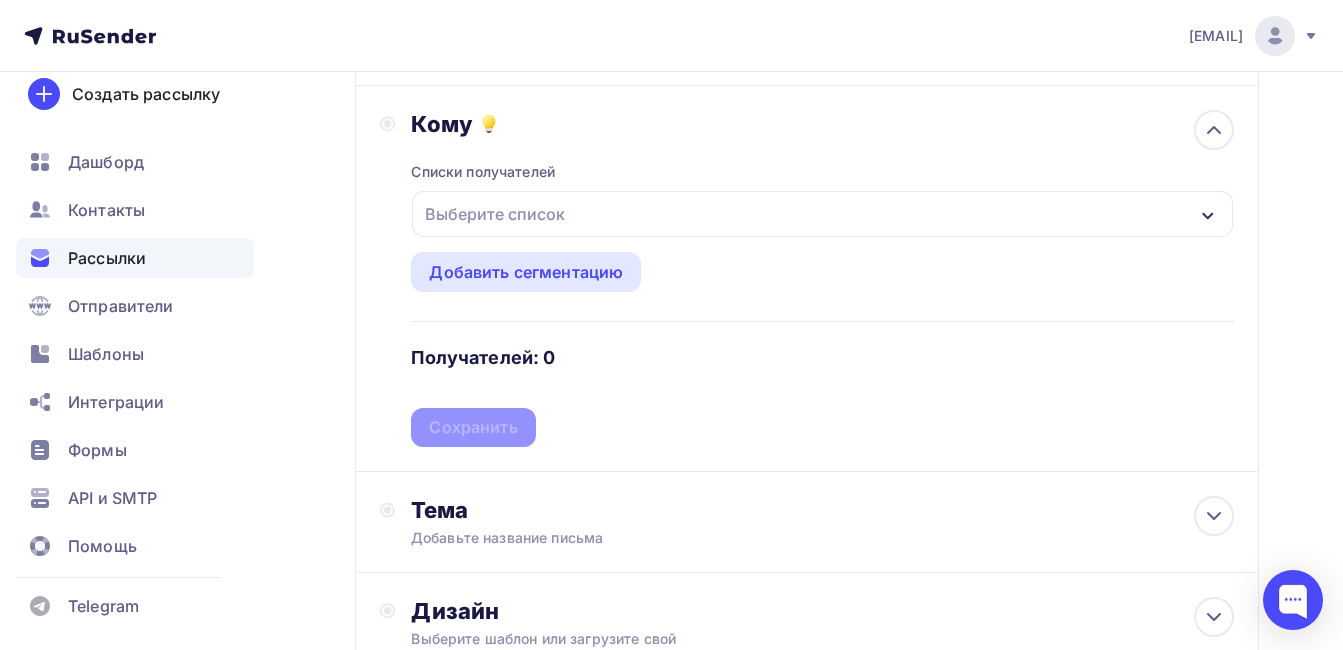 click on "Выберите список" at bounding box center (822, 214) 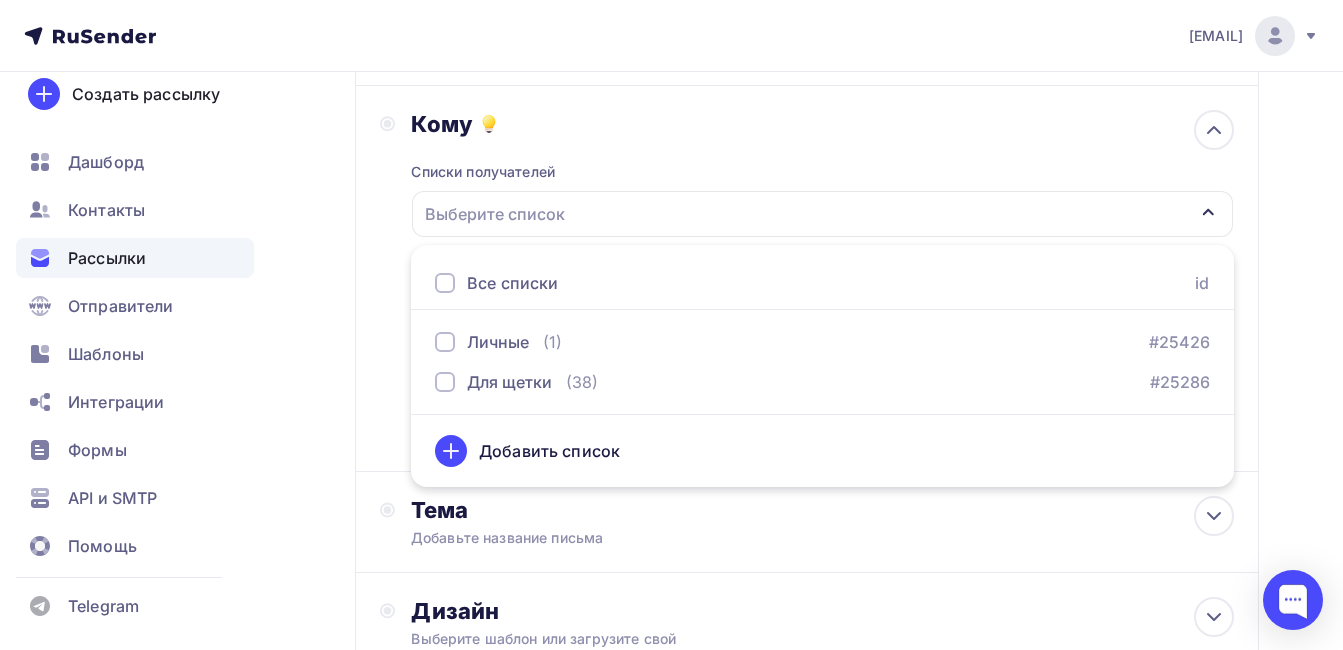 click on "Добавить список" at bounding box center (549, 451) 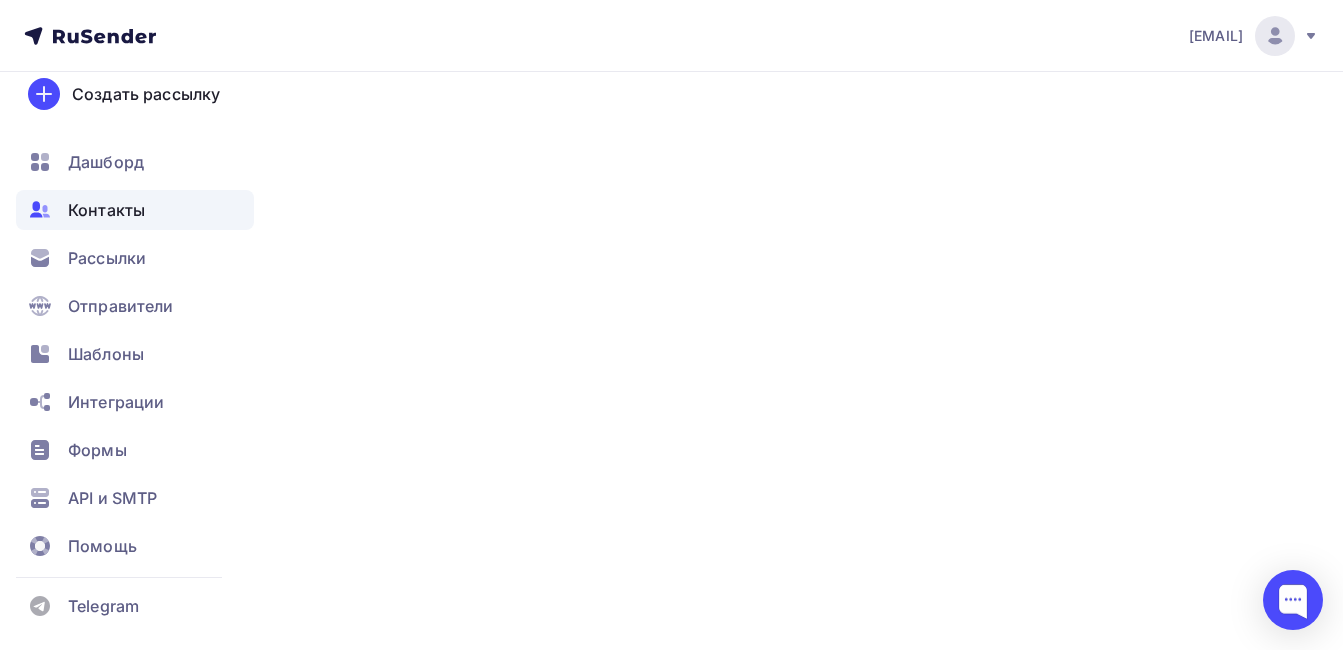 scroll, scrollTop: 0, scrollLeft: 0, axis: both 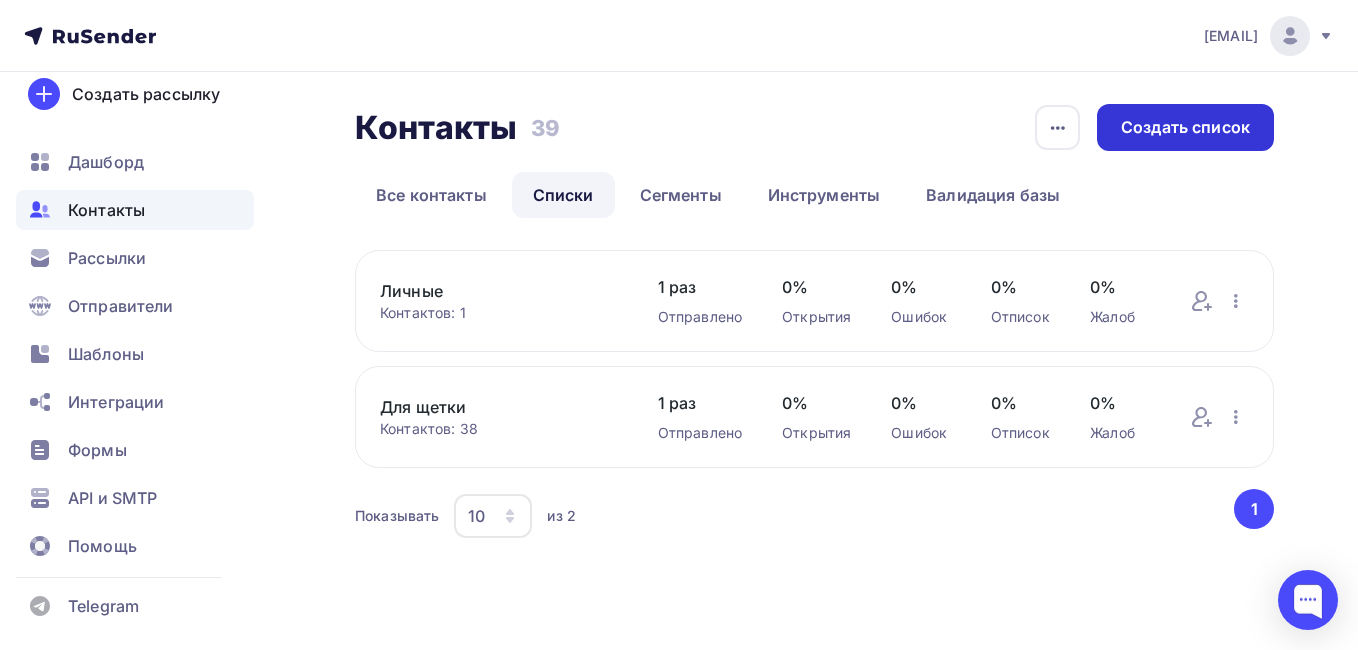 click on "Создать список" at bounding box center (1185, 127) 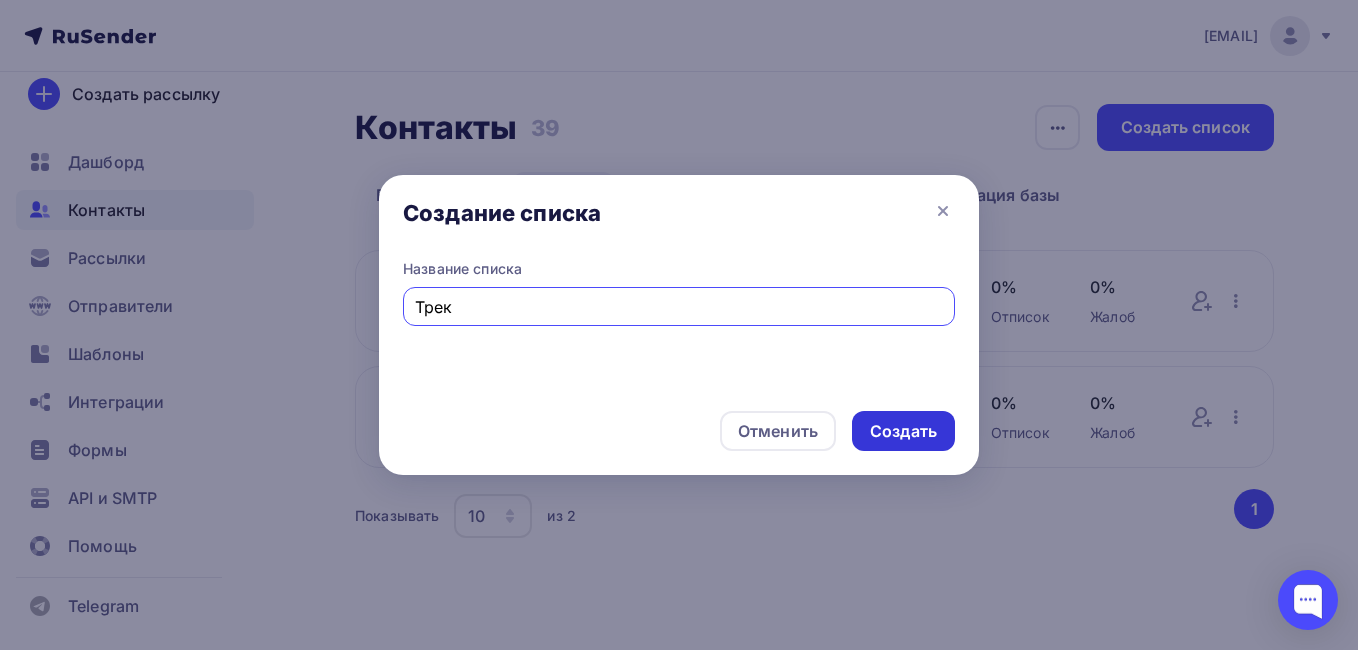 type on "Трек" 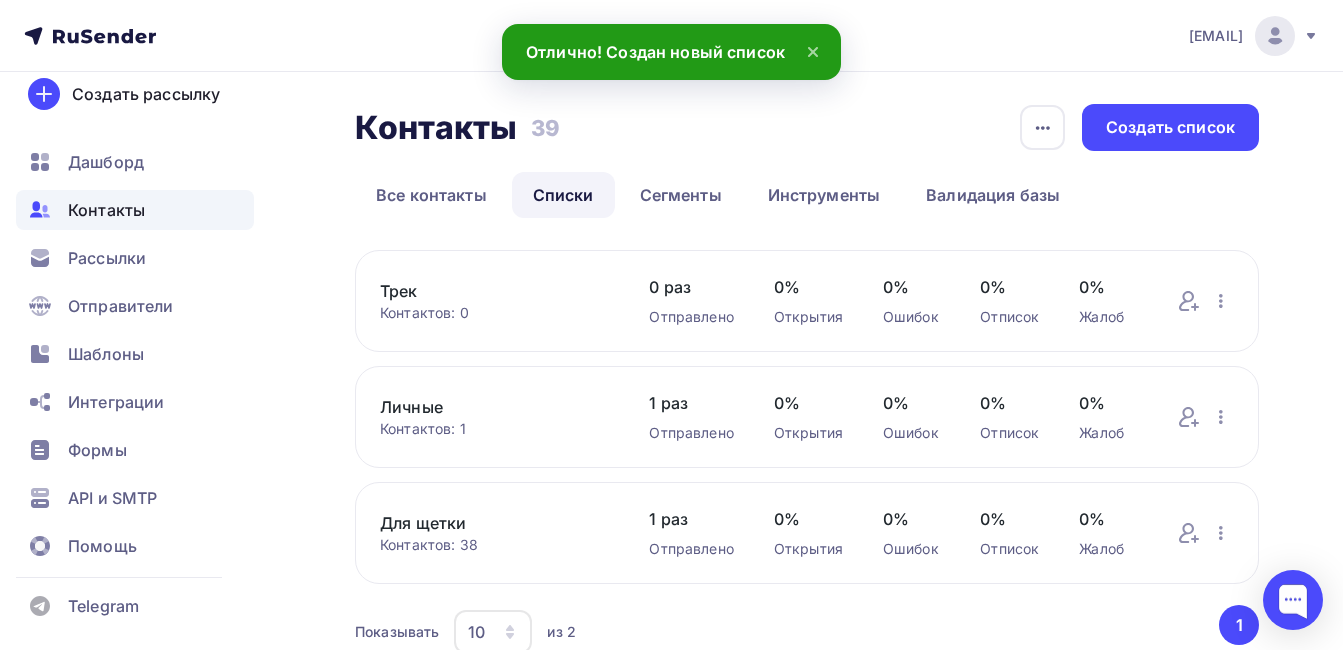 click on "Контактов: 0" at bounding box center (494, 313) 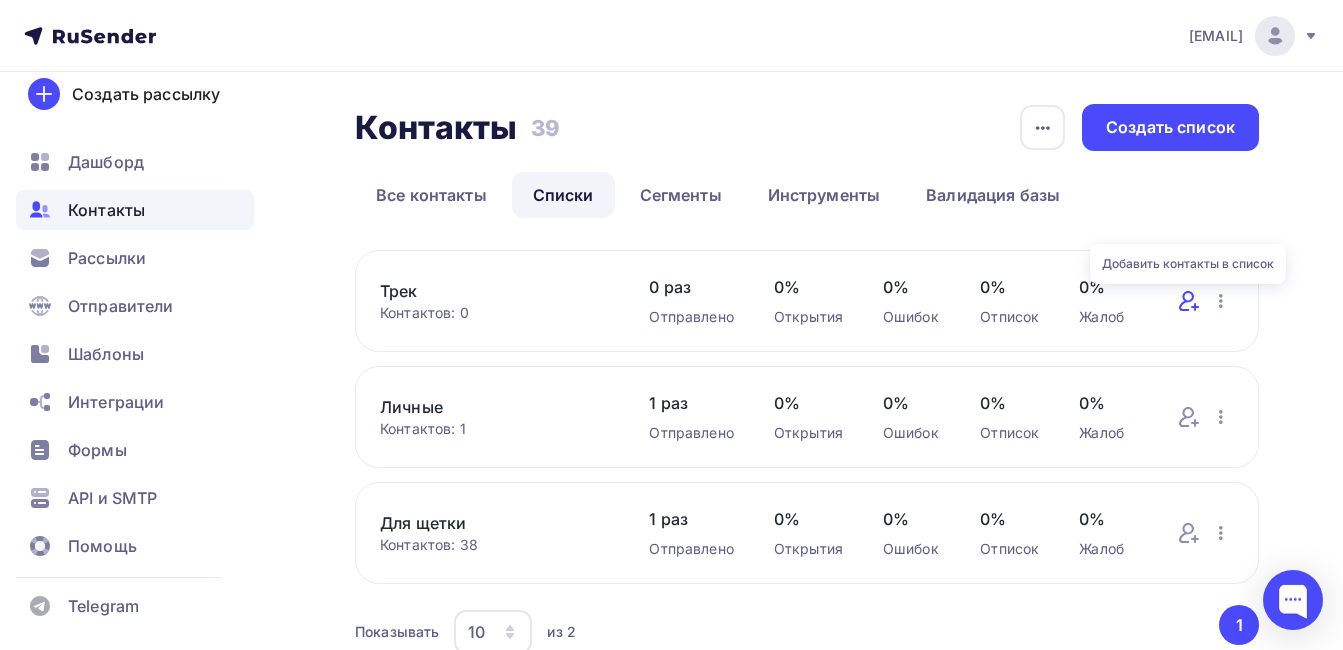 click 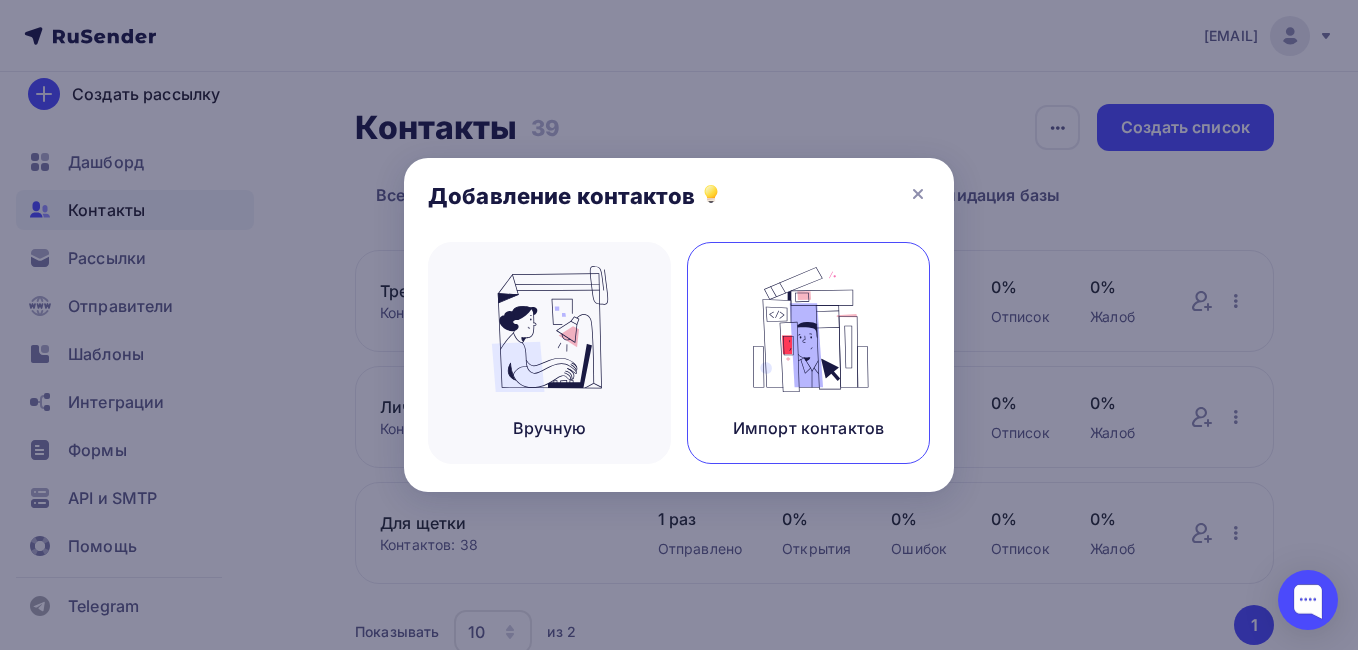 click on "Импорт контактов" at bounding box center [808, 353] 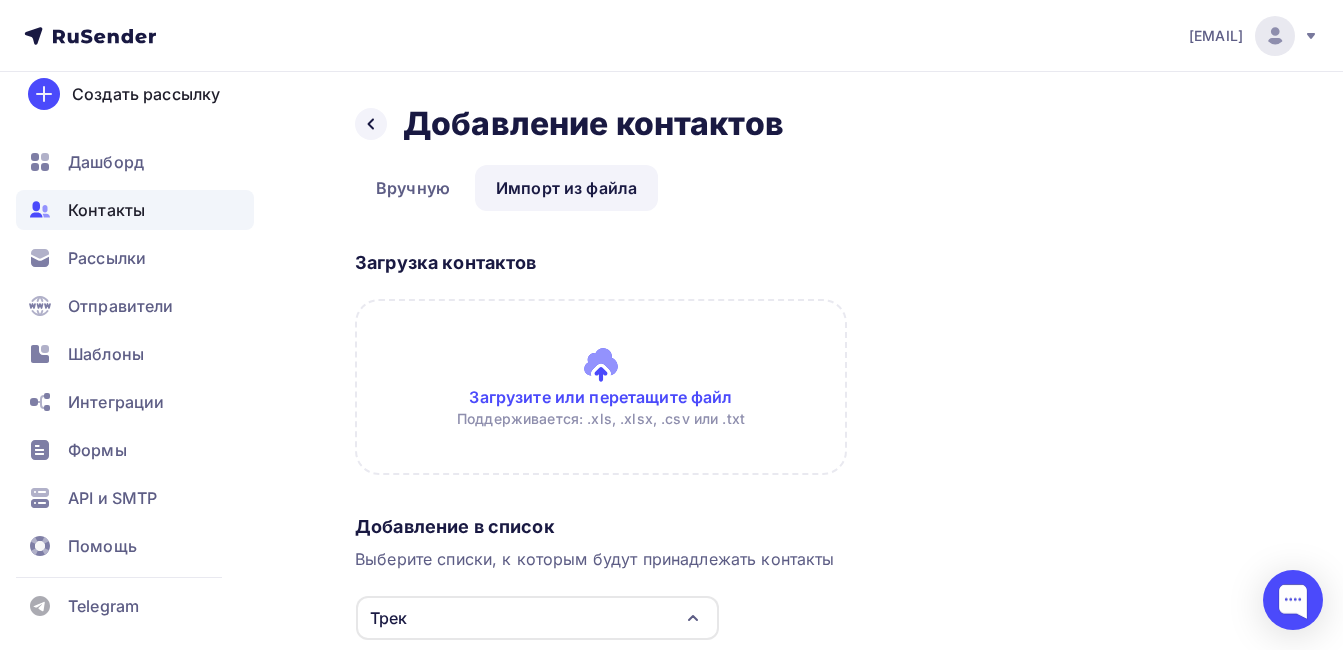click at bounding box center [601, 387] 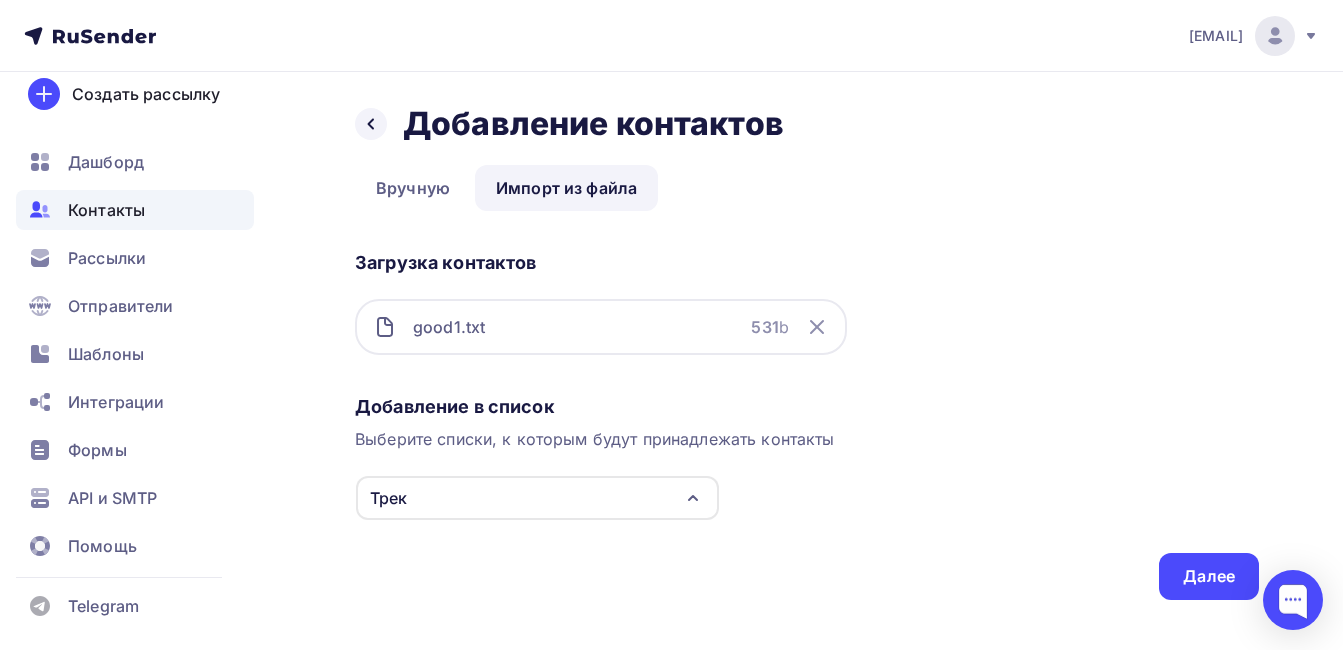scroll, scrollTop: 30, scrollLeft: 0, axis: vertical 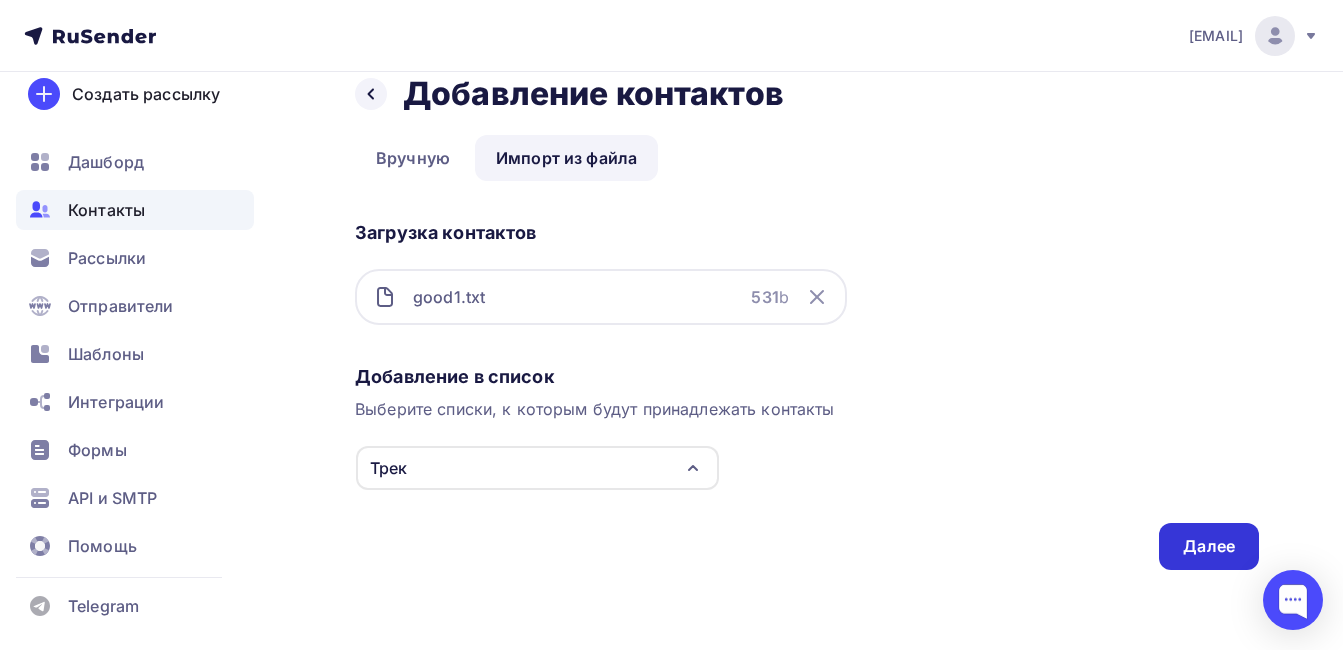 click on "Далее" at bounding box center [1209, 546] 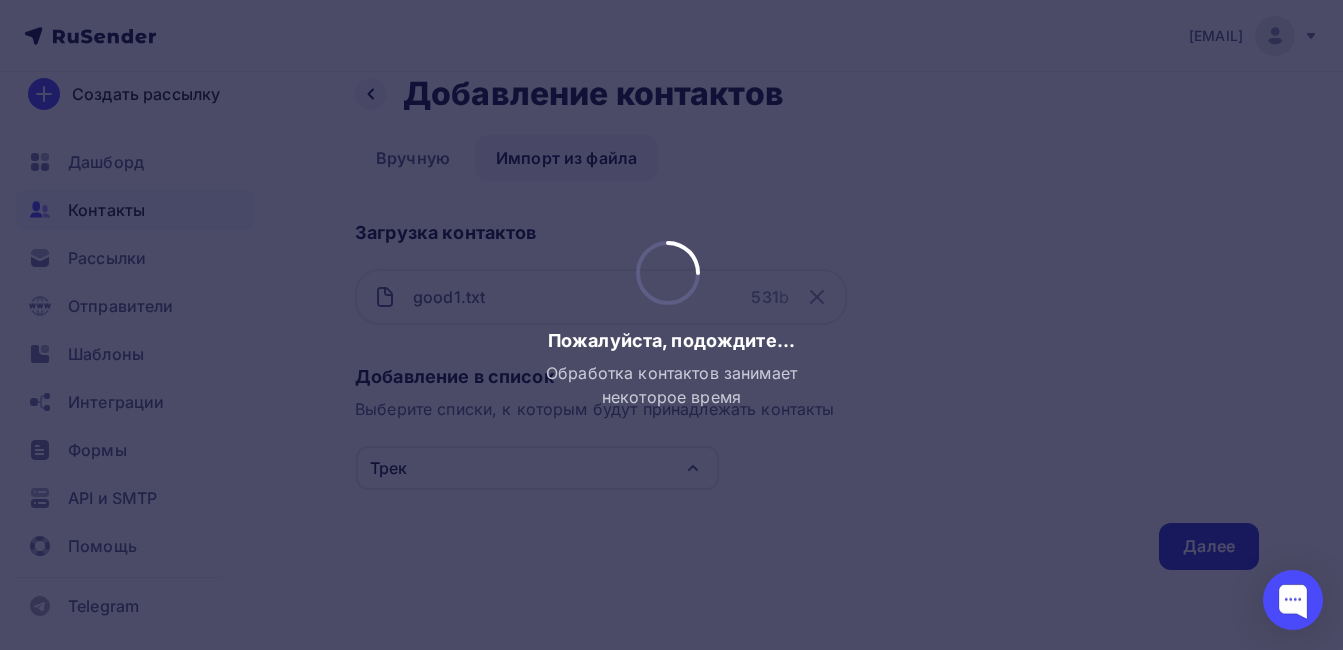 scroll, scrollTop: 0, scrollLeft: 0, axis: both 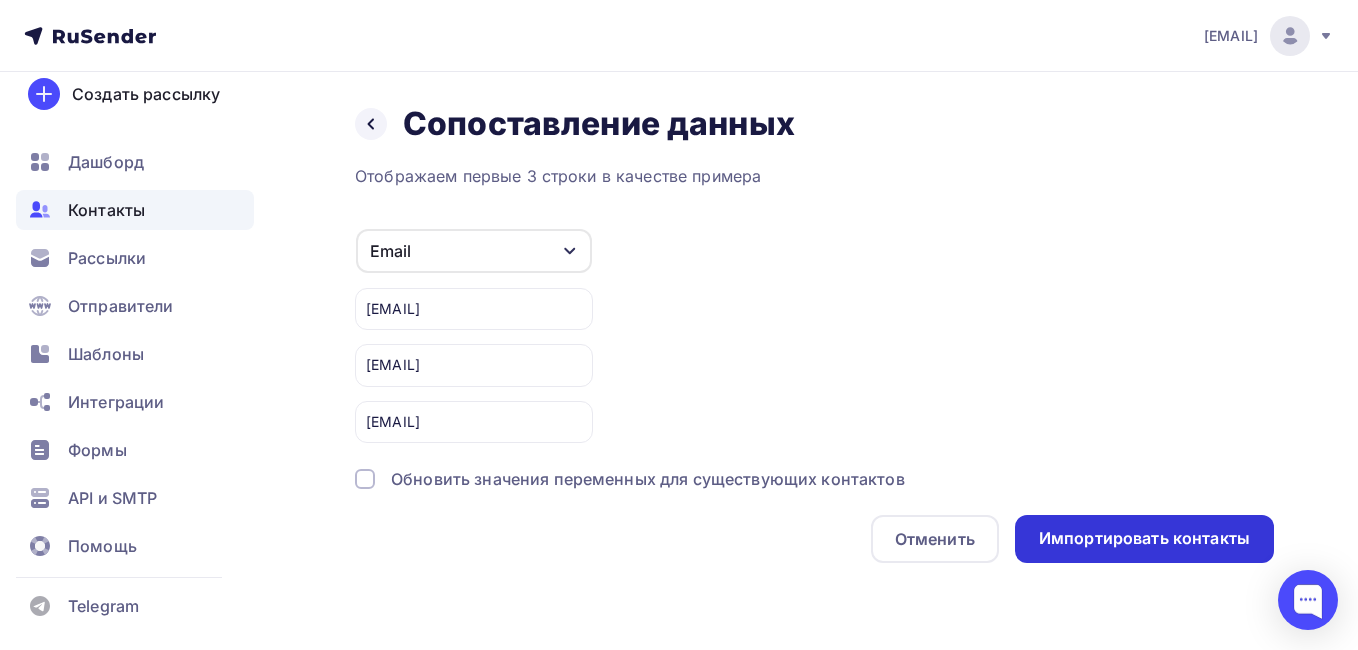 click on "Импортировать контакты" at bounding box center (1144, 538) 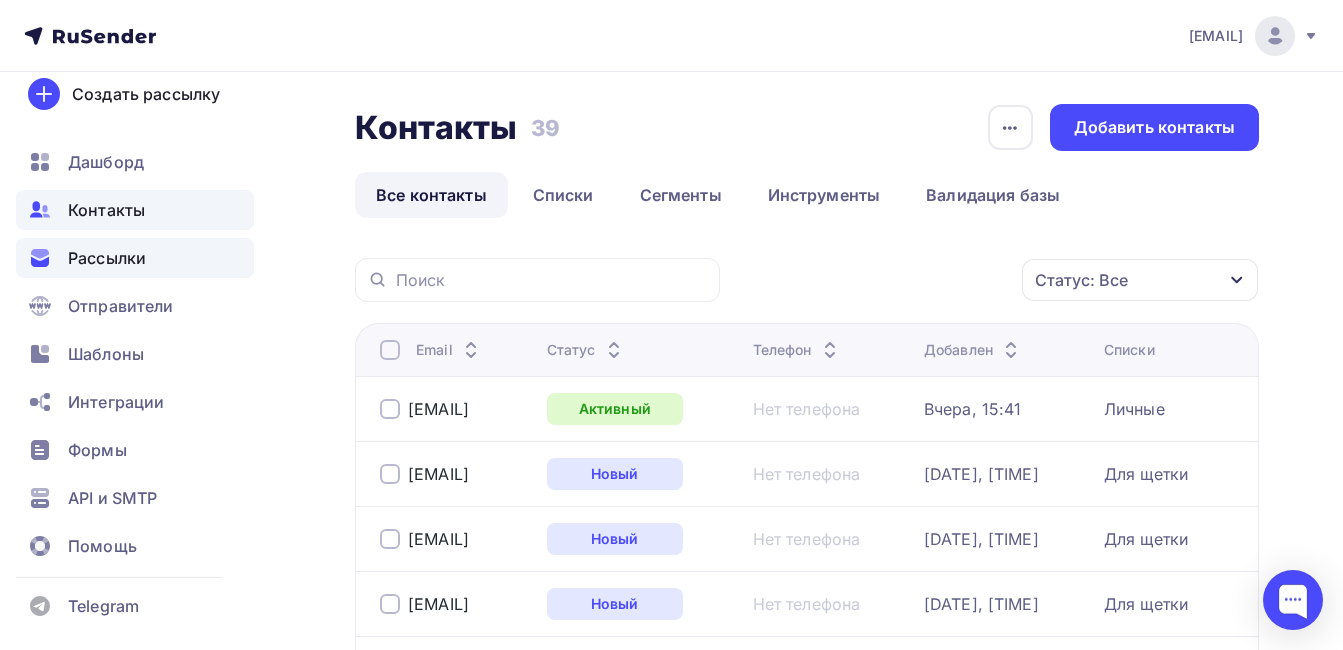click on "Рассылки" at bounding box center (107, 258) 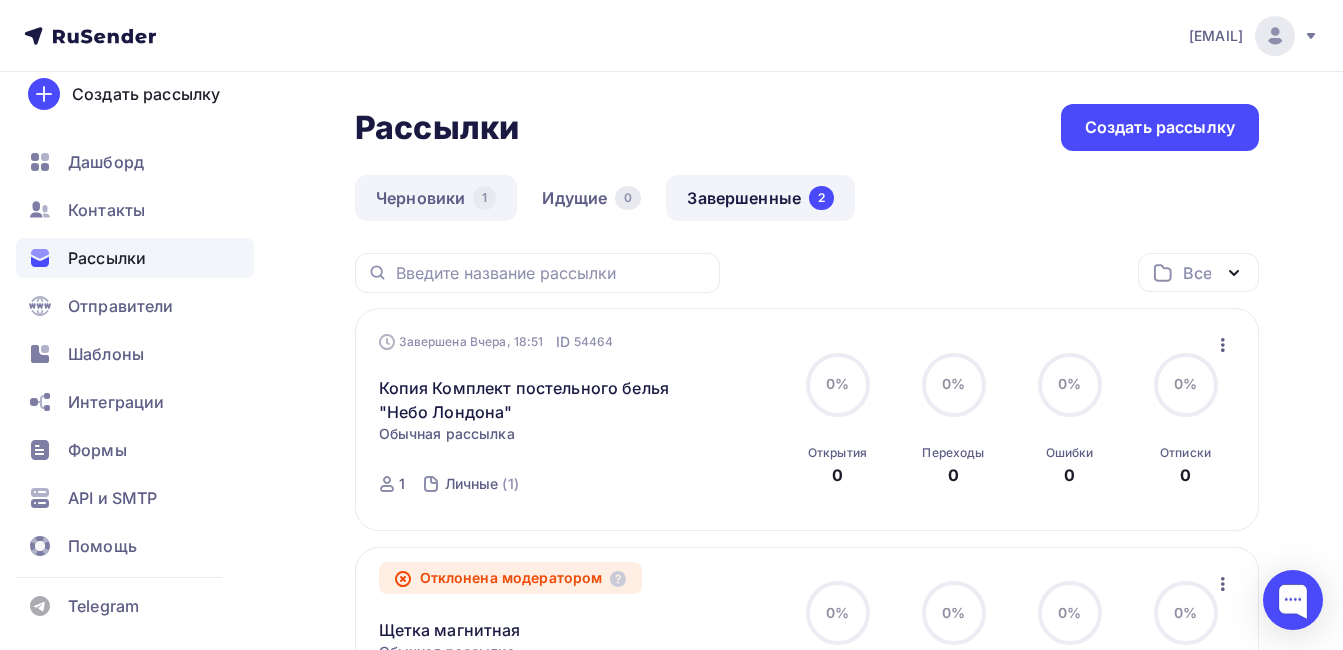 click on "Черновики
1" at bounding box center [436, 198] 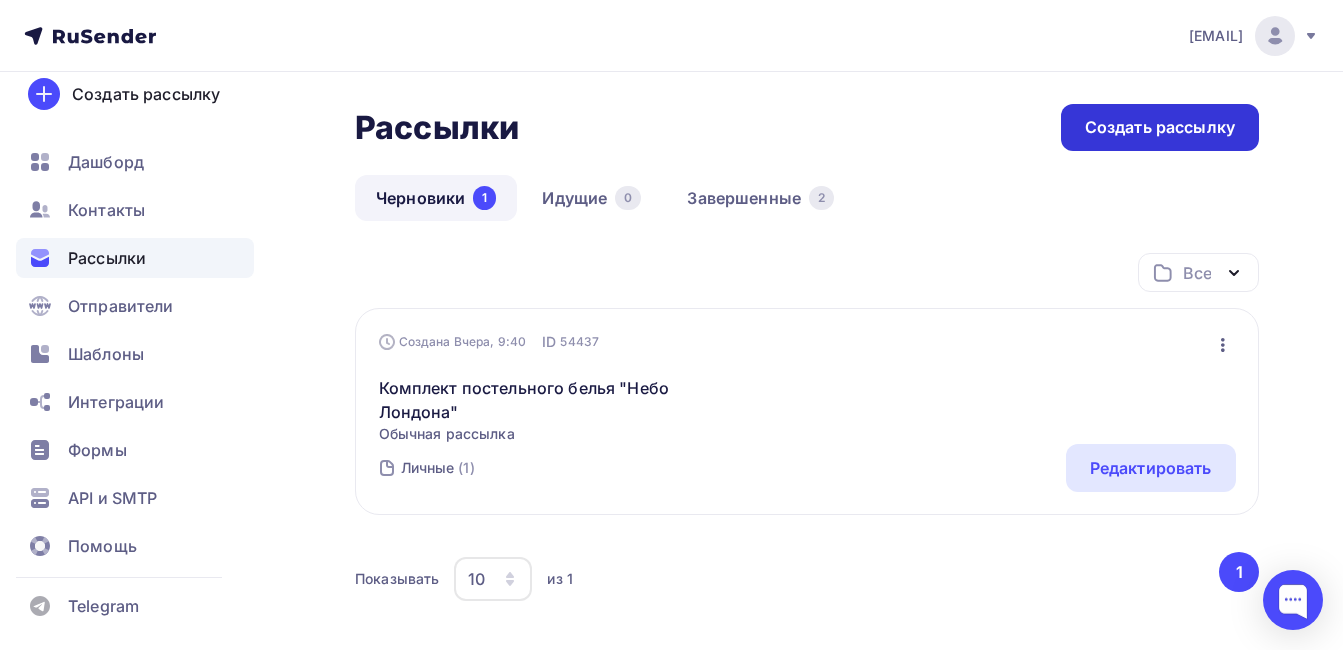 click on "Создать рассылку" at bounding box center [1160, 127] 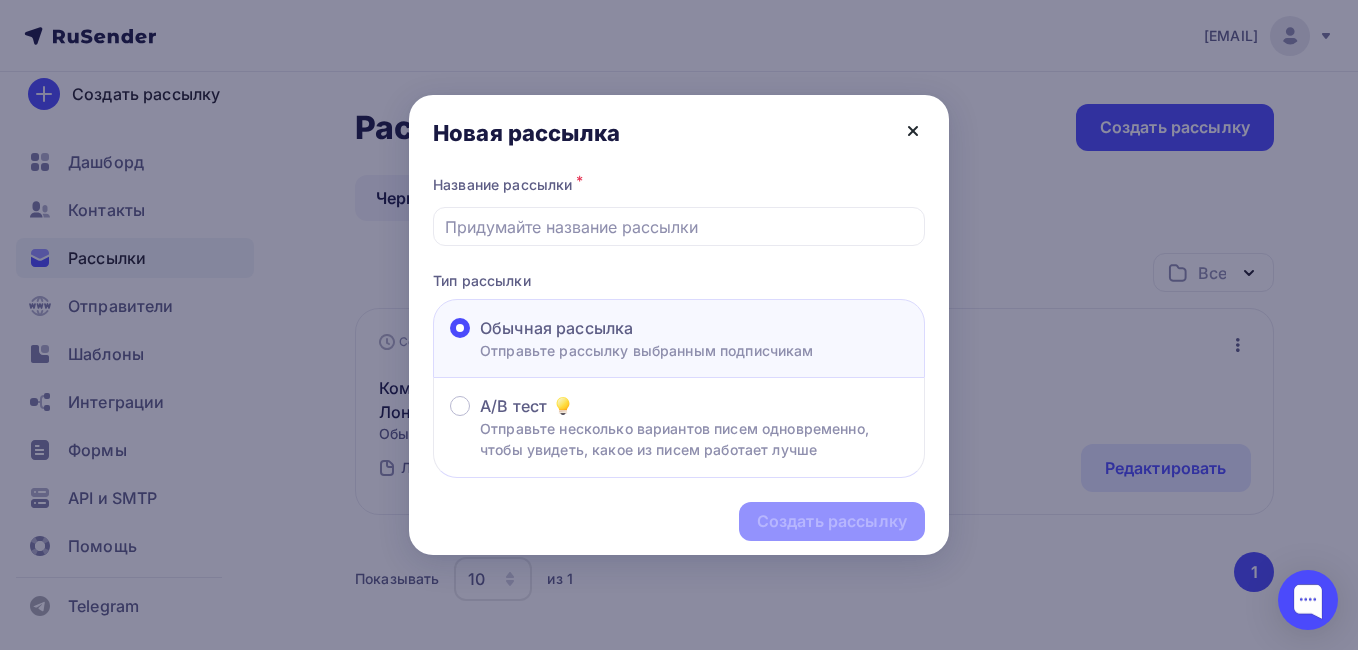 click 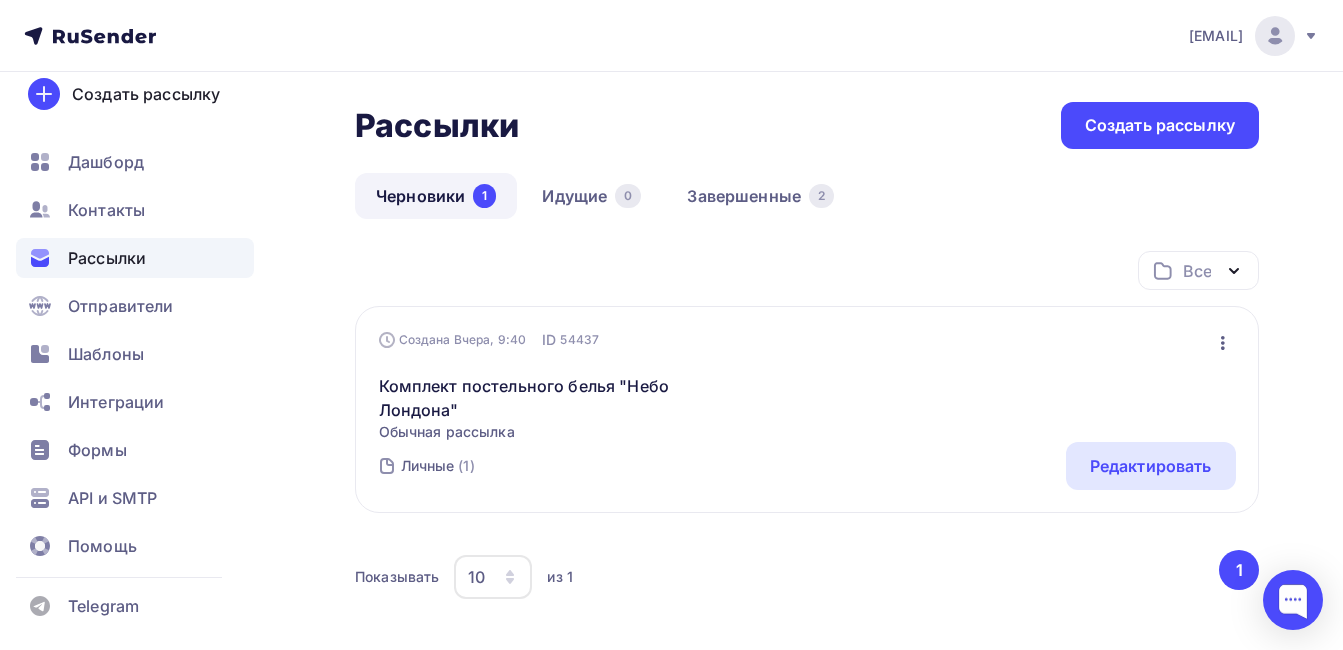 scroll, scrollTop: 0, scrollLeft: 0, axis: both 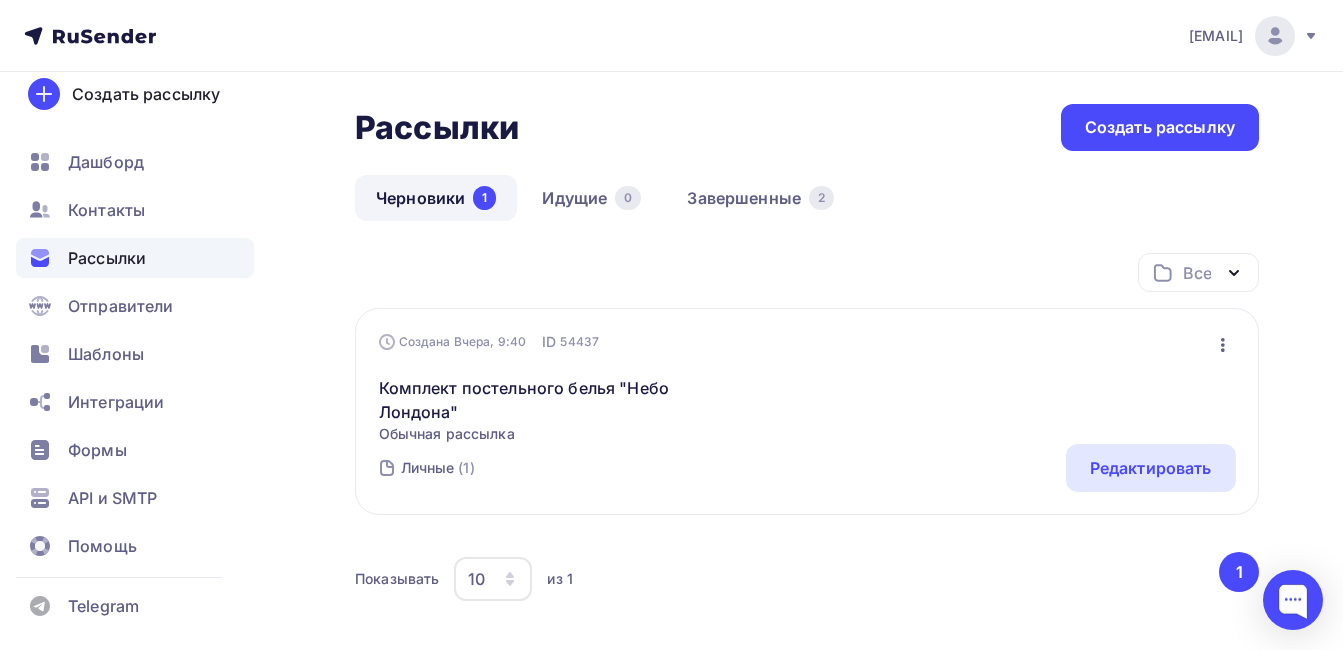 click on "Черновики
1" at bounding box center (436, 198) 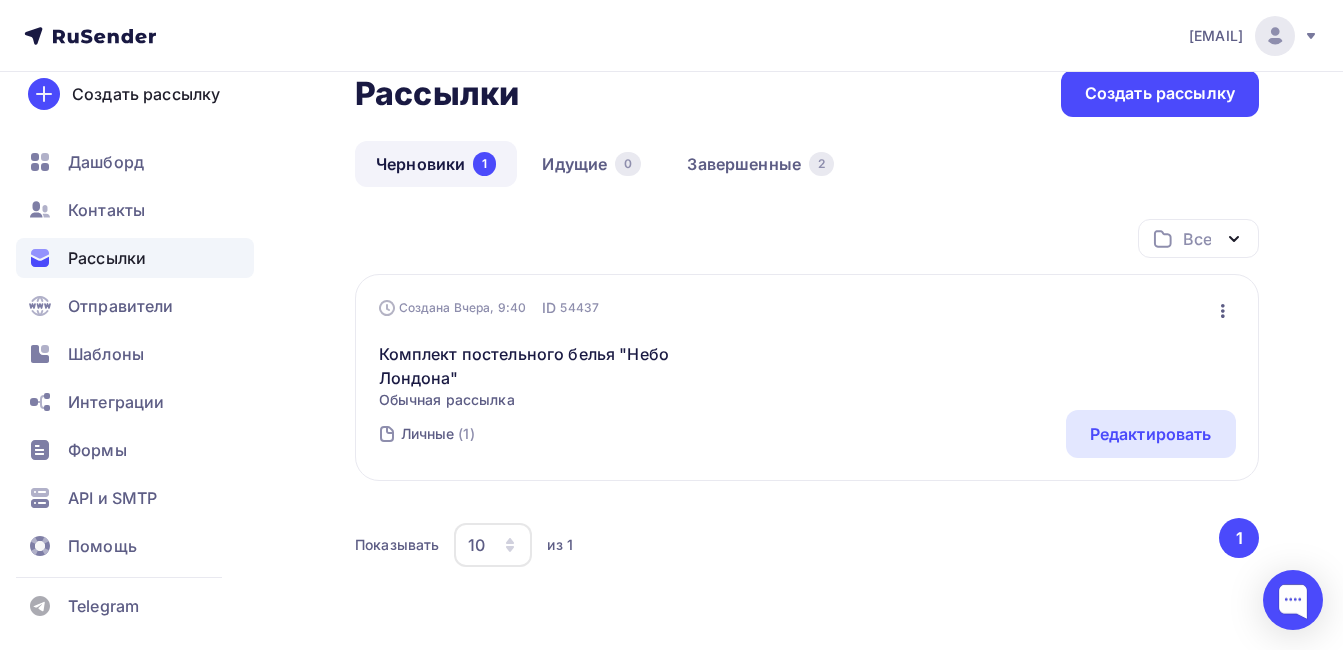 scroll, scrollTop: 0, scrollLeft: 0, axis: both 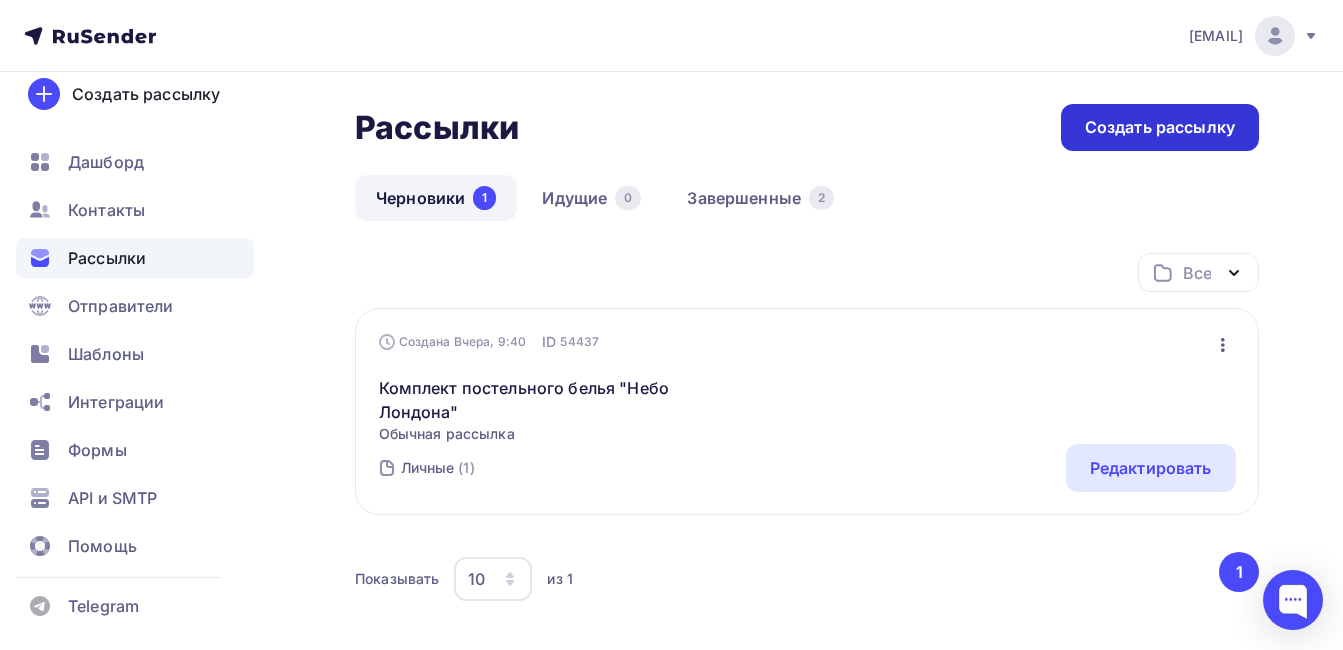 click on "Создать рассылку" at bounding box center [1160, 127] 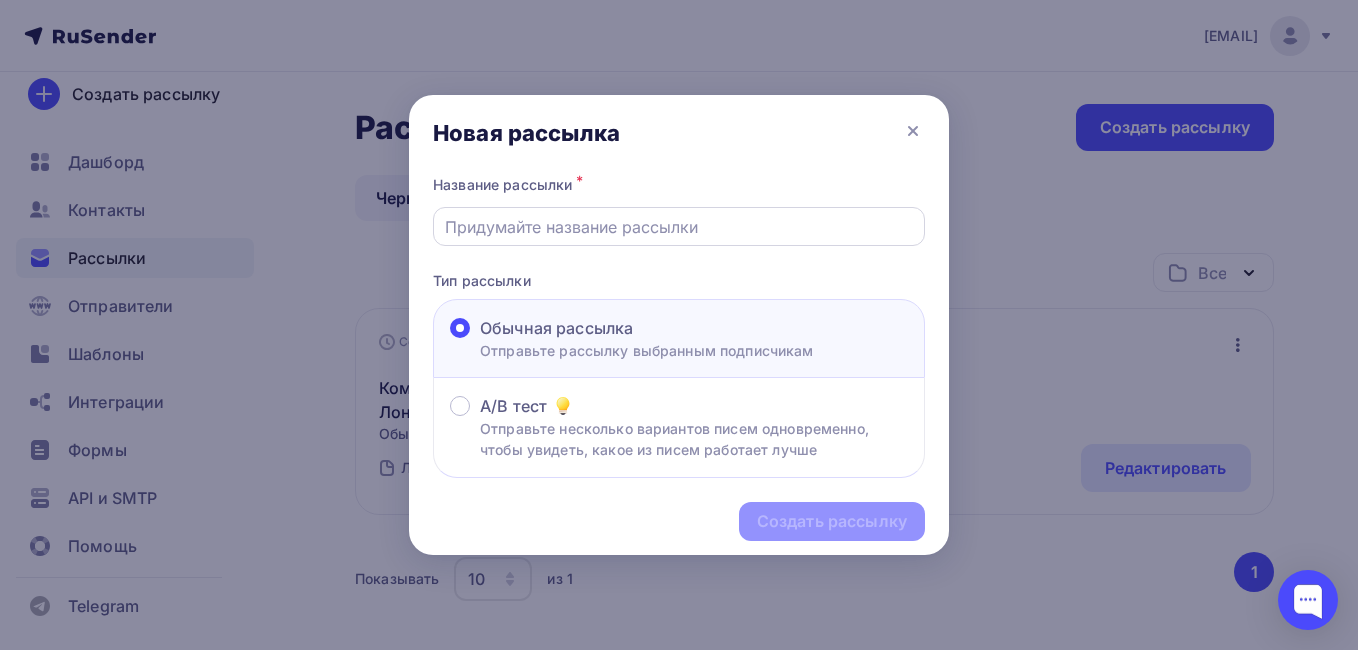 click at bounding box center (679, 227) 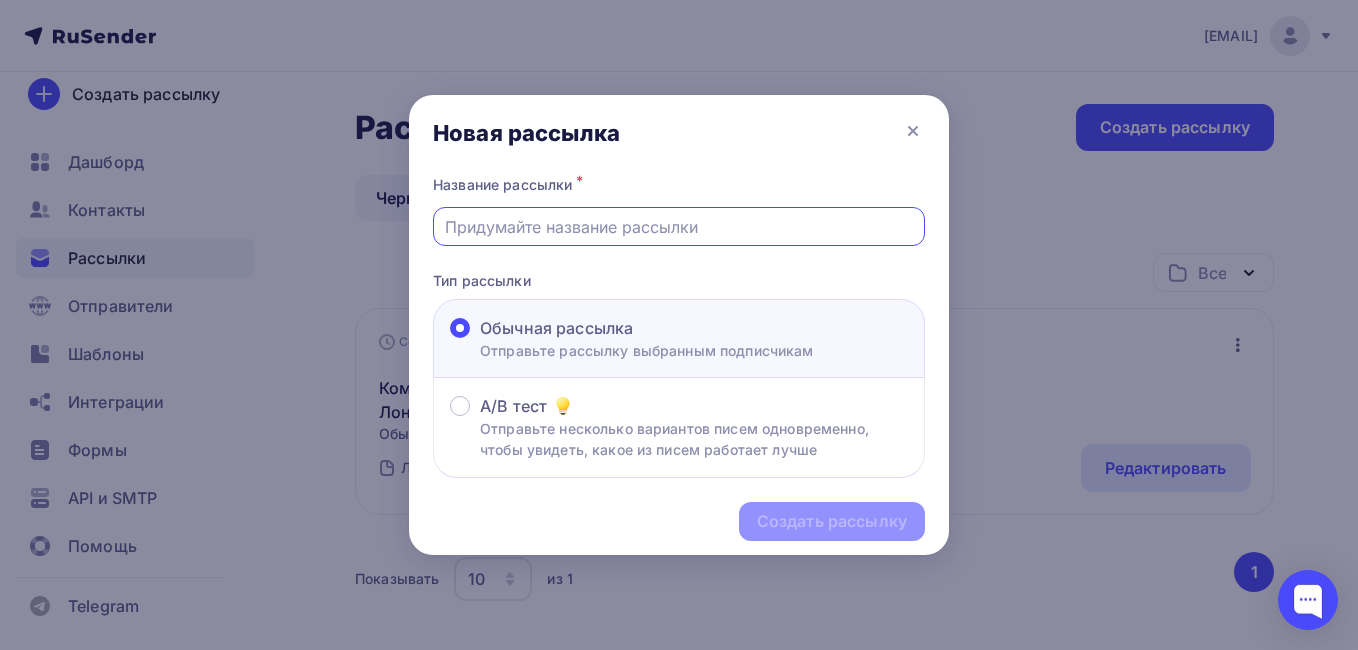 type on "Подари трек" 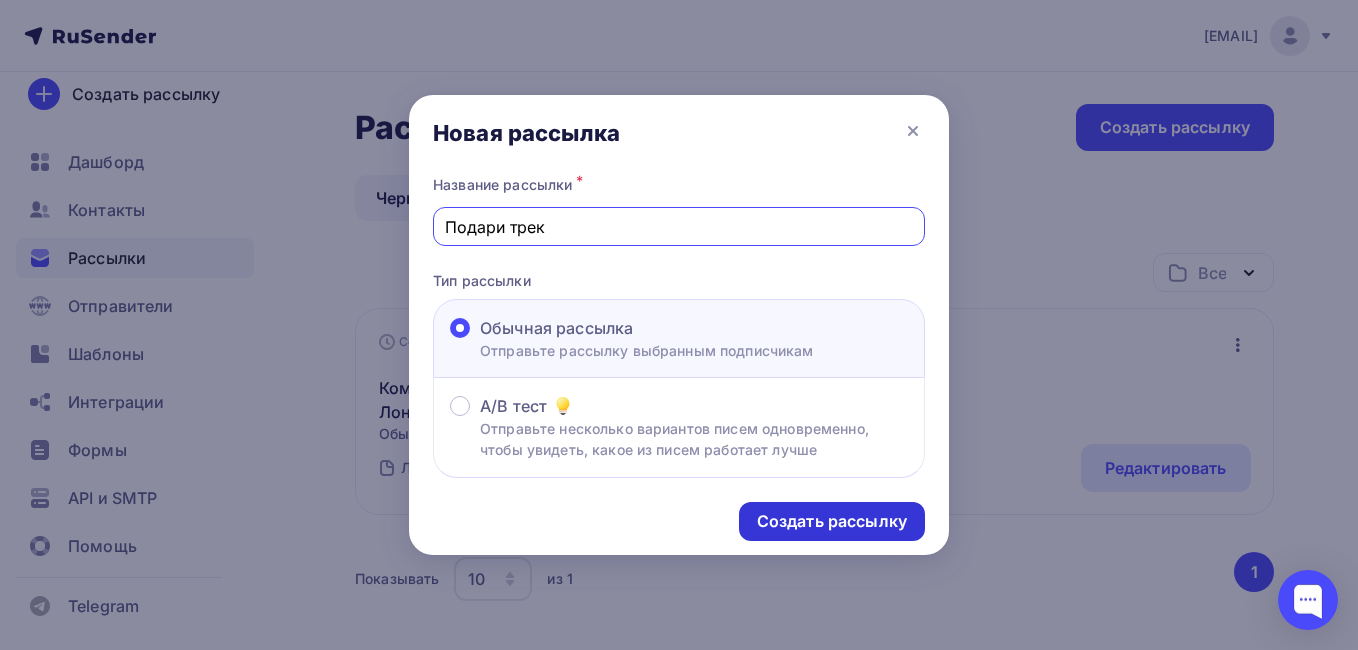 click on "Создать рассылку" at bounding box center [832, 521] 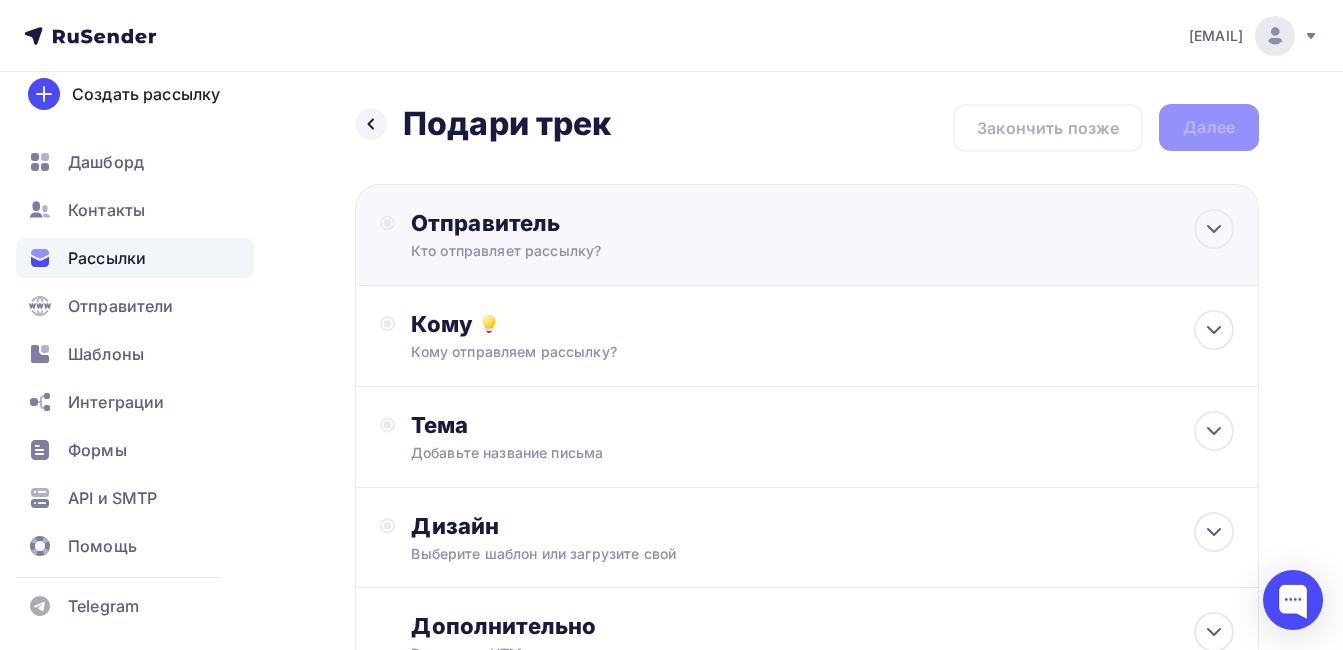 click on "Кто отправляет рассылку?" at bounding box center (606, 251) 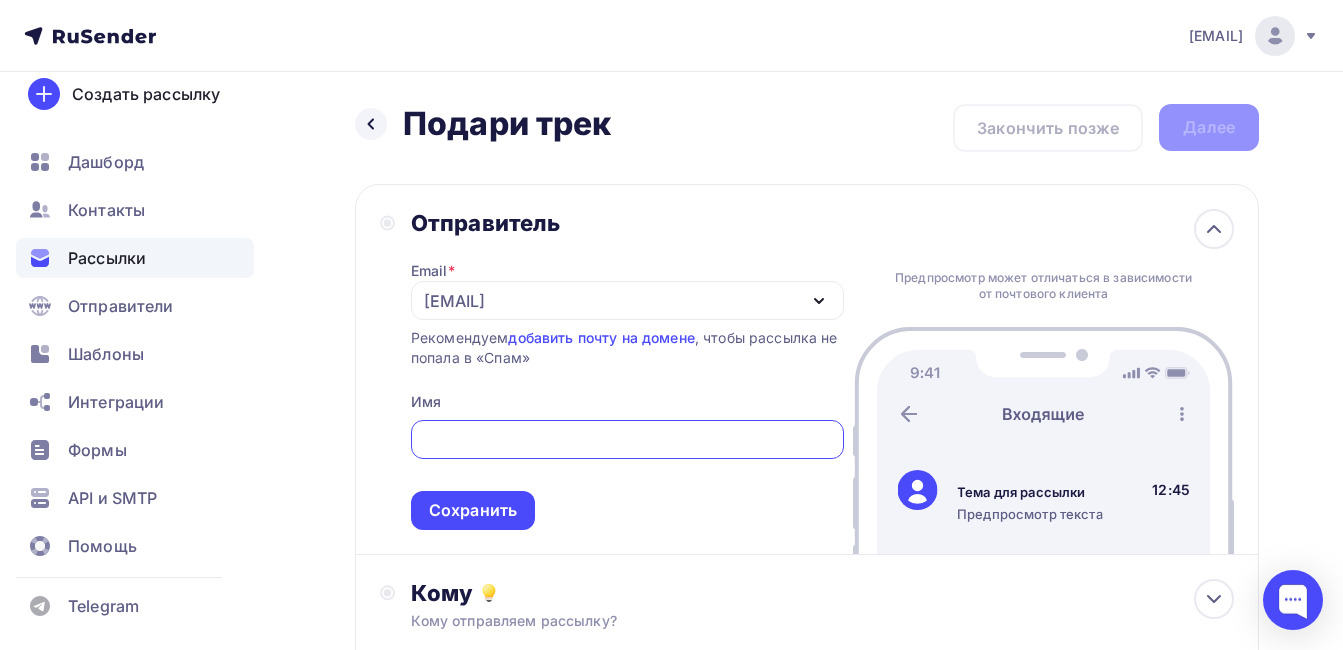 scroll, scrollTop: 0, scrollLeft: 0, axis: both 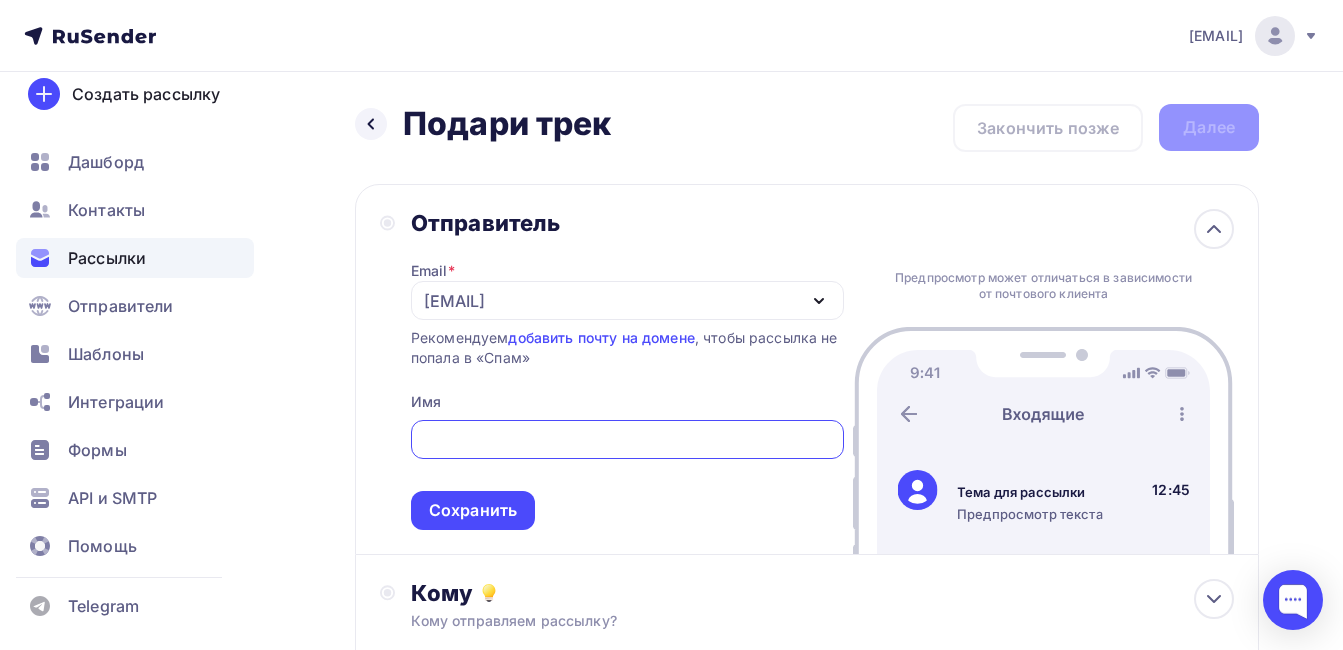 click on "wbsta@wbsta.ru" at bounding box center (627, 300) 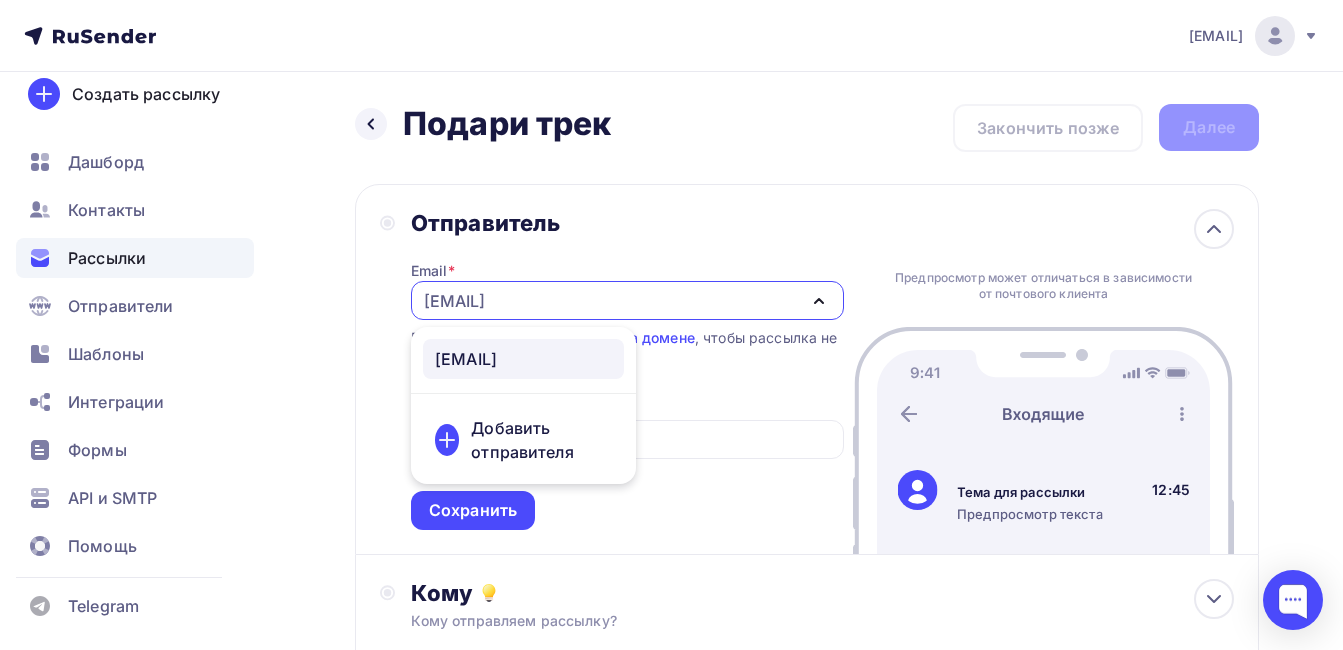 click on "wbsta@wbsta.ru" at bounding box center (466, 359) 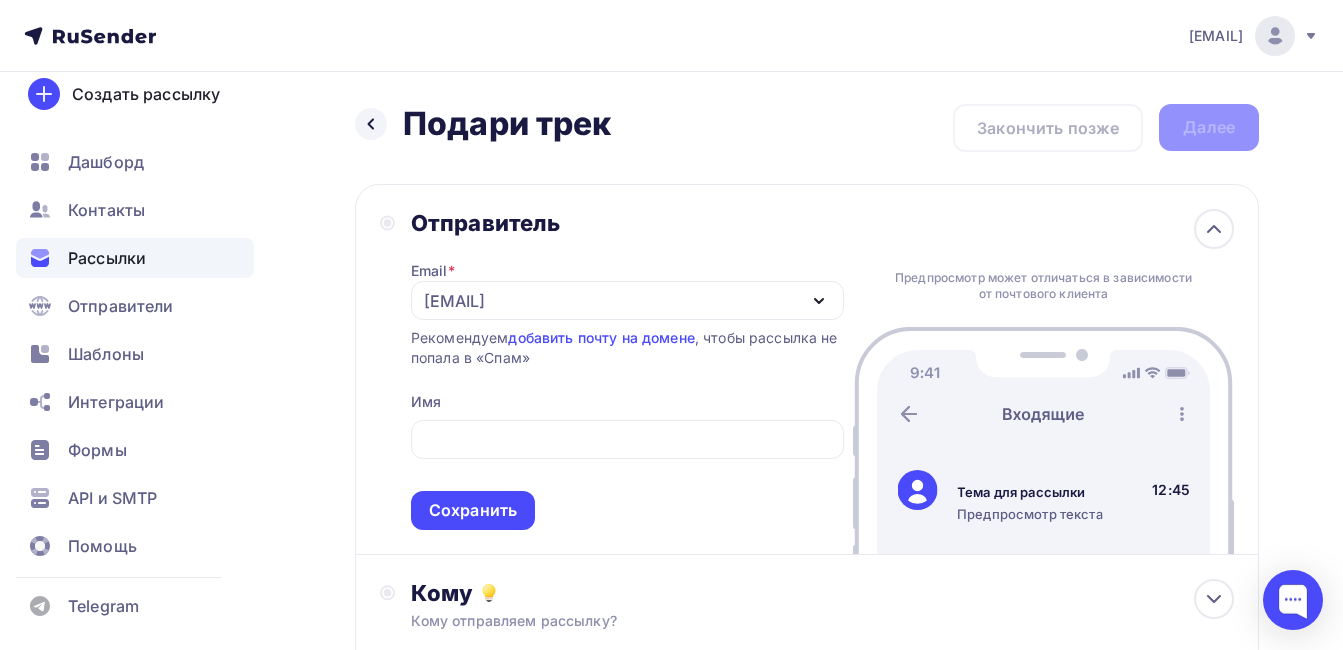 click on "Назад
Подари трек
Подари трек
Закончить позже
Далее
Отправитель
Email  *
wbsta@wbsta.ru
wbsta@wbsta.ru               Добавить отправителя
Рекомендуем  добавить почту на домене , чтобы рассылка не попала в «Спам»
Имя                 Сохранить
Предпросмотр может отличаться  в зависимости от почтового клиента
Тема для рассылки
Предпросмотр текста
12:45
Кому" at bounding box center [671, 579] 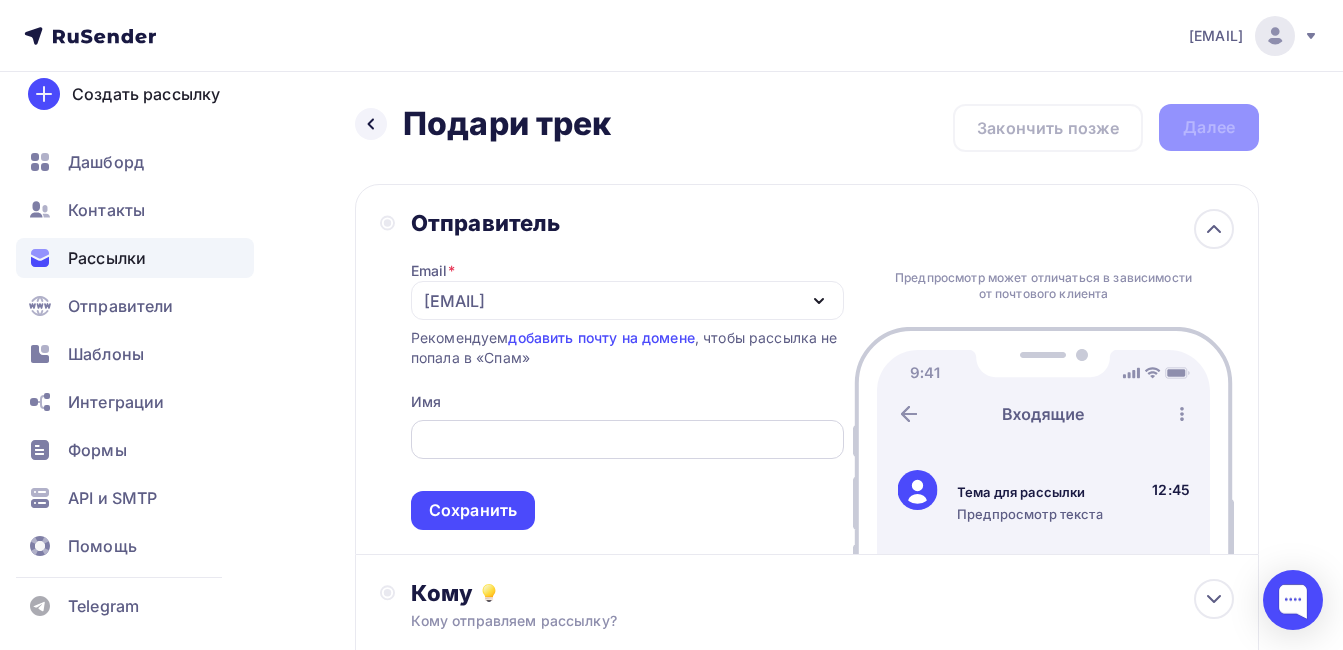 click at bounding box center [627, 440] 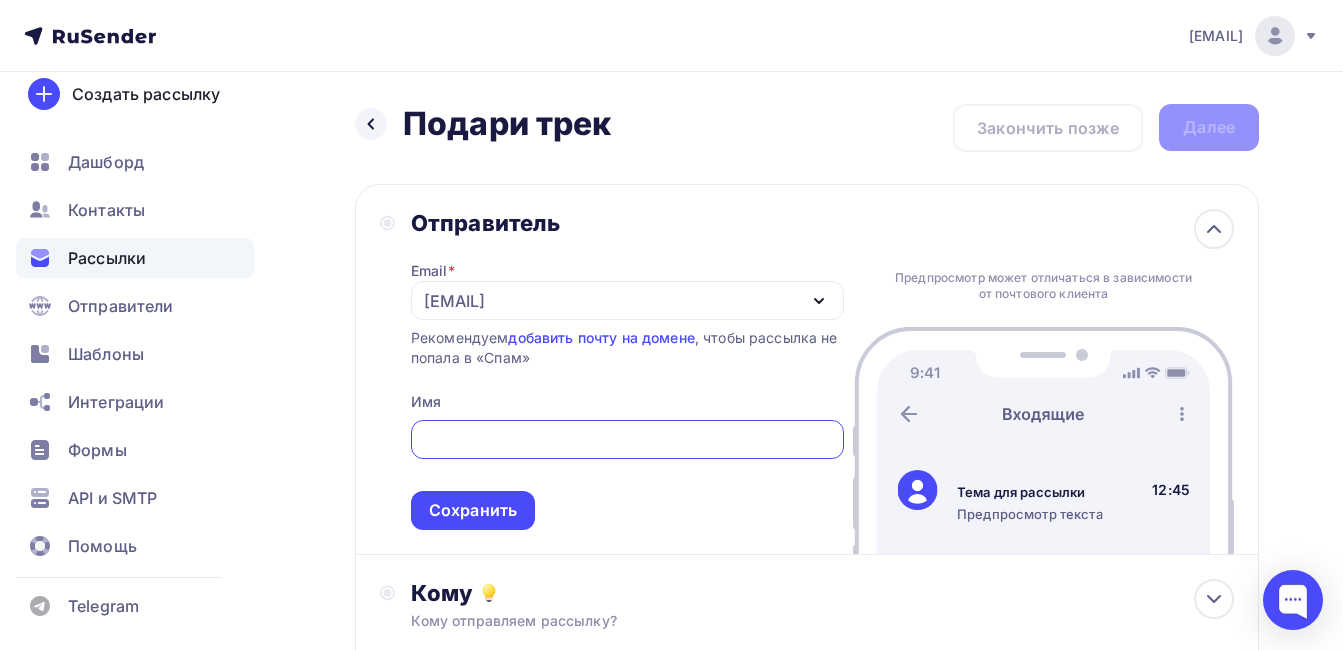 type on "wbsta@wbsta.ru" 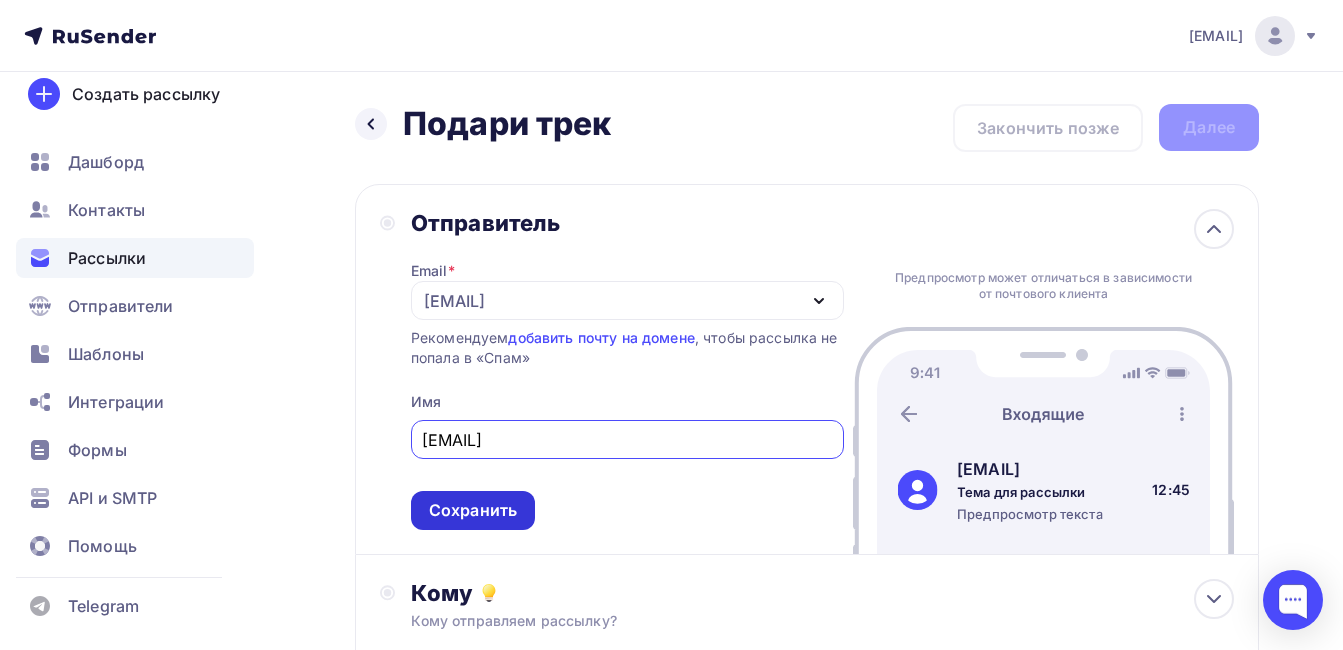 click on "Сохранить" at bounding box center (473, 510) 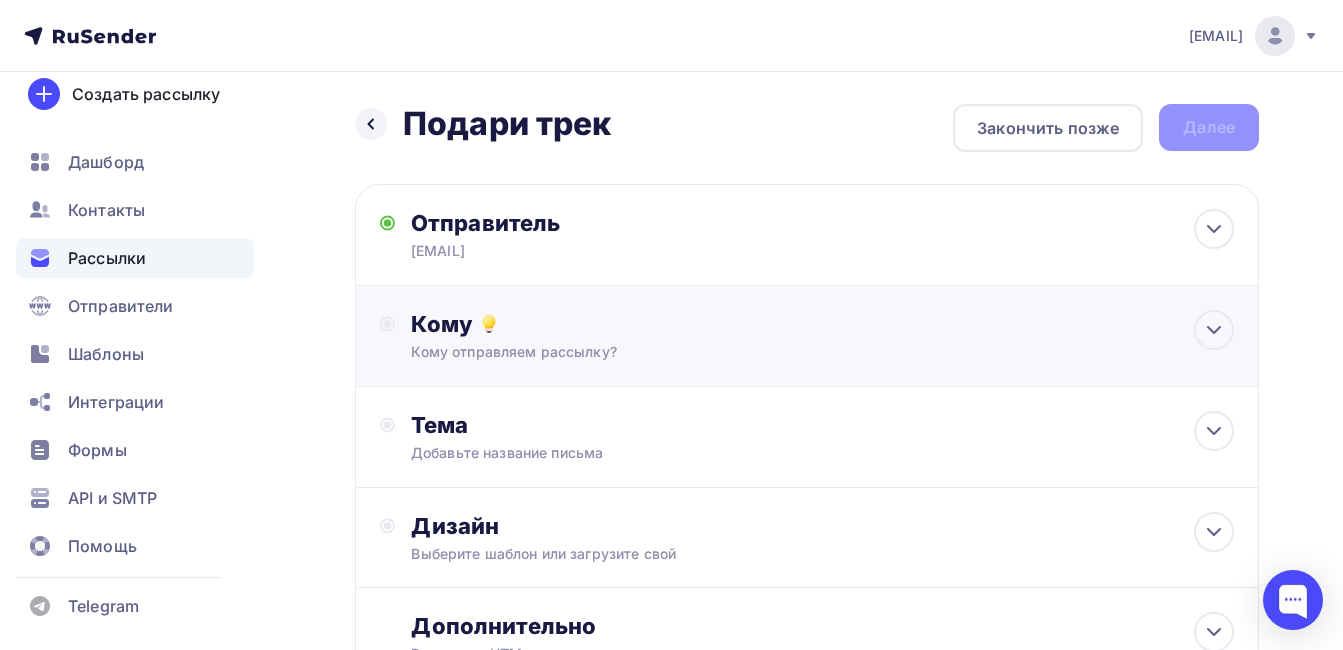 click on "Кому отправляем рассылку?" at bounding box center (781, 352) 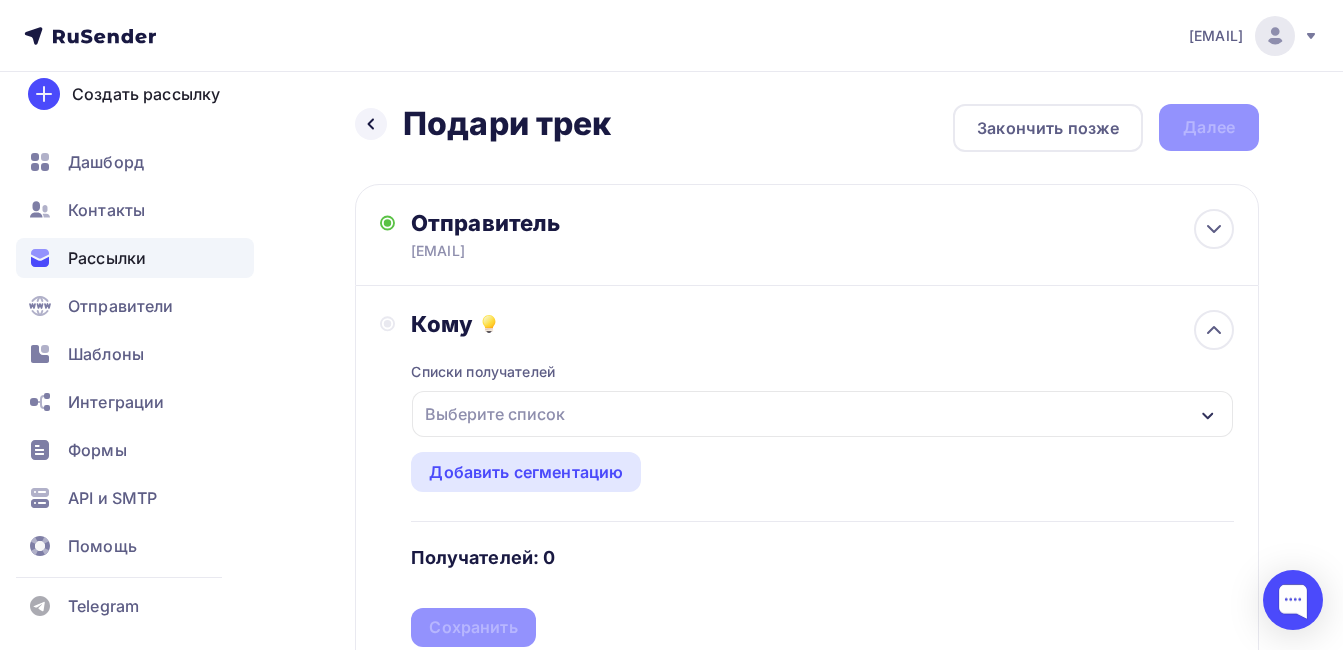click on "Выберите список" at bounding box center (822, 414) 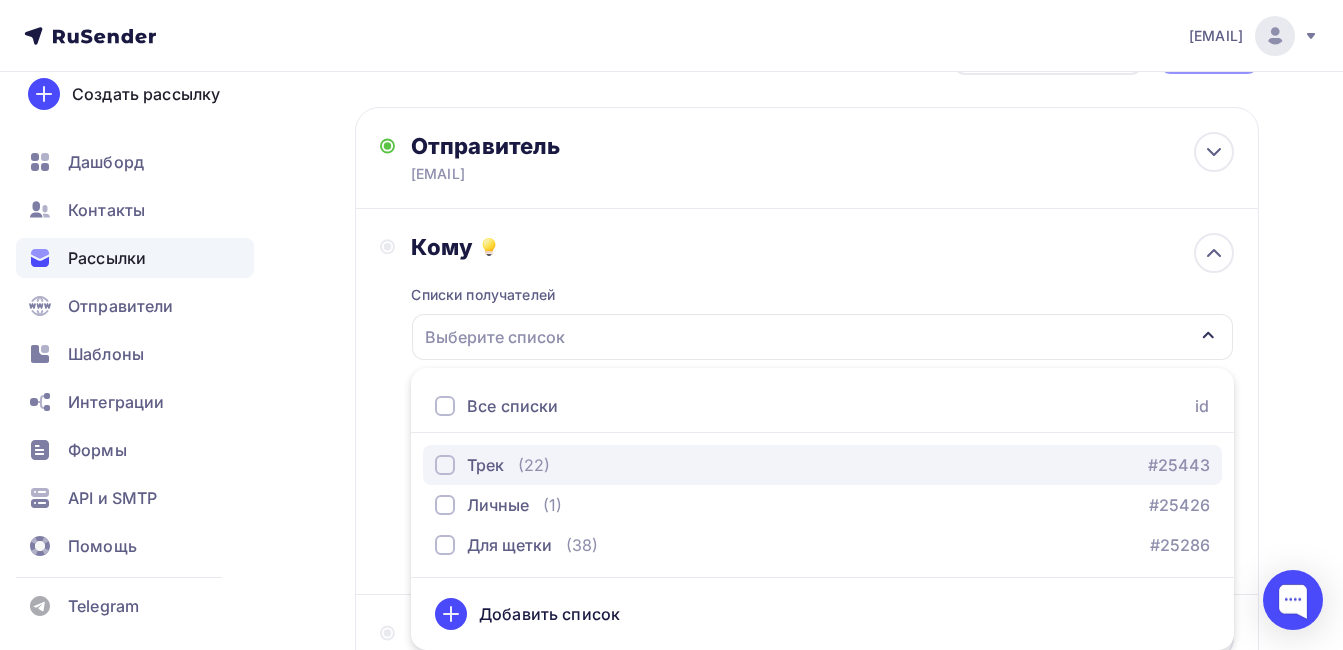 click at bounding box center (445, 465) 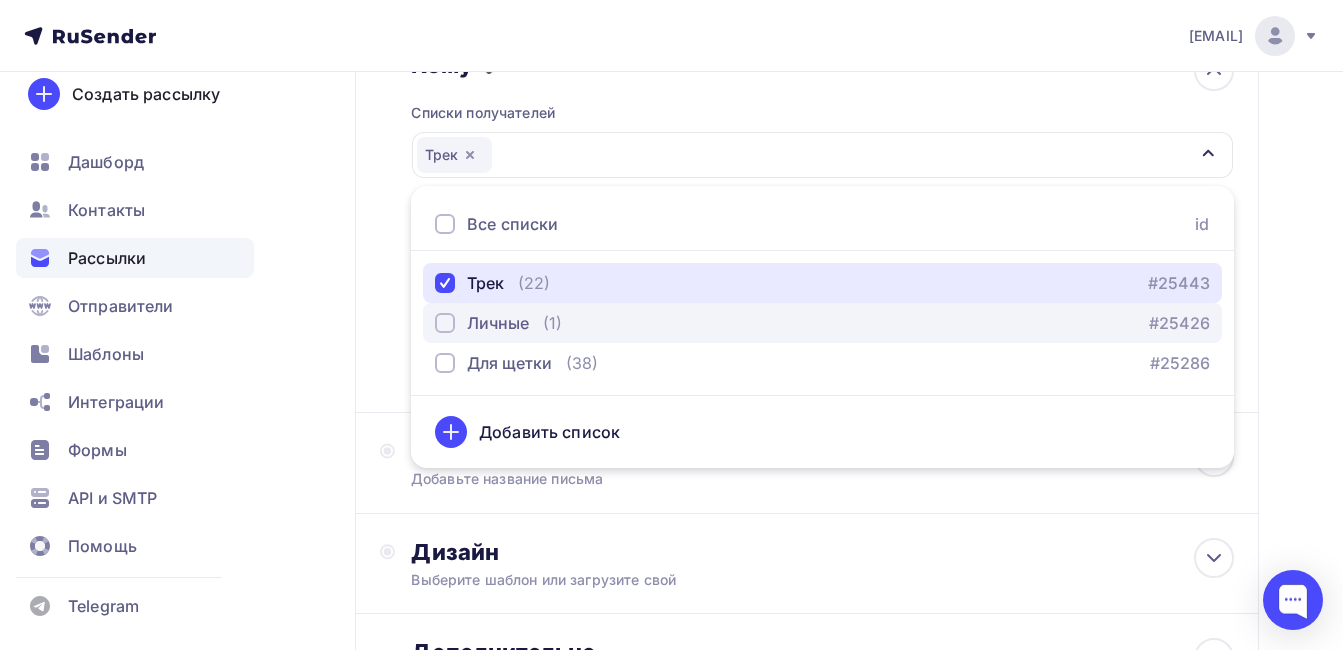 scroll, scrollTop: 277, scrollLeft: 0, axis: vertical 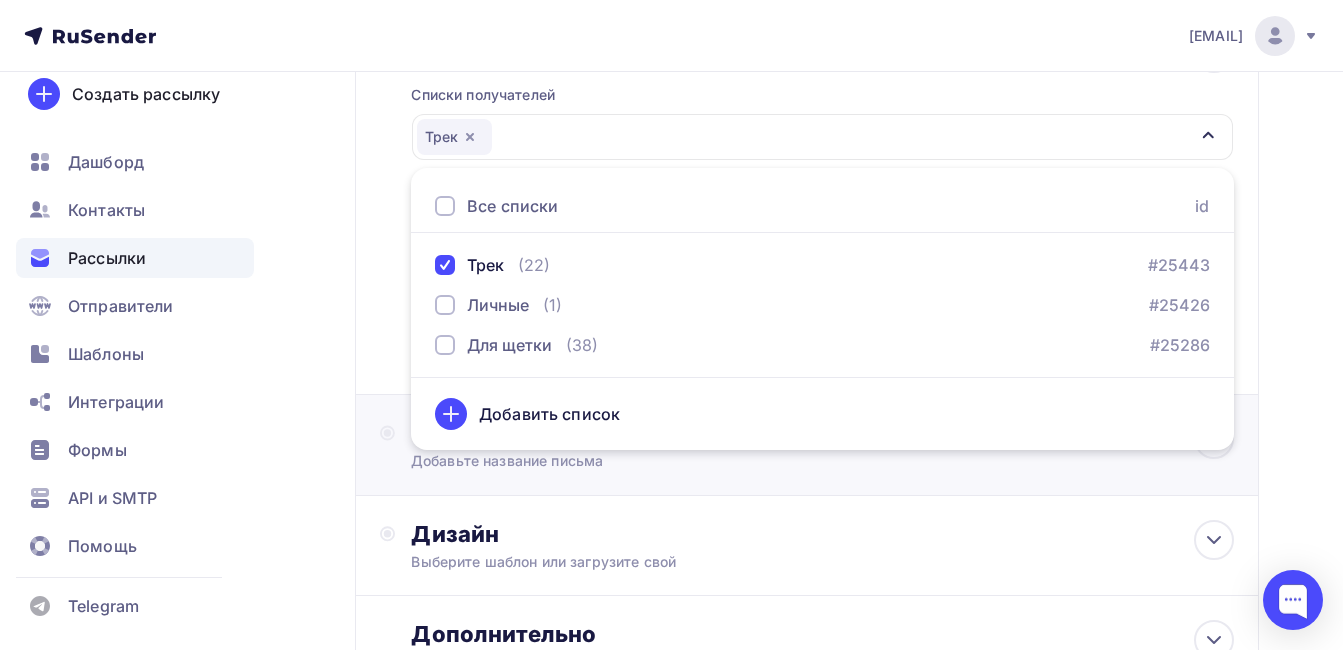 click on "Тема
Добавьте название письма
Тема  *
Рекомендуем использовать не более 150 символов
Прехедер               Сохранить
Предпросмотр может отличаться  в зависимости от почтового клиента
wbsta@wbsta.ru
Тема для рассылки
Предпросмотр текста
12:45" at bounding box center (807, 445) 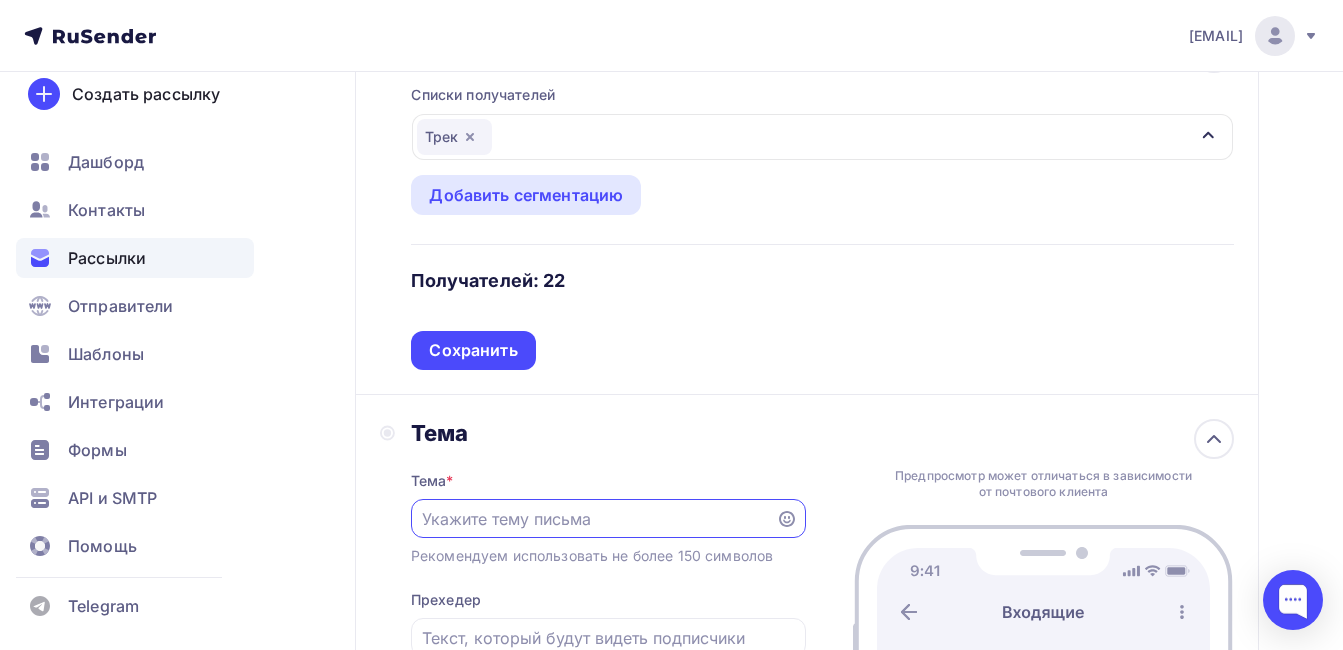 scroll, scrollTop: 0, scrollLeft: 0, axis: both 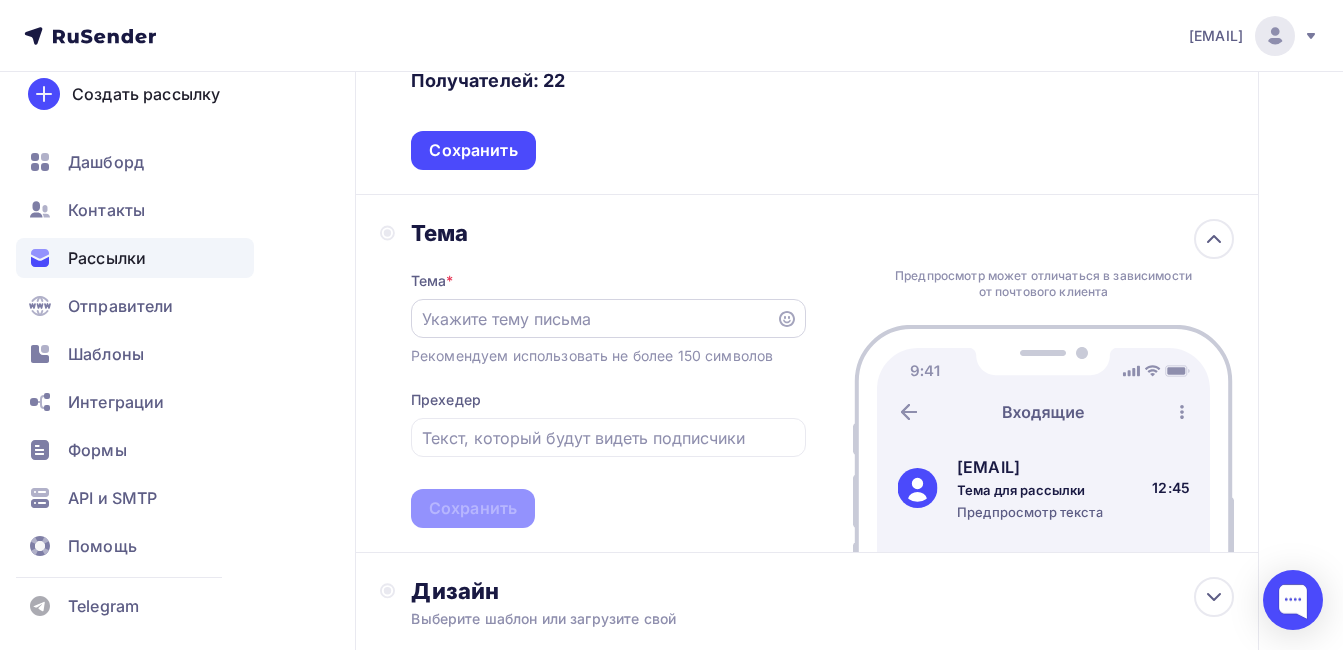 click 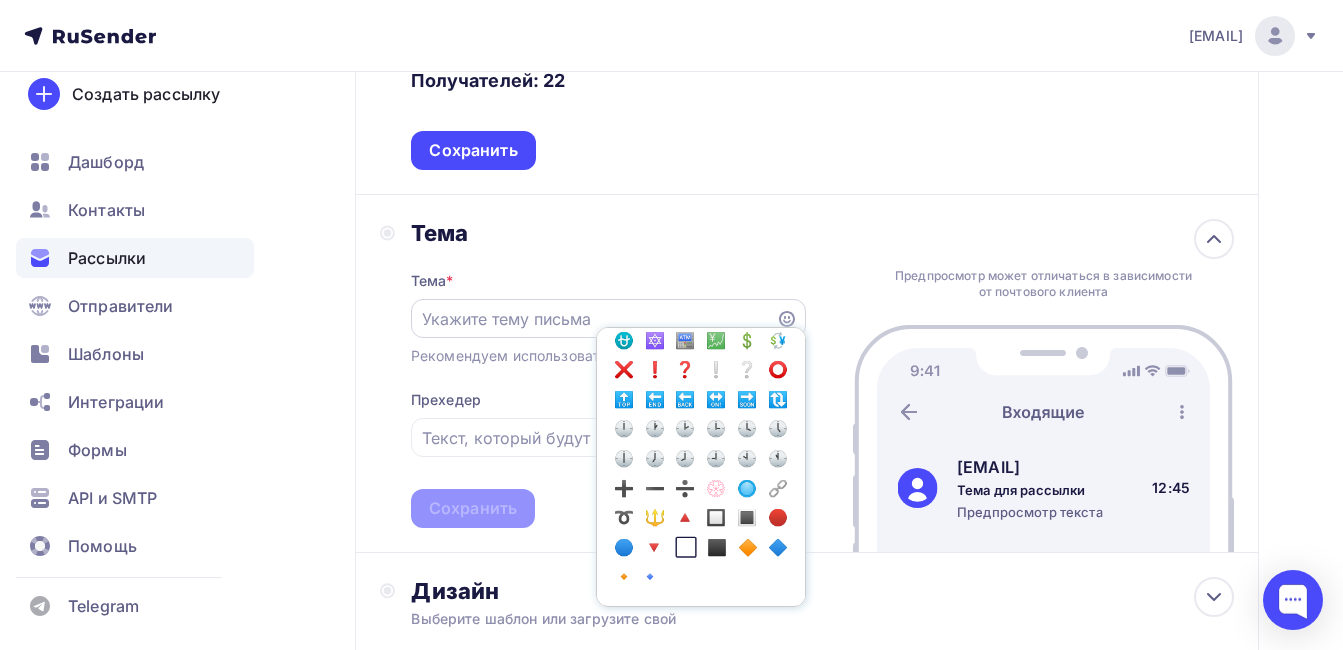 scroll, scrollTop: 3157, scrollLeft: 0, axis: vertical 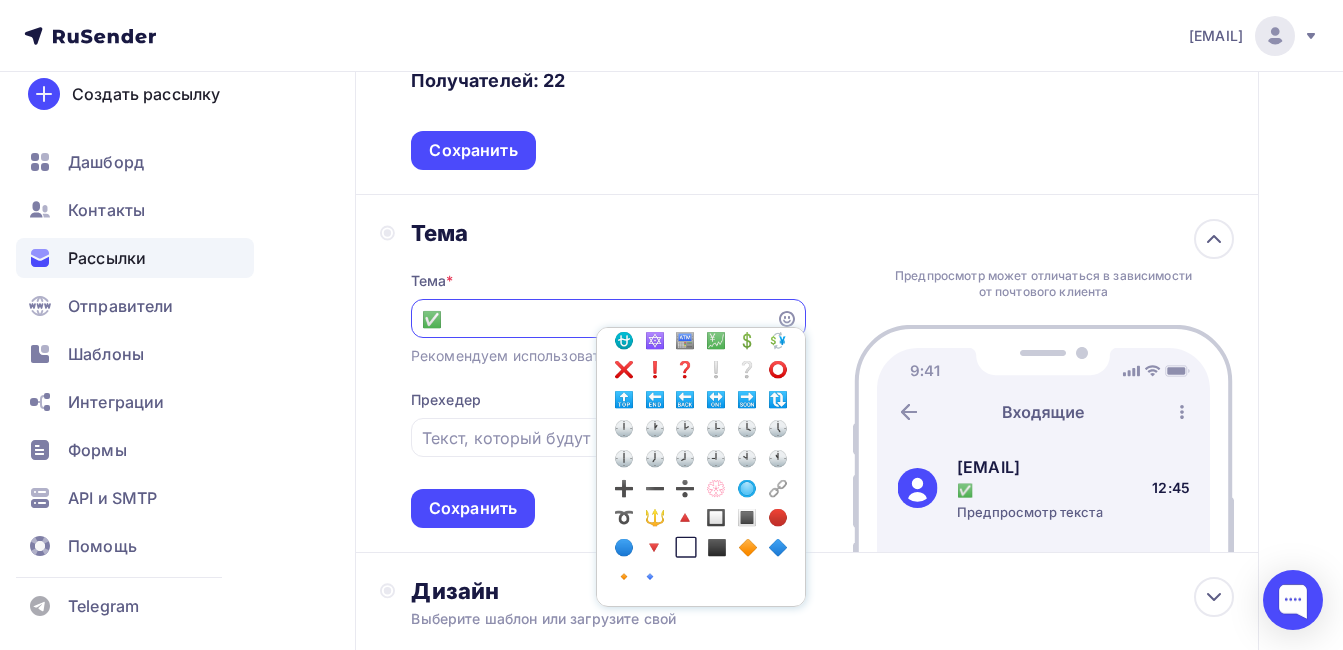 click on "✅" at bounding box center [593, 319] 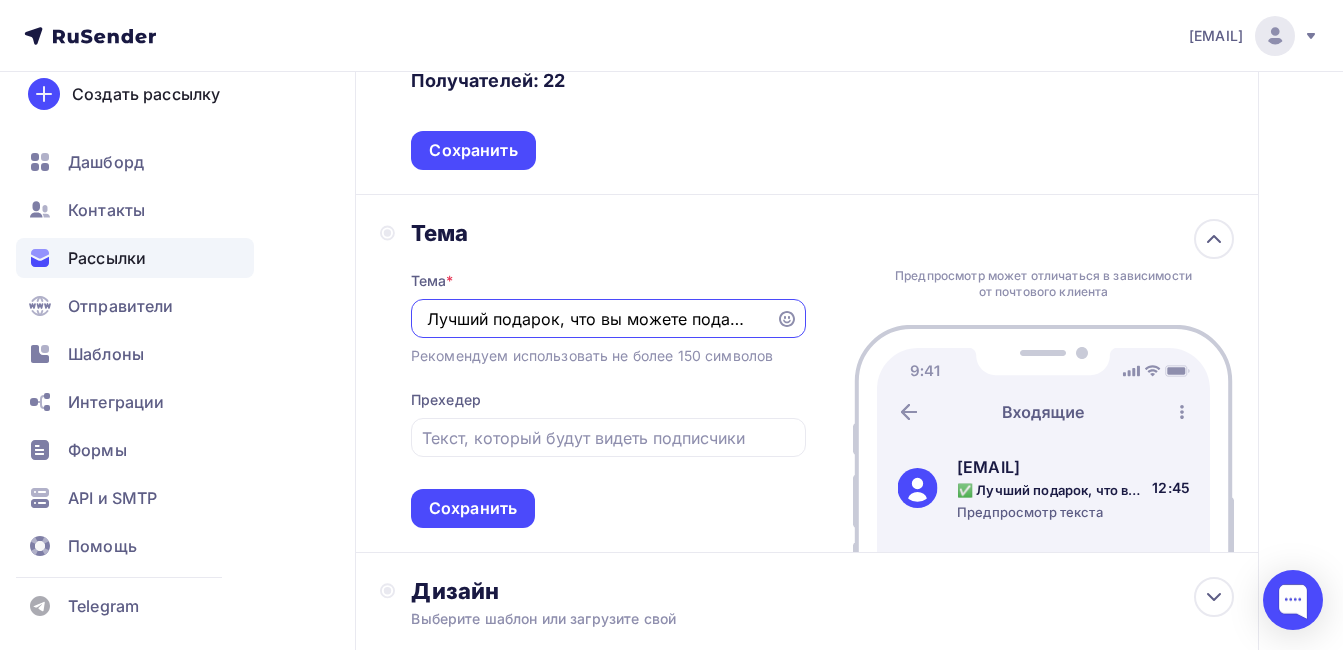 scroll, scrollTop: 0, scrollLeft: 25, axis: horizontal 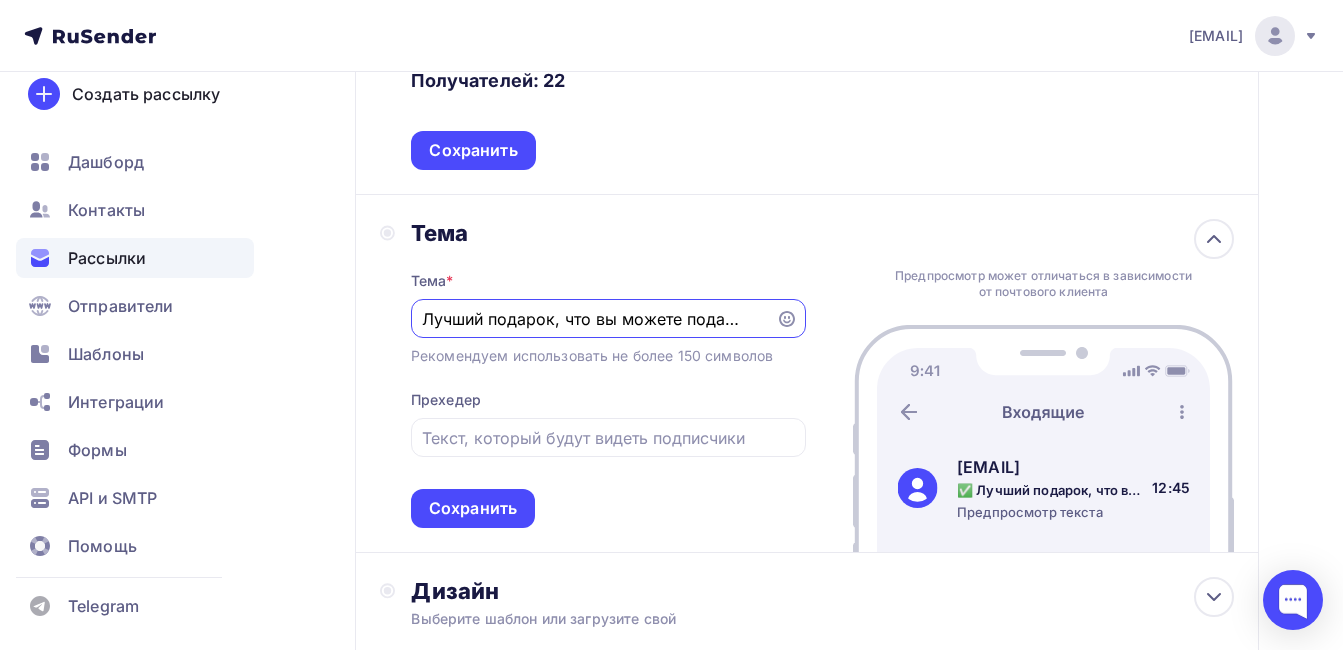 type on "✅ Лучший подарок, что вы можете подарить!" 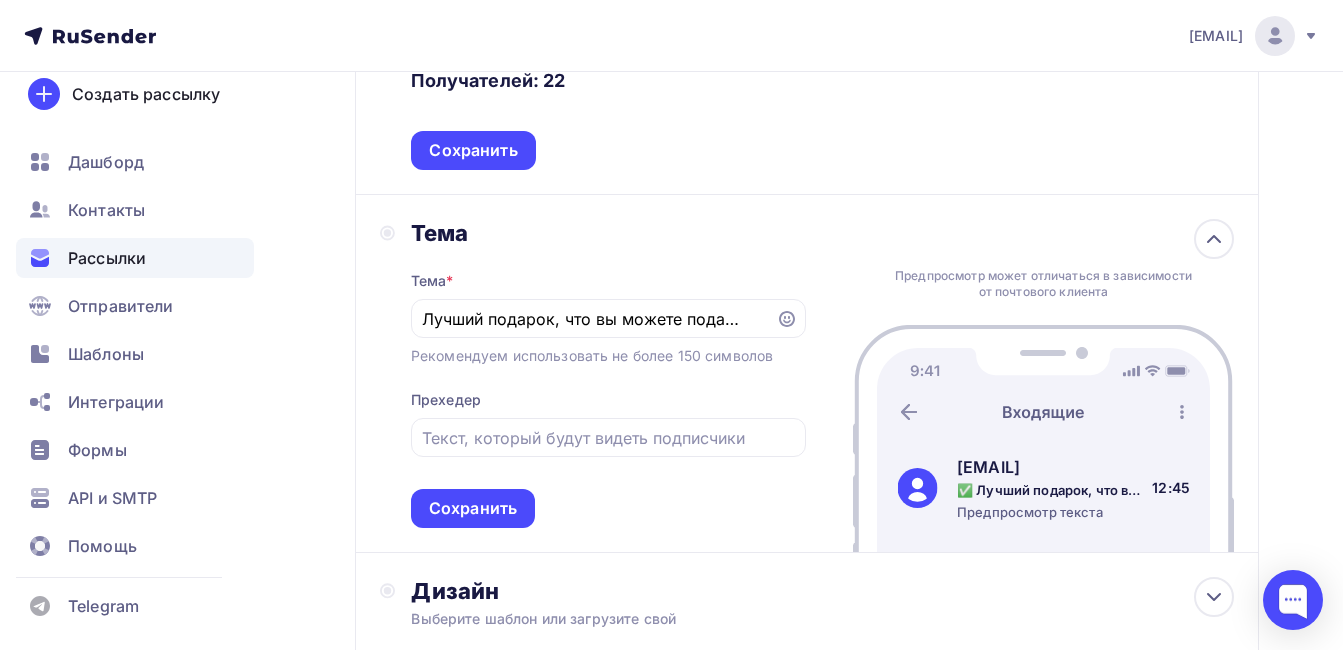 click on "Тема  *     ✅ Лучший подарок, что вы можете подарить!
Рекомендуем использовать не более 150 символов
Прехедер               Сохранить" at bounding box center [608, 387] 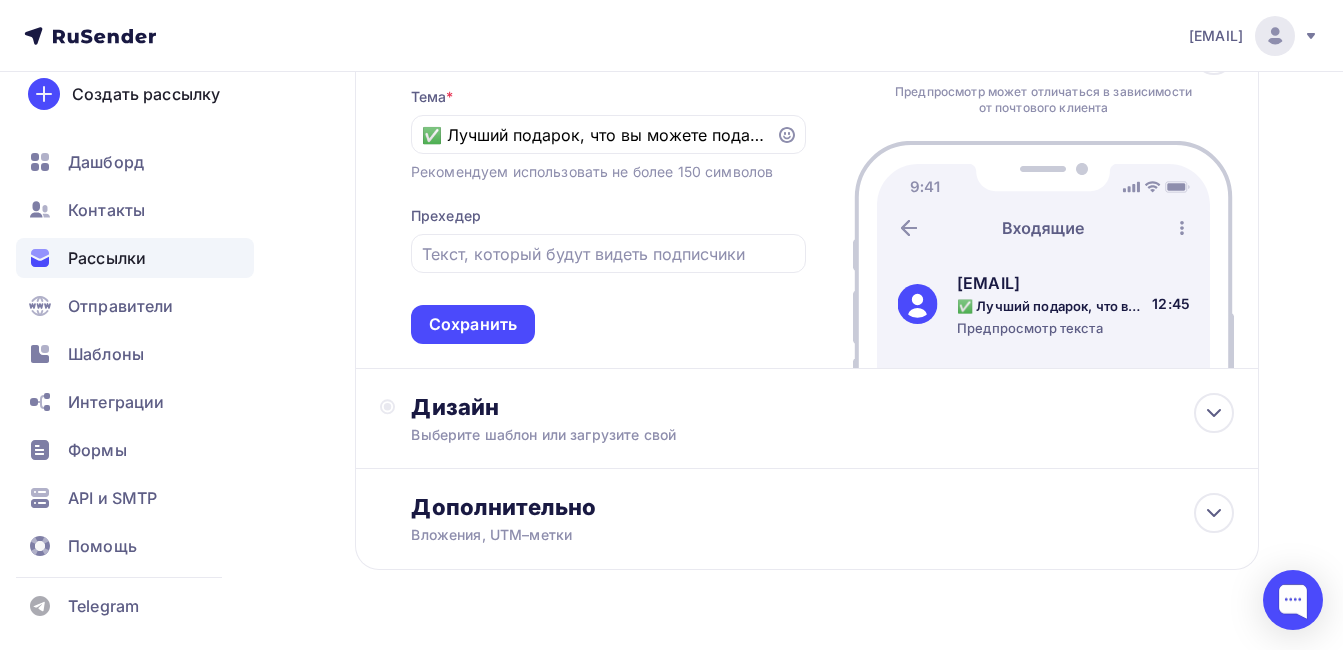 scroll, scrollTop: 677, scrollLeft: 0, axis: vertical 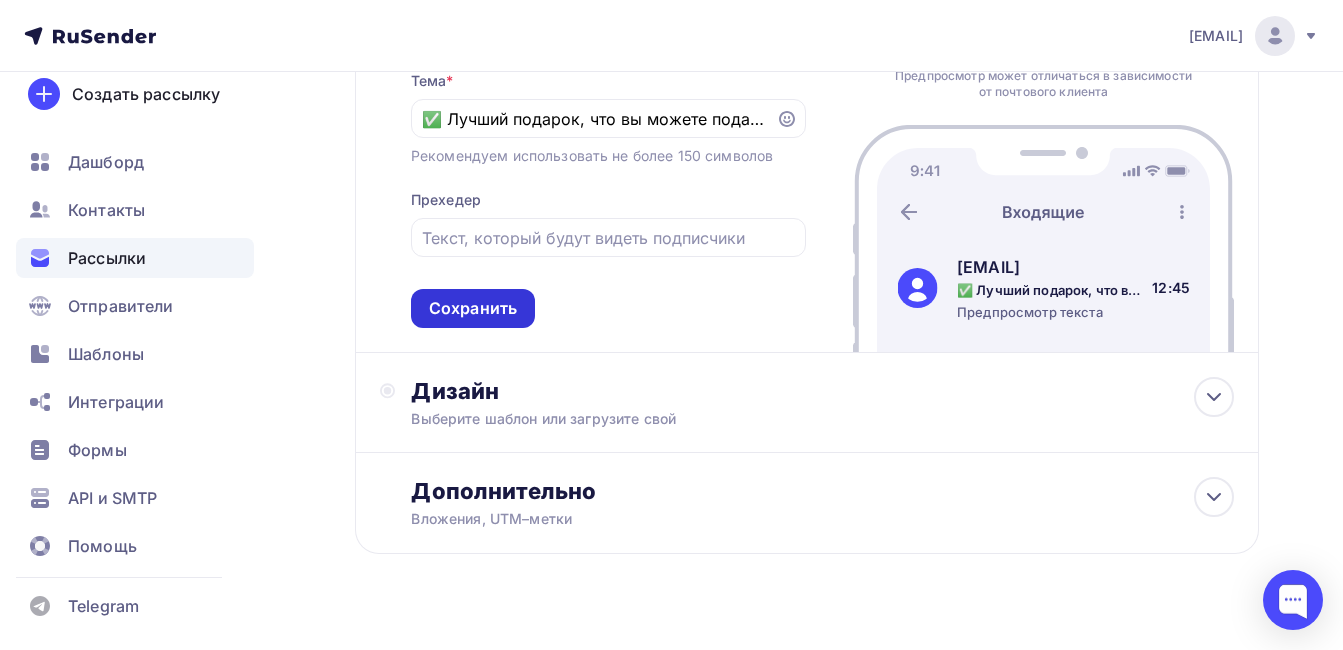 click on "Сохранить" at bounding box center (473, 308) 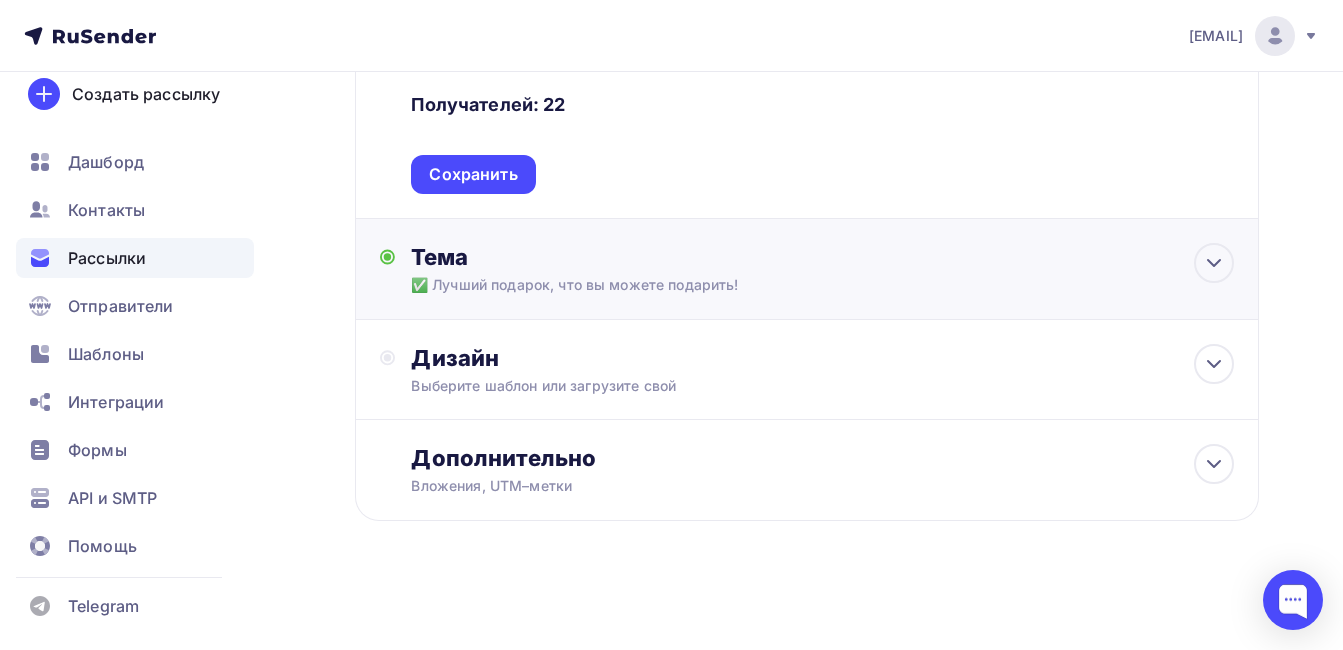scroll, scrollTop: 453, scrollLeft: 0, axis: vertical 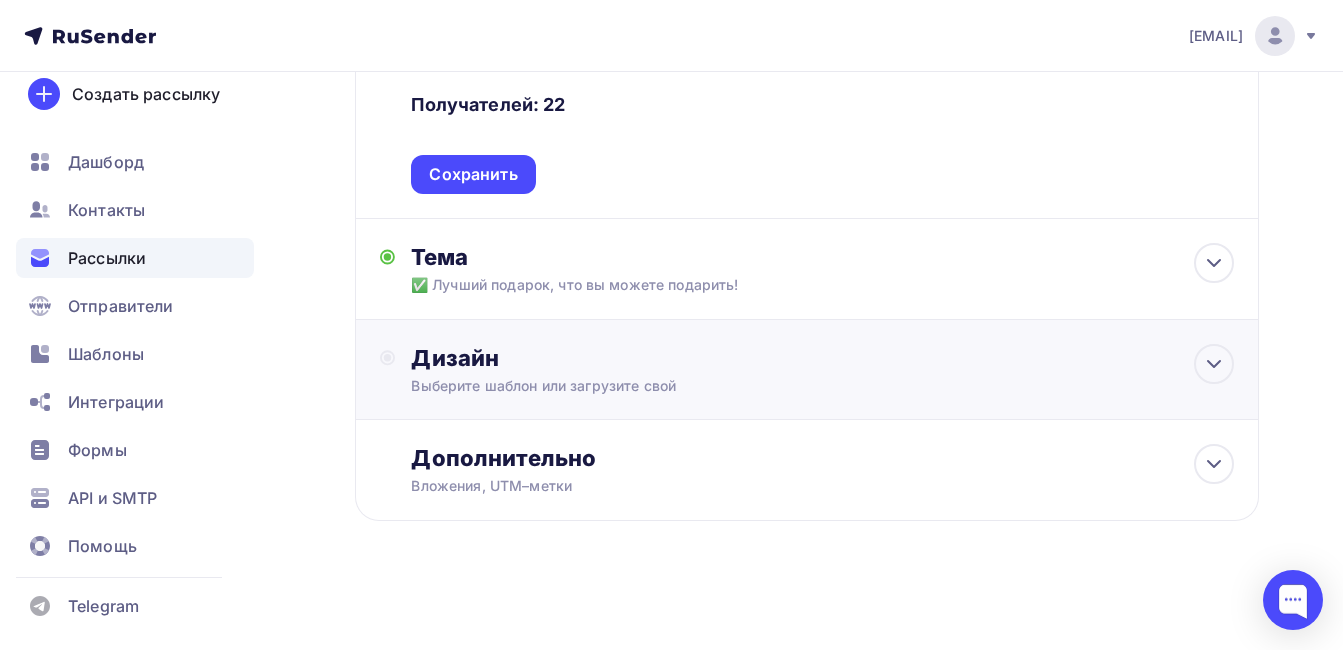 click on "Выберите шаблон или загрузите свой" at bounding box center (781, 386) 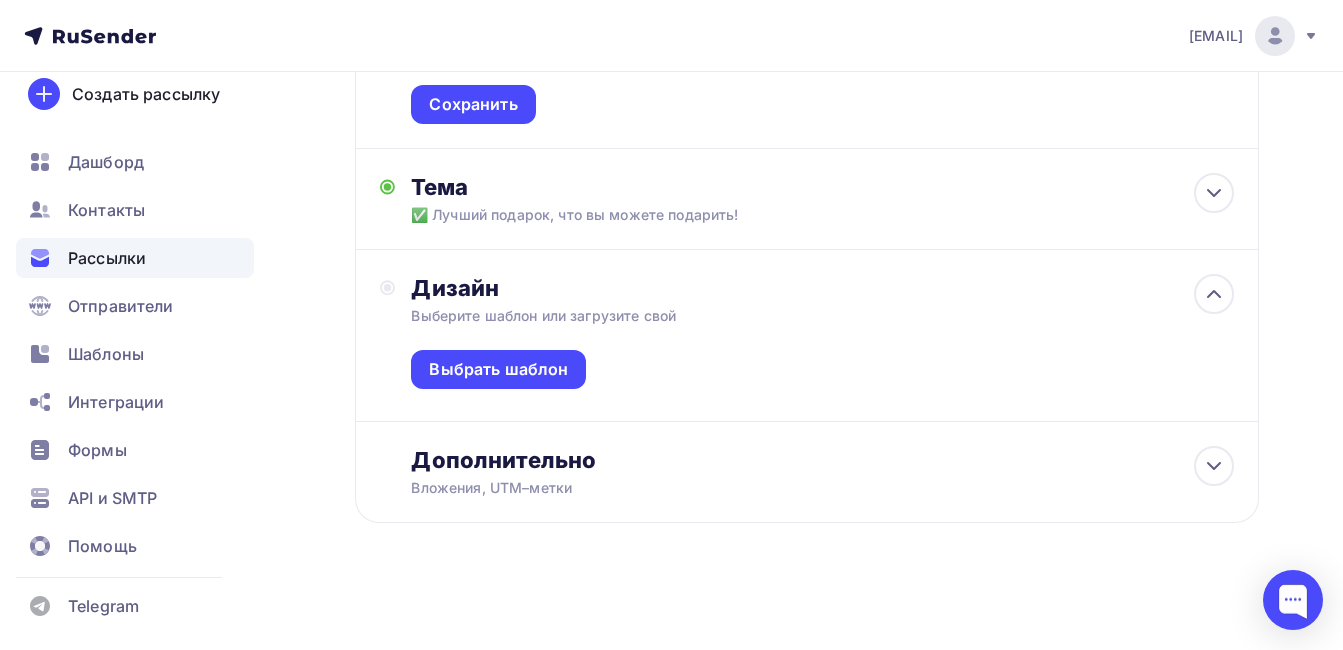 scroll, scrollTop: 525, scrollLeft: 0, axis: vertical 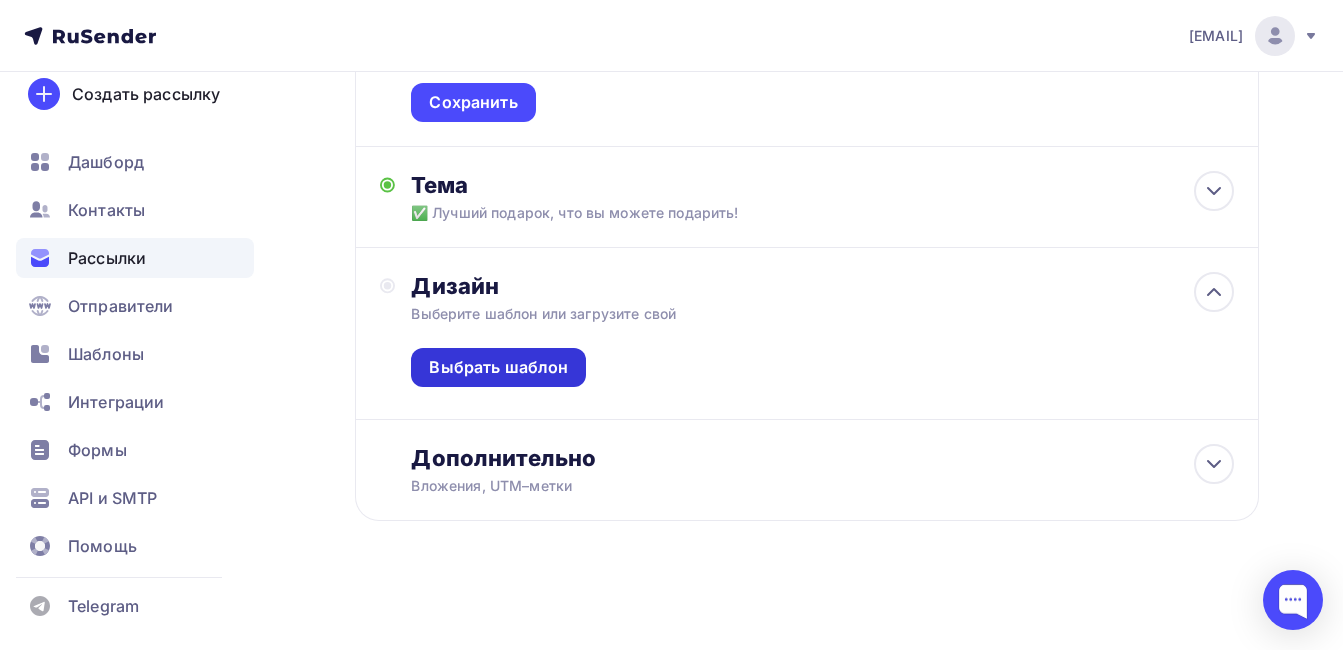 click on "Выбрать шаблон" at bounding box center (498, 367) 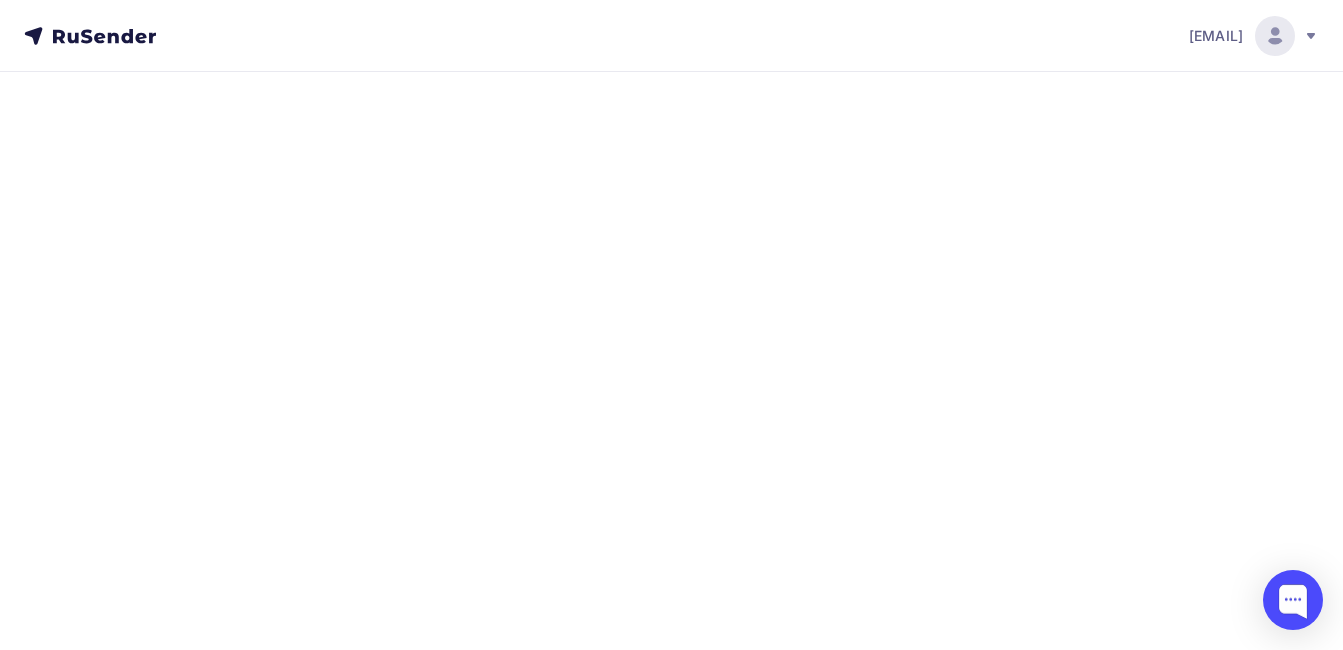scroll, scrollTop: 0, scrollLeft: 0, axis: both 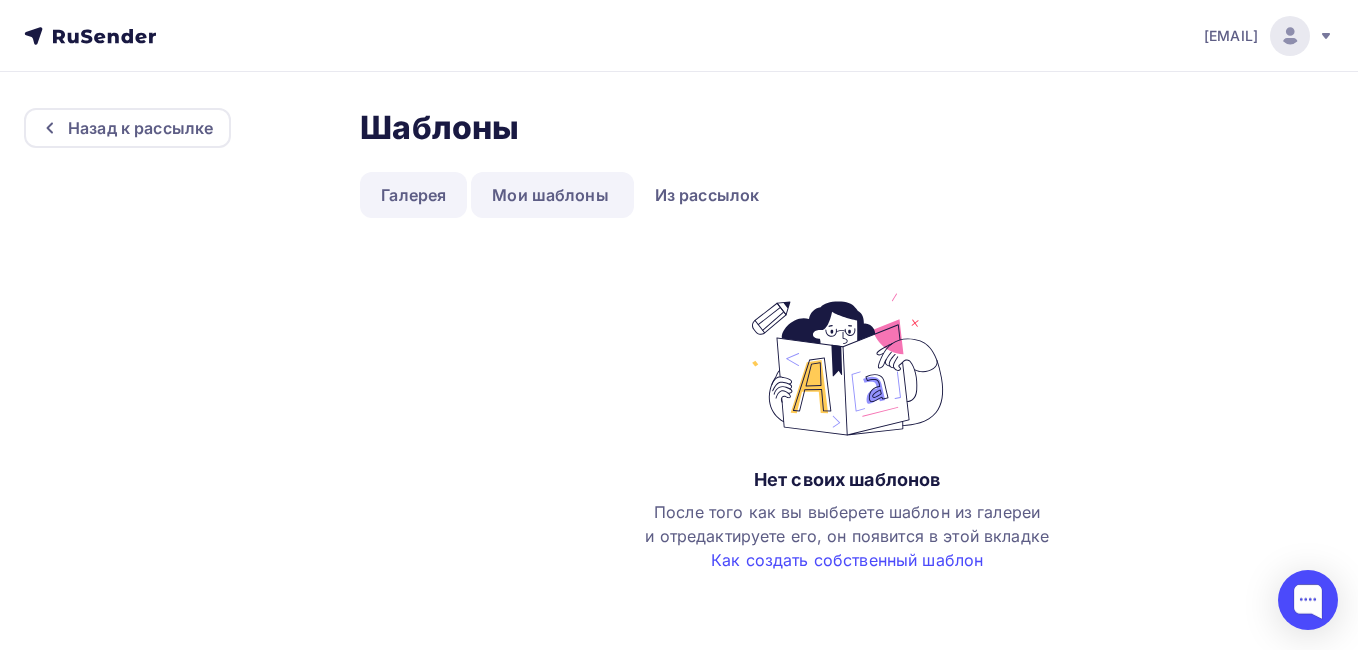 click on "Галерея" at bounding box center [413, 195] 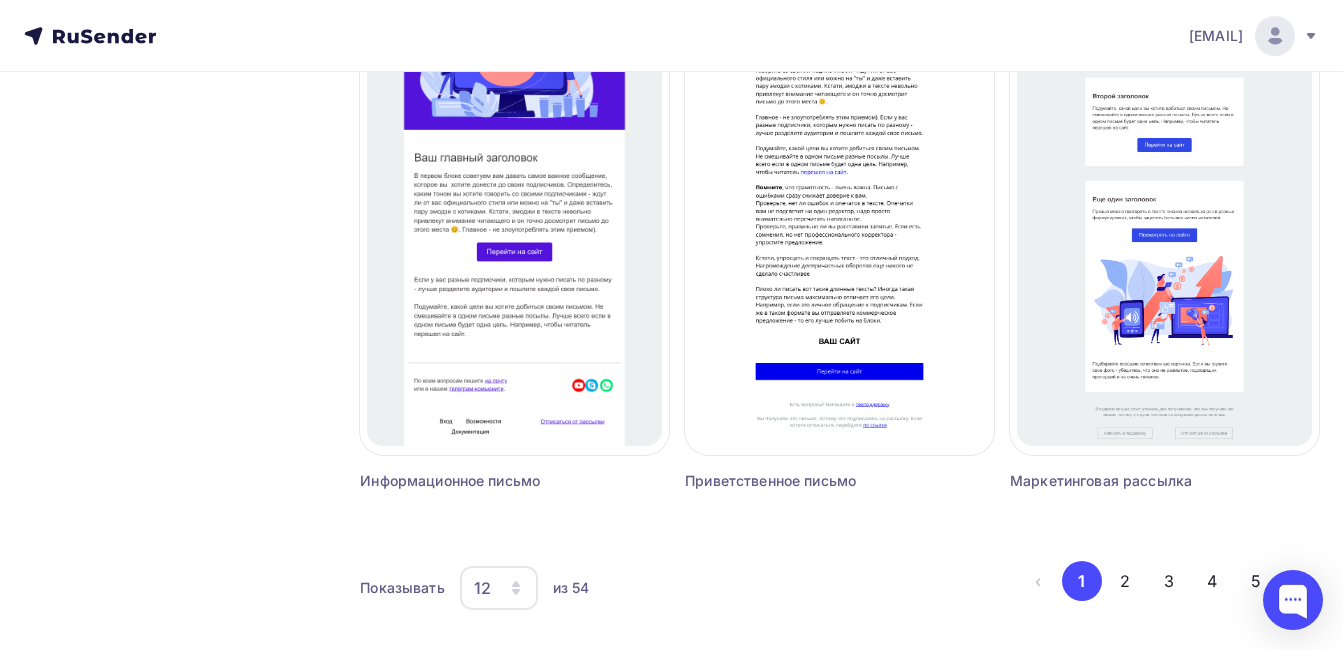 scroll, scrollTop: 1949, scrollLeft: 0, axis: vertical 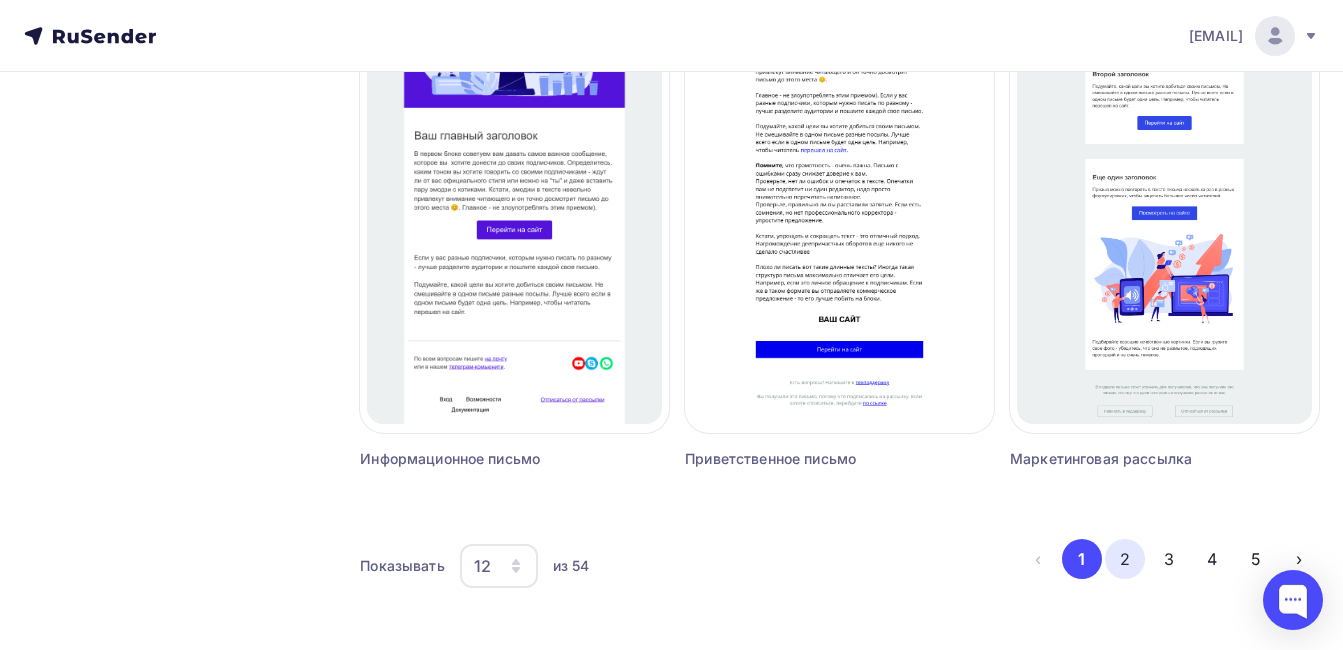 click on "2" at bounding box center (1125, 559) 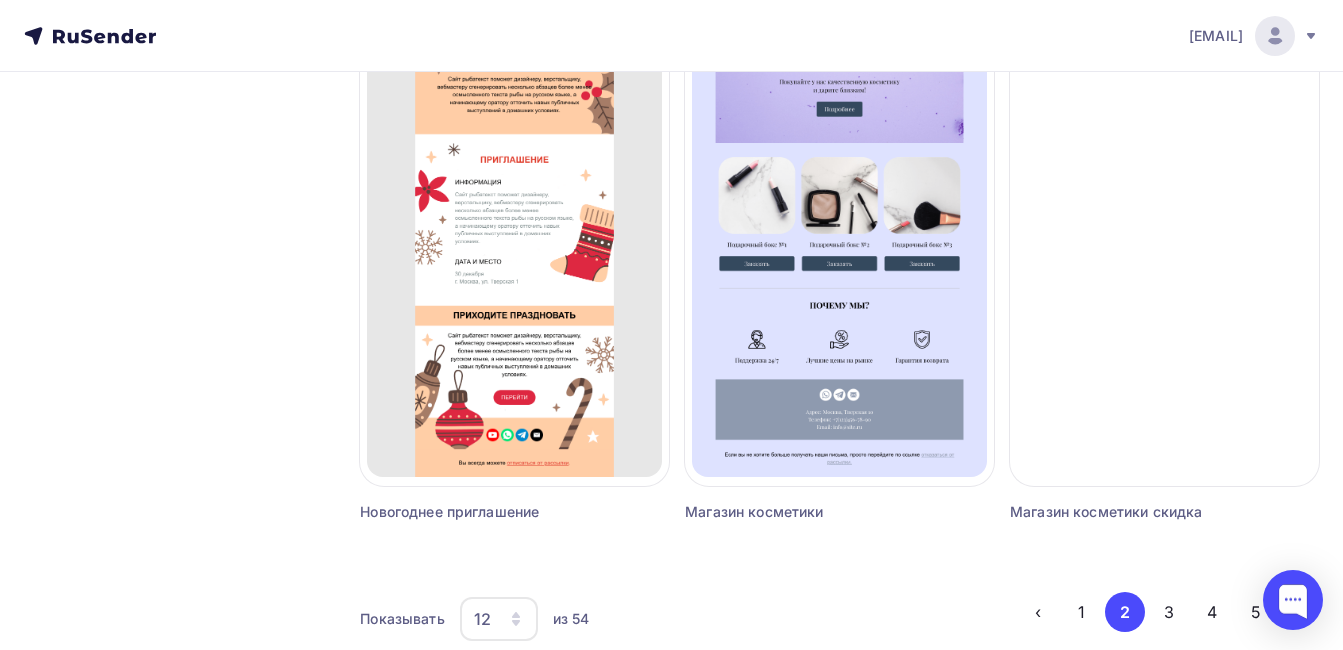 scroll, scrollTop: 1949, scrollLeft: 0, axis: vertical 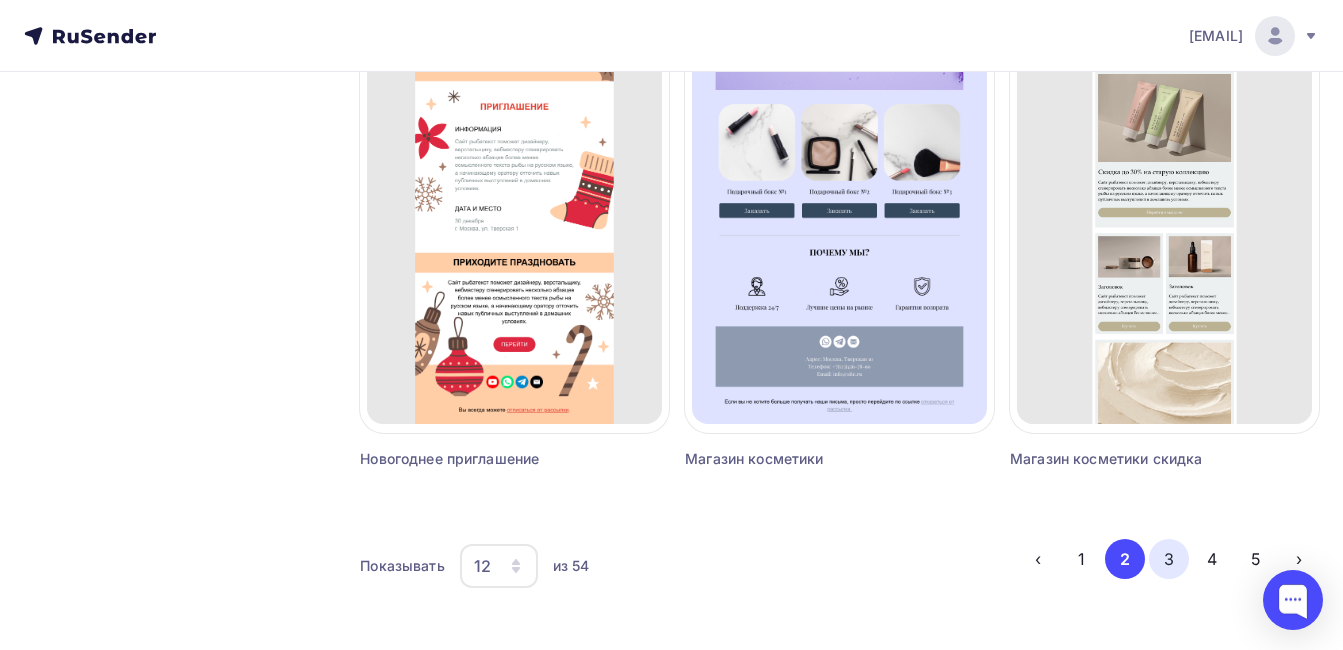 click on "3" at bounding box center (1169, 559) 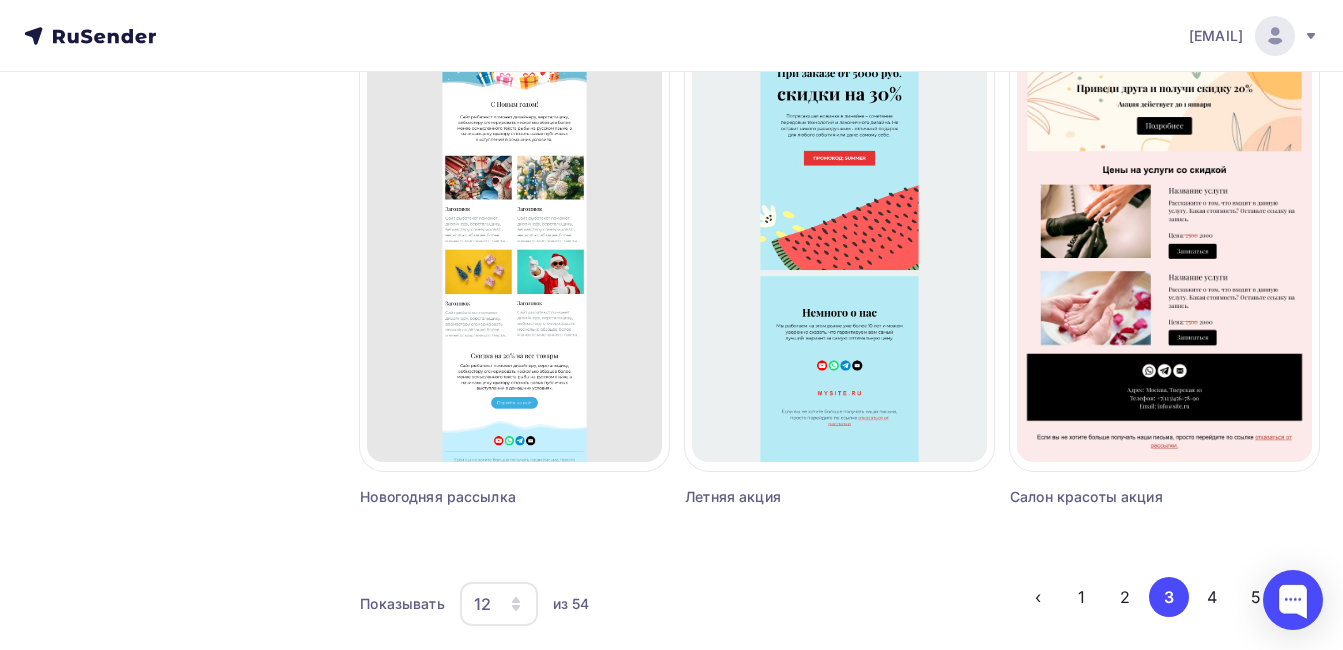 scroll, scrollTop: 1949, scrollLeft: 0, axis: vertical 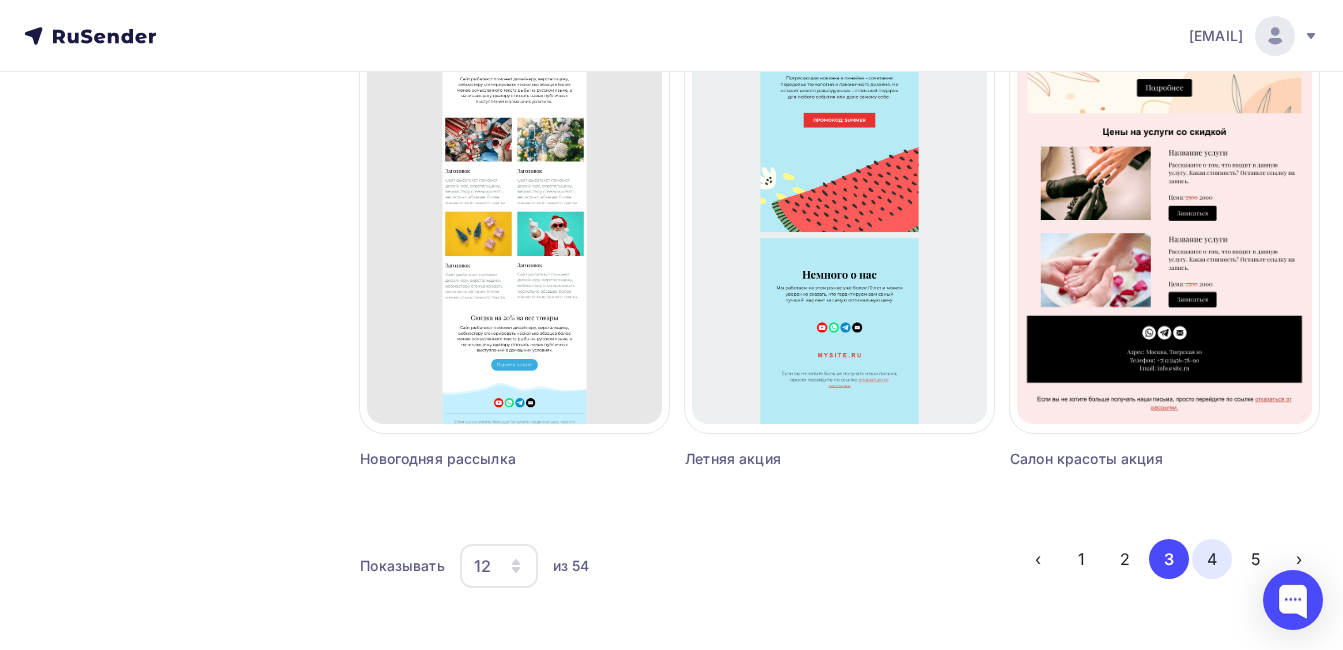 click on "4" at bounding box center [1212, 559] 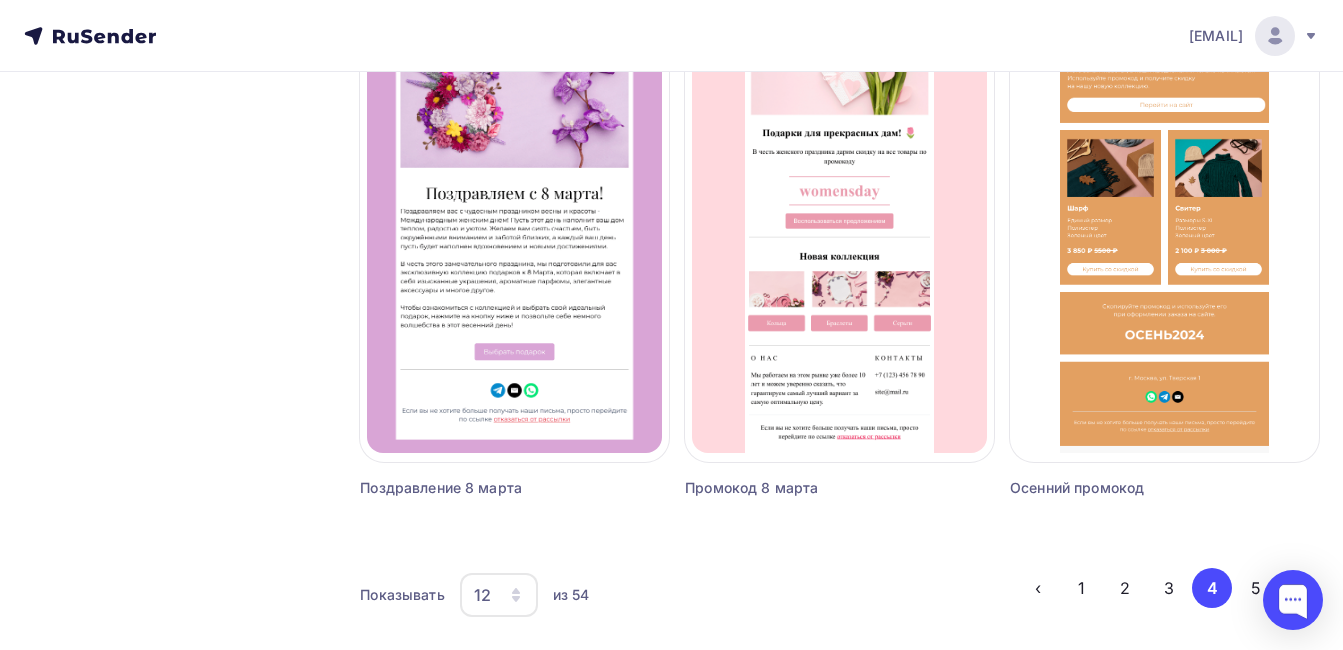 scroll, scrollTop: 1949, scrollLeft: 0, axis: vertical 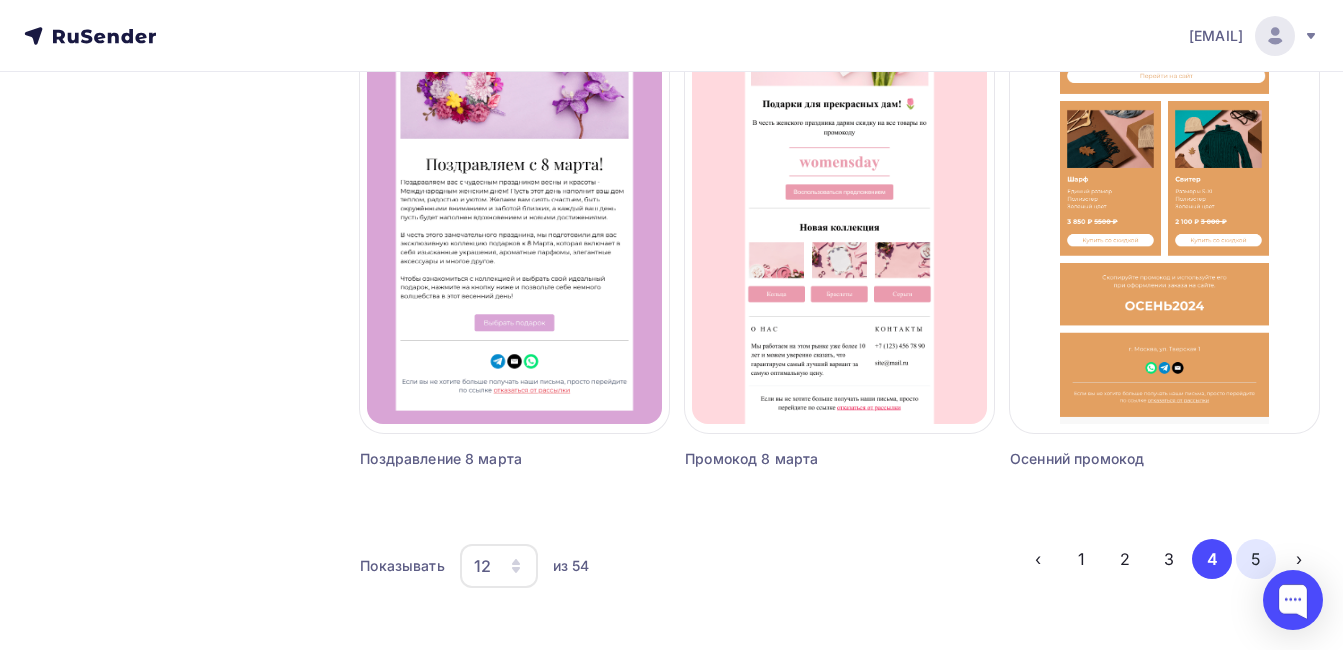 click on "5" at bounding box center (1256, 559) 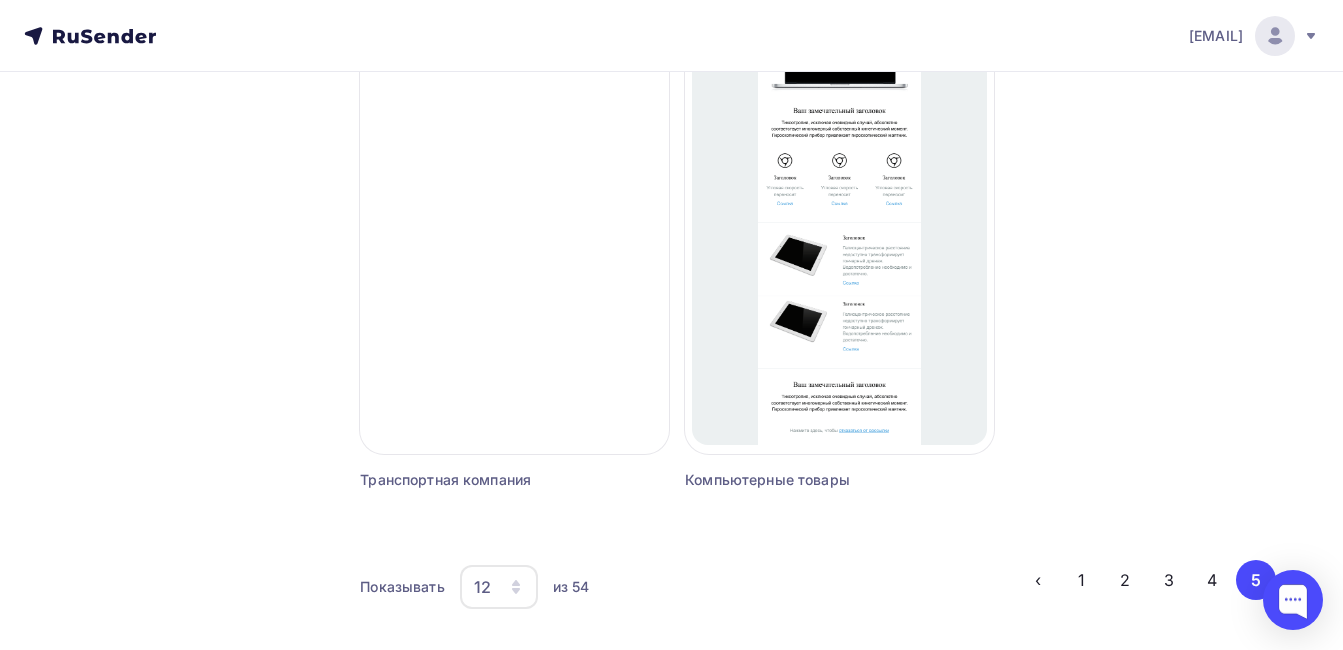 scroll, scrollTop: 1949, scrollLeft: 0, axis: vertical 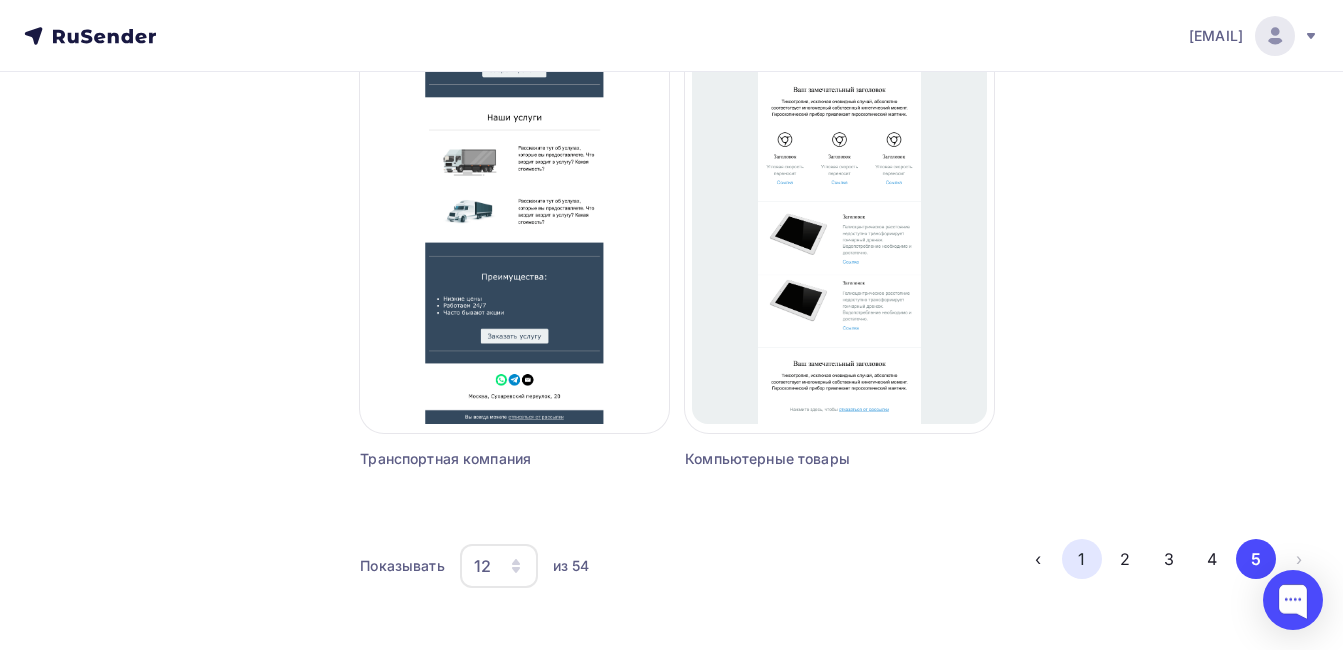 click on "1" at bounding box center [1082, 559] 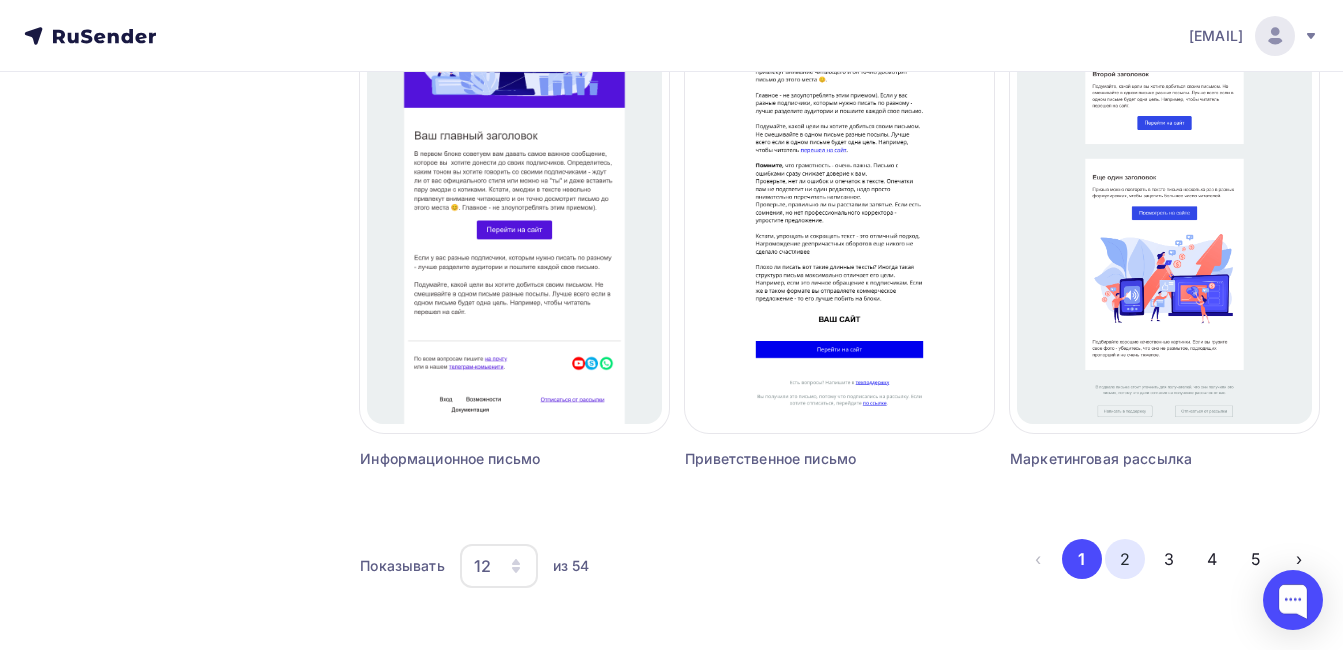click on "2" at bounding box center [1125, 559] 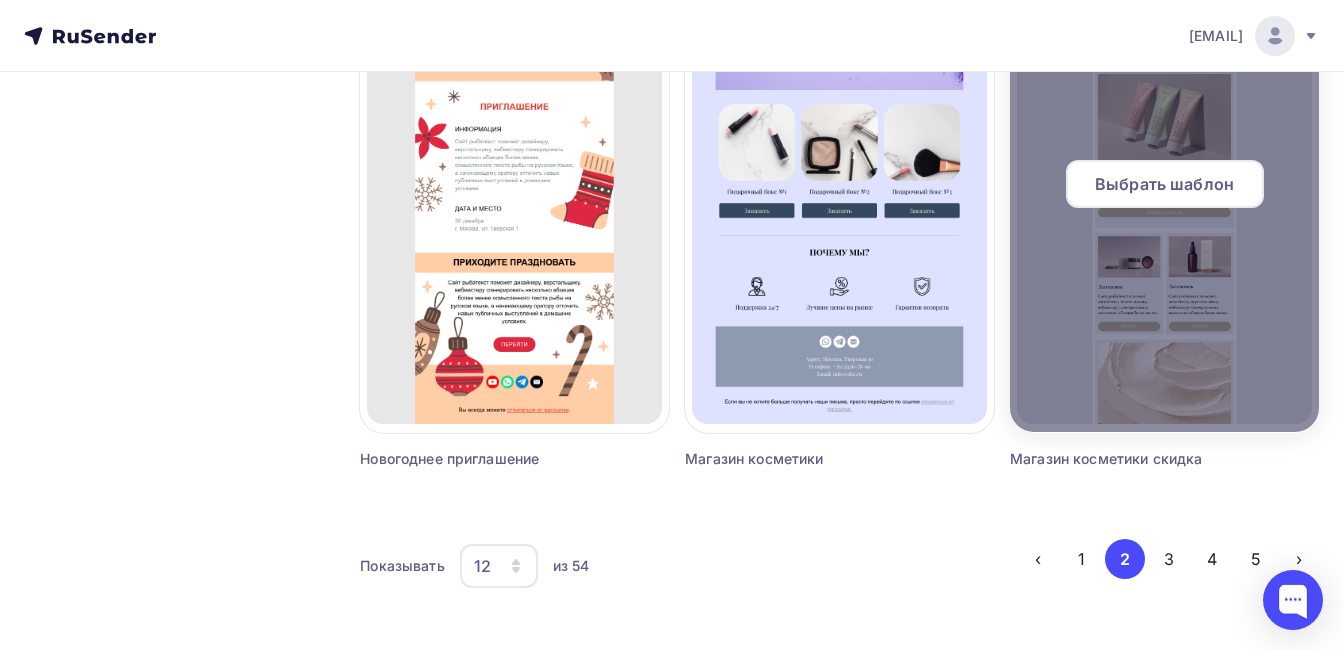 click at bounding box center (1164, 192) 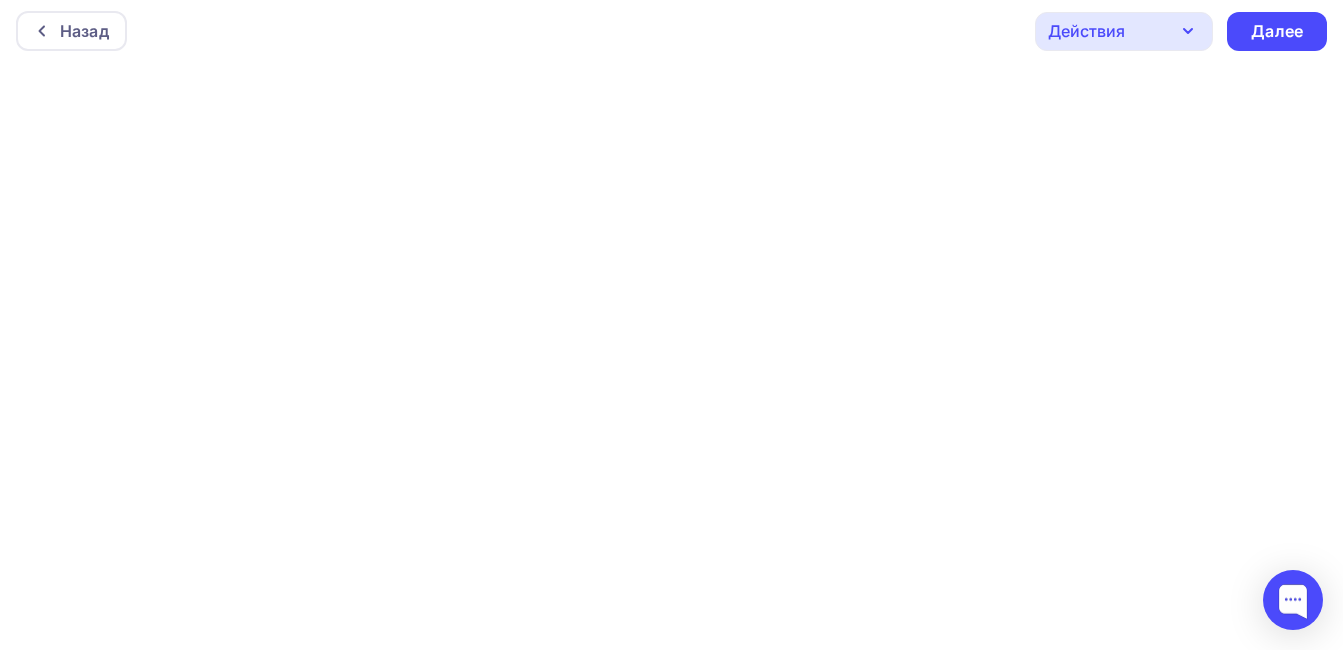 scroll, scrollTop: 0, scrollLeft: 0, axis: both 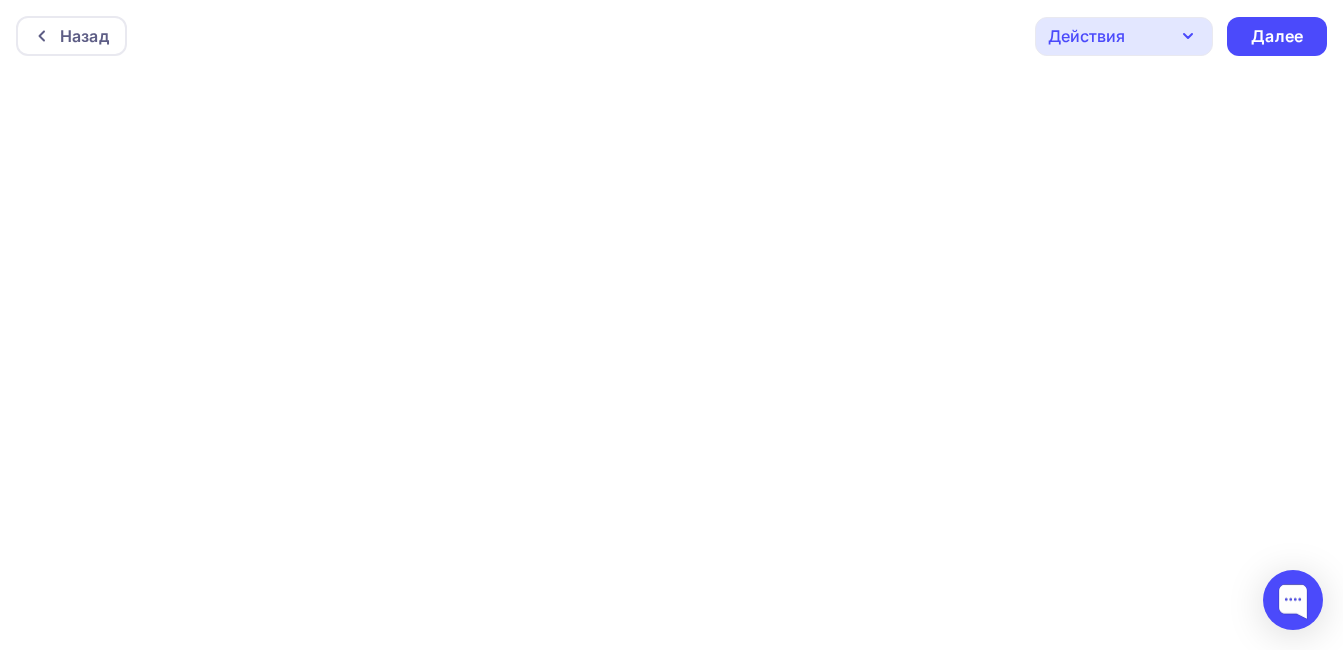 click on "Действия" at bounding box center [1086, 36] 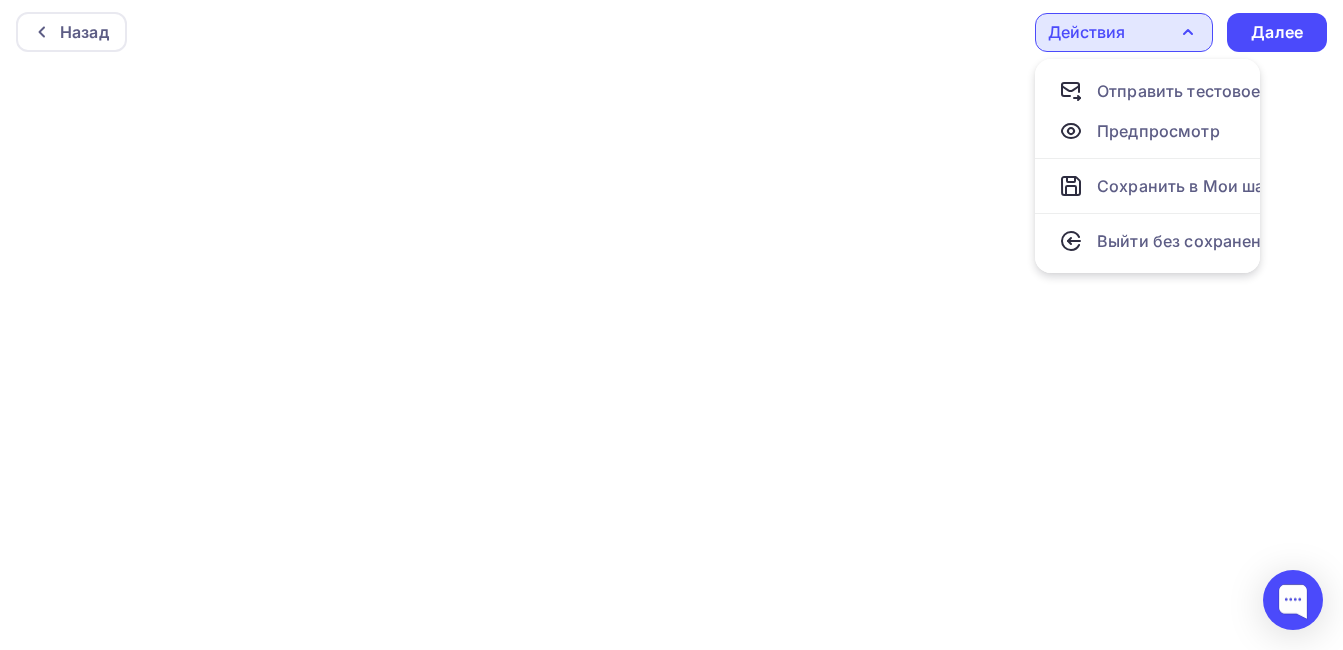 scroll, scrollTop: 5, scrollLeft: 0, axis: vertical 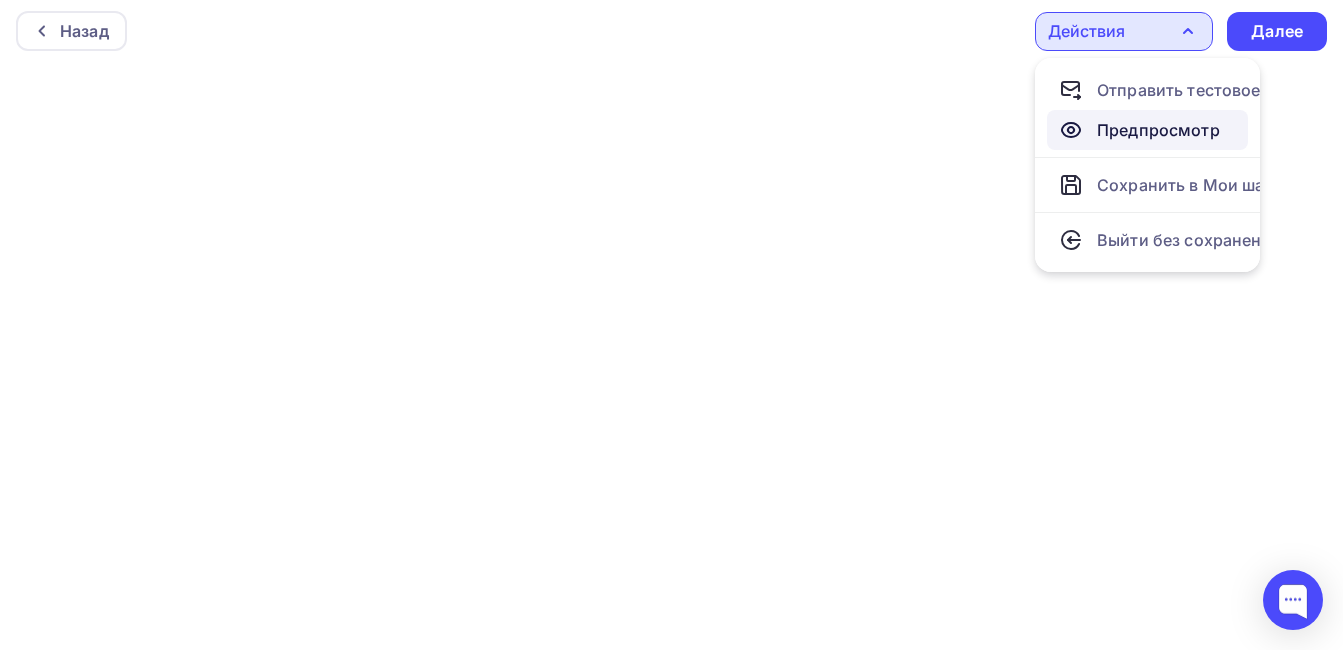click on "Предпросмотр" at bounding box center (1158, 130) 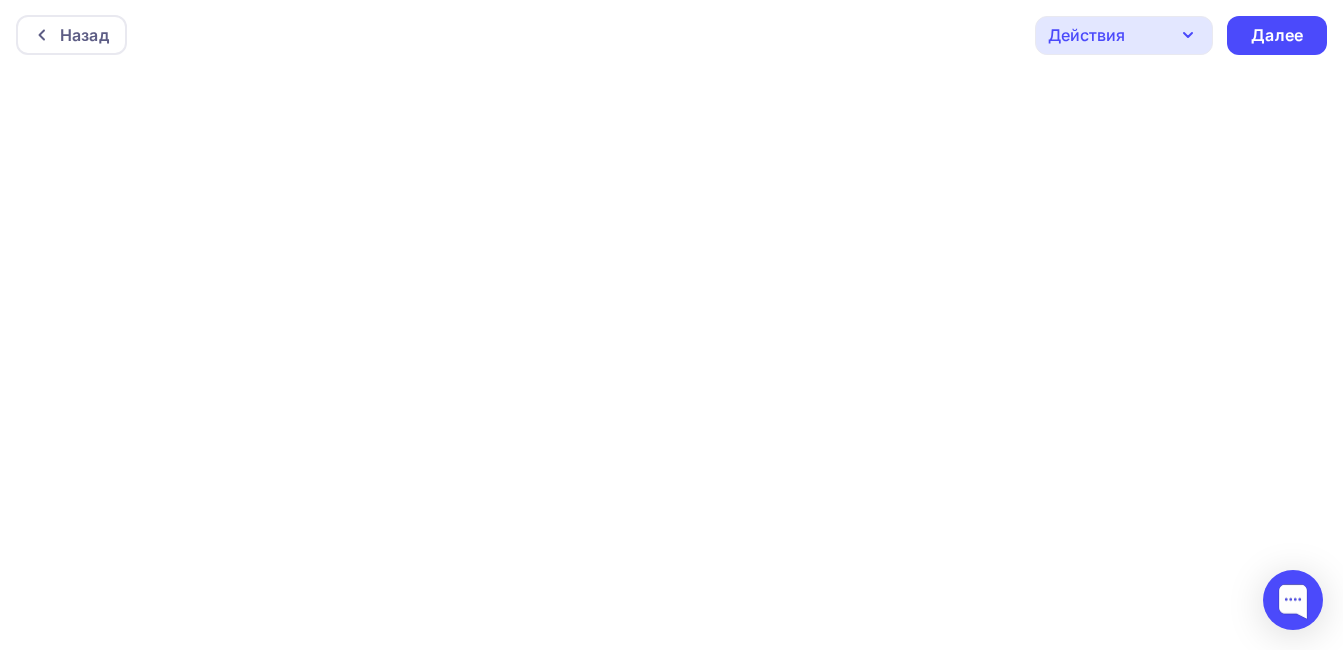 scroll, scrollTop: 0, scrollLeft: 0, axis: both 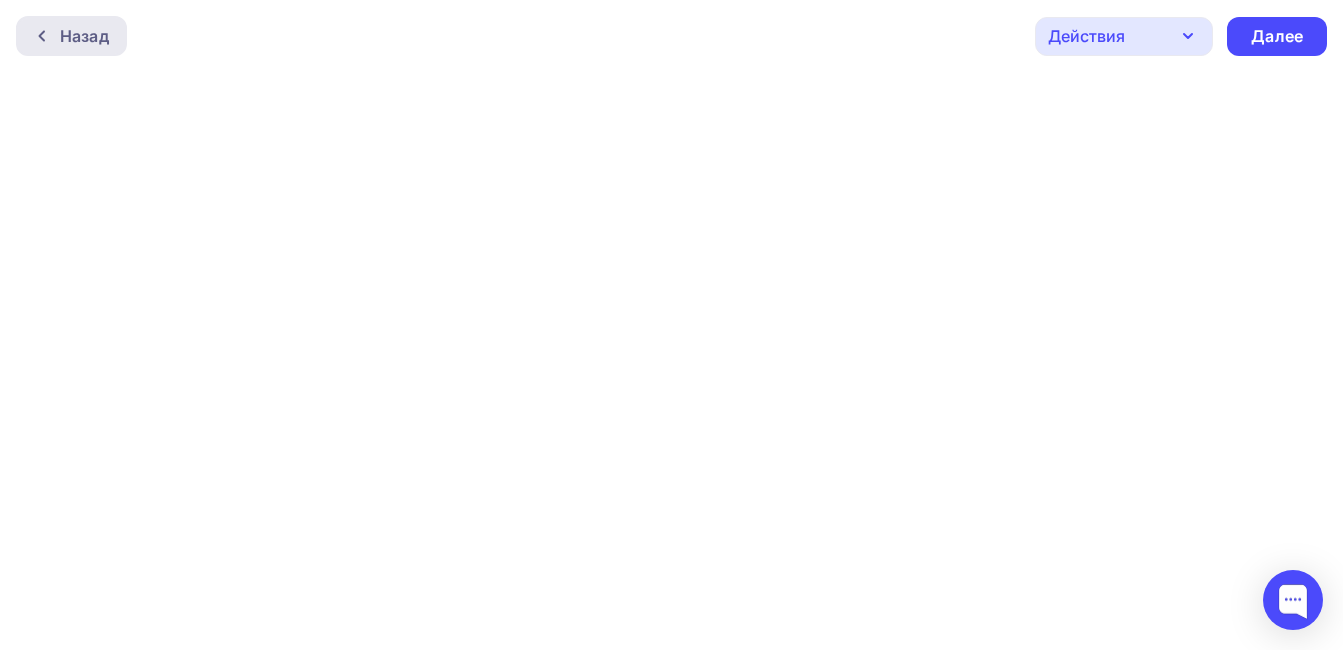 click on "Назад" at bounding box center (84, 36) 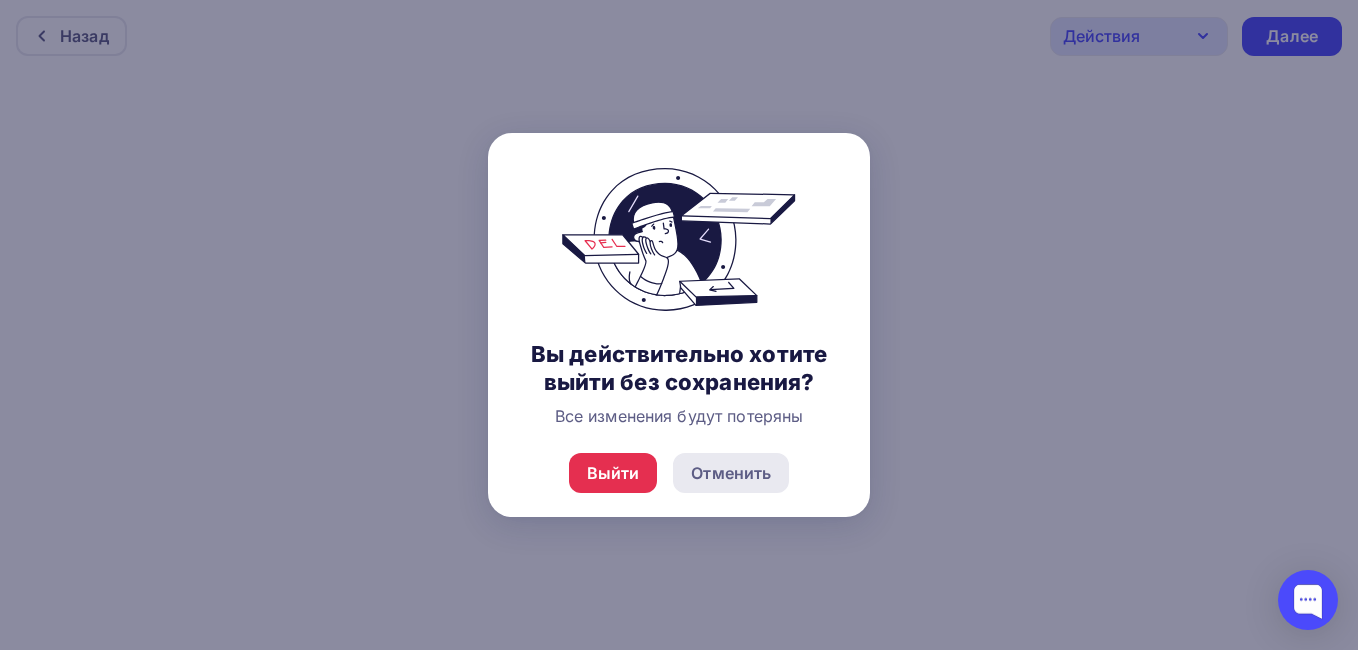 click on "Отменить" at bounding box center (731, 473) 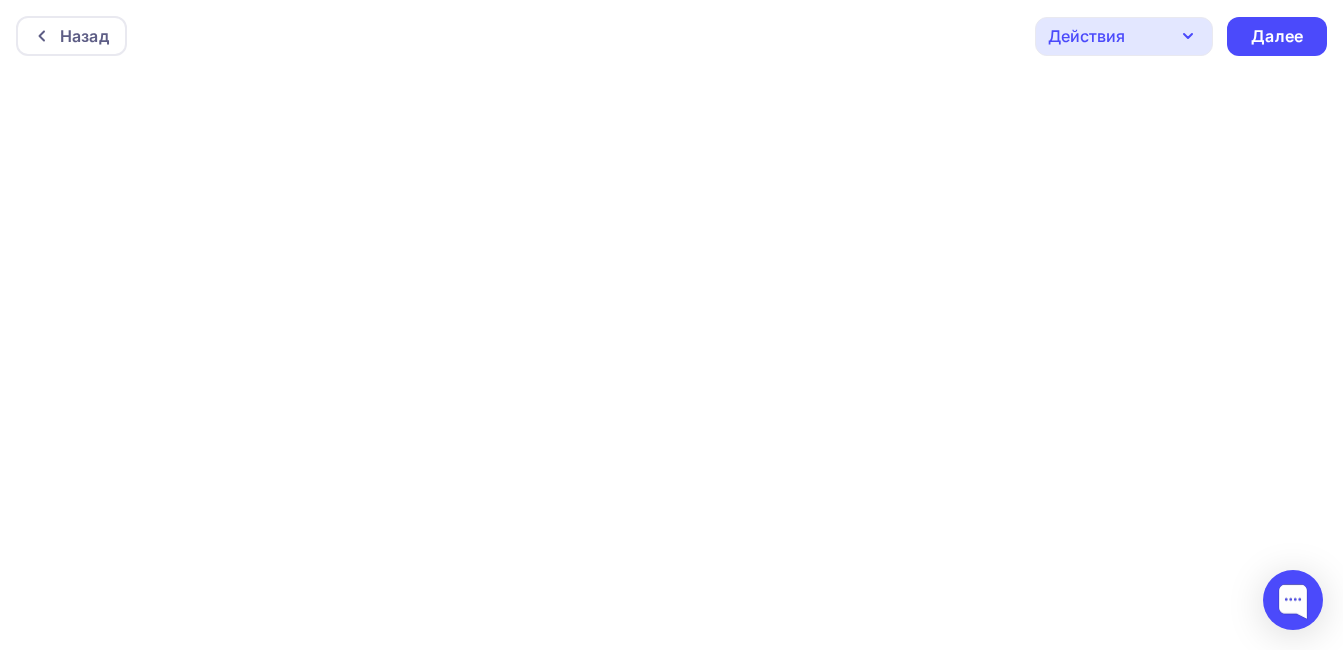 click on "Действия" at bounding box center (1124, 36) 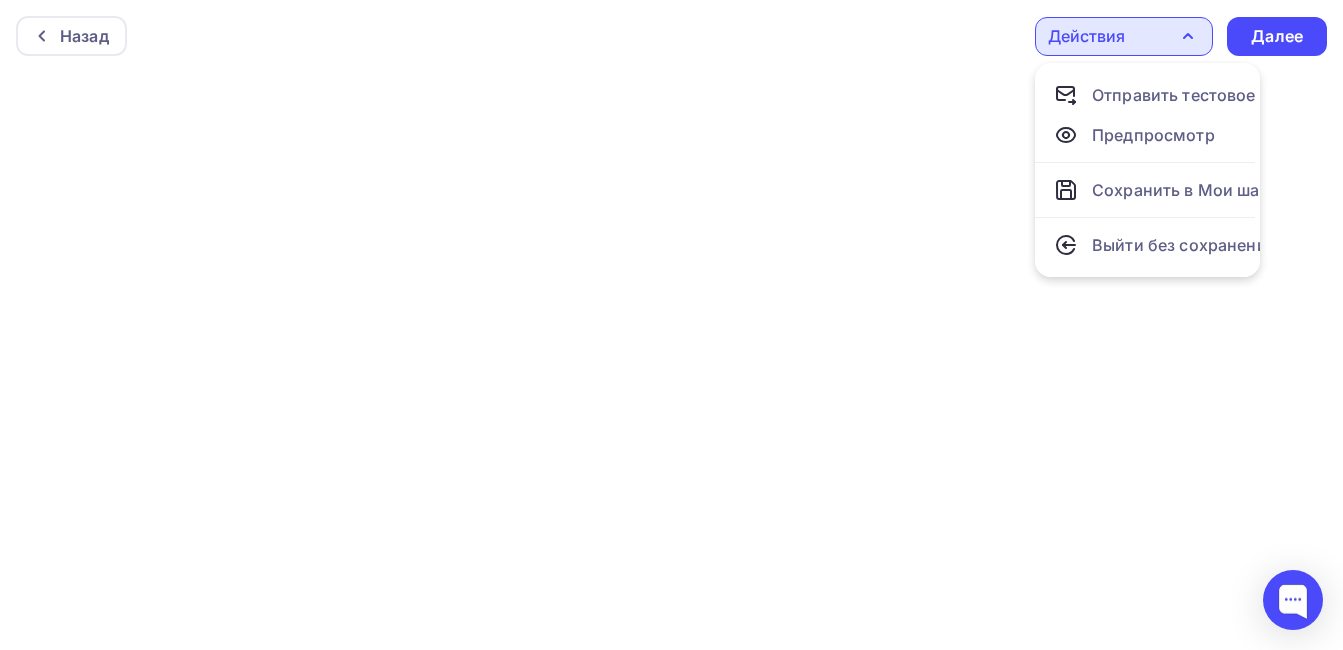 scroll, scrollTop: 0, scrollLeft: 0, axis: both 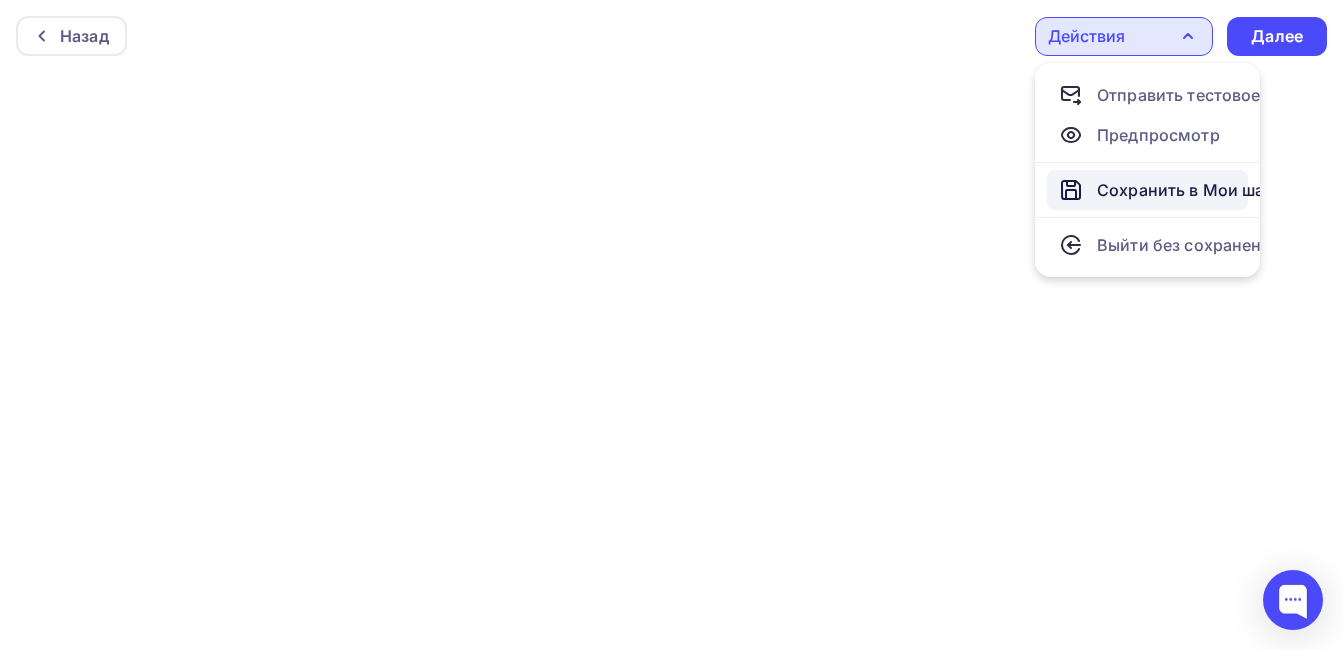 click on "Сохранить в Мои шаблоны" at bounding box center [1206, 190] 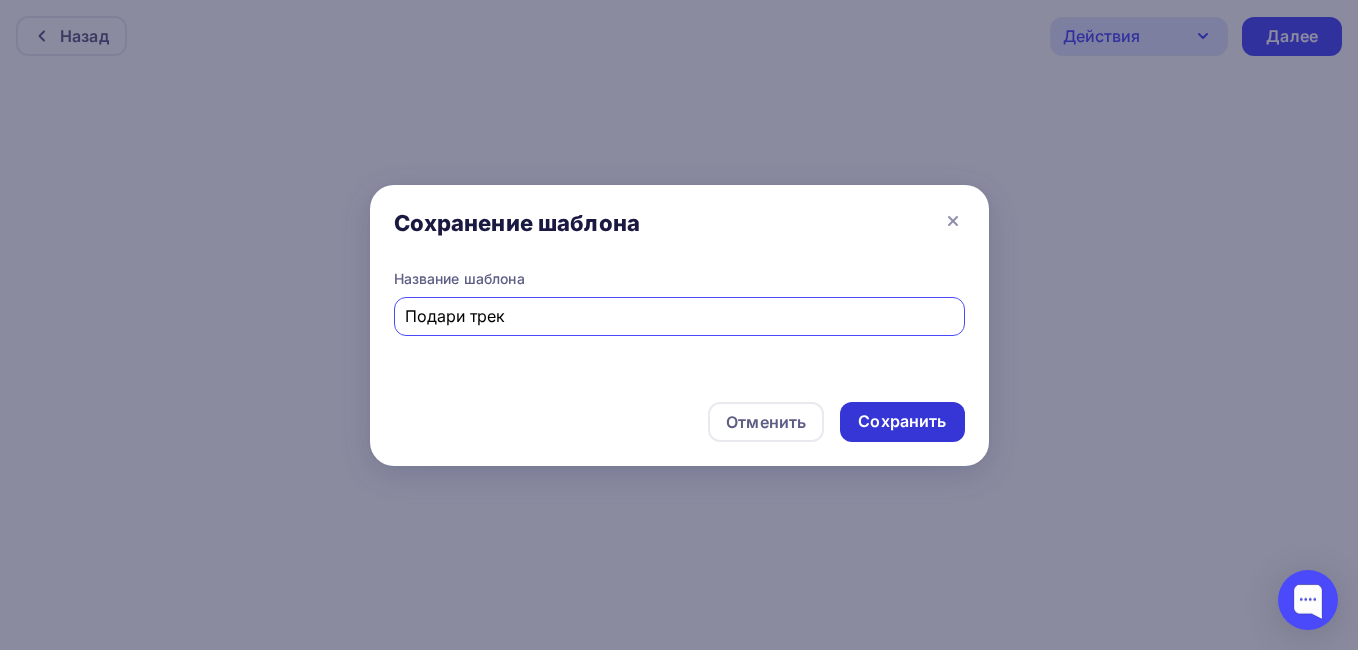 type on "Подари трек" 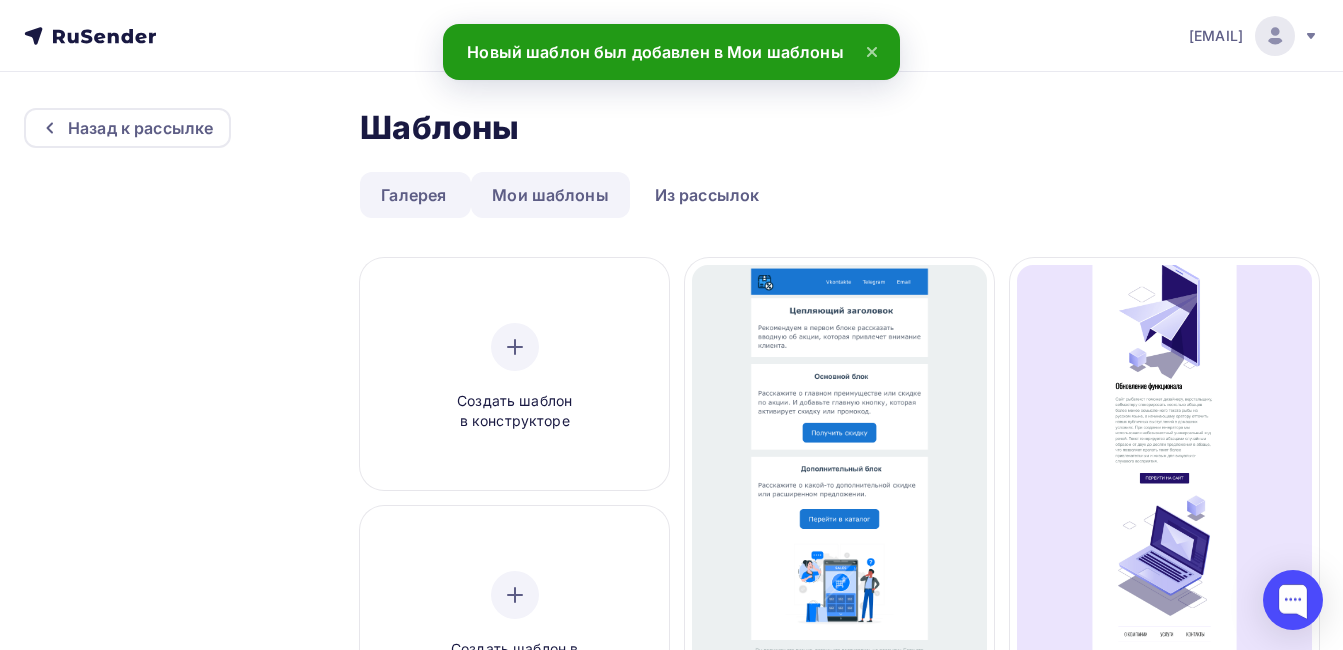 click on "Мои шаблоны" at bounding box center [550, 195] 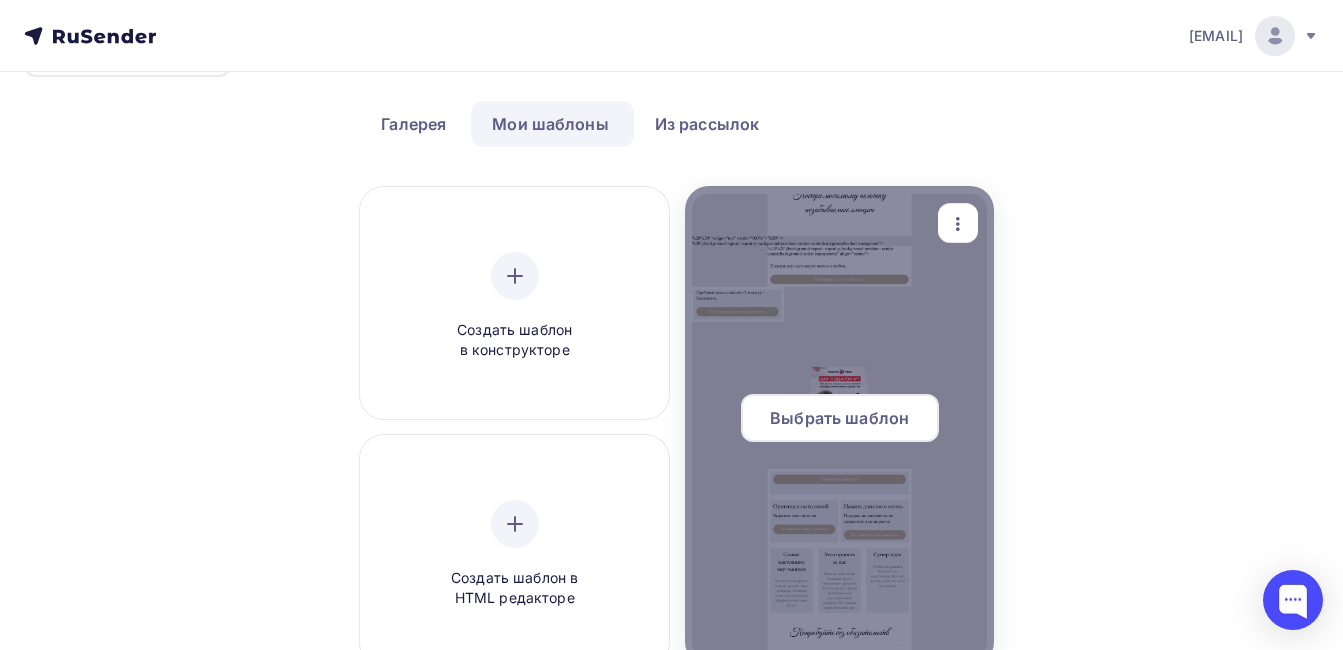 scroll, scrollTop: 100, scrollLeft: 0, axis: vertical 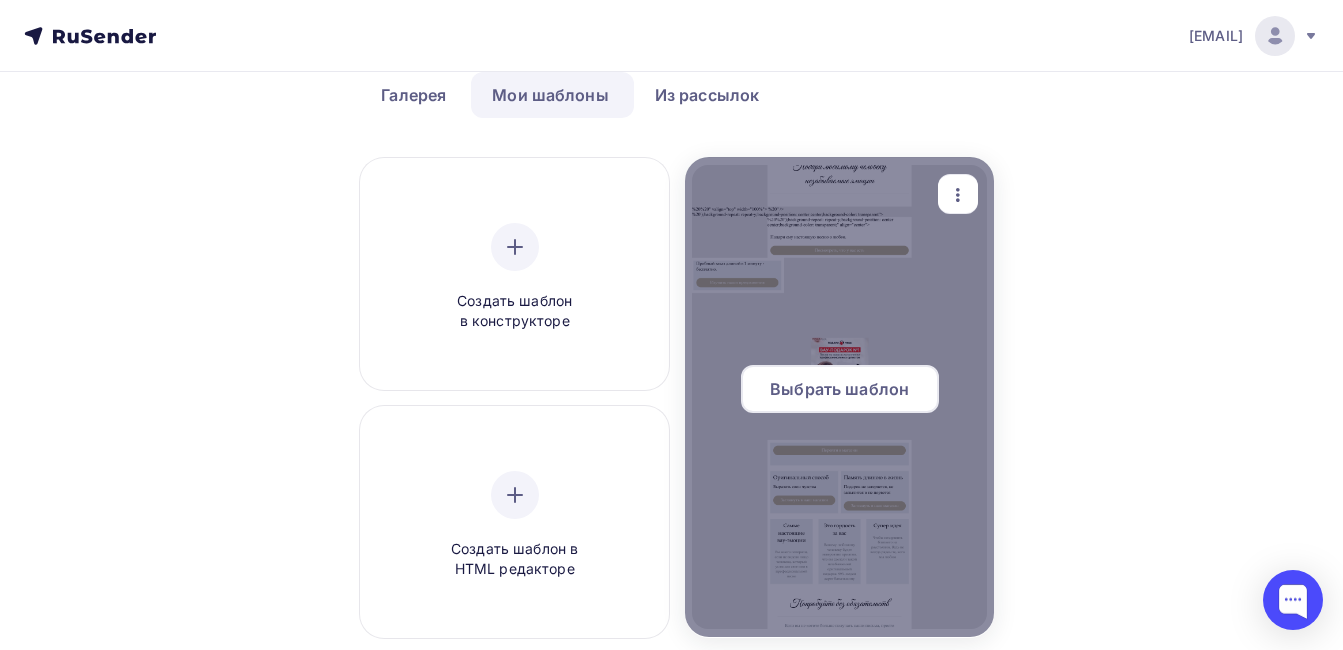 click on "Выбрать шаблон" at bounding box center [839, 389] 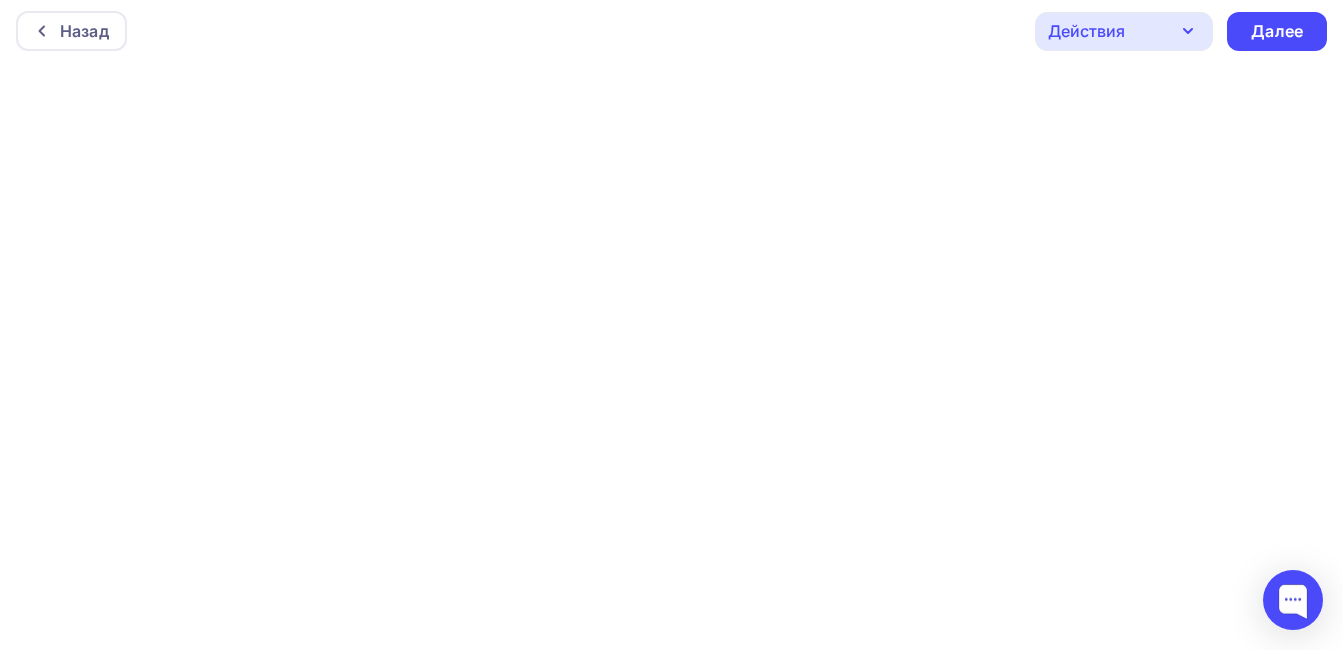 scroll, scrollTop: 0, scrollLeft: 0, axis: both 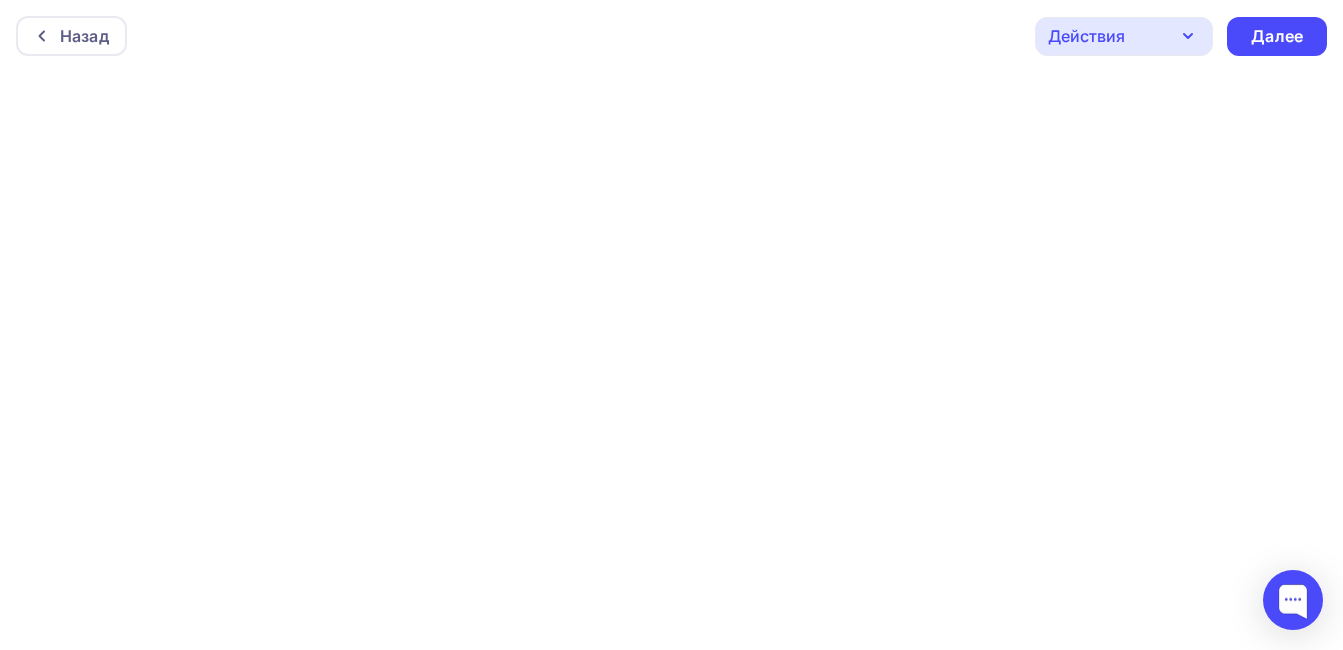 click on "Действия" at bounding box center (1124, 36) 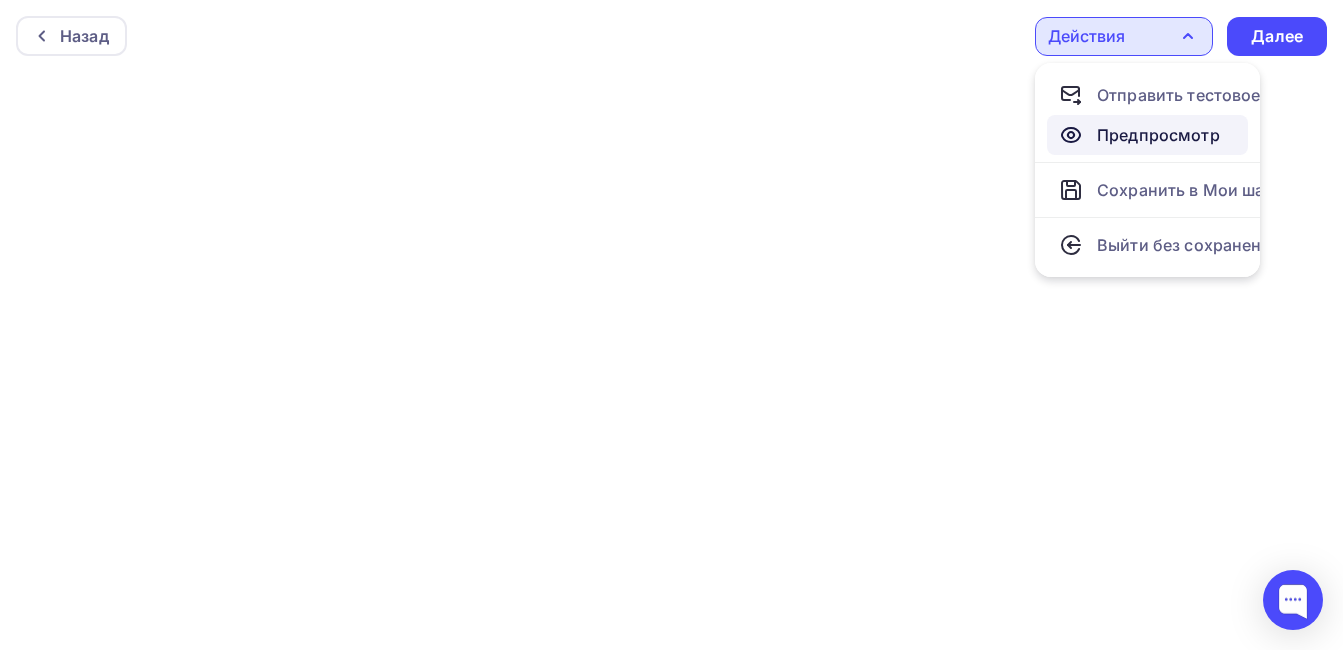 click on "Предпросмотр" at bounding box center (1147, 135) 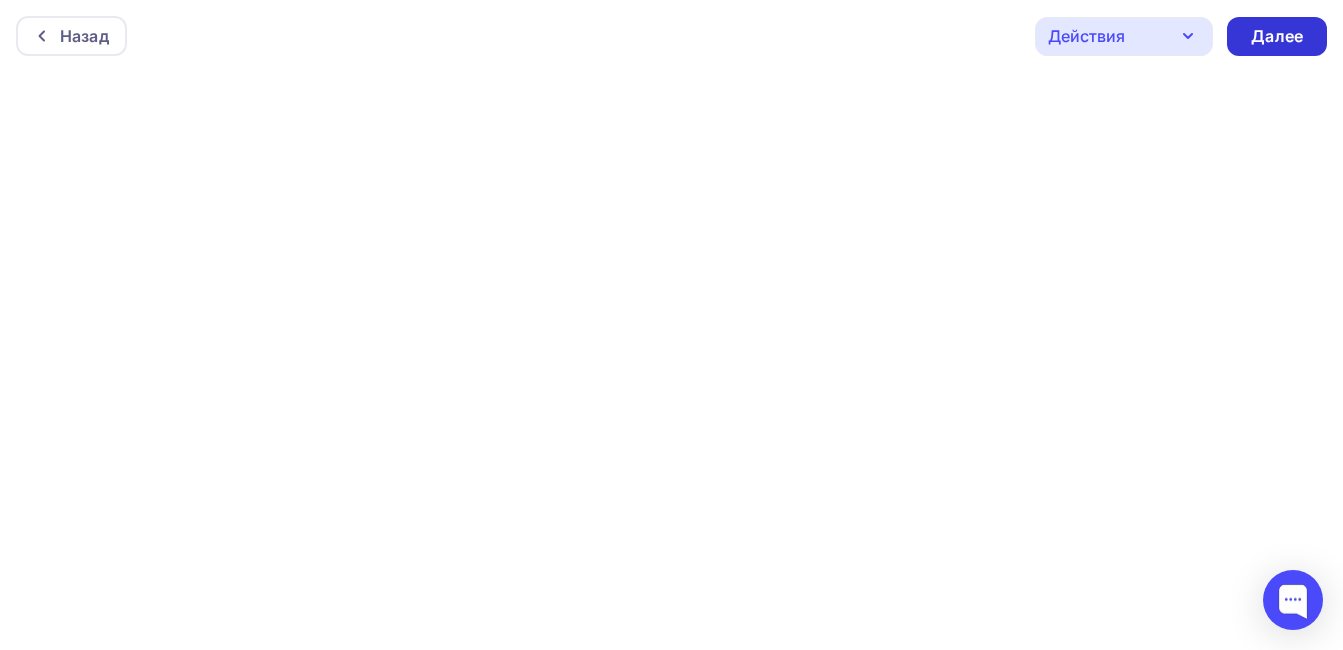 click on "Далее" at bounding box center (1277, 36) 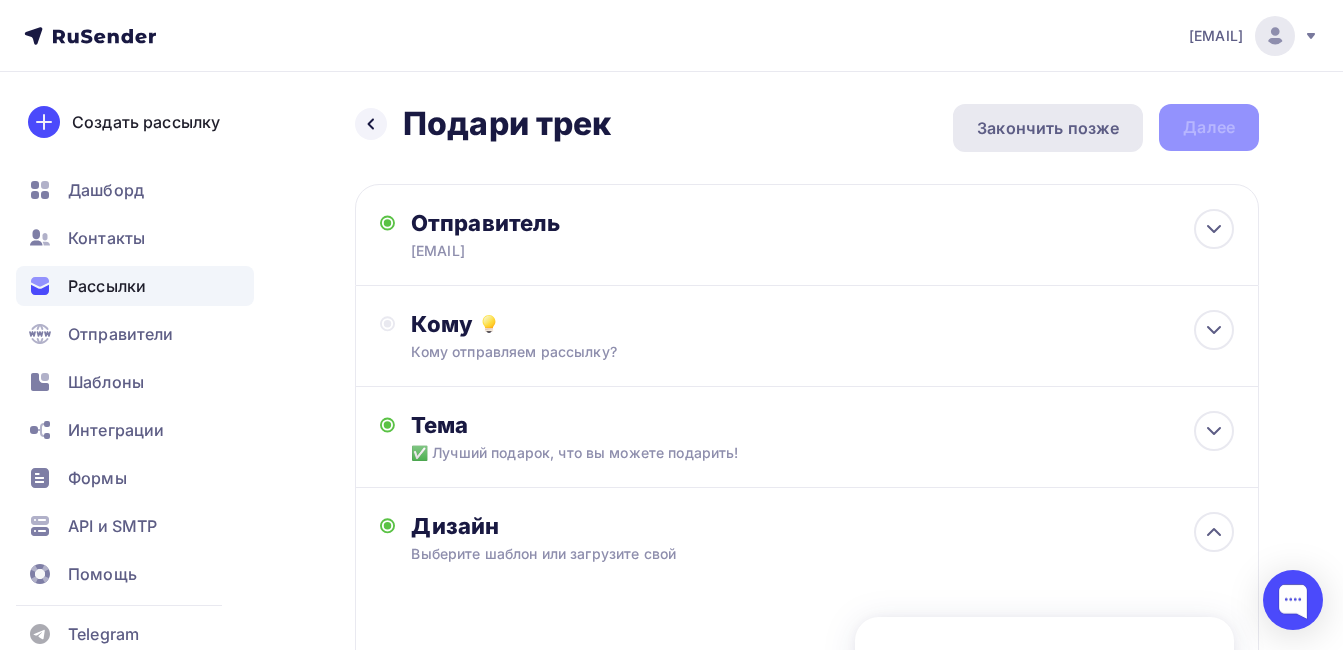 click on "Закончить позже" at bounding box center [1048, 128] 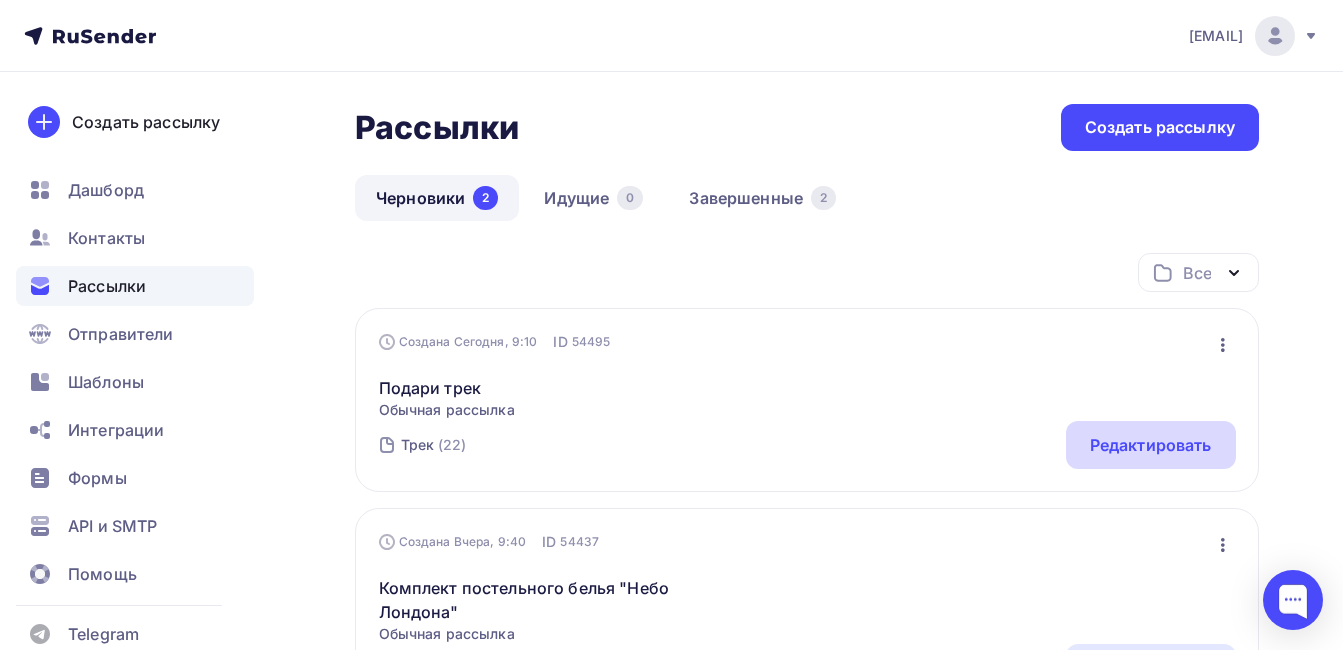 click on "Редактировать" at bounding box center [1151, 445] 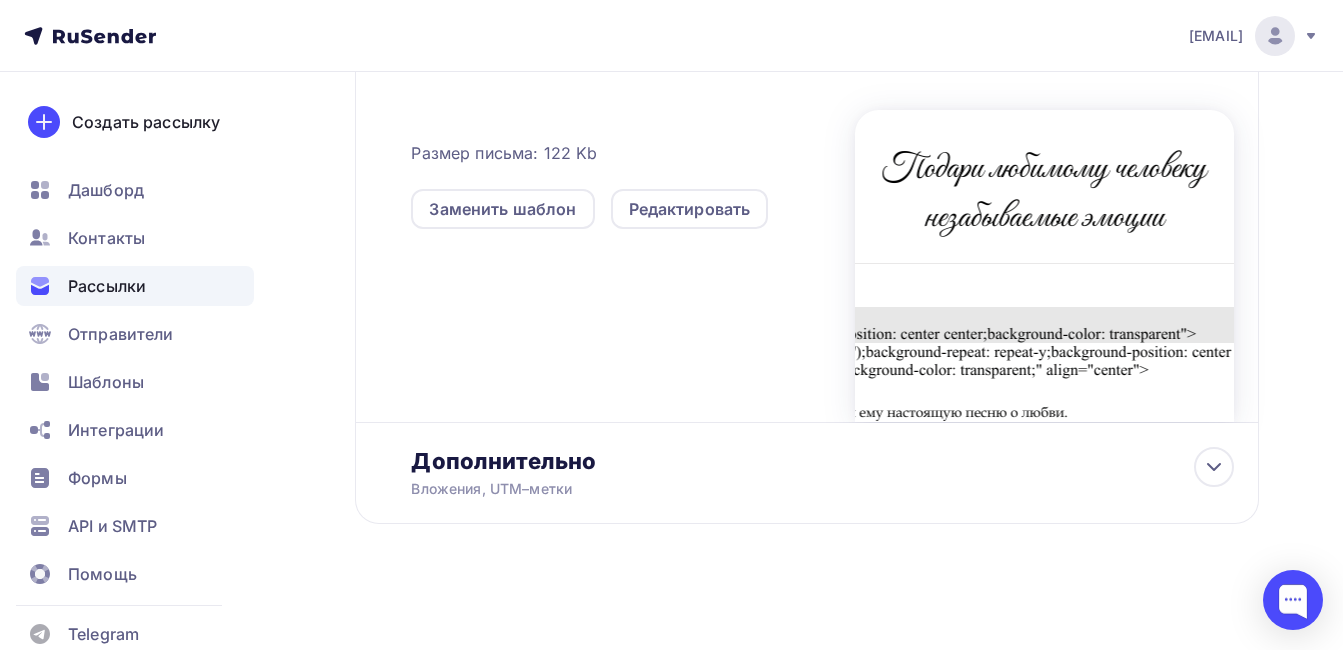 scroll, scrollTop: 509, scrollLeft: 0, axis: vertical 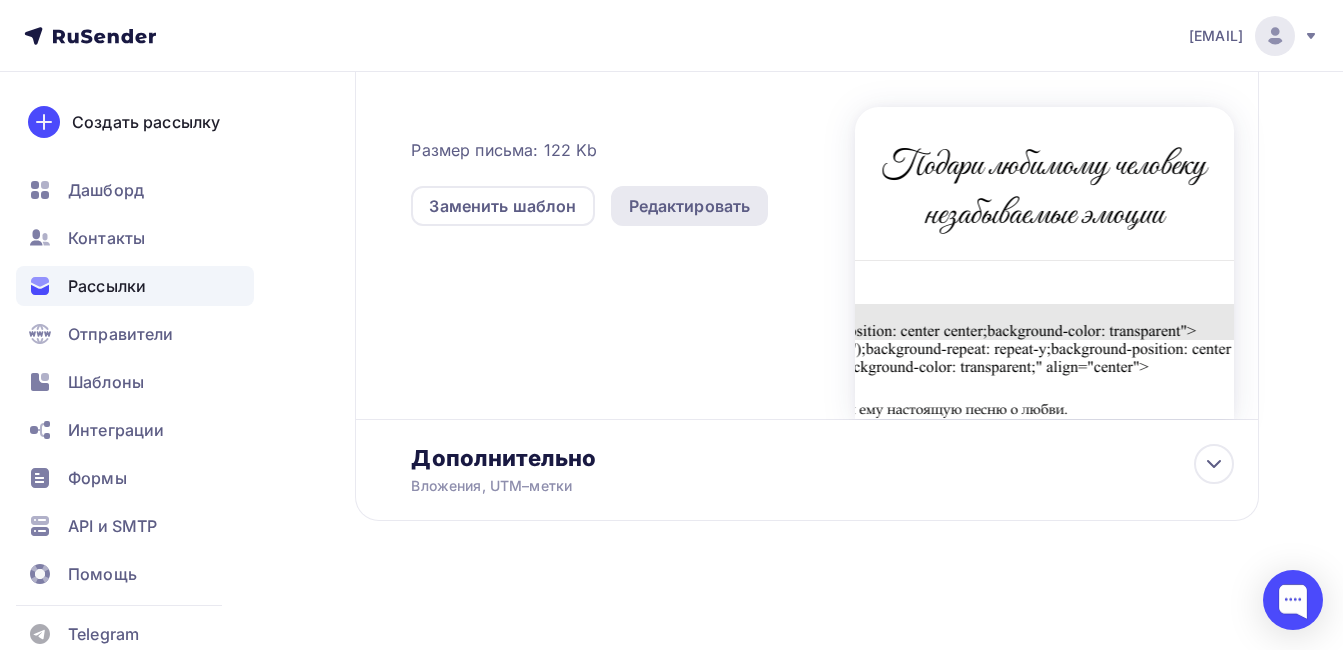 click on "Редактировать" at bounding box center [690, 206] 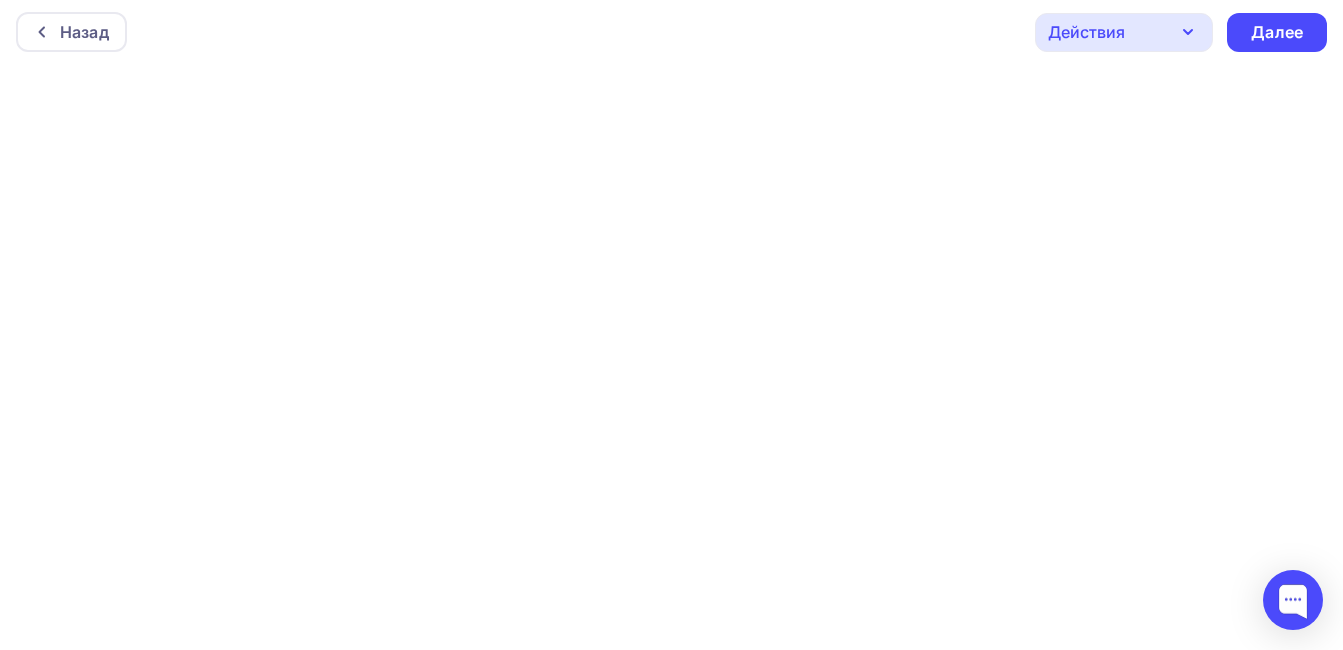 scroll, scrollTop: 5, scrollLeft: 0, axis: vertical 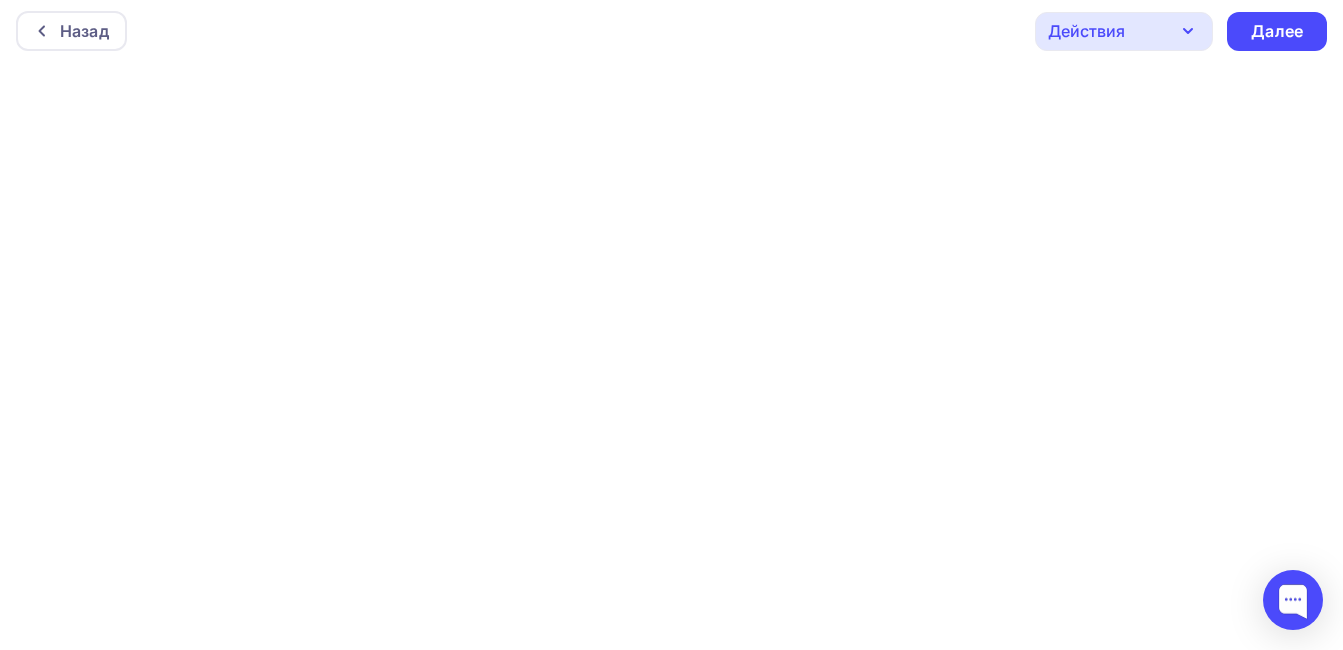click on "Действия" at bounding box center (1124, 31) 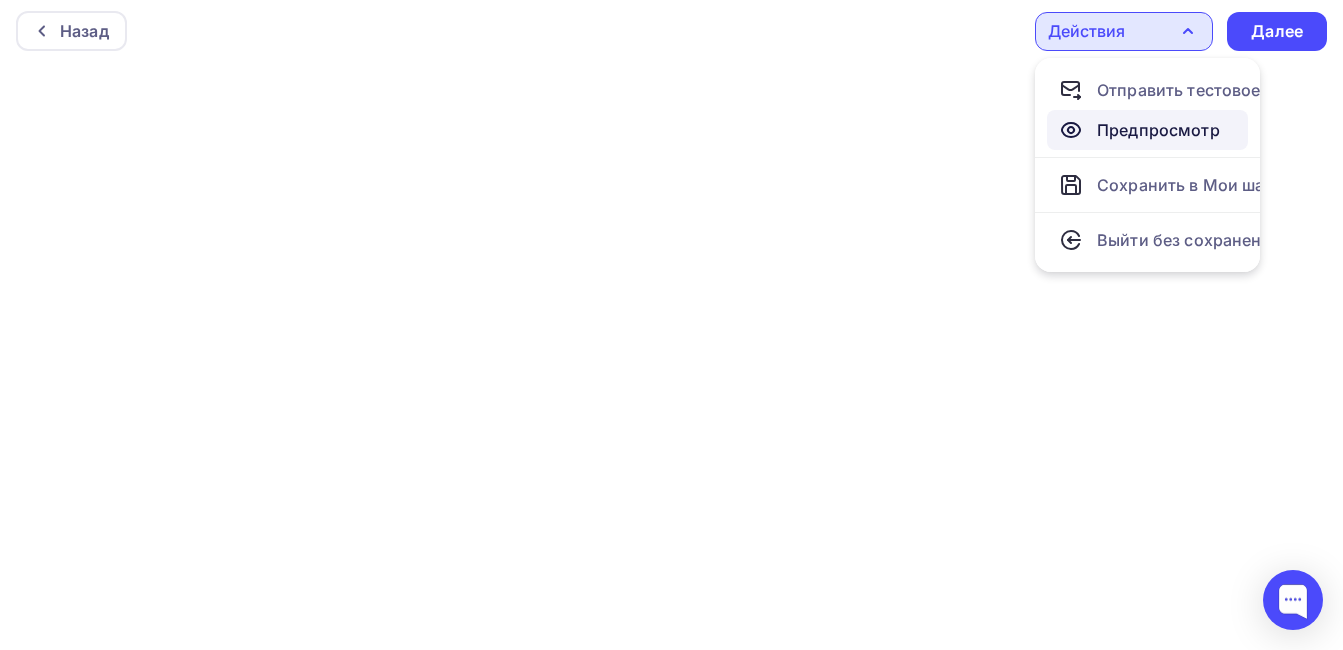 click on "Предпросмотр" at bounding box center (1158, 130) 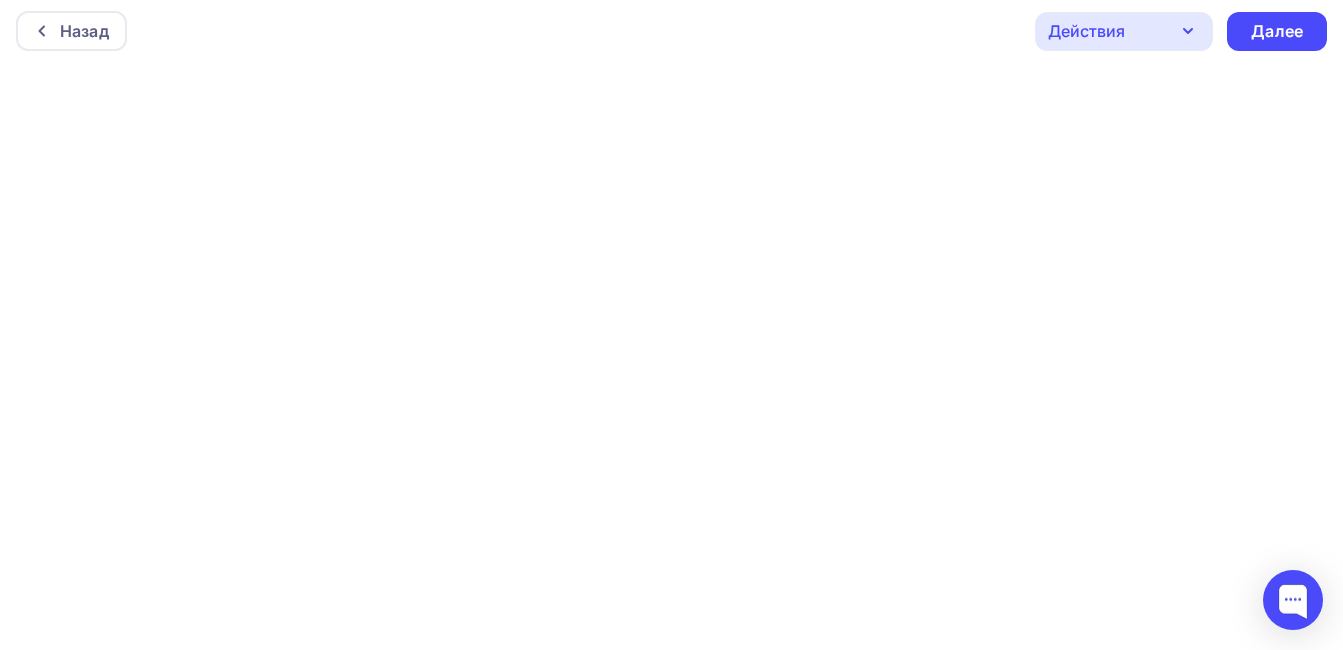 click 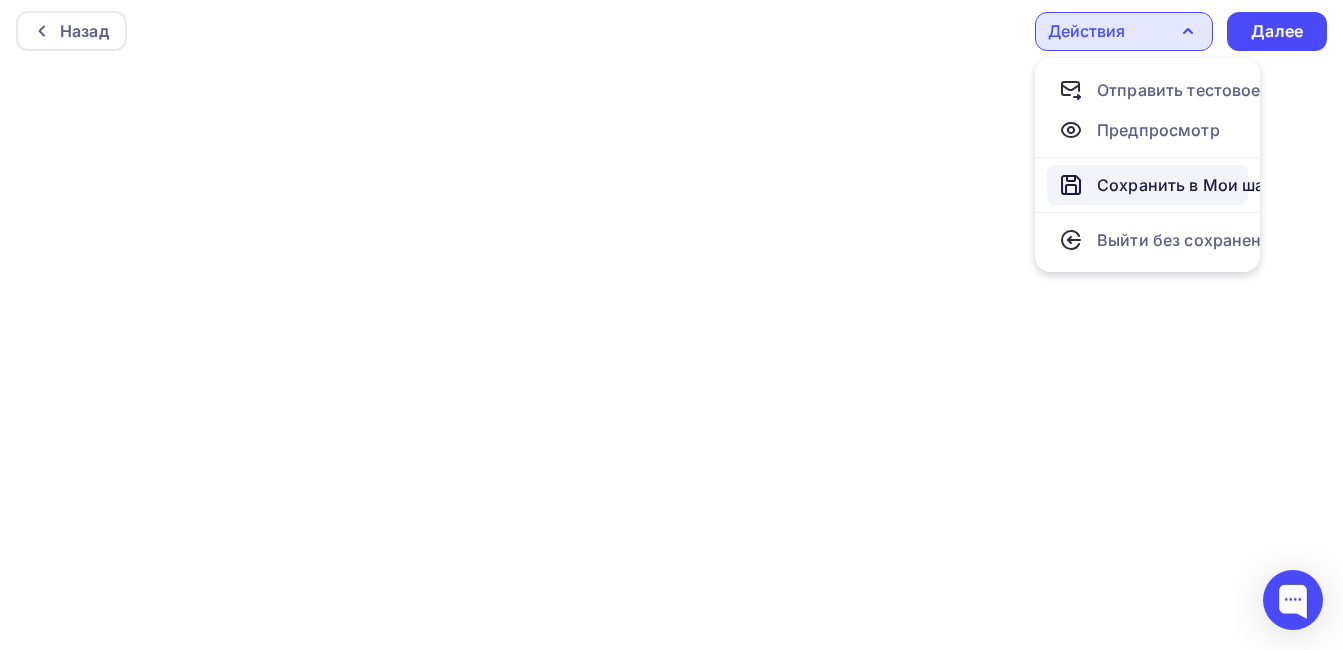 click on "Сохранить в Мои шаблоны" at bounding box center [1206, 185] 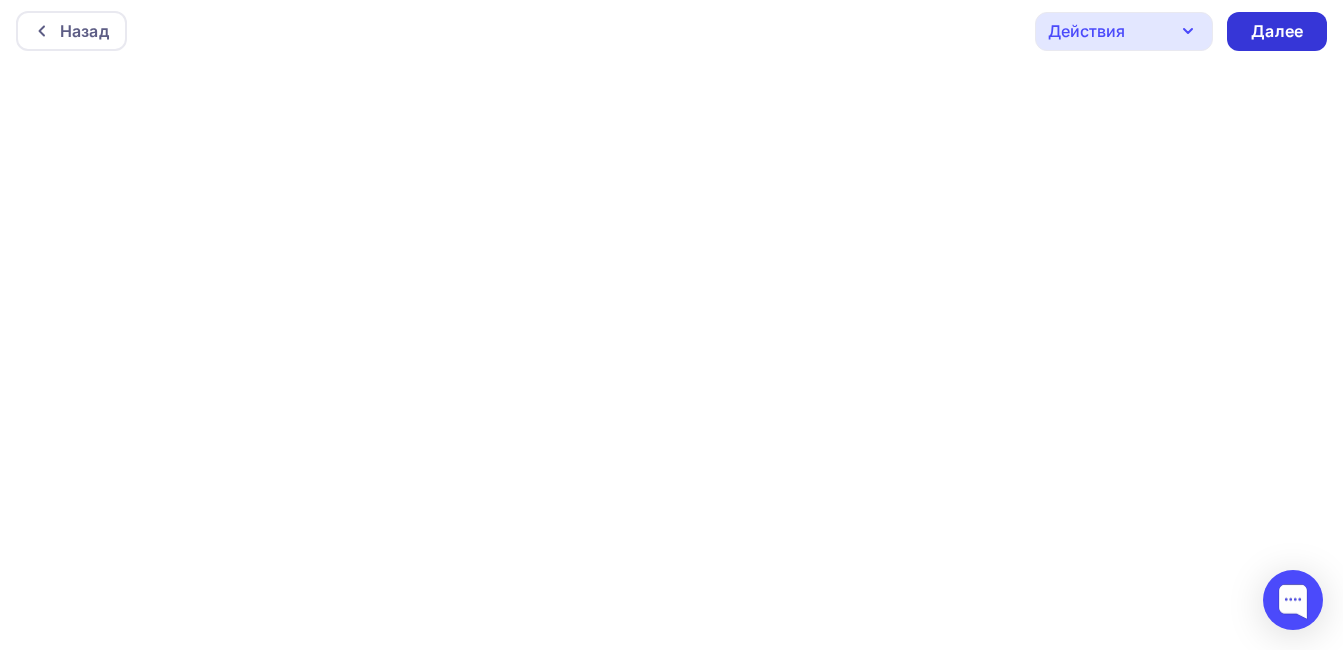 click on "Далее" at bounding box center (1277, 31) 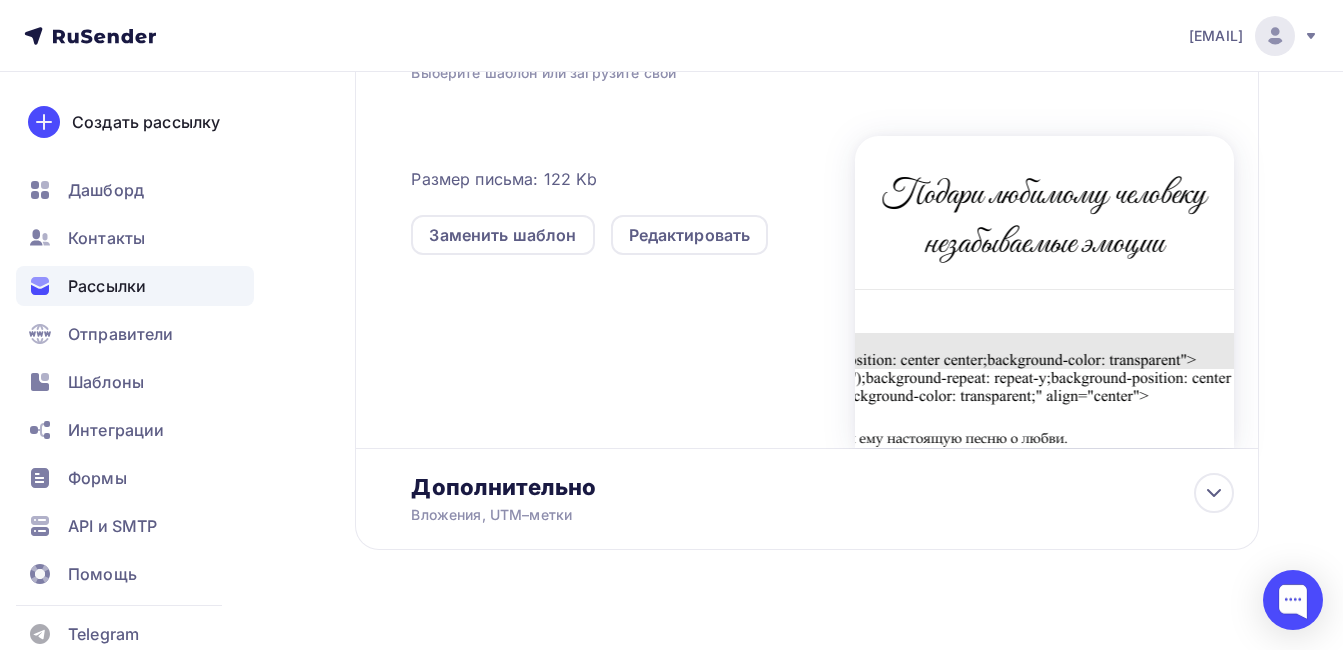 scroll, scrollTop: 509, scrollLeft: 0, axis: vertical 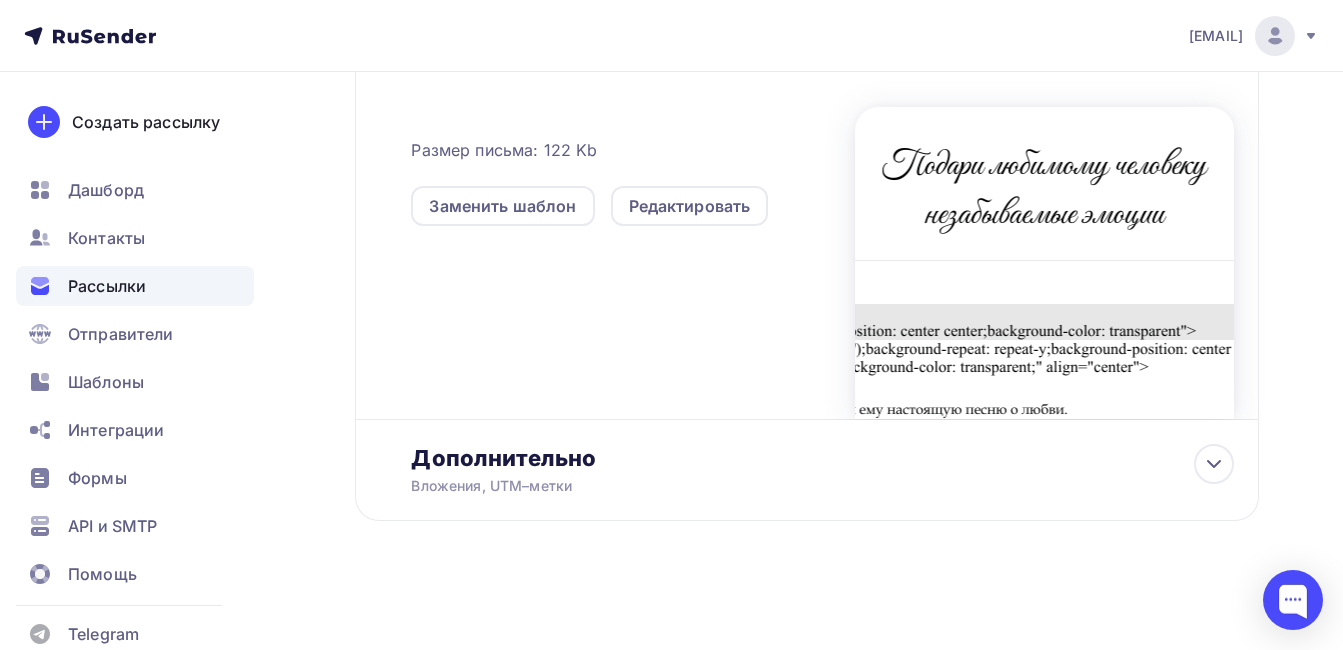 click at bounding box center [1044, 263] 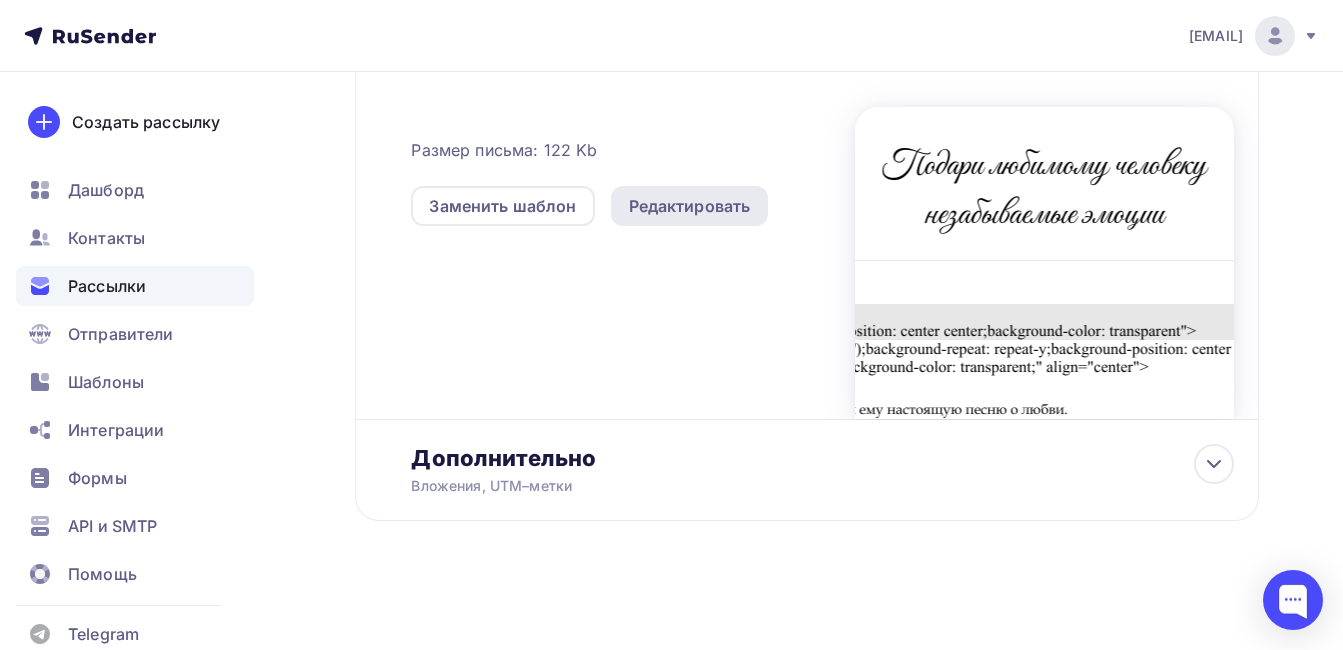 click on "Редактировать" at bounding box center (690, 206) 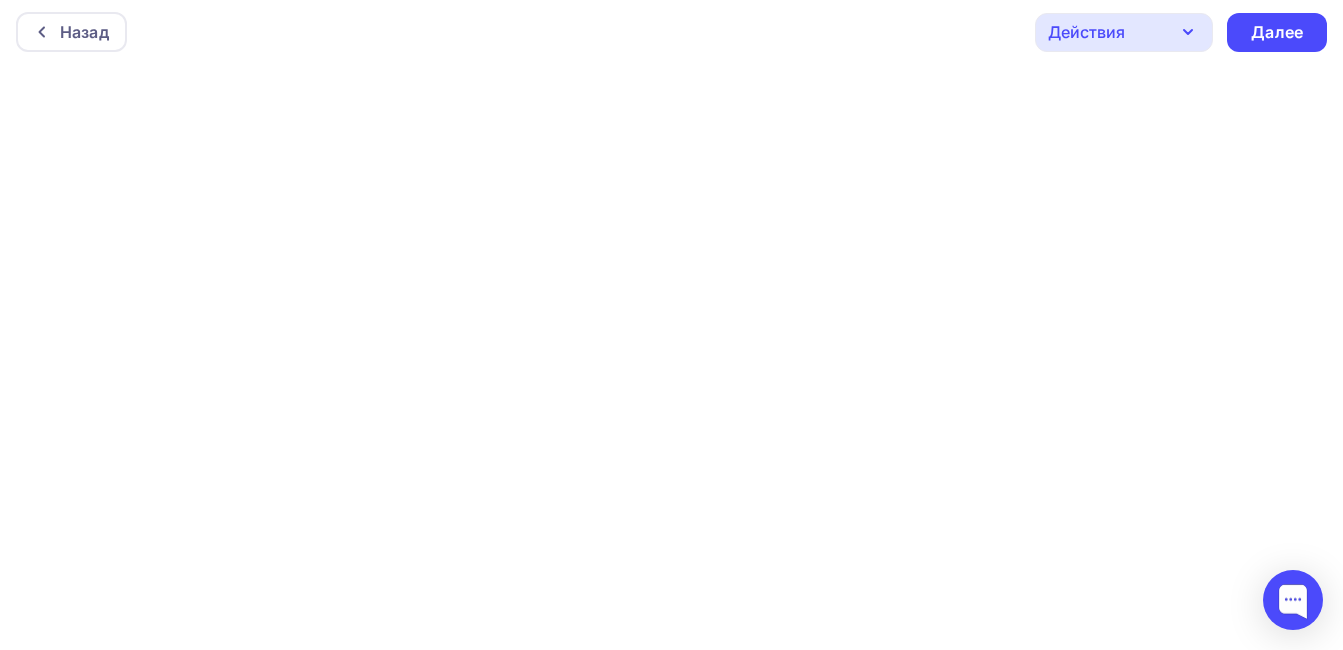 scroll, scrollTop: 5, scrollLeft: 0, axis: vertical 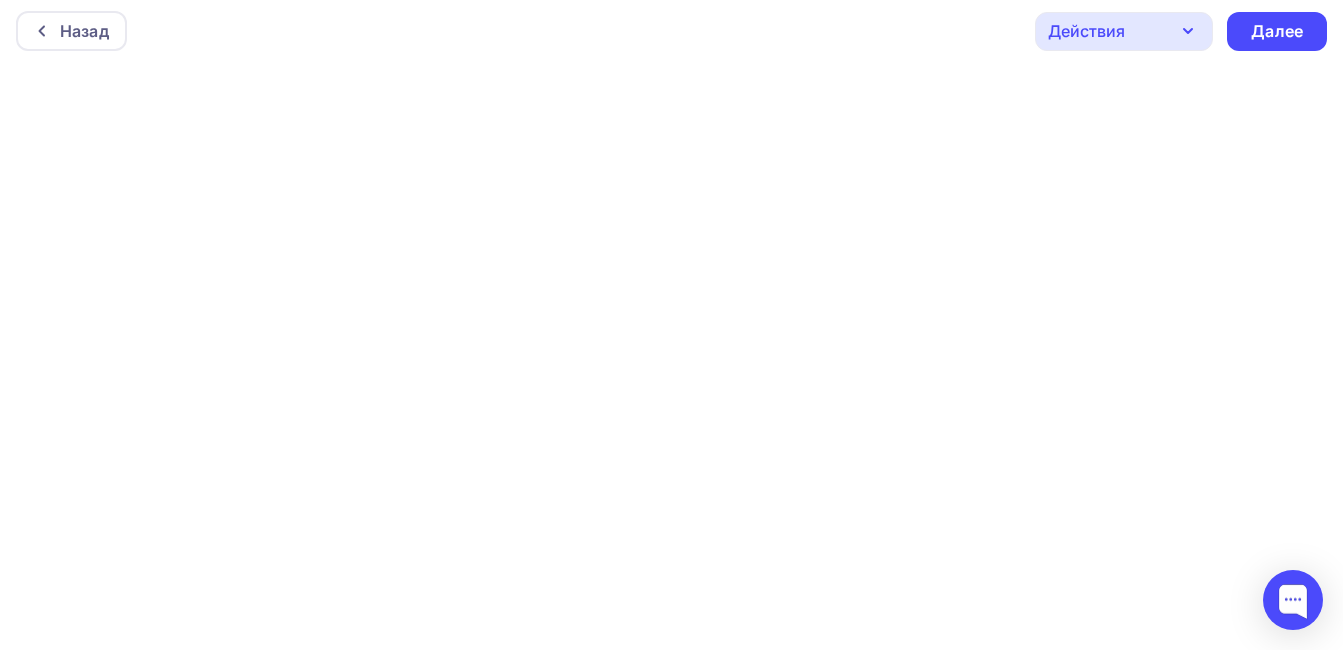 click on "Действия" at bounding box center (1124, 31) 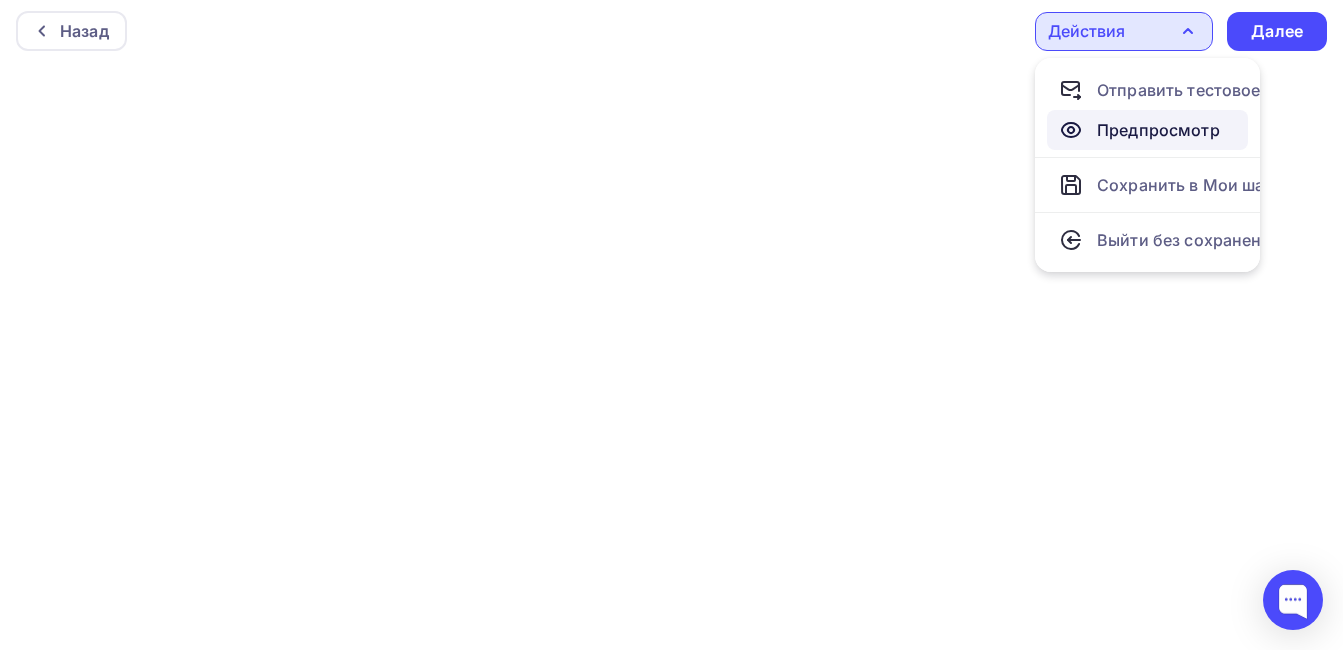 click on "Предпросмотр" at bounding box center (1158, 130) 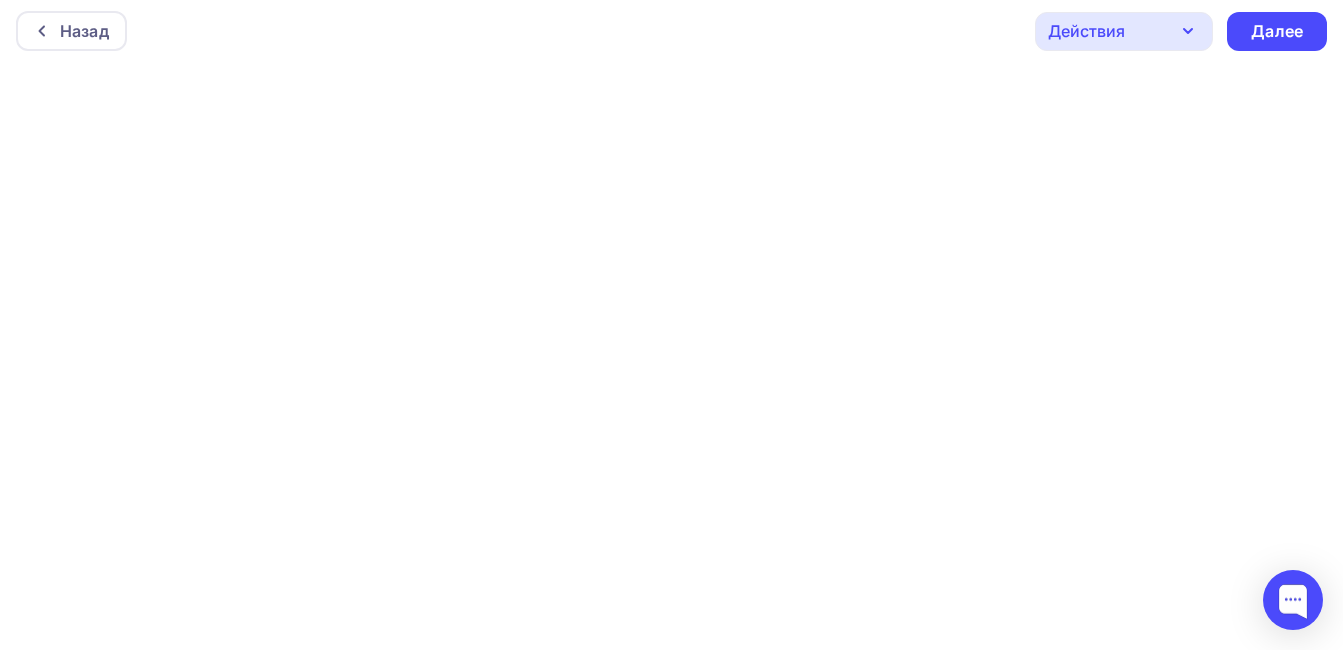 click 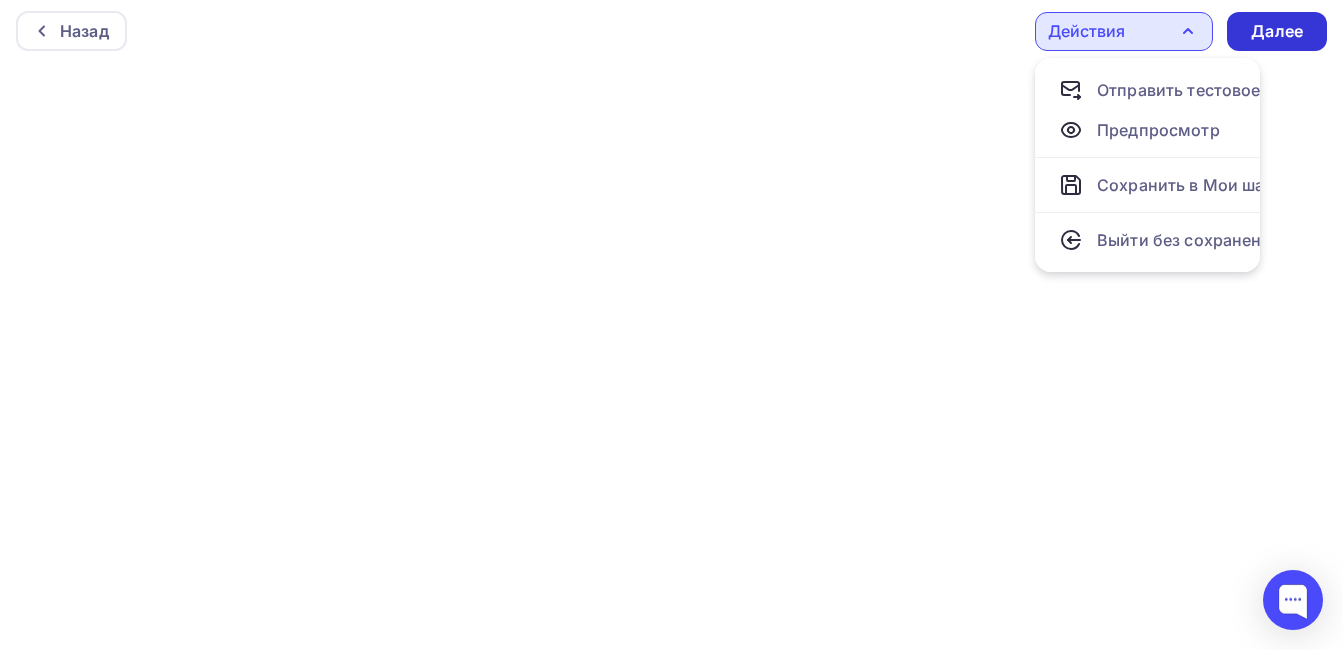 click on "Далее" at bounding box center [1277, 31] 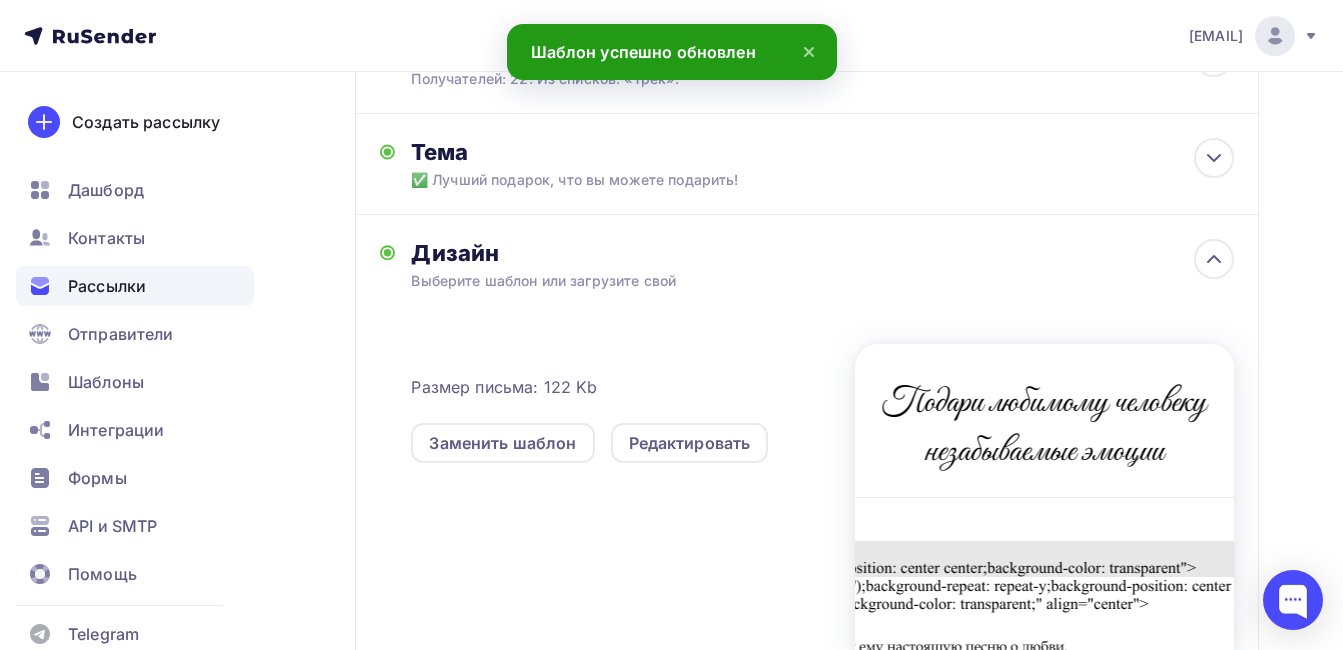 scroll, scrollTop: 300, scrollLeft: 0, axis: vertical 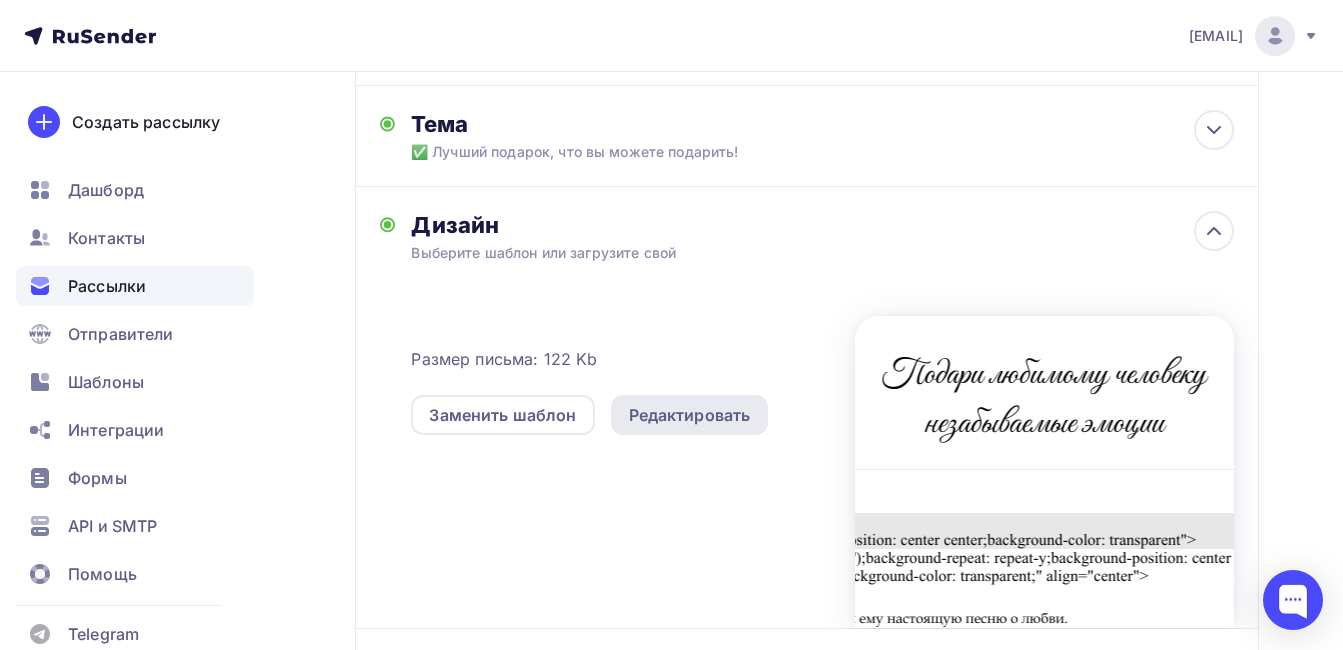 click on "Редактировать" at bounding box center [690, 415] 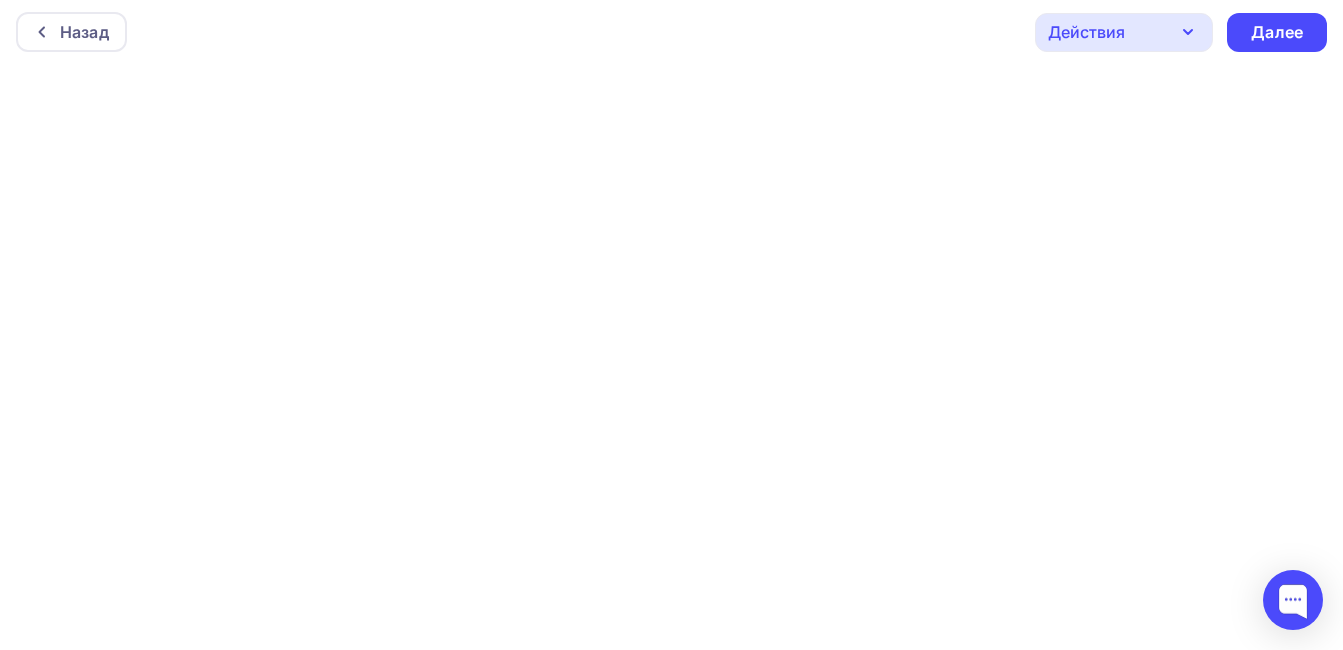 scroll, scrollTop: 5, scrollLeft: 0, axis: vertical 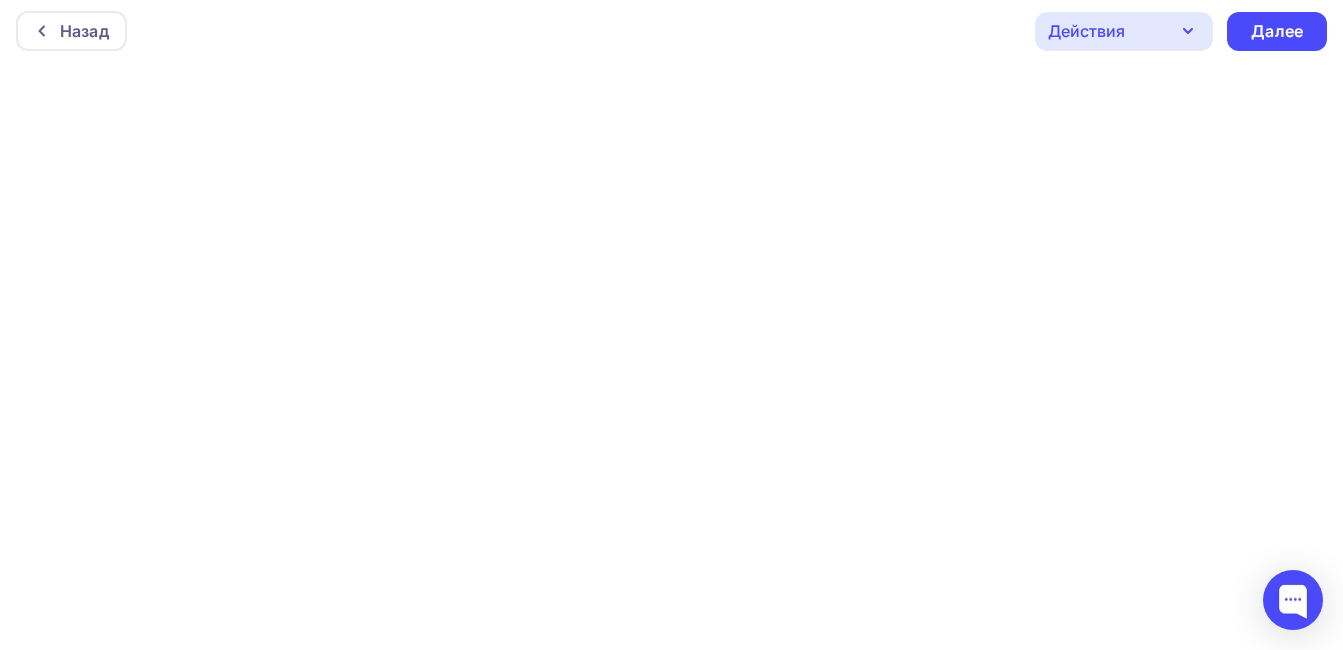 click on "Действия" at bounding box center (1086, 31) 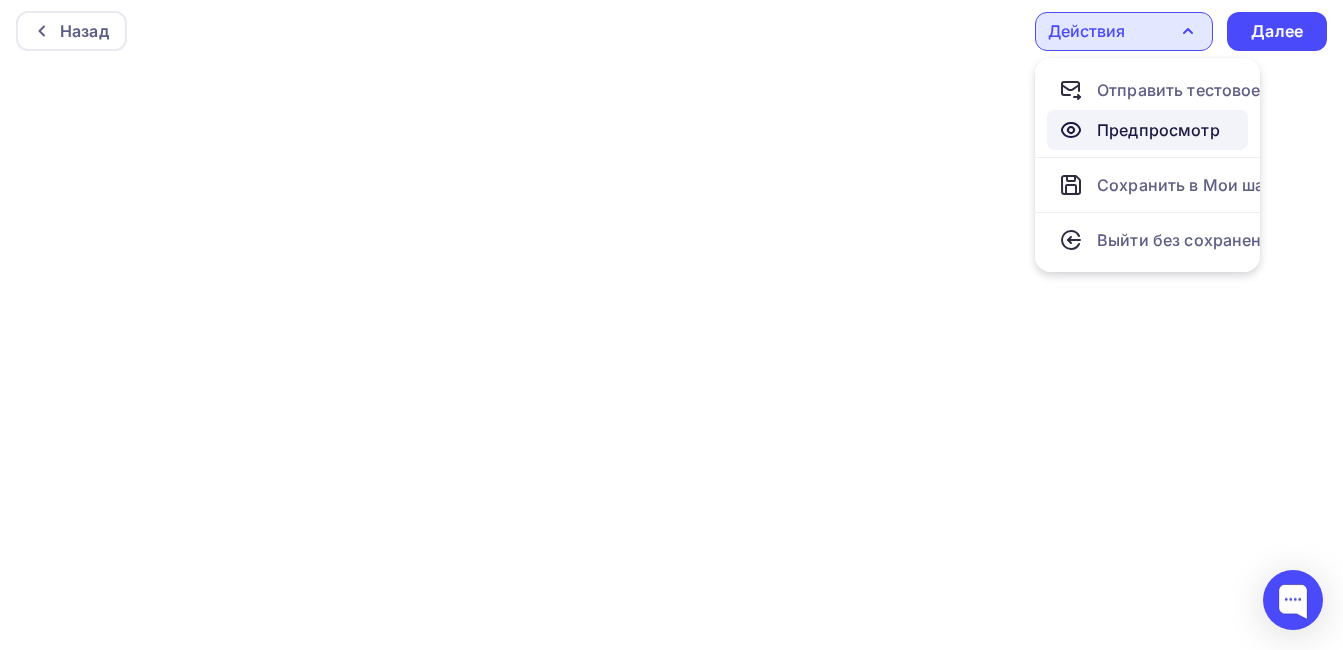 click on "Предпросмотр" at bounding box center [1158, 130] 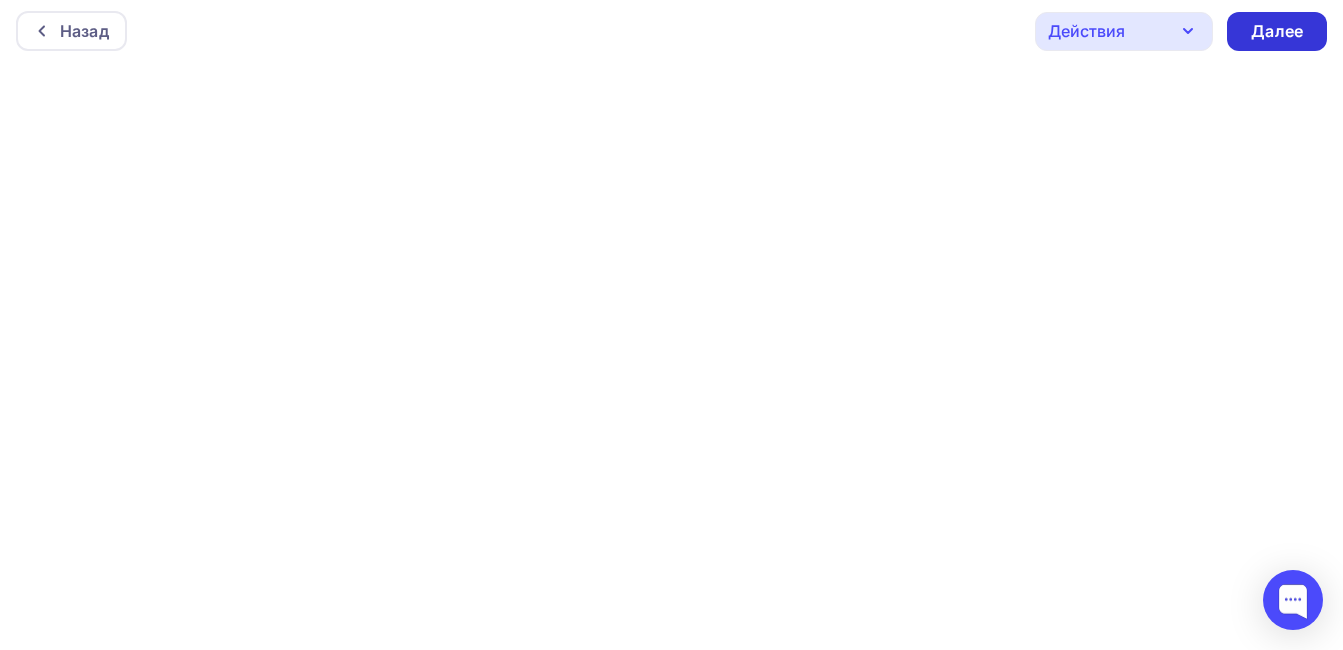 click on "Далее" at bounding box center [1277, 31] 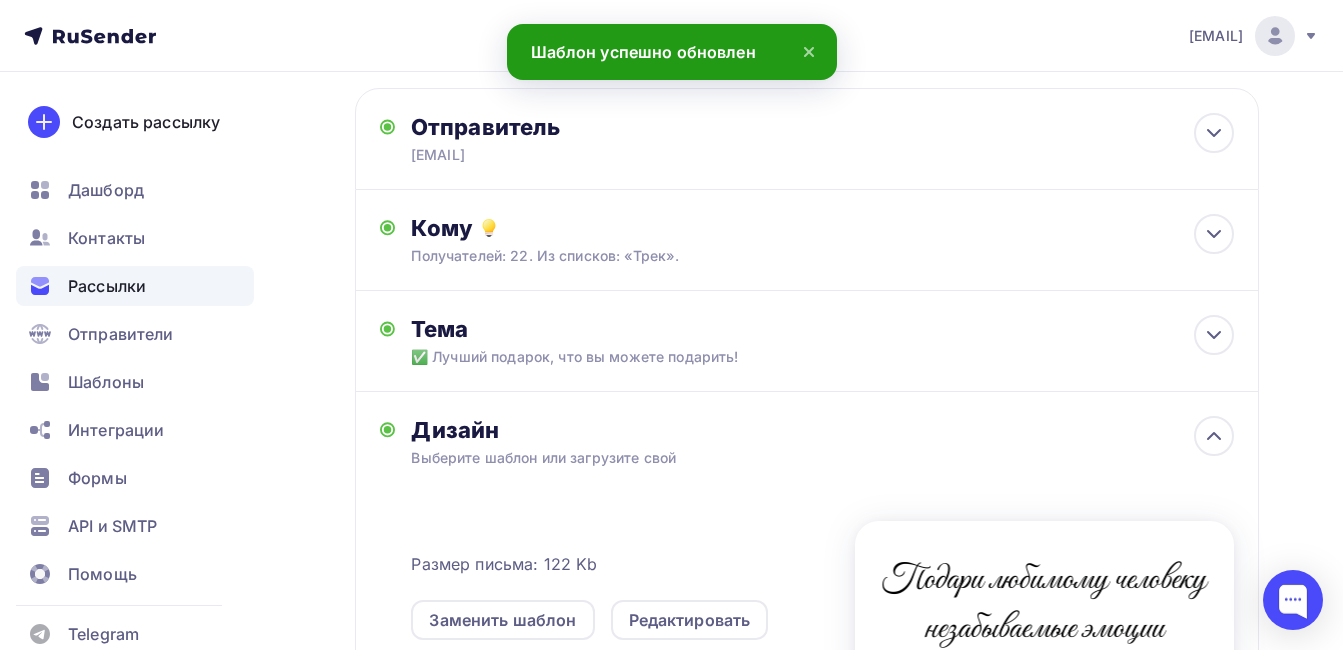 scroll, scrollTop: 400, scrollLeft: 0, axis: vertical 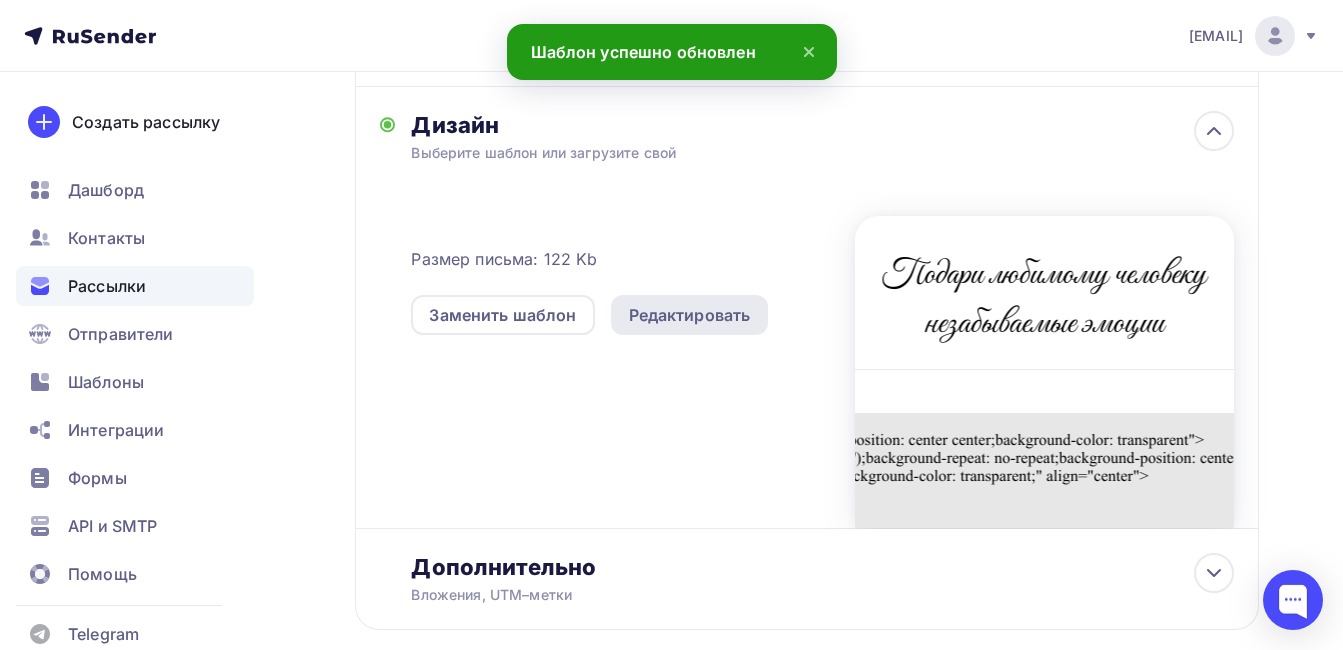 click on "Редактировать" at bounding box center [690, 315] 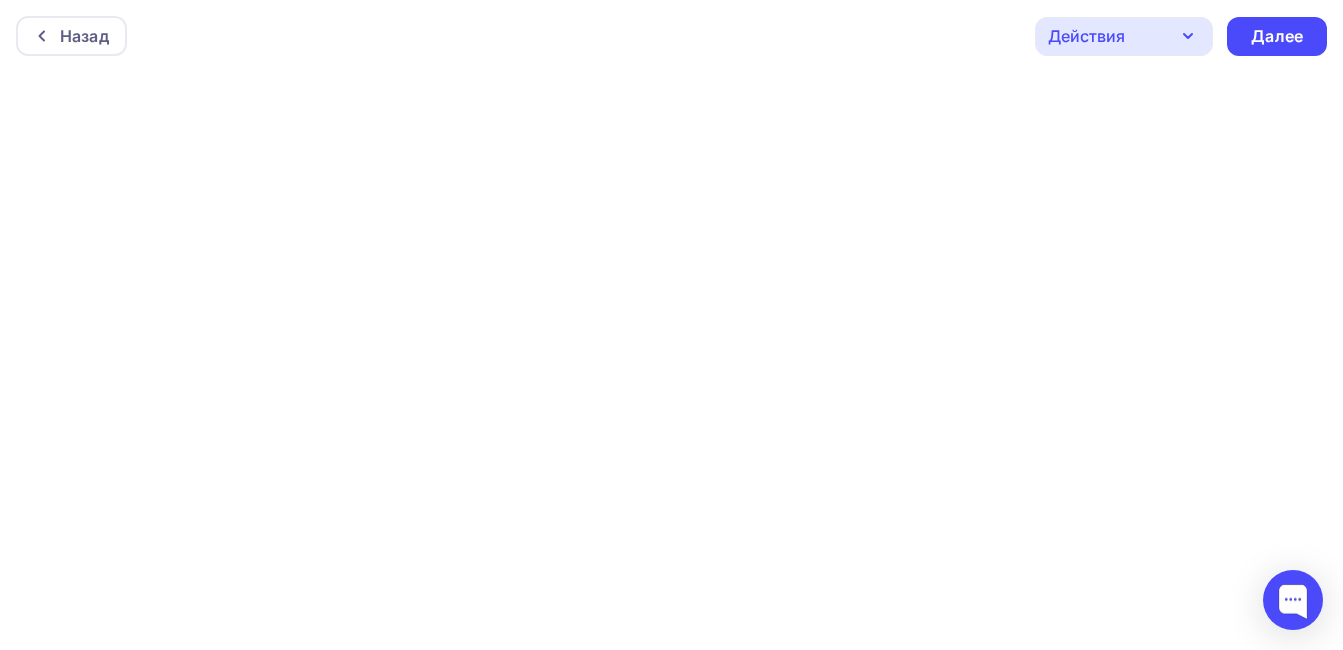 scroll, scrollTop: 5, scrollLeft: 0, axis: vertical 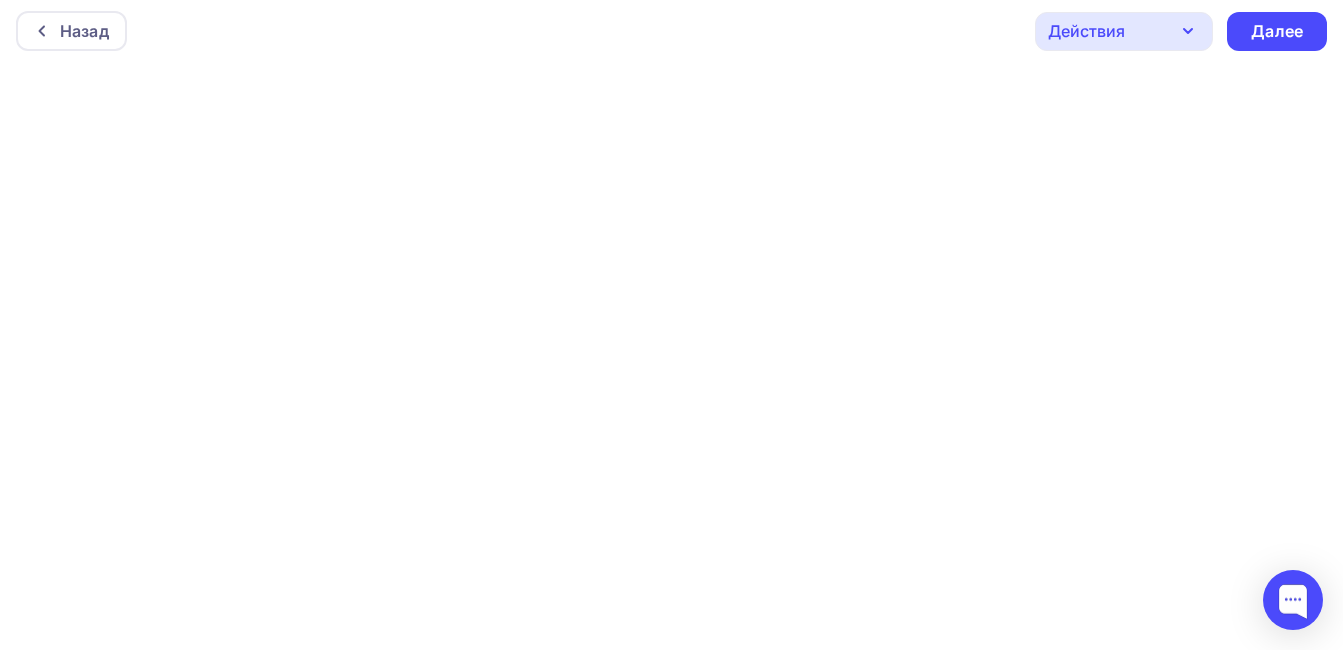 click on "Действия" at bounding box center (1124, 31) 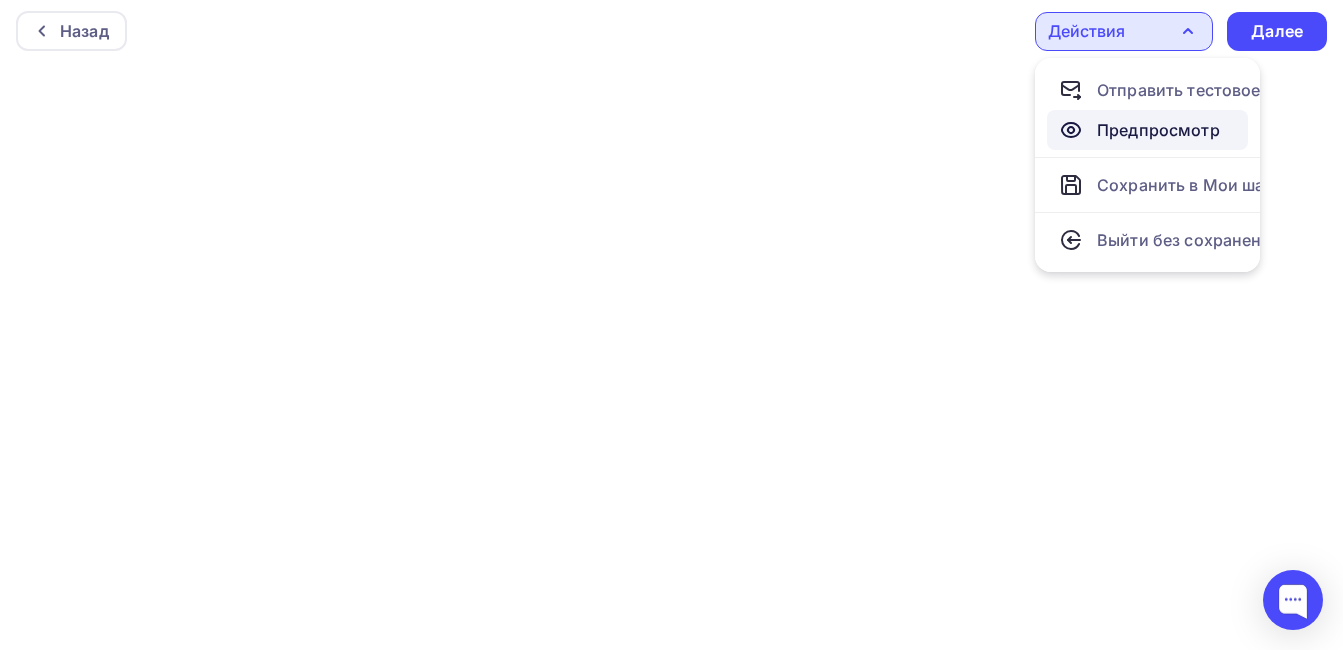 click on "Предпросмотр" at bounding box center [1158, 130] 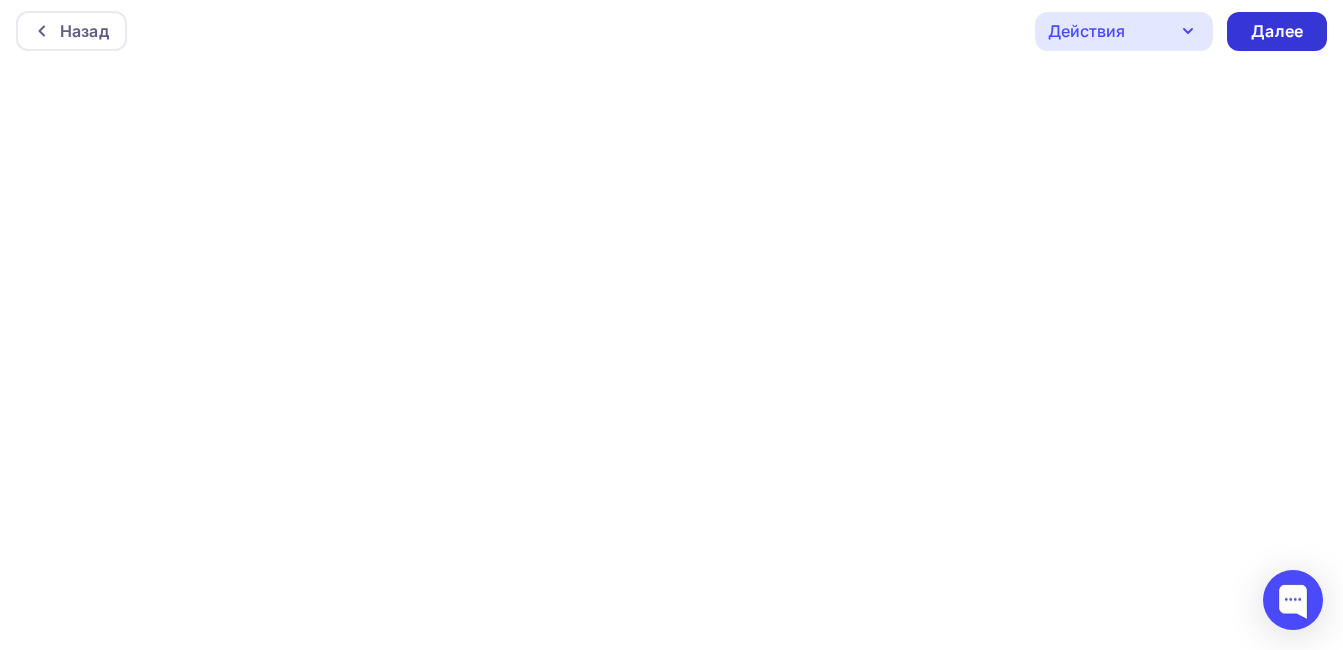 click on "Далее" at bounding box center [1277, 31] 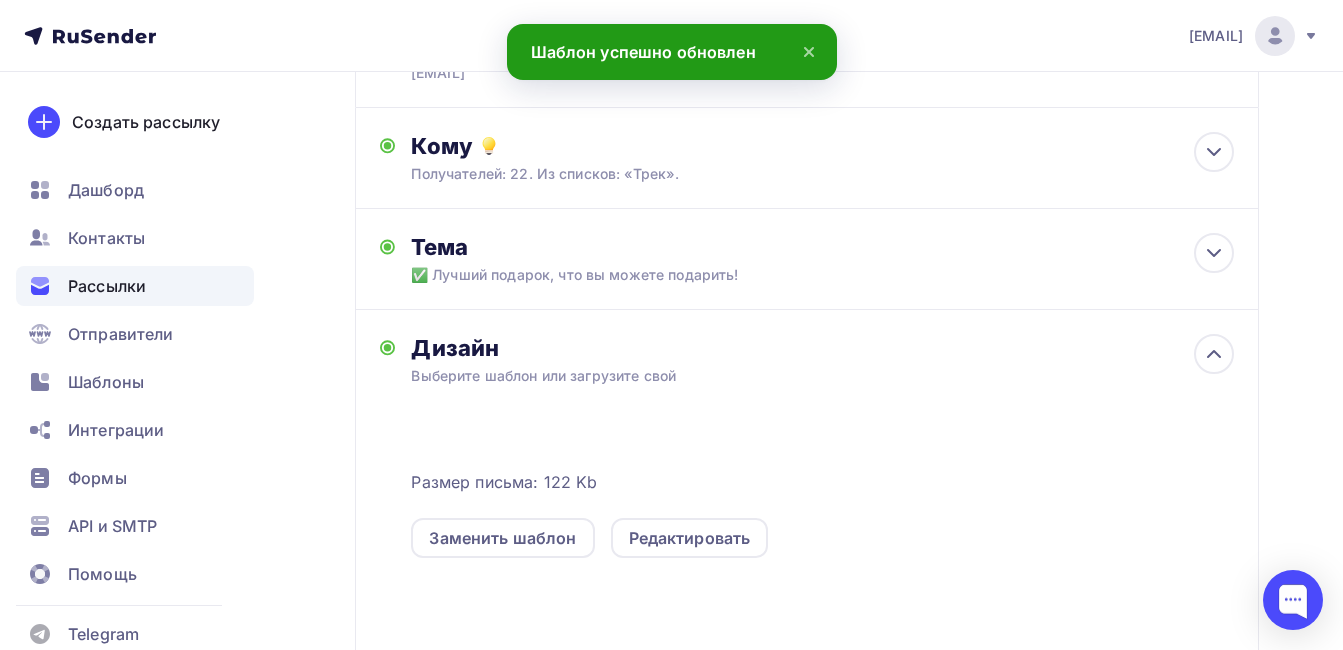 scroll, scrollTop: 200, scrollLeft: 0, axis: vertical 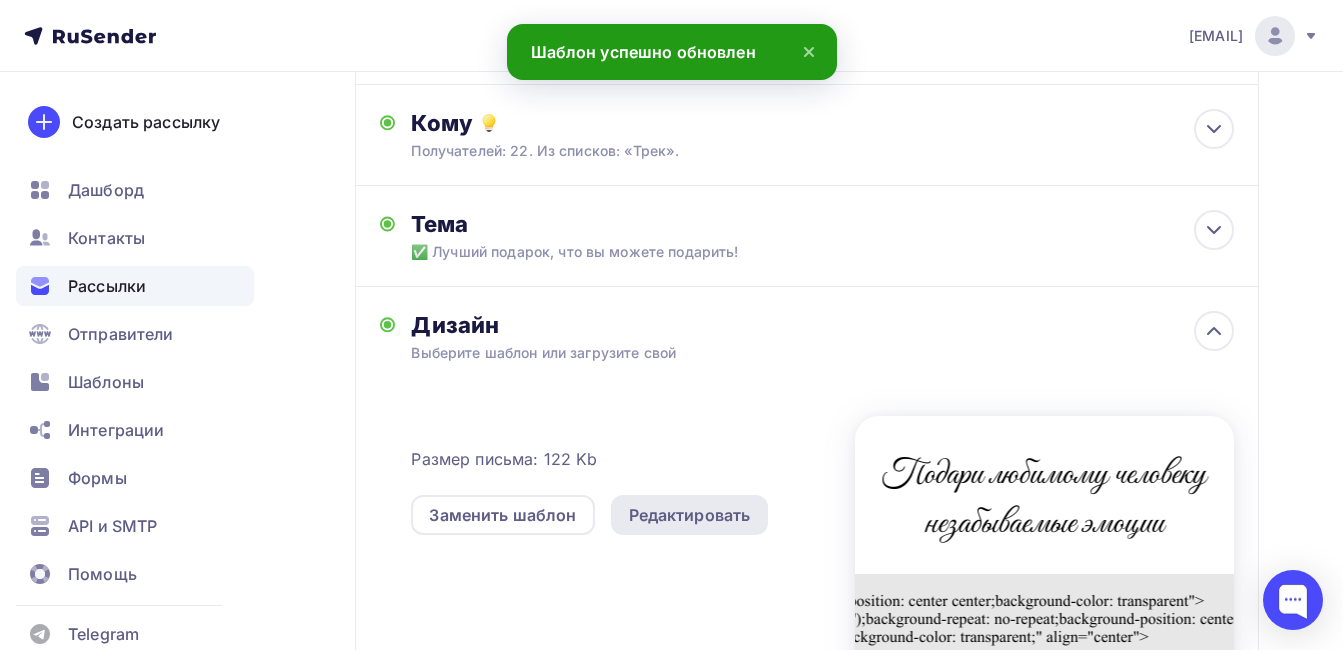 click on "Редактировать" at bounding box center [690, 515] 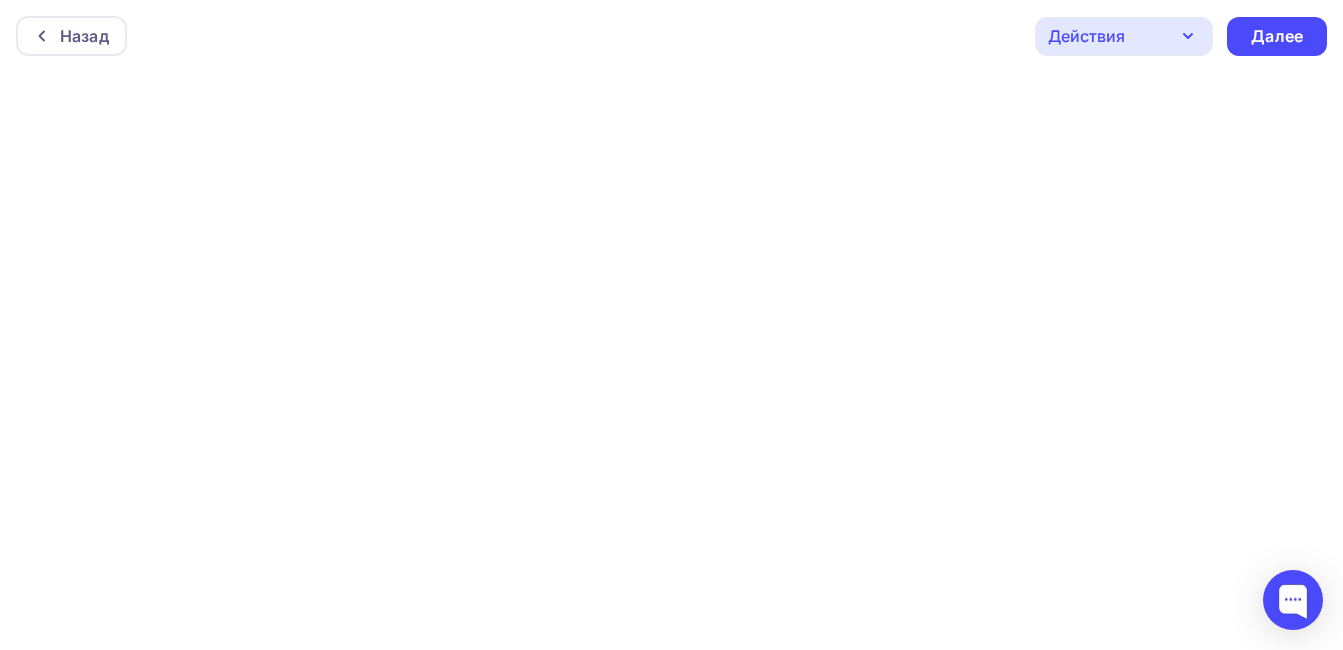 scroll, scrollTop: 5, scrollLeft: 0, axis: vertical 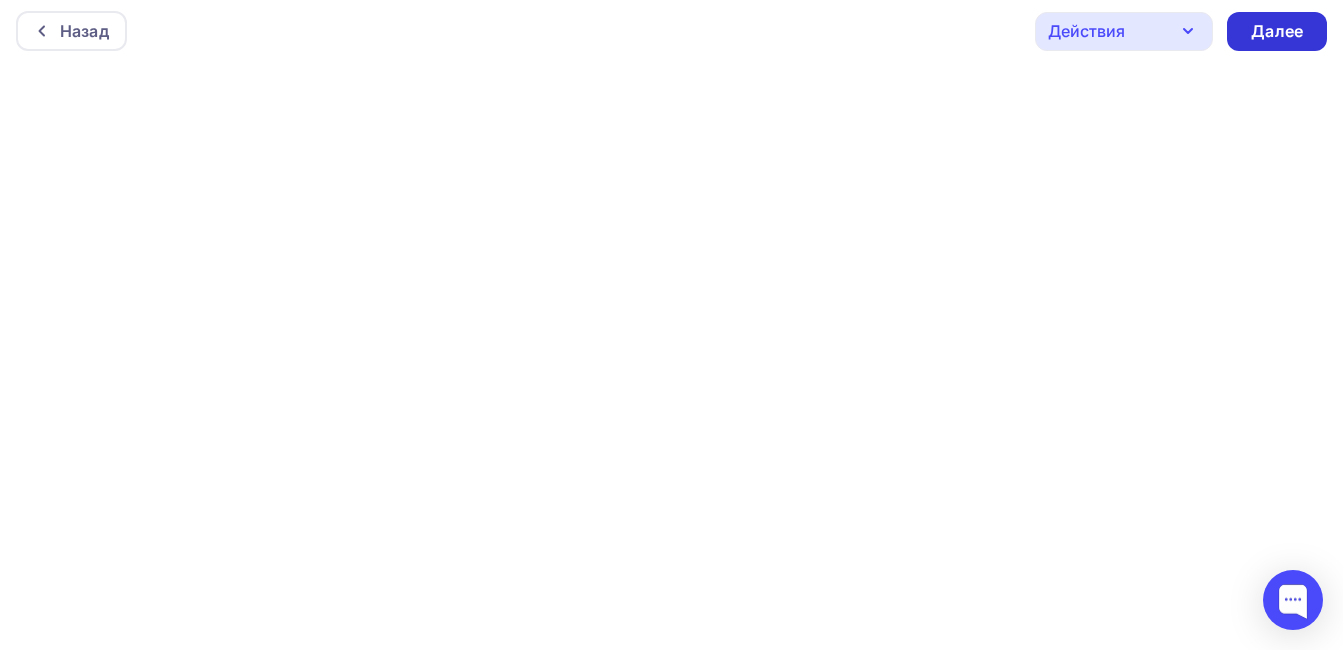 click on "Далее" at bounding box center [1277, 31] 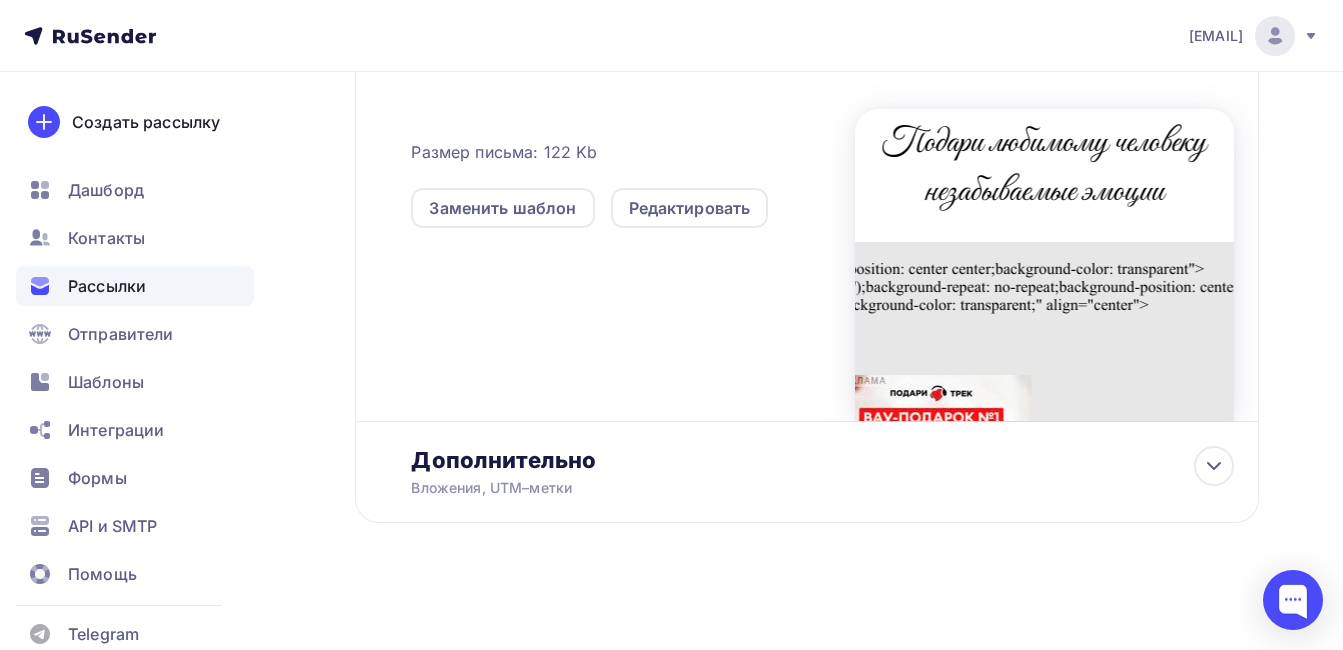 scroll, scrollTop: 509, scrollLeft: 0, axis: vertical 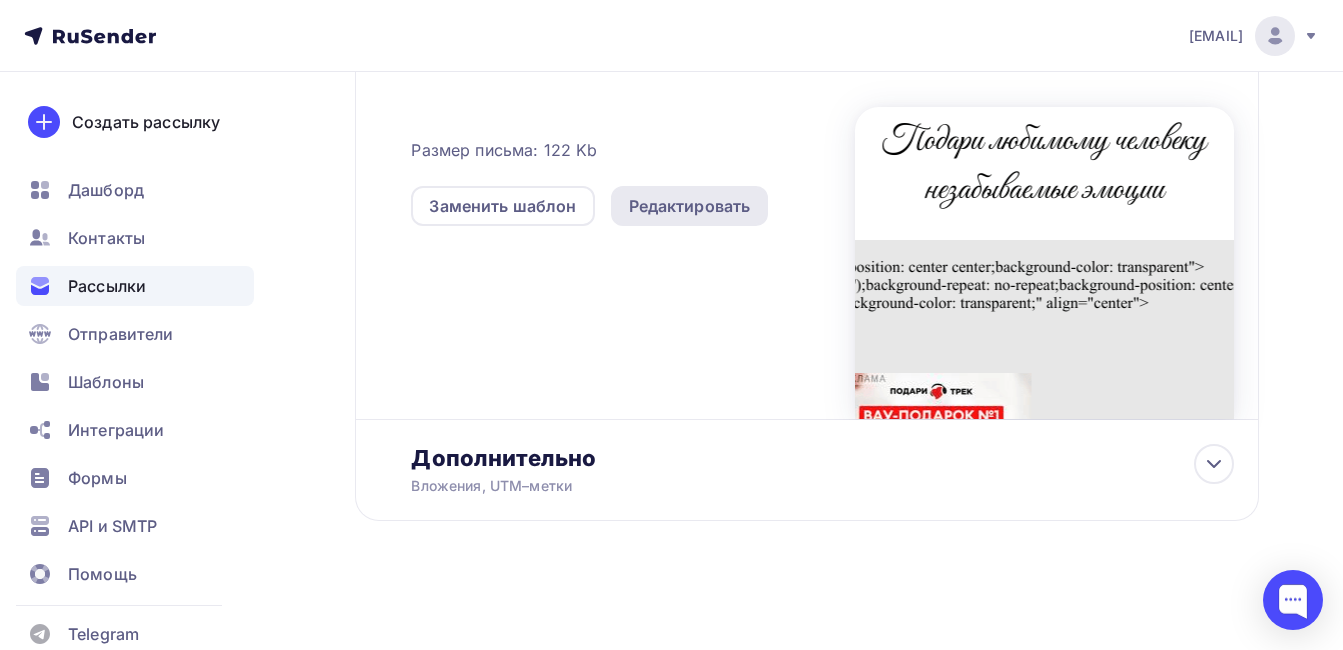 click on "Редактировать" at bounding box center (690, 206) 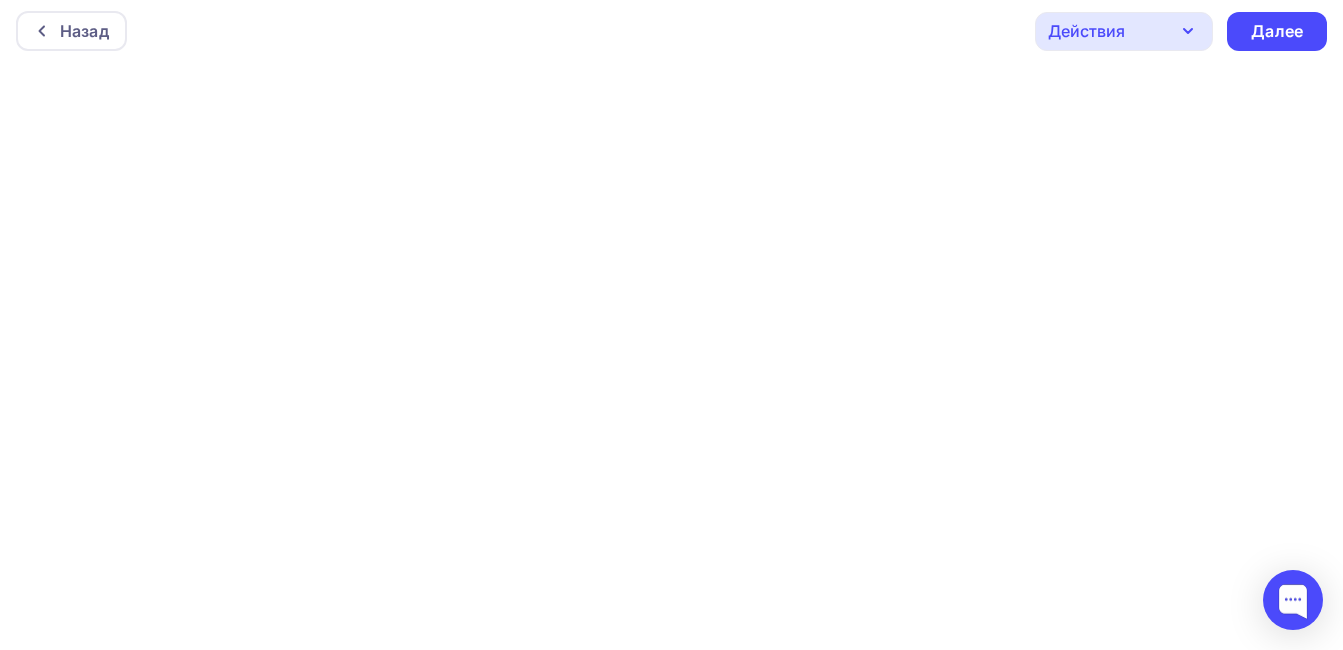 scroll, scrollTop: 0, scrollLeft: 0, axis: both 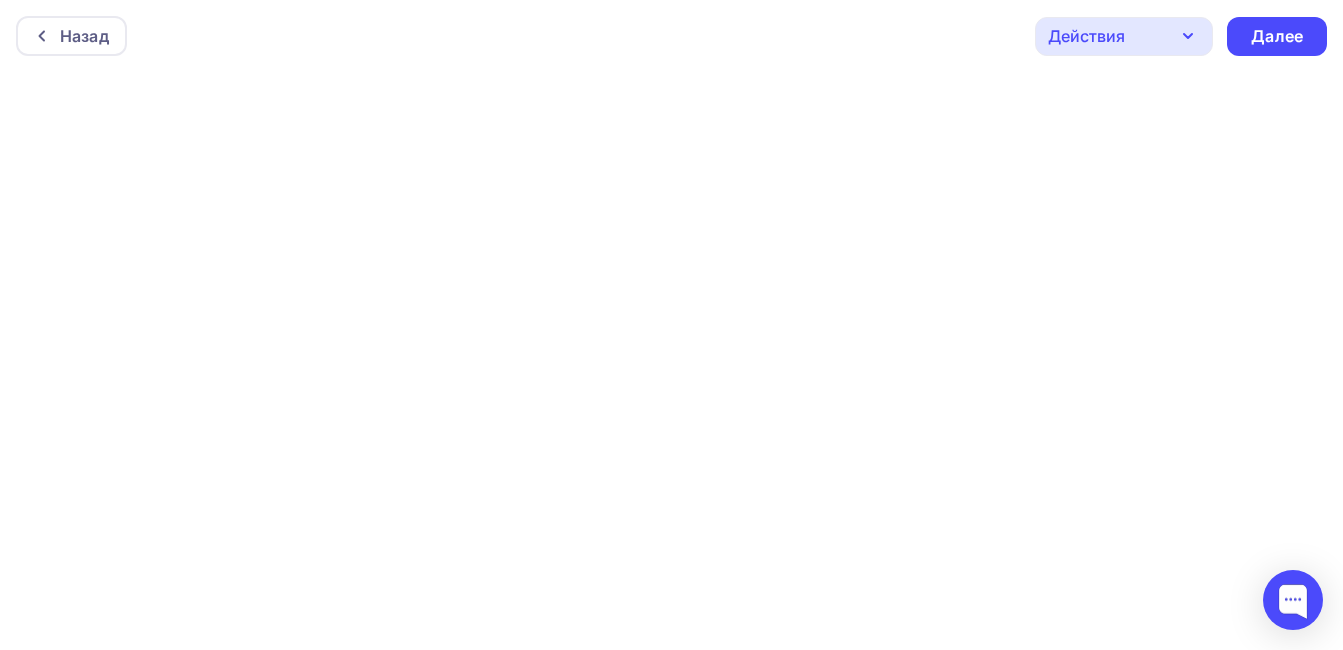 click on "Действия" at bounding box center [1124, 36] 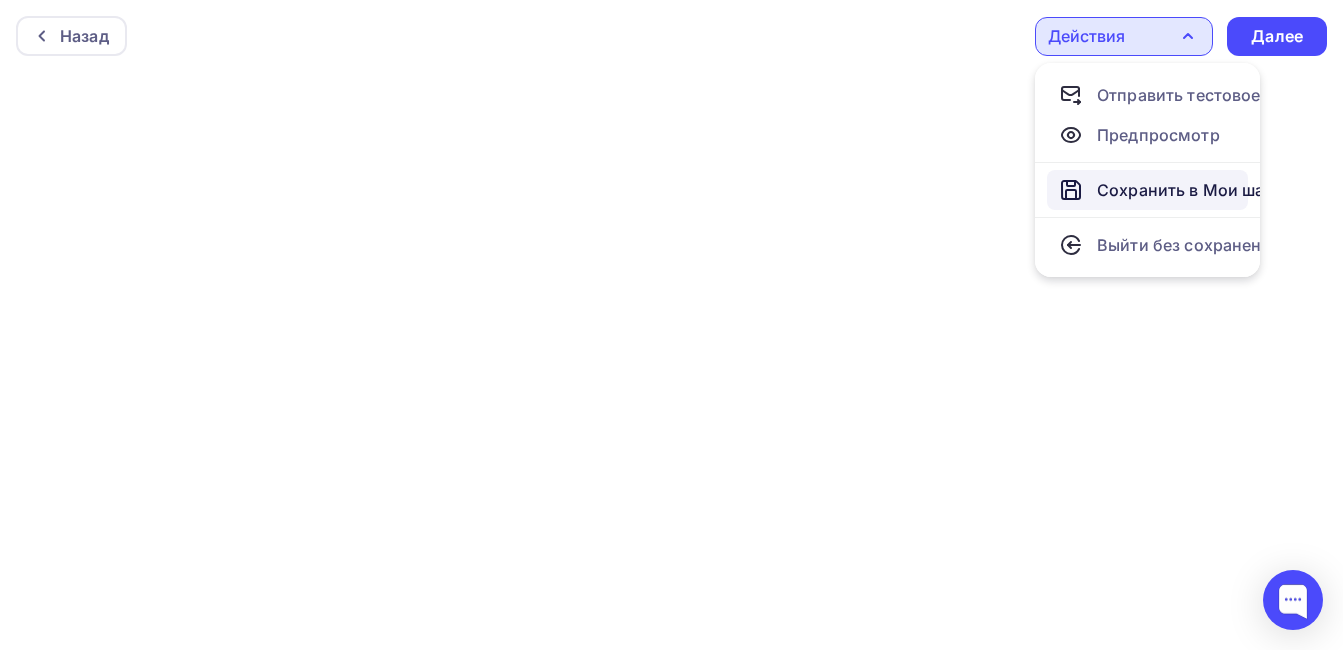 click on "Сохранить в Мои шаблоны" at bounding box center (1206, 190) 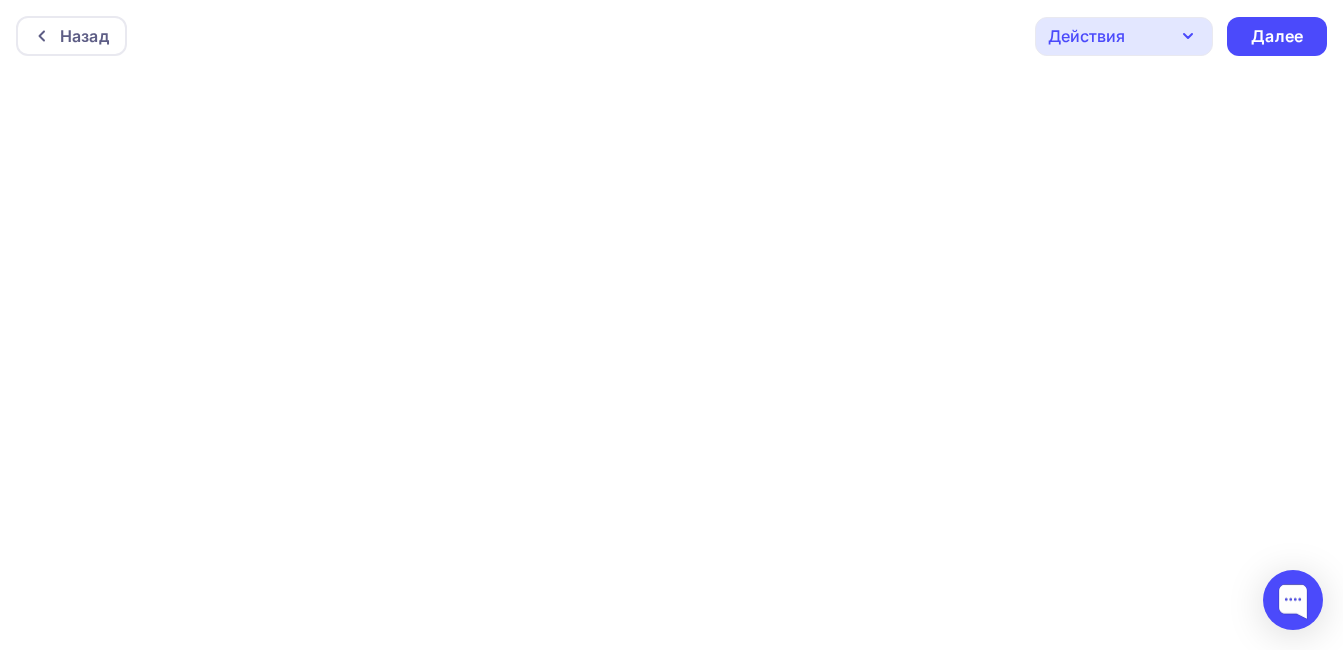 click 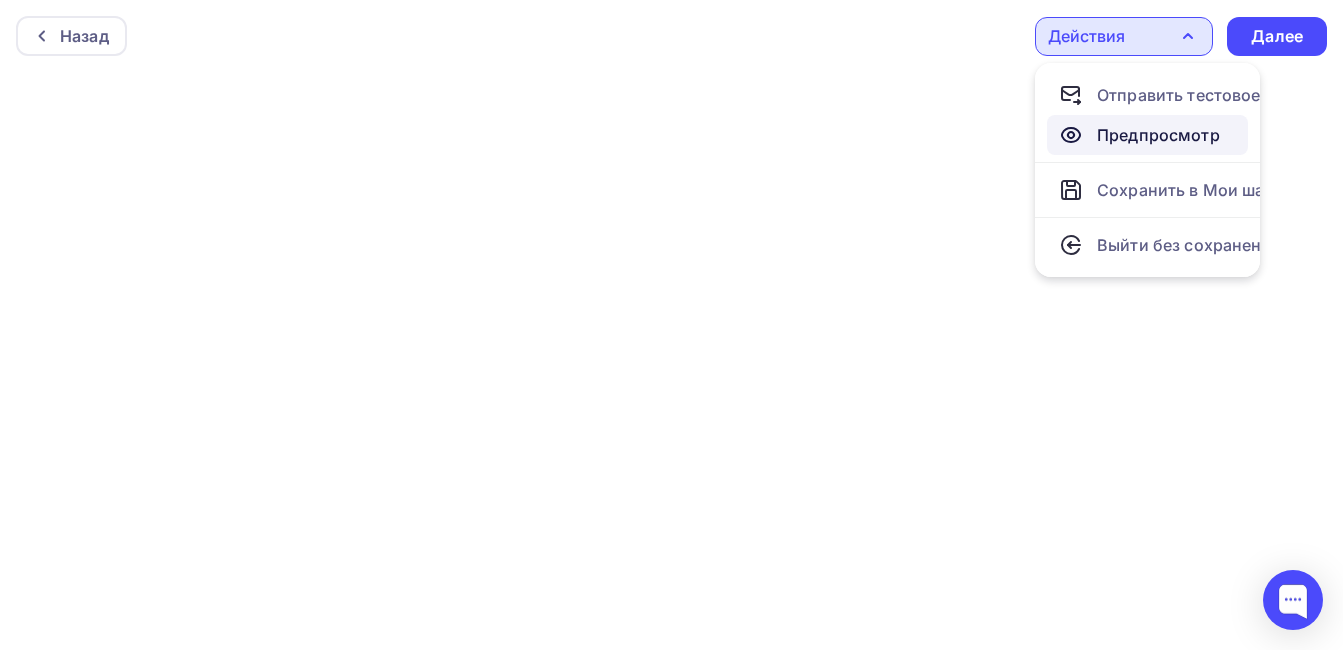 click on "Предпросмотр" at bounding box center [1158, 135] 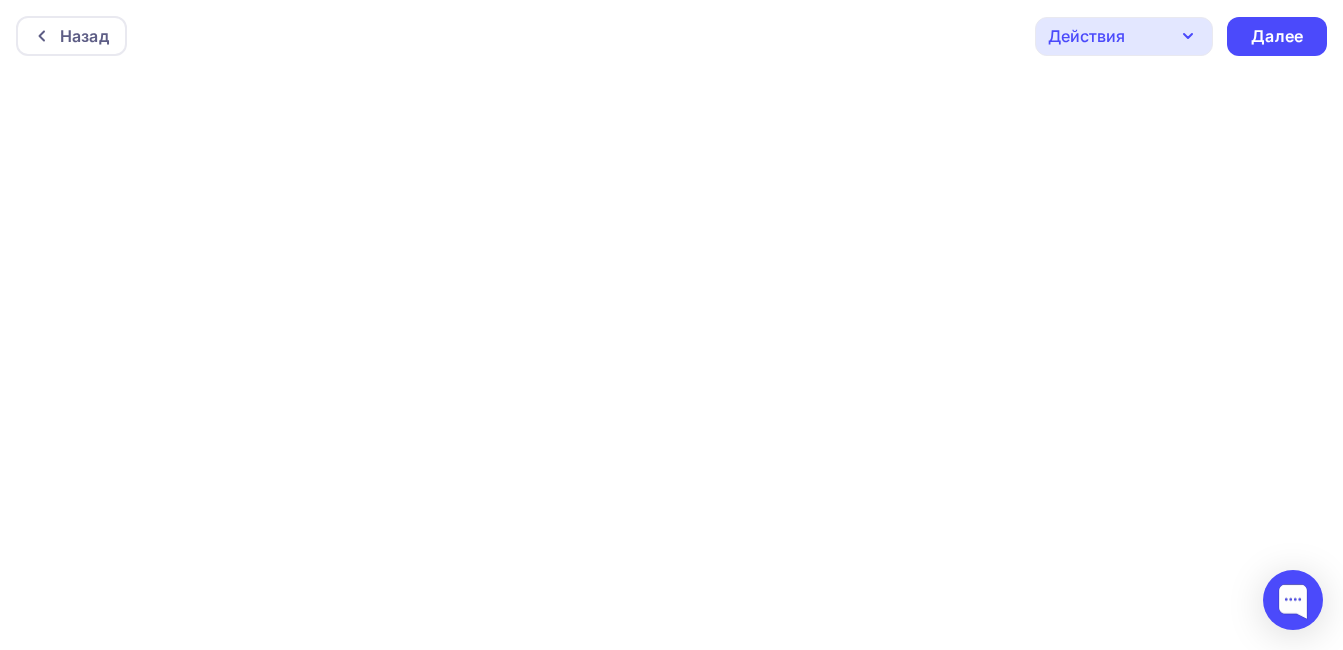 click 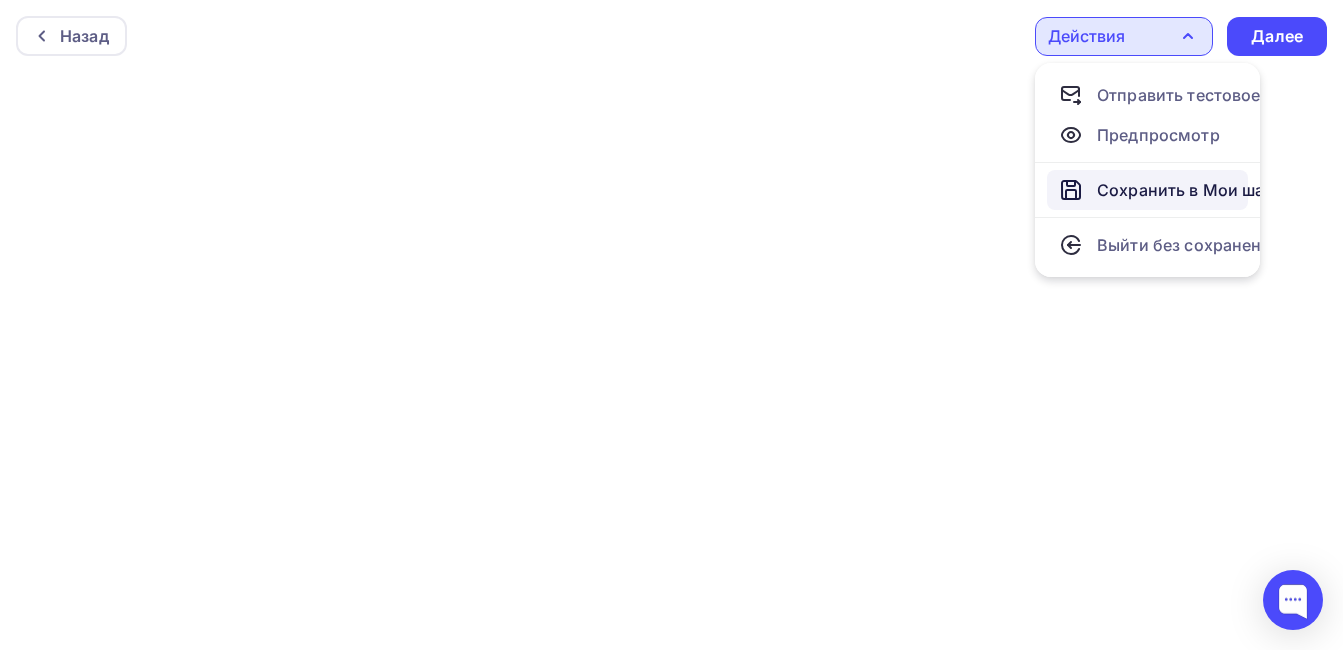 click on "Сохранить в Мои шаблоны" at bounding box center (1206, 190) 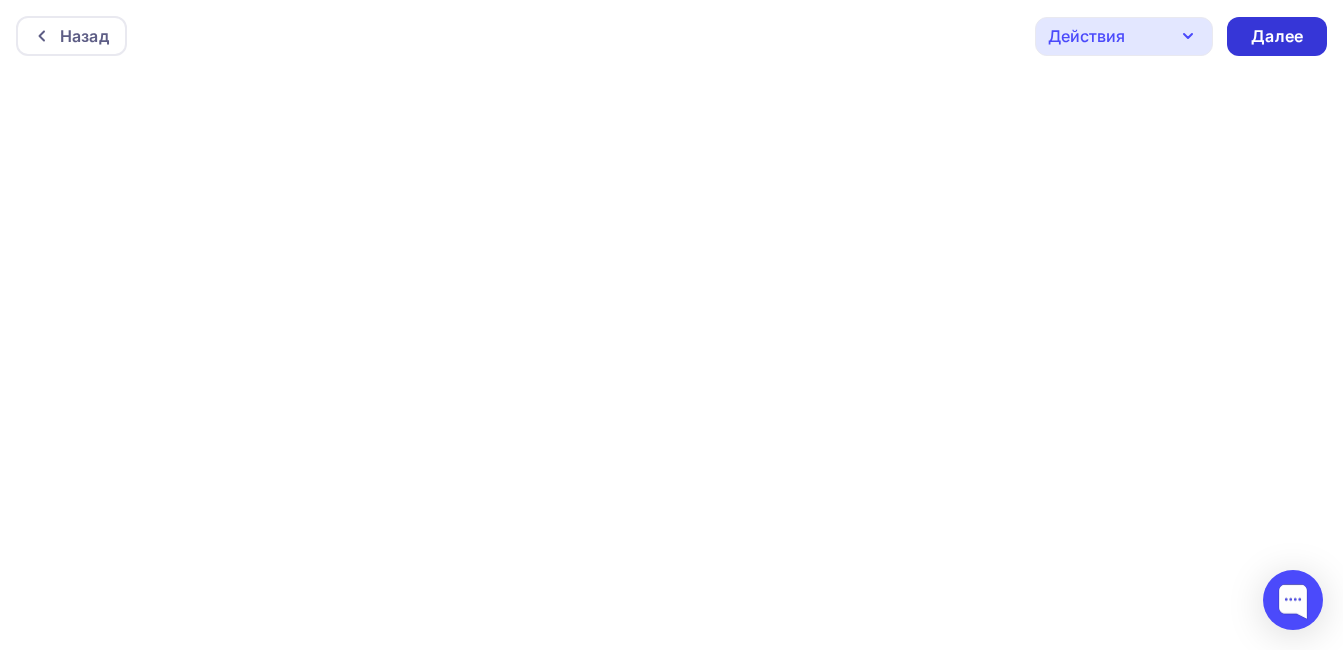 click on "Далее" at bounding box center (1277, 36) 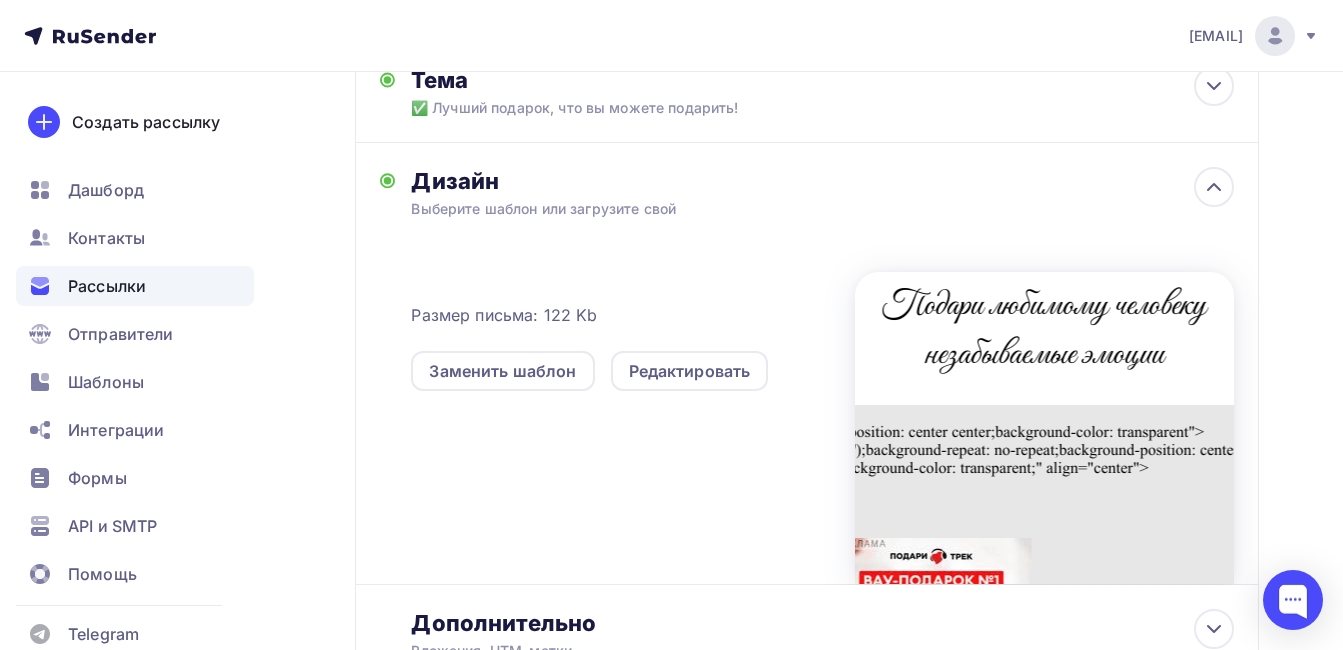 scroll, scrollTop: 9, scrollLeft: 0, axis: vertical 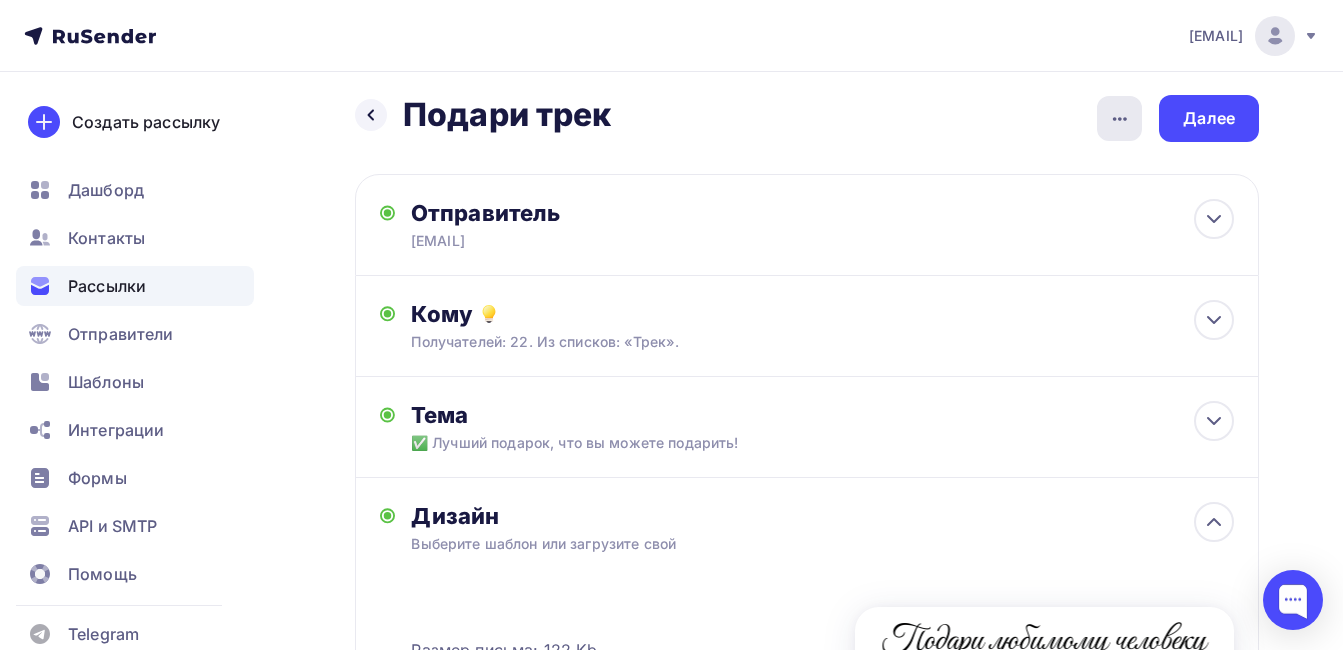 click 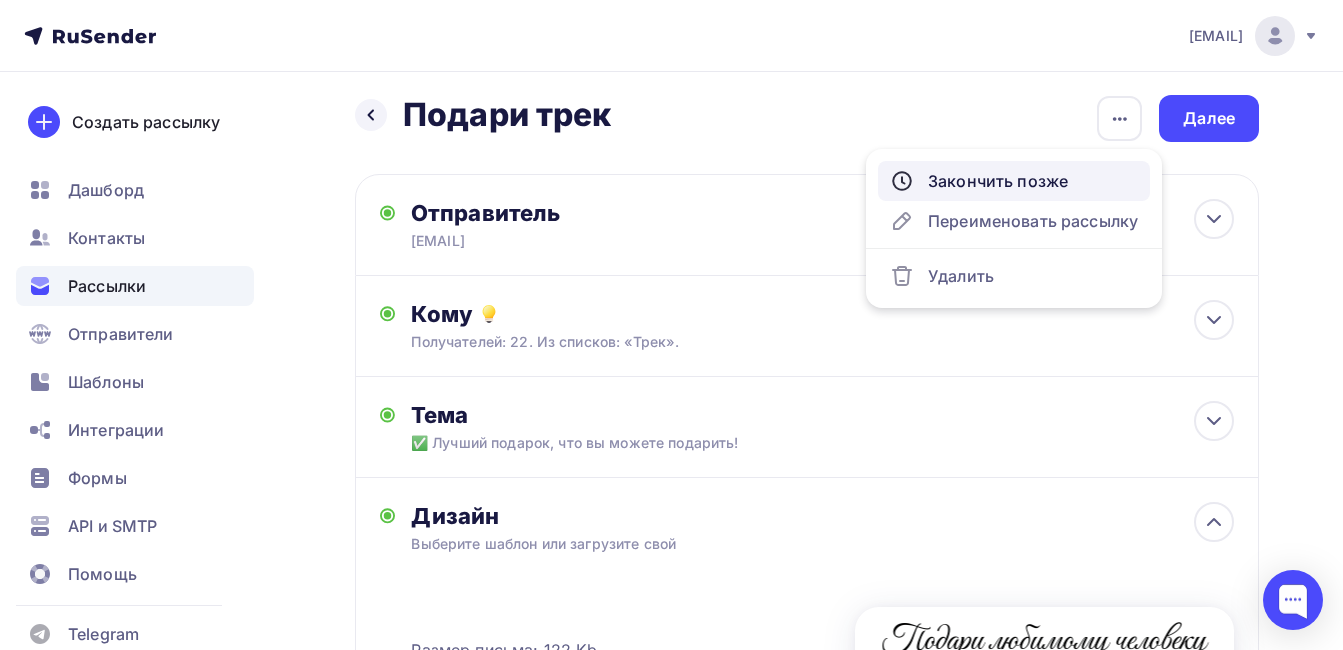 click on "Закончить позже" at bounding box center (1014, 181) 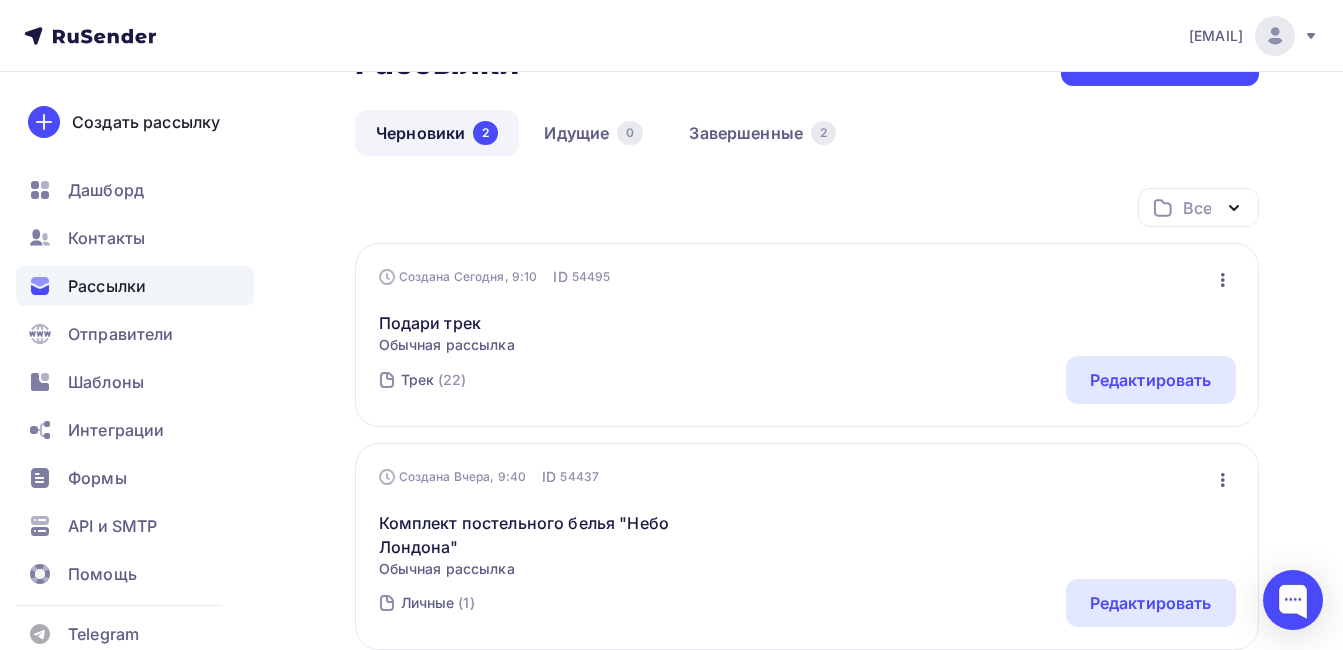 scroll, scrollTop: 100, scrollLeft: 0, axis: vertical 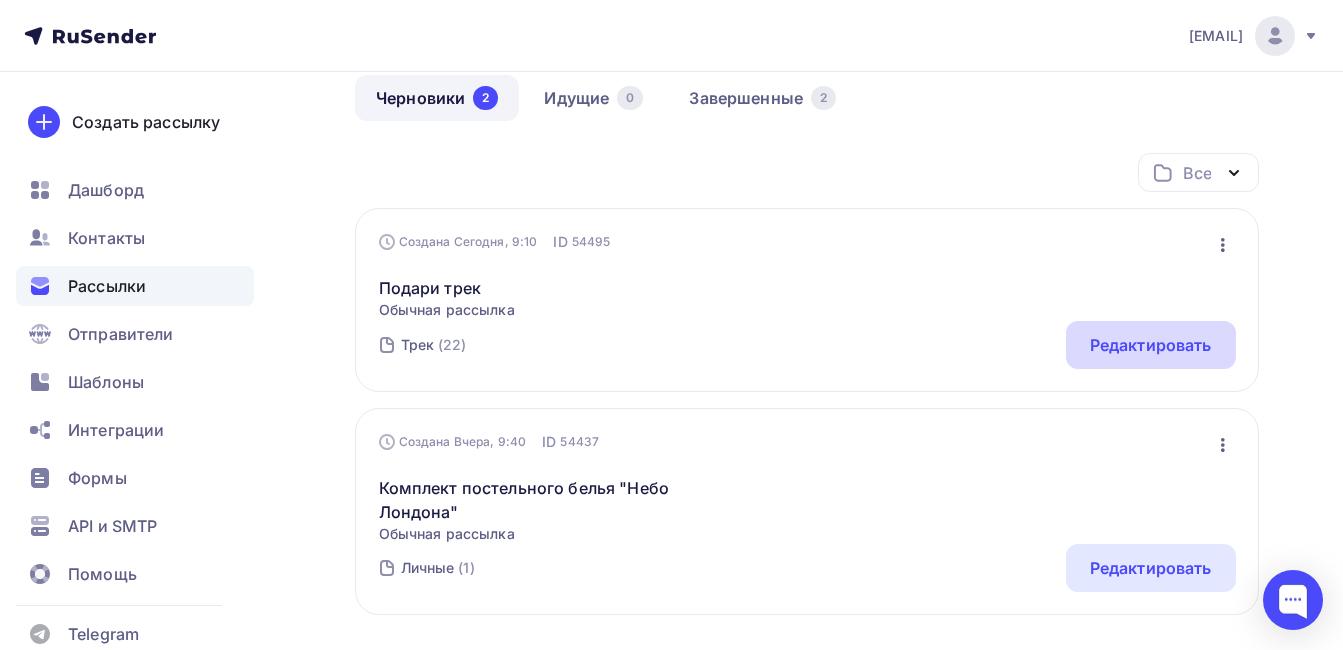 click on "Редактировать" at bounding box center (1151, 345) 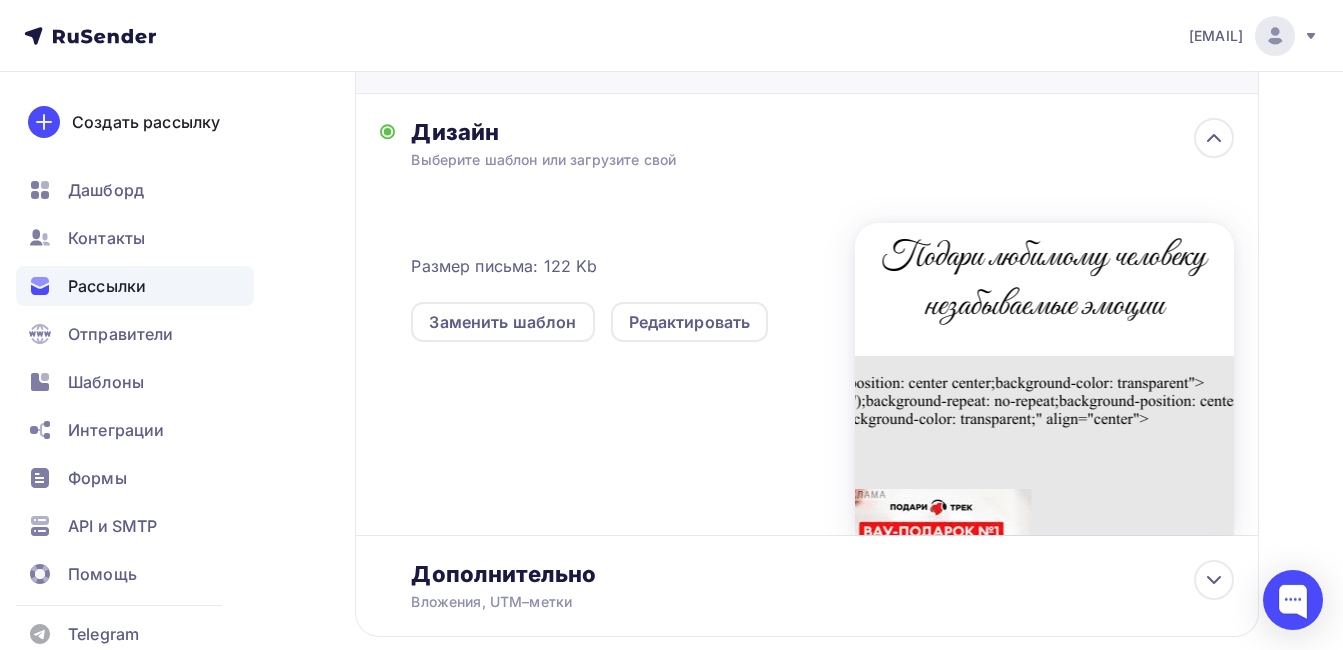 scroll, scrollTop: 400, scrollLeft: 0, axis: vertical 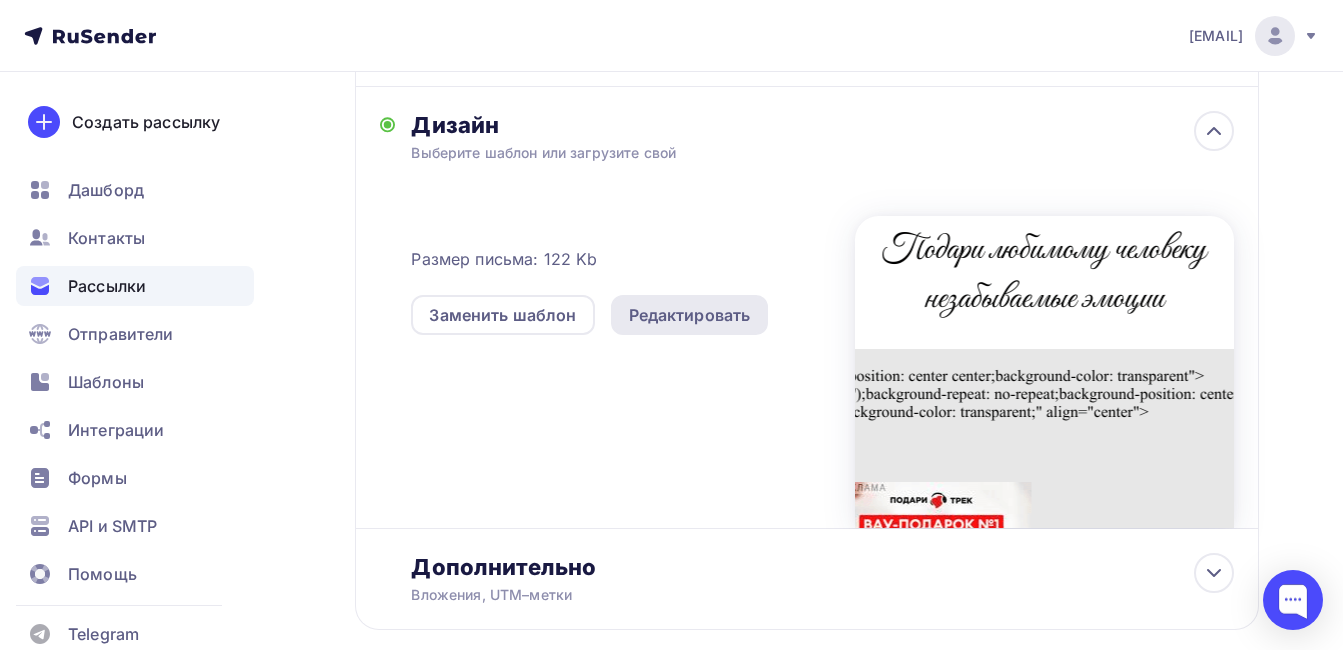 click on "Редактировать" at bounding box center [690, 315] 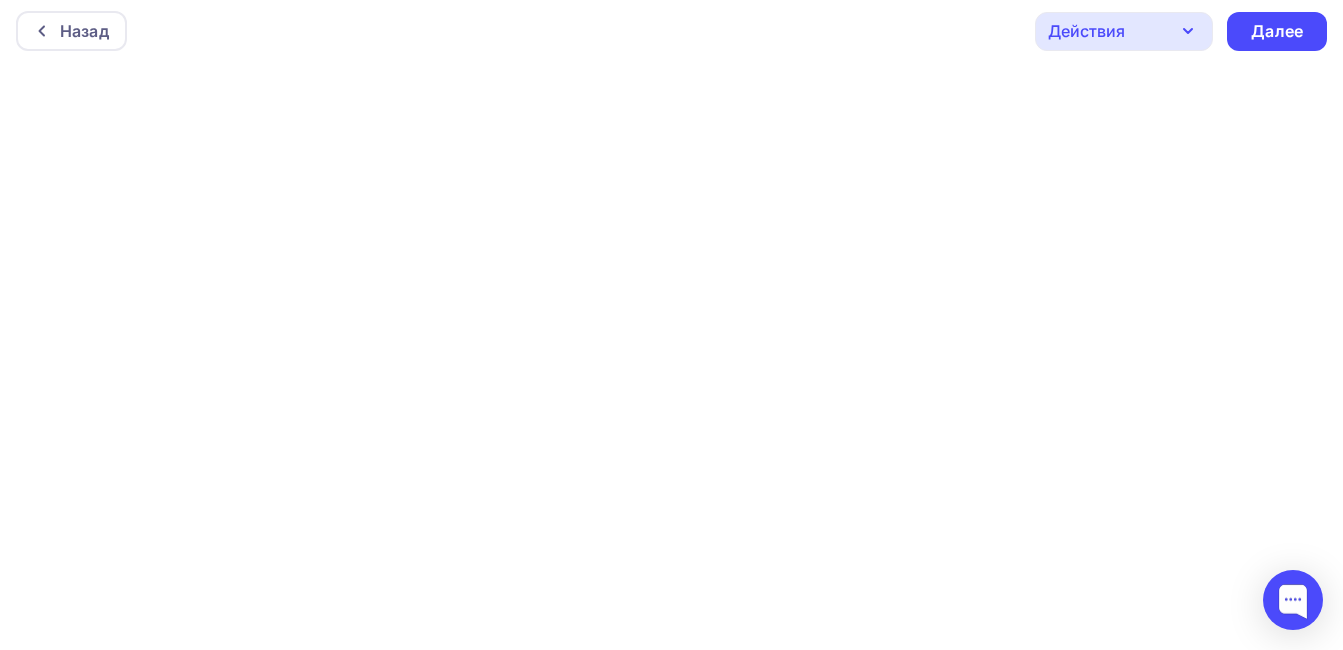 scroll, scrollTop: 0, scrollLeft: 0, axis: both 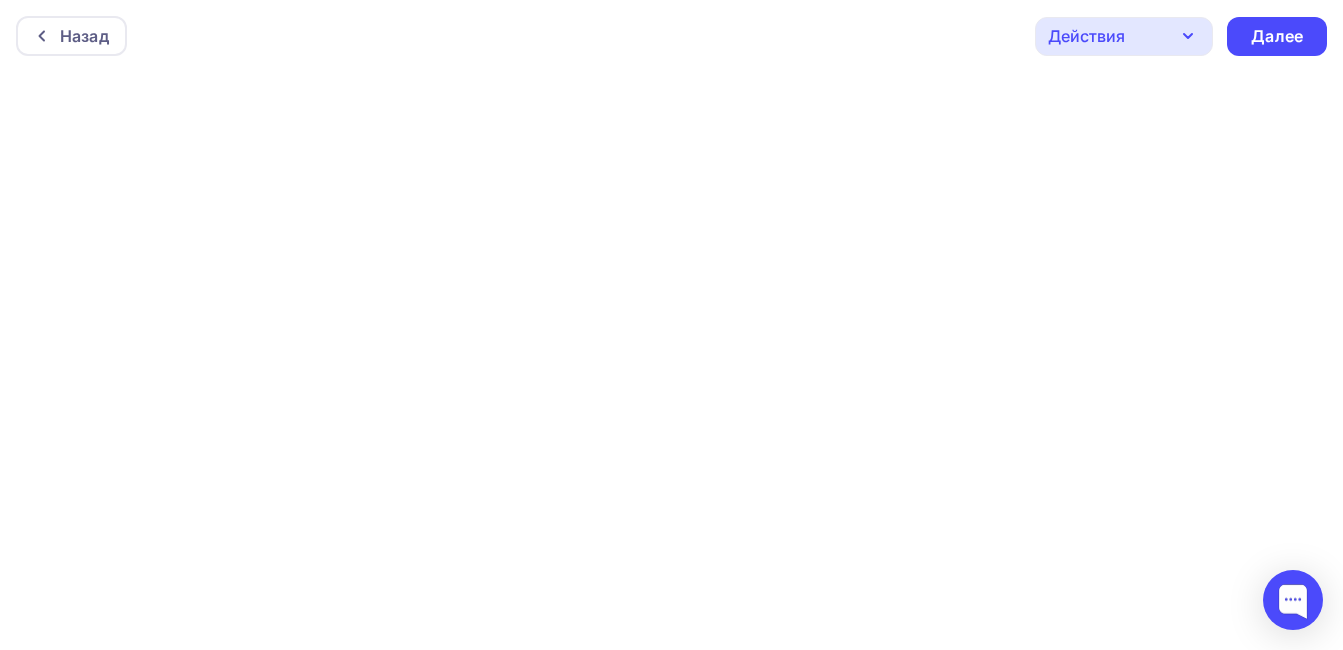 click 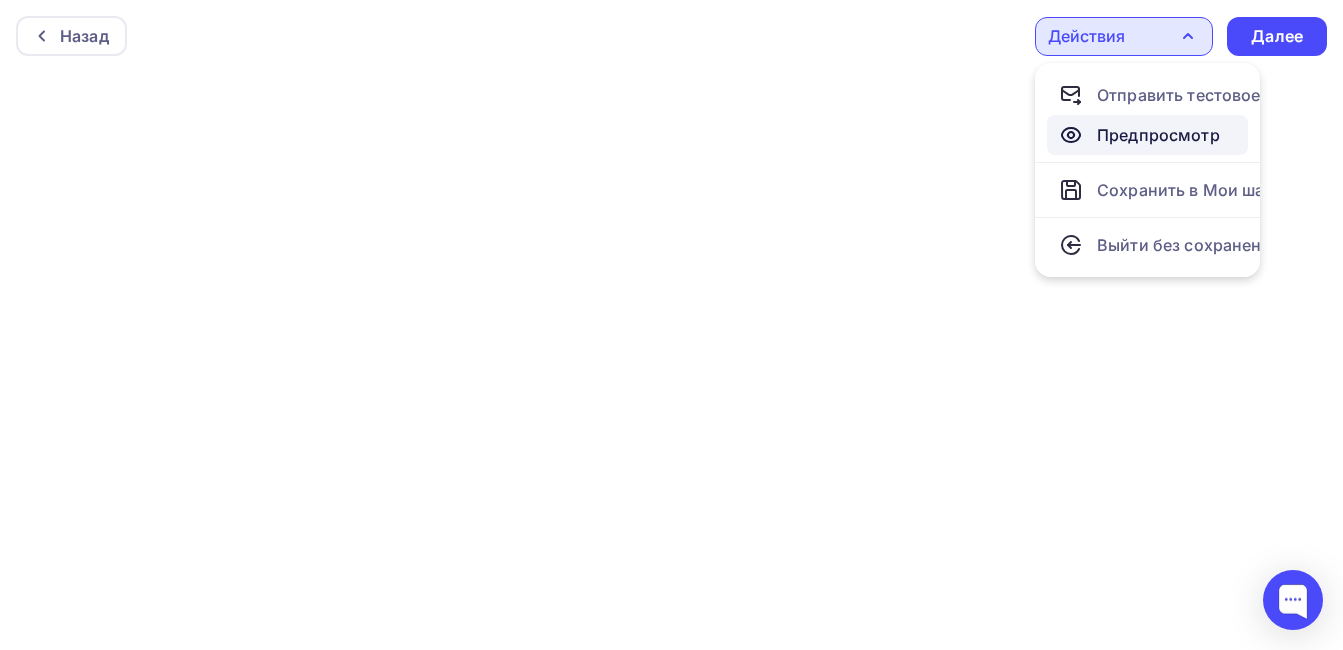 click on "Предпросмотр" at bounding box center [1158, 135] 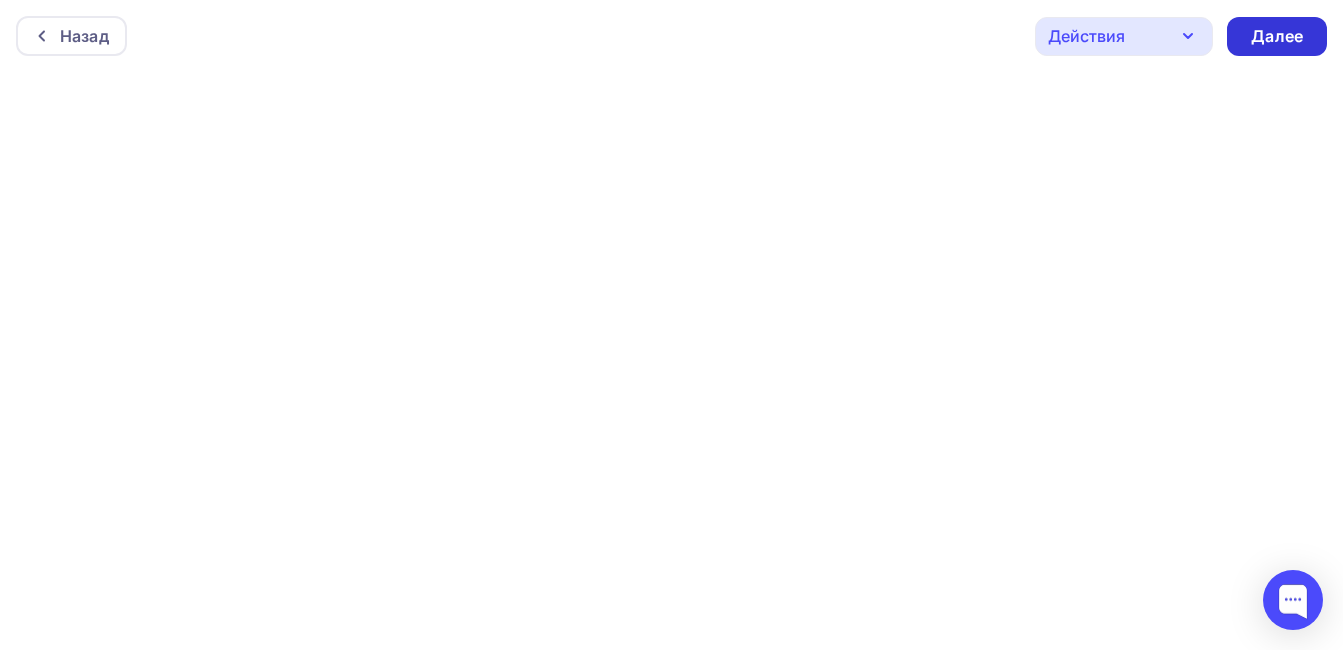 click on "Далее" at bounding box center [1277, 36] 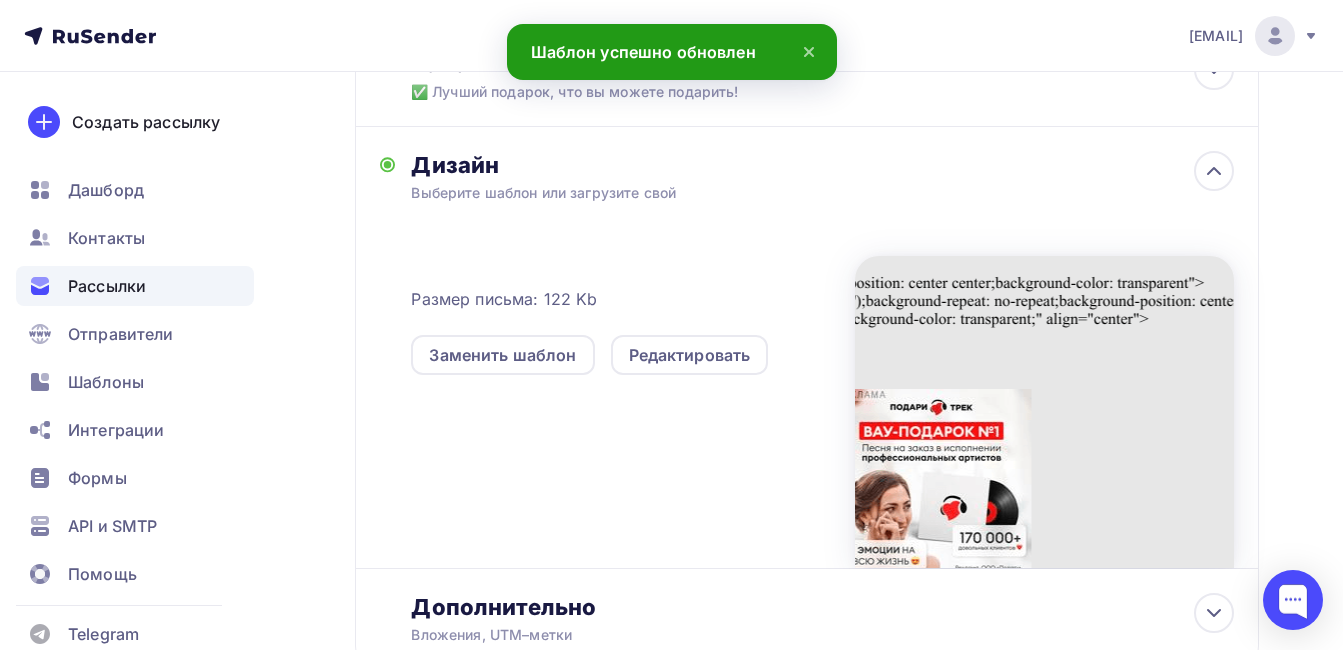 scroll, scrollTop: 400, scrollLeft: 0, axis: vertical 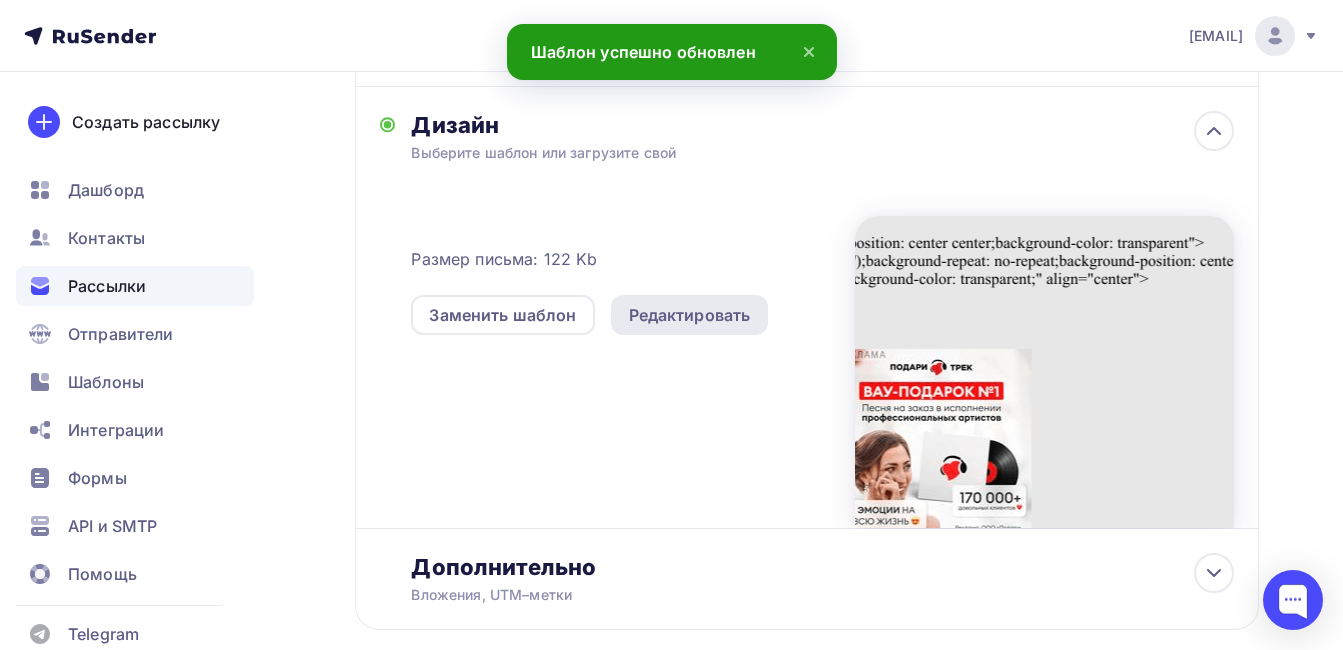 click on "Редактировать" at bounding box center (690, 315) 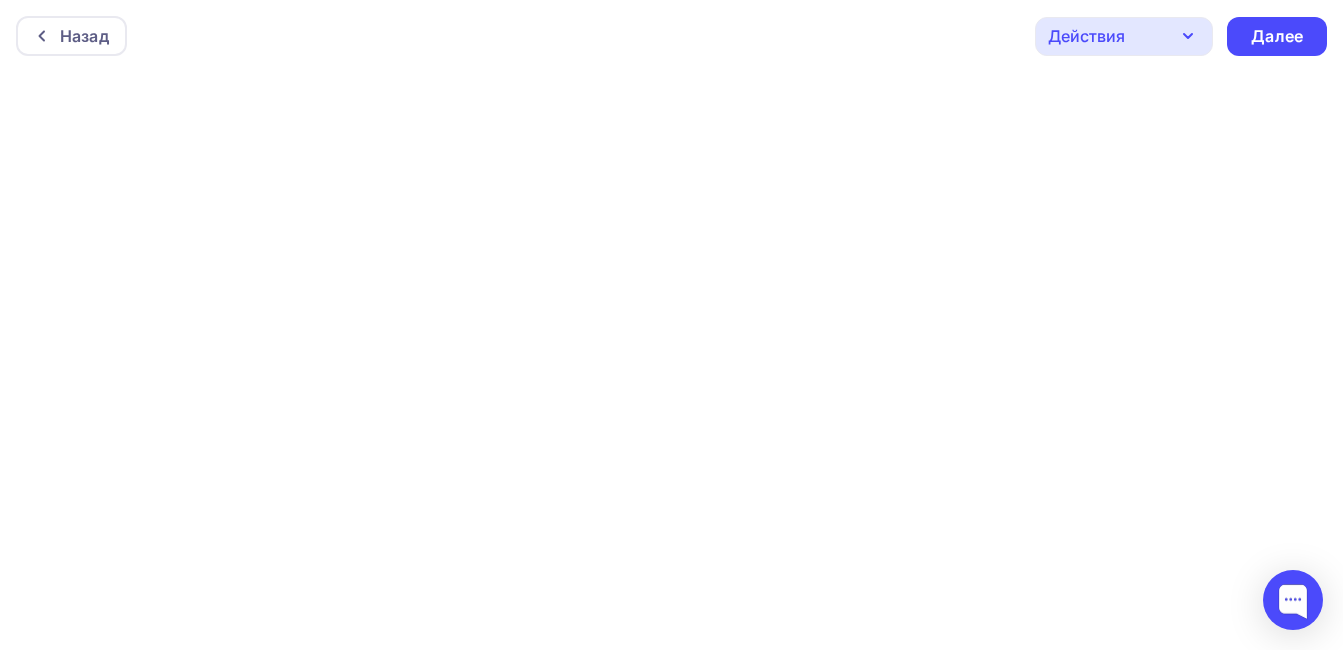 click on "Назад
Действия
Отправить тестовое письмо             Предпросмотр               Сохранить в Мои шаблоны               Выйти без сохранения               Далее" at bounding box center (671, 36) 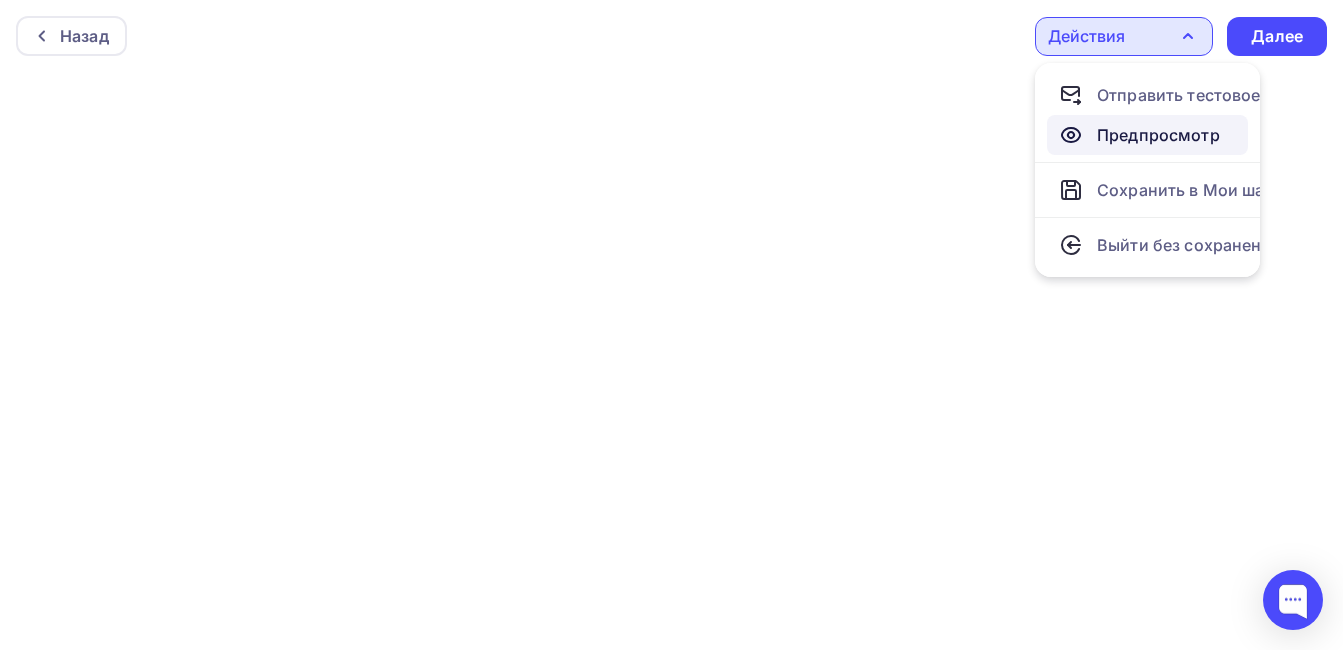 click on "Предпросмотр" at bounding box center [1158, 135] 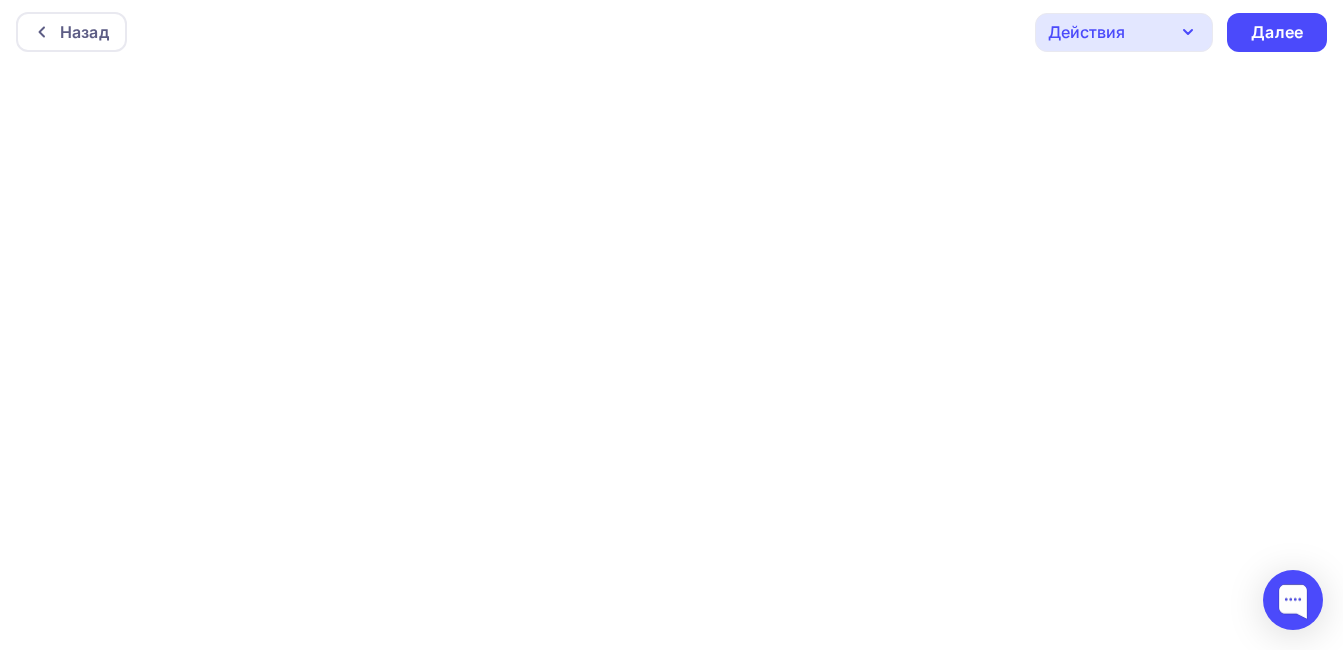 scroll, scrollTop: 5, scrollLeft: 0, axis: vertical 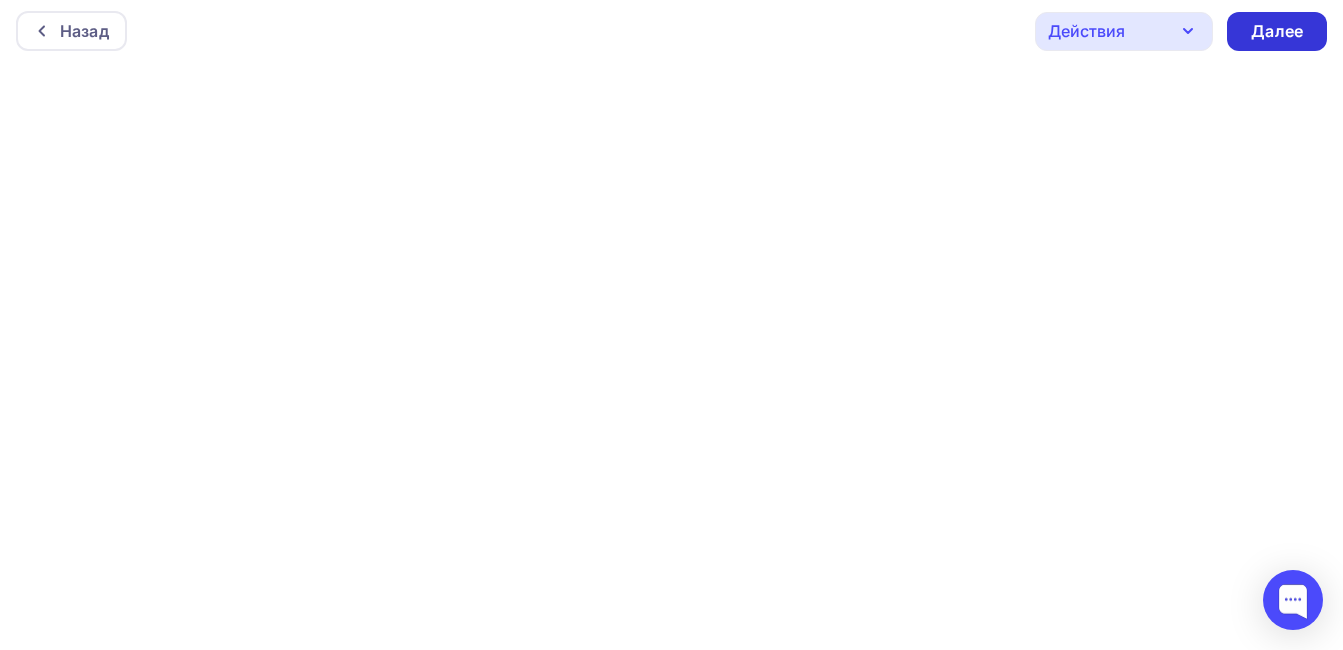 click on "Далее" at bounding box center [1277, 31] 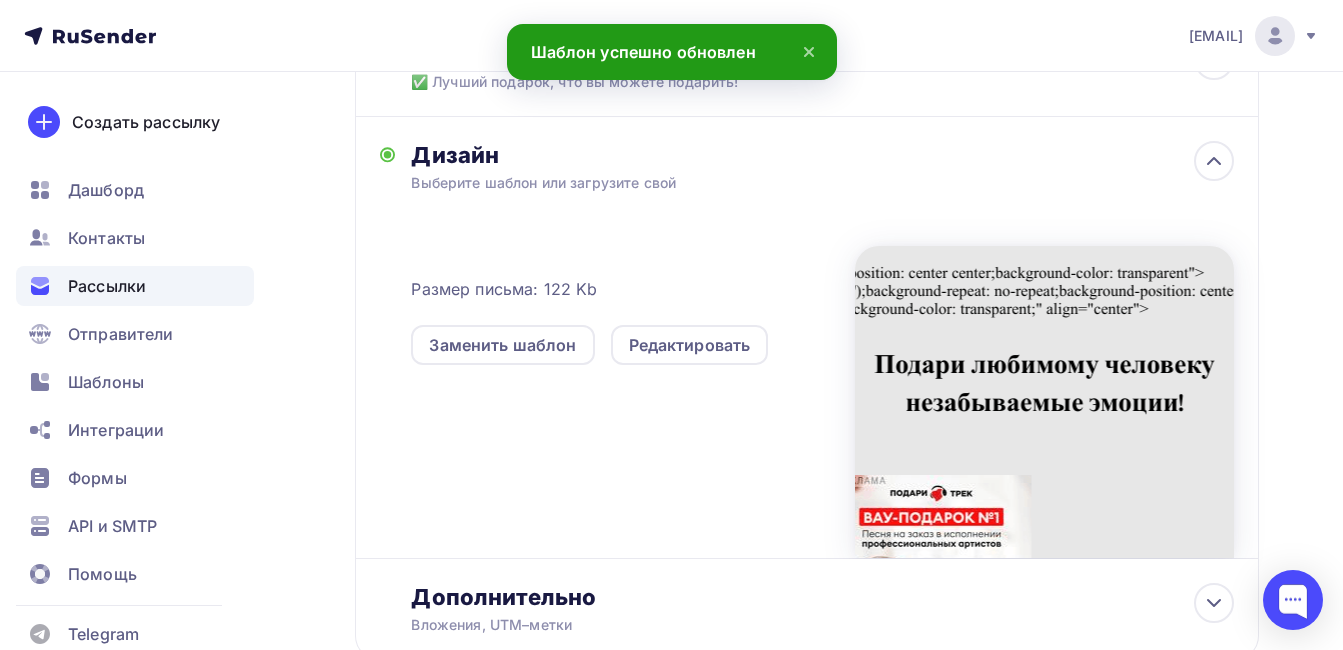 scroll, scrollTop: 400, scrollLeft: 0, axis: vertical 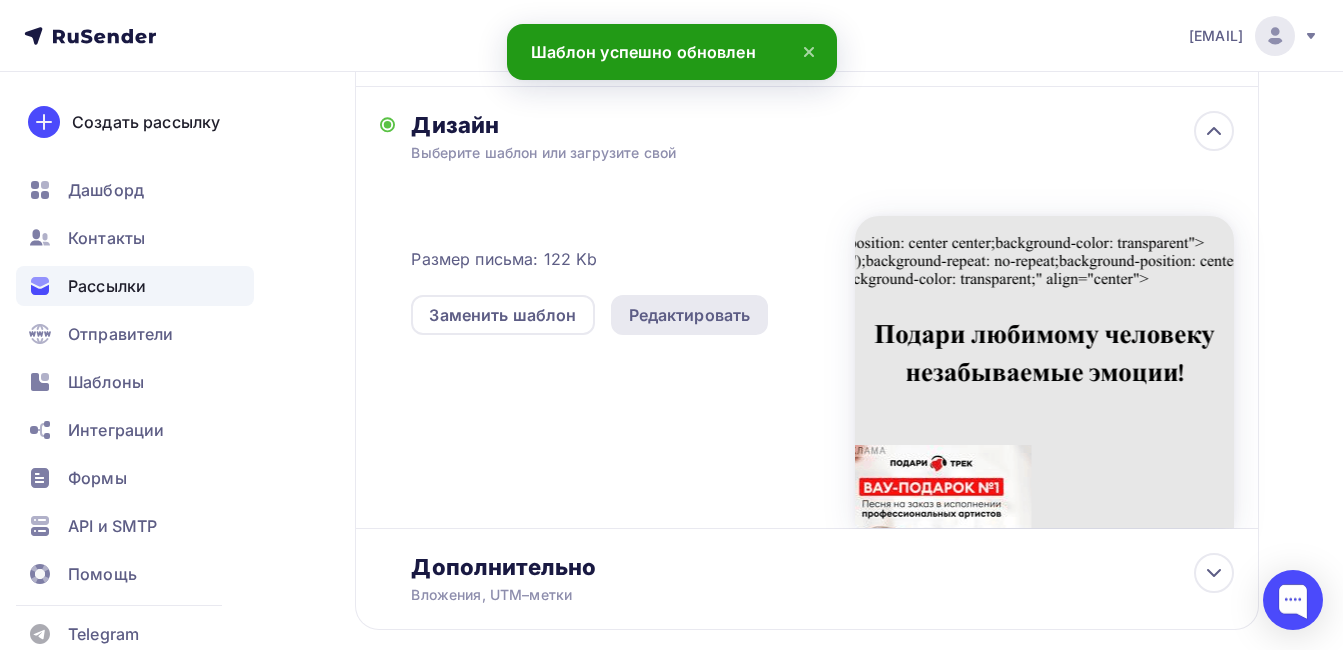 click on "Редактировать" at bounding box center (690, 315) 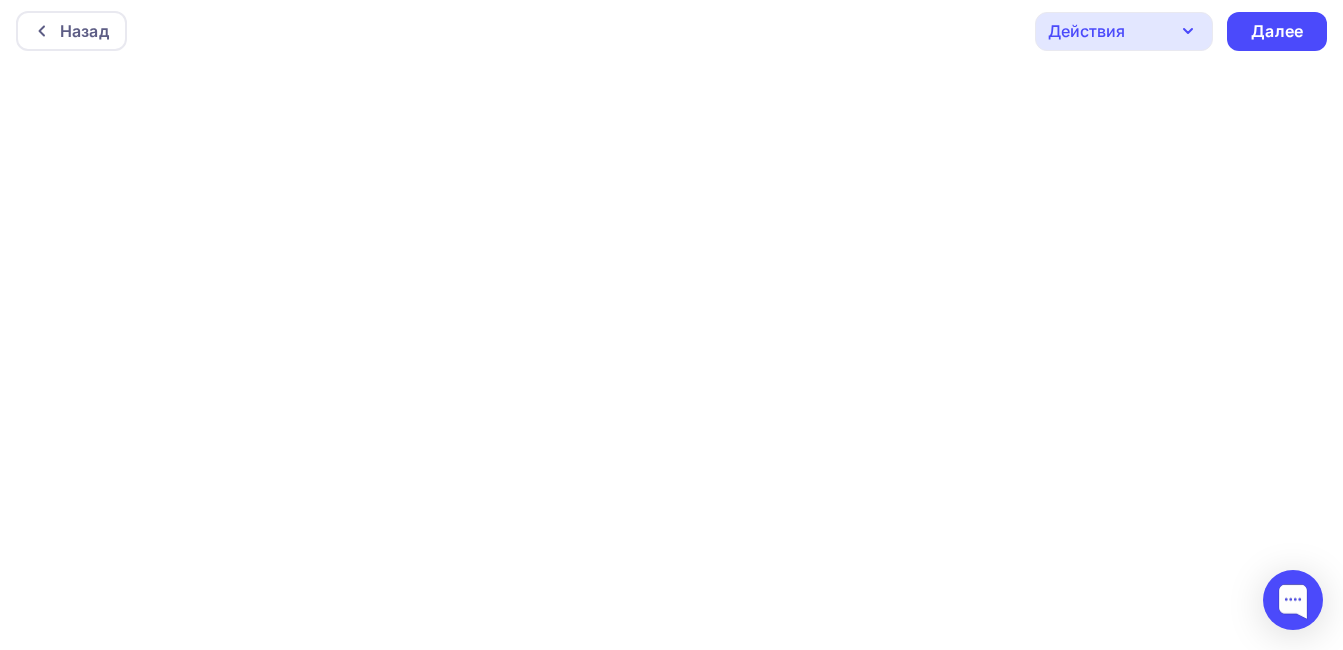 scroll, scrollTop: 0, scrollLeft: 0, axis: both 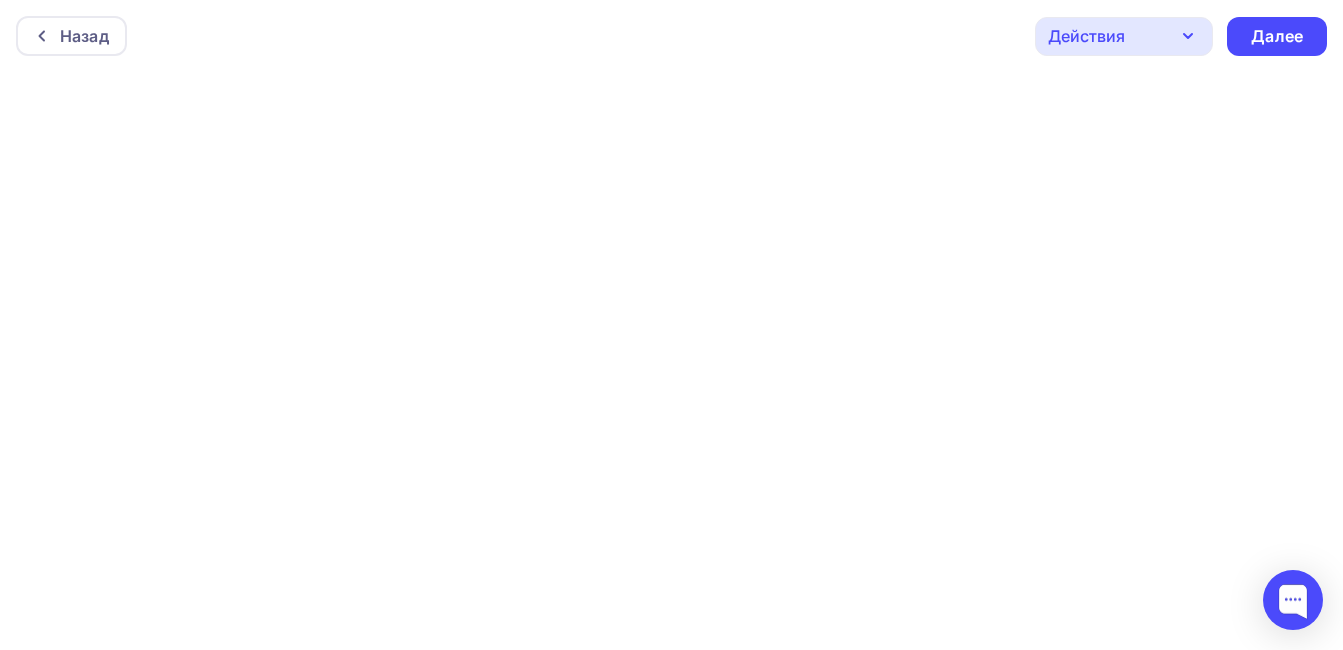 click 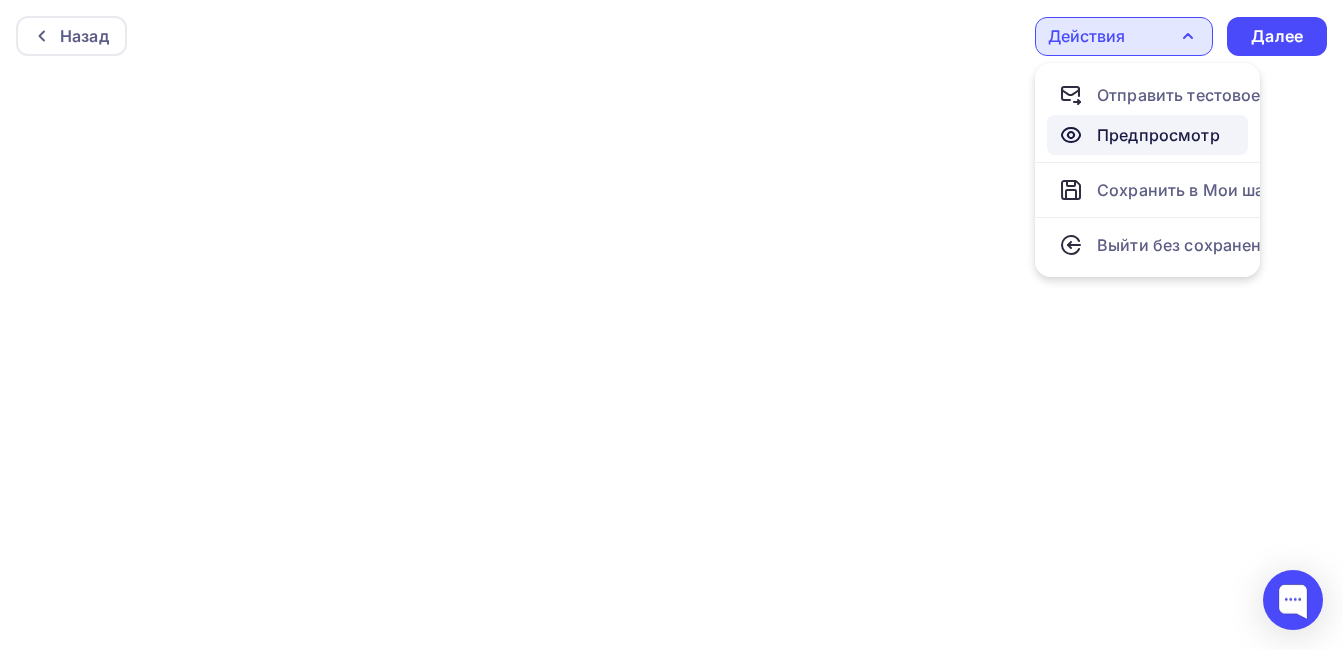 click on "Предпросмотр" at bounding box center [1158, 135] 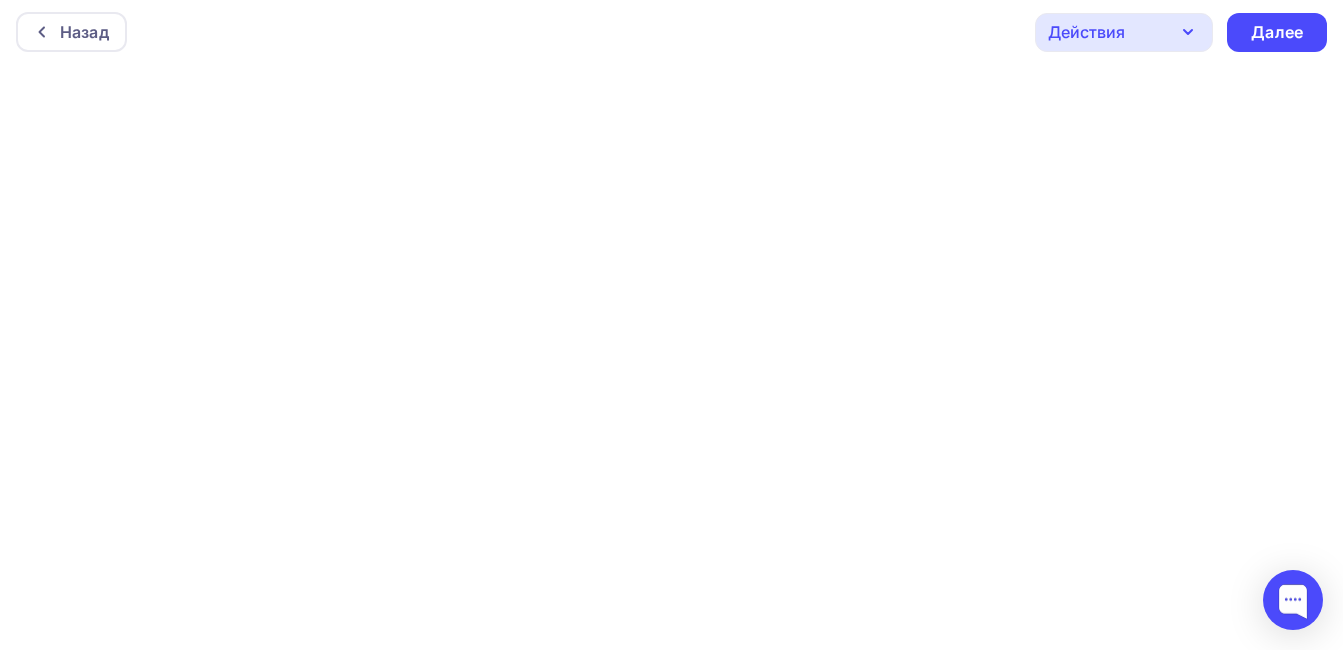 scroll, scrollTop: 5, scrollLeft: 0, axis: vertical 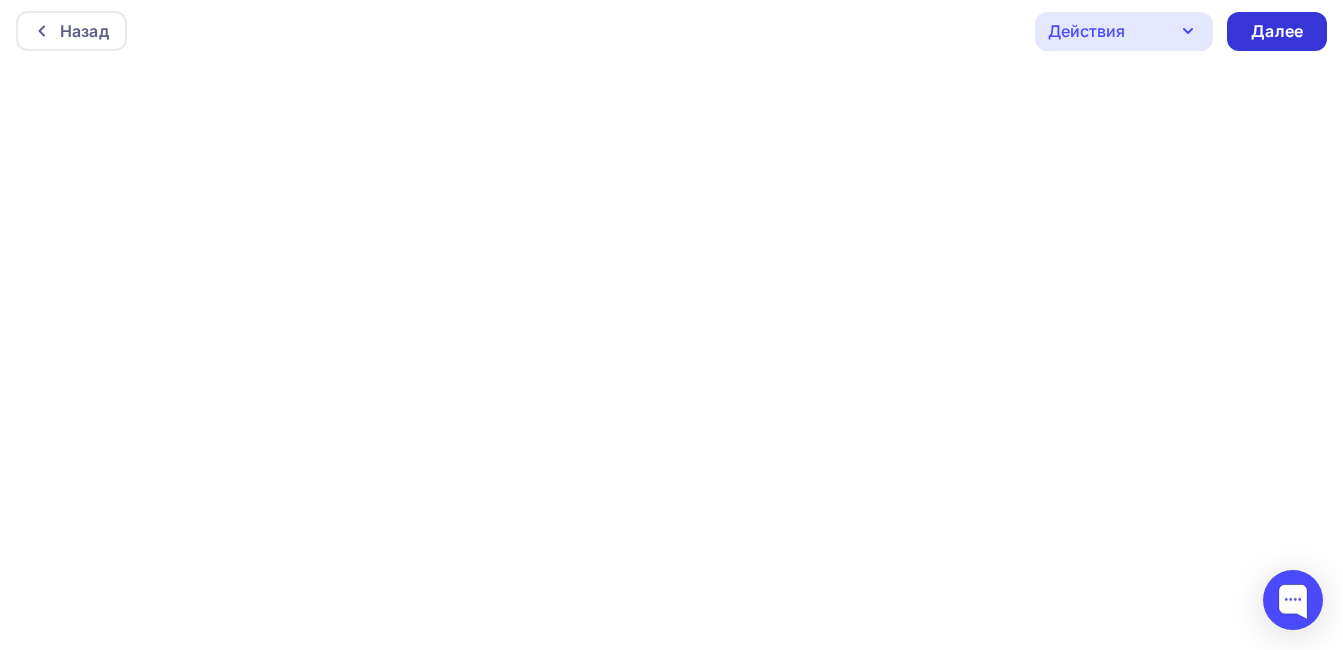click on "Далее" at bounding box center [1277, 31] 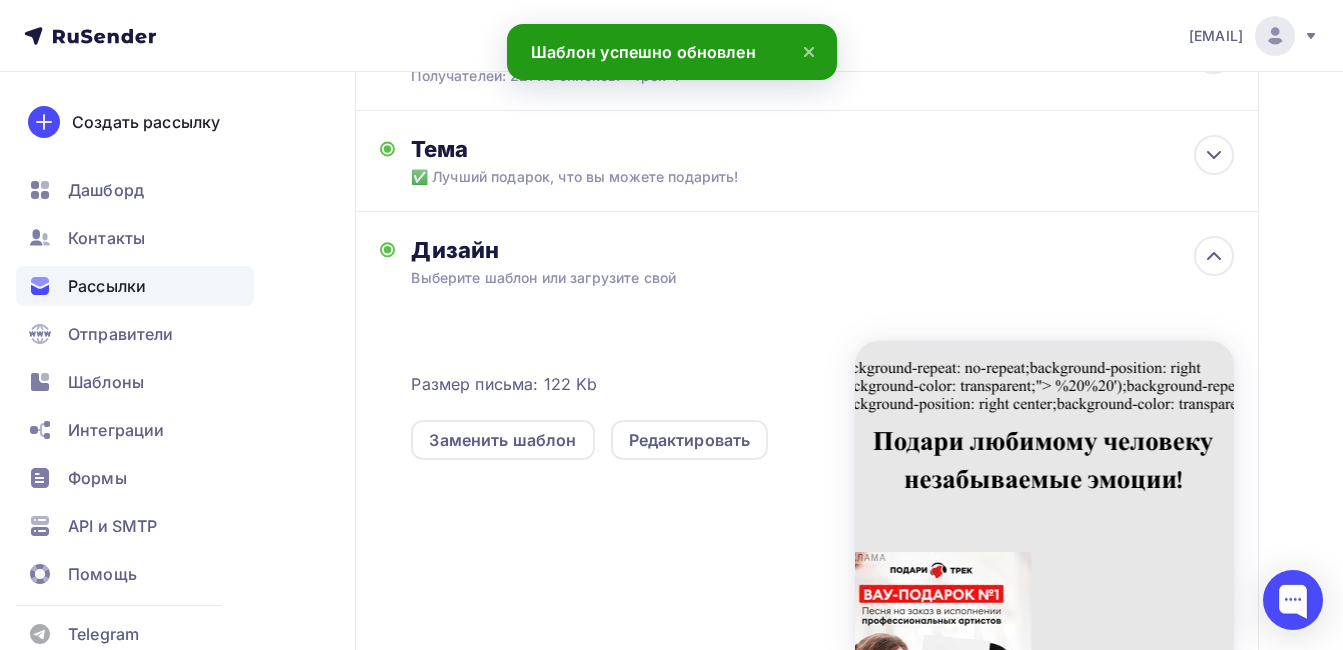 scroll, scrollTop: 300, scrollLeft: 0, axis: vertical 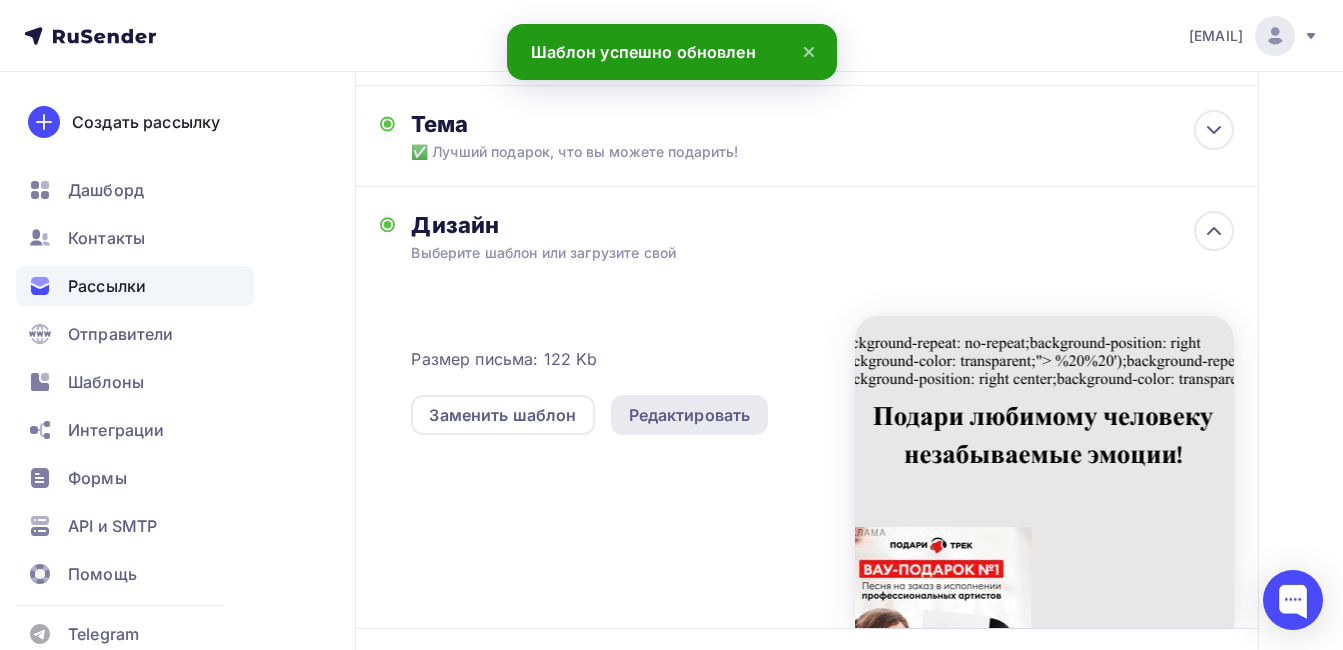 click on "Редактировать" at bounding box center (690, 415) 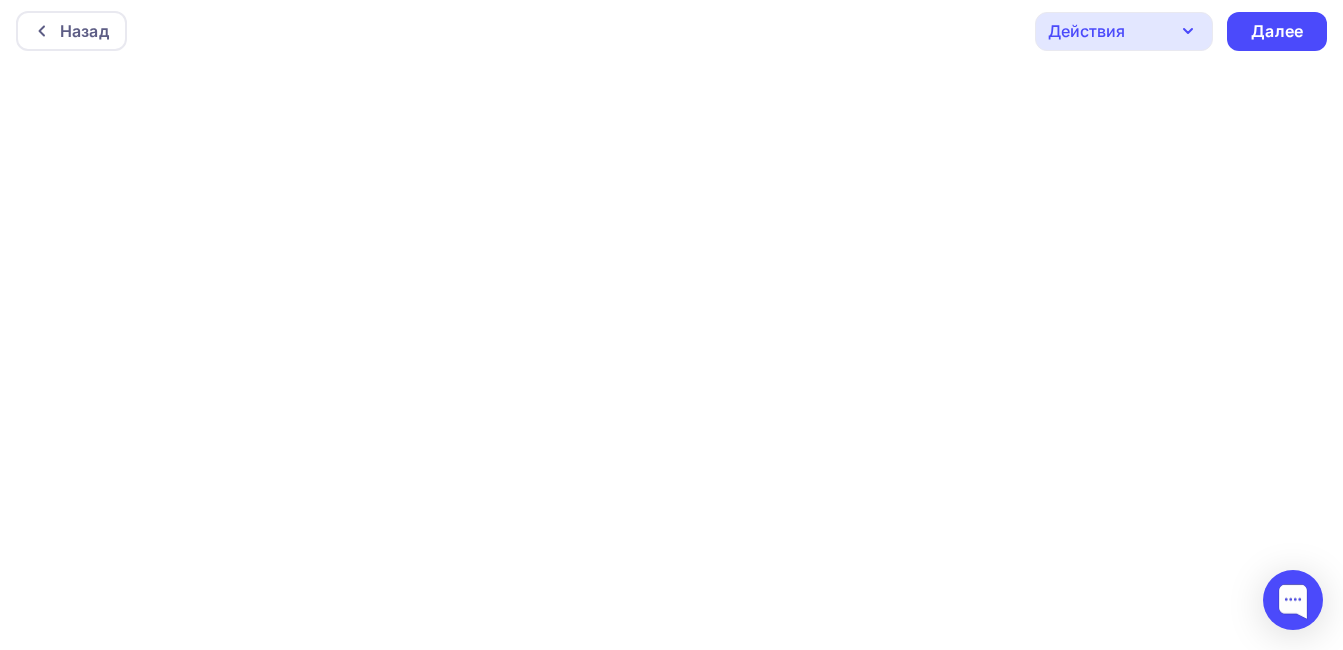 scroll, scrollTop: 0, scrollLeft: 0, axis: both 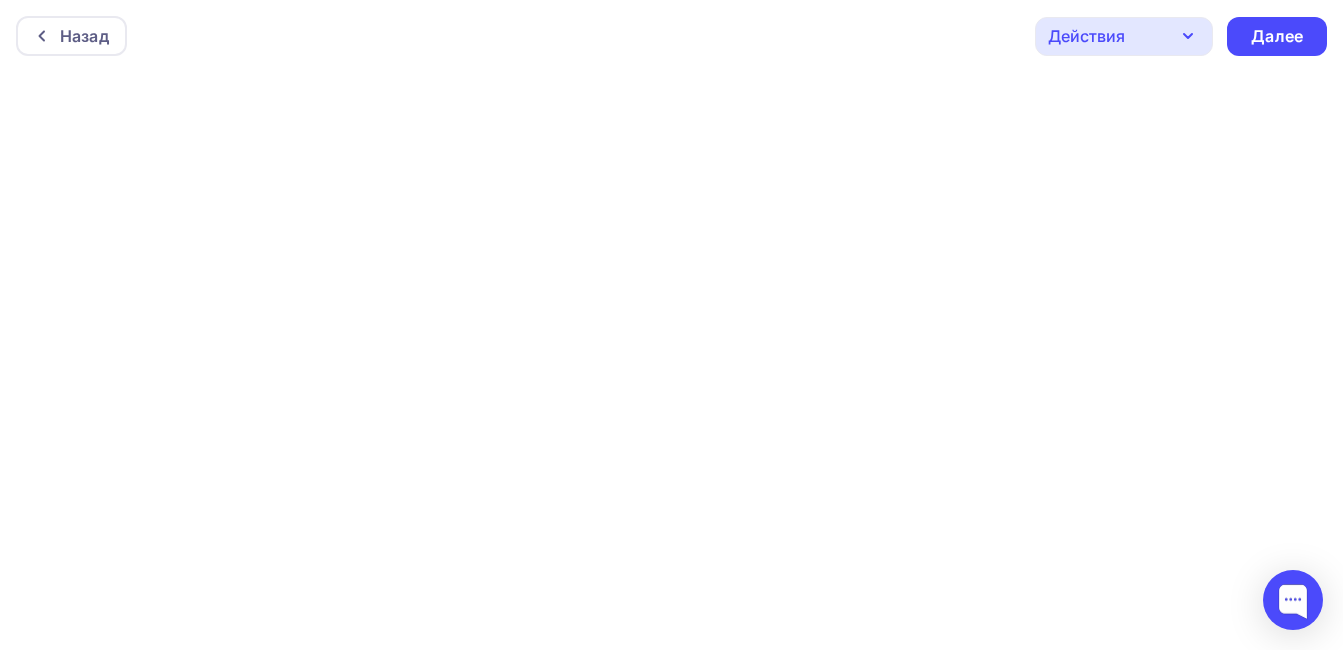 click 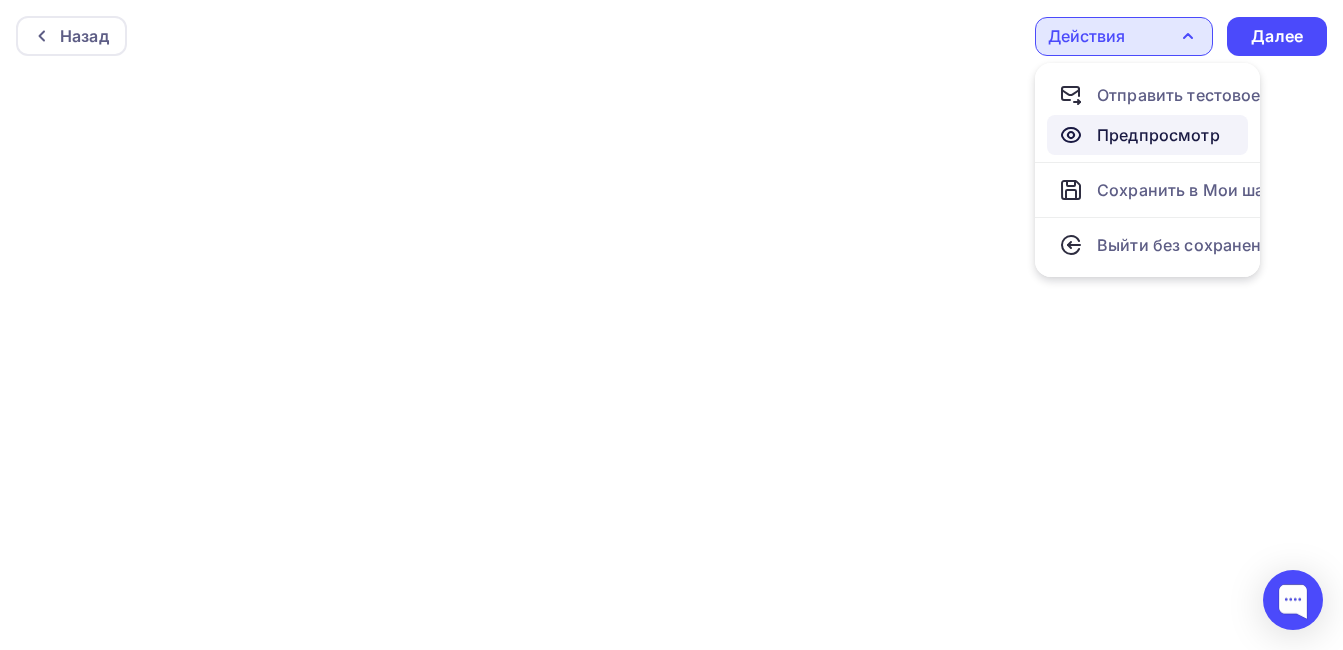 click on "Предпросмотр" at bounding box center (1139, 135) 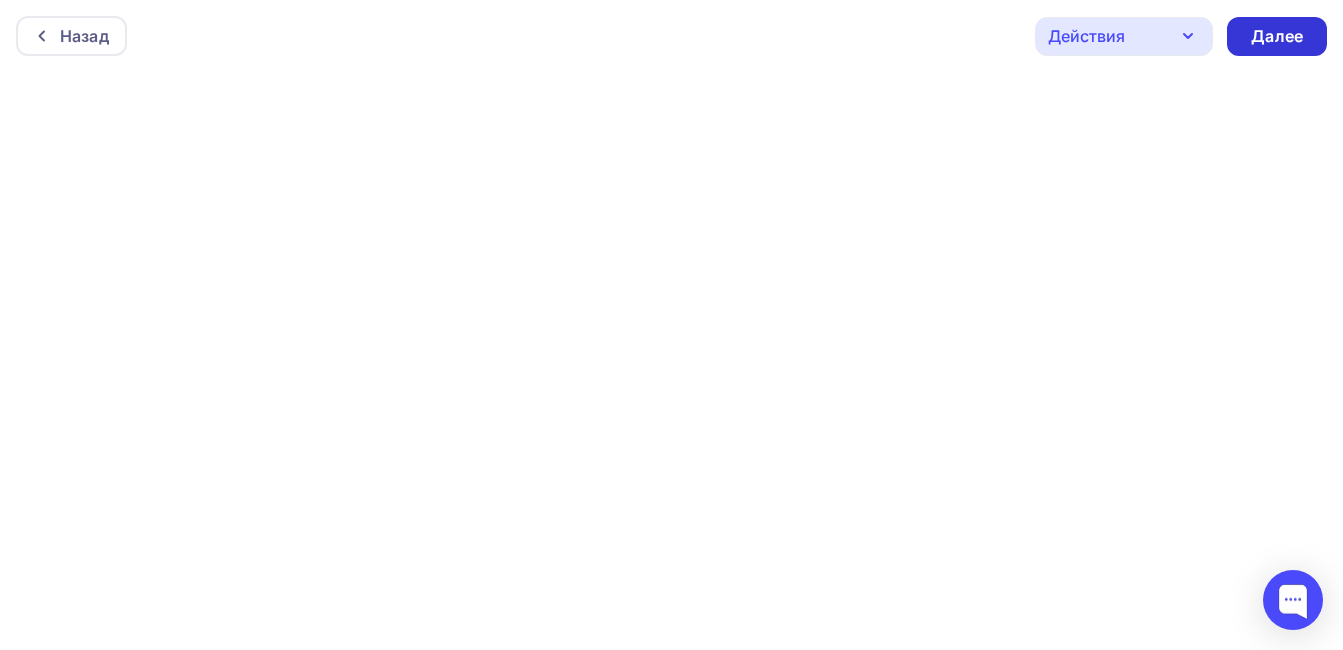 click on "Далее" at bounding box center (1277, 36) 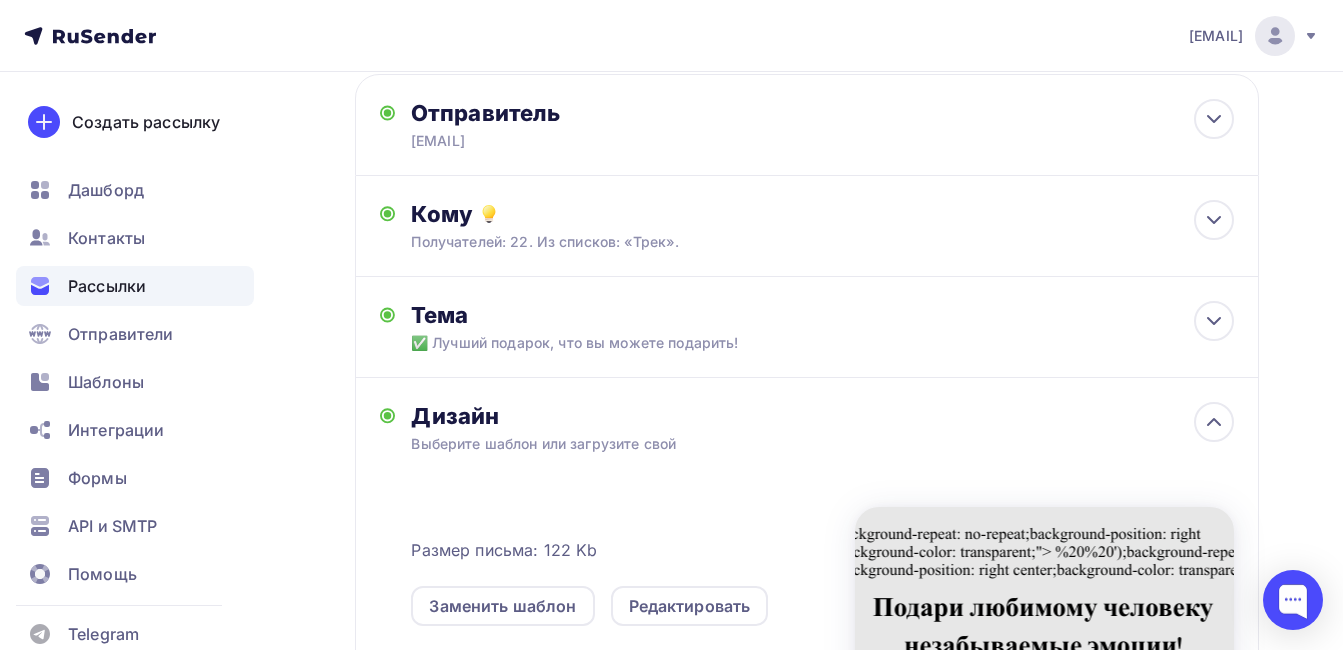 scroll, scrollTop: 0, scrollLeft: 0, axis: both 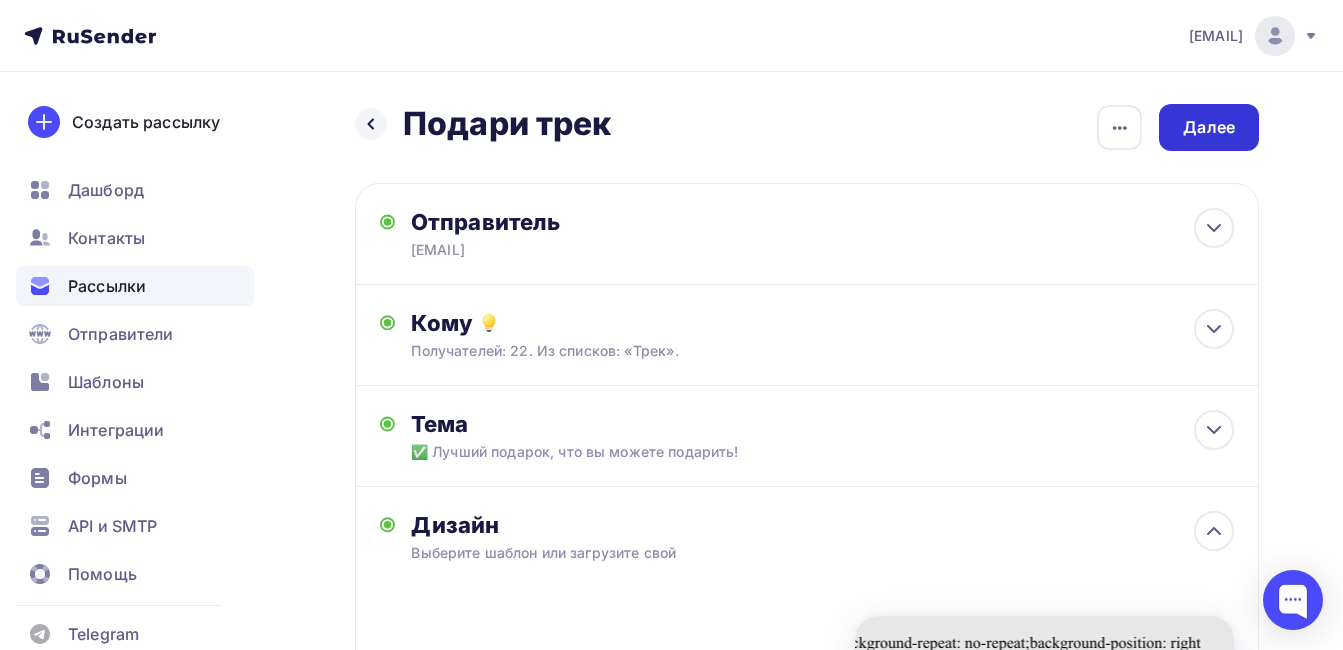 click on "Далее" at bounding box center (1209, 127) 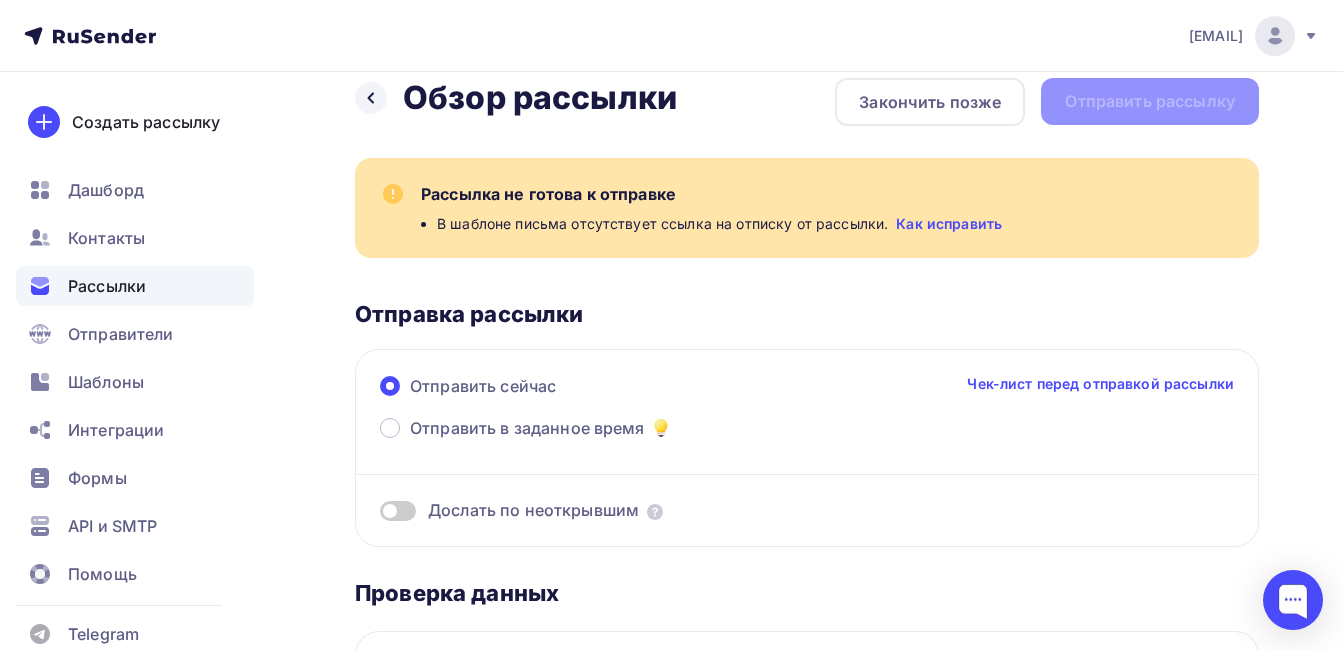 scroll, scrollTop: 0, scrollLeft: 0, axis: both 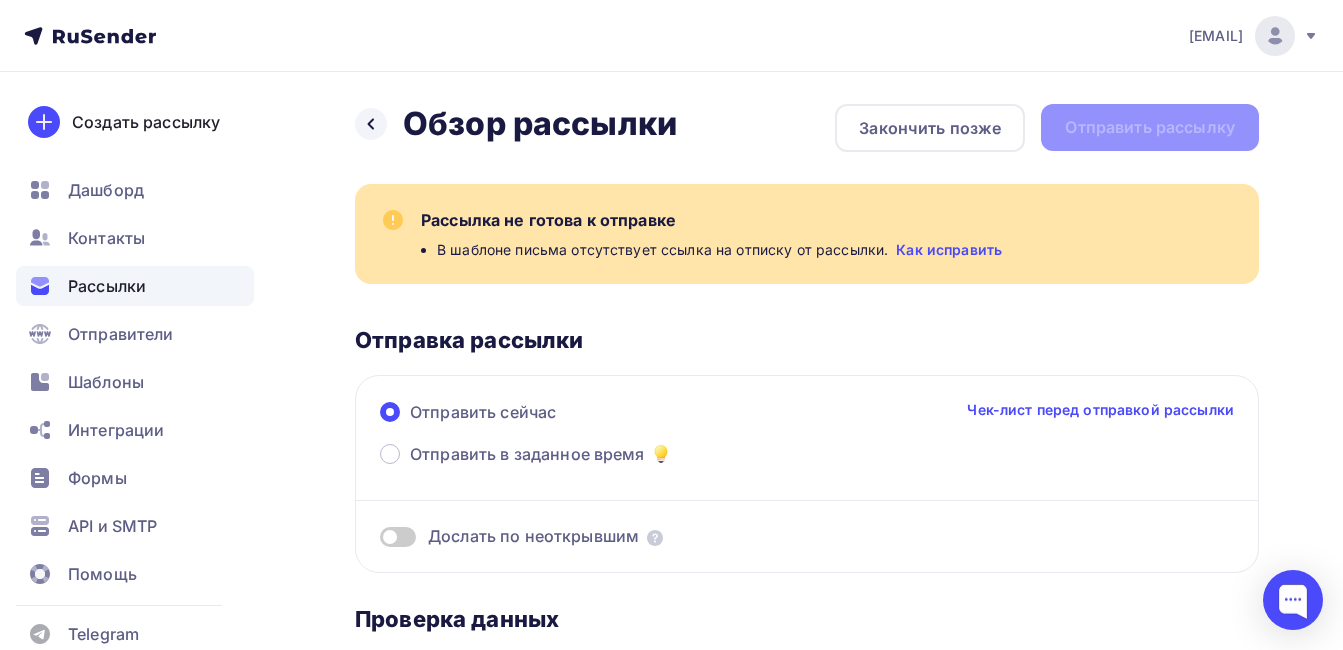 click on "Как исправить" at bounding box center (949, 250) 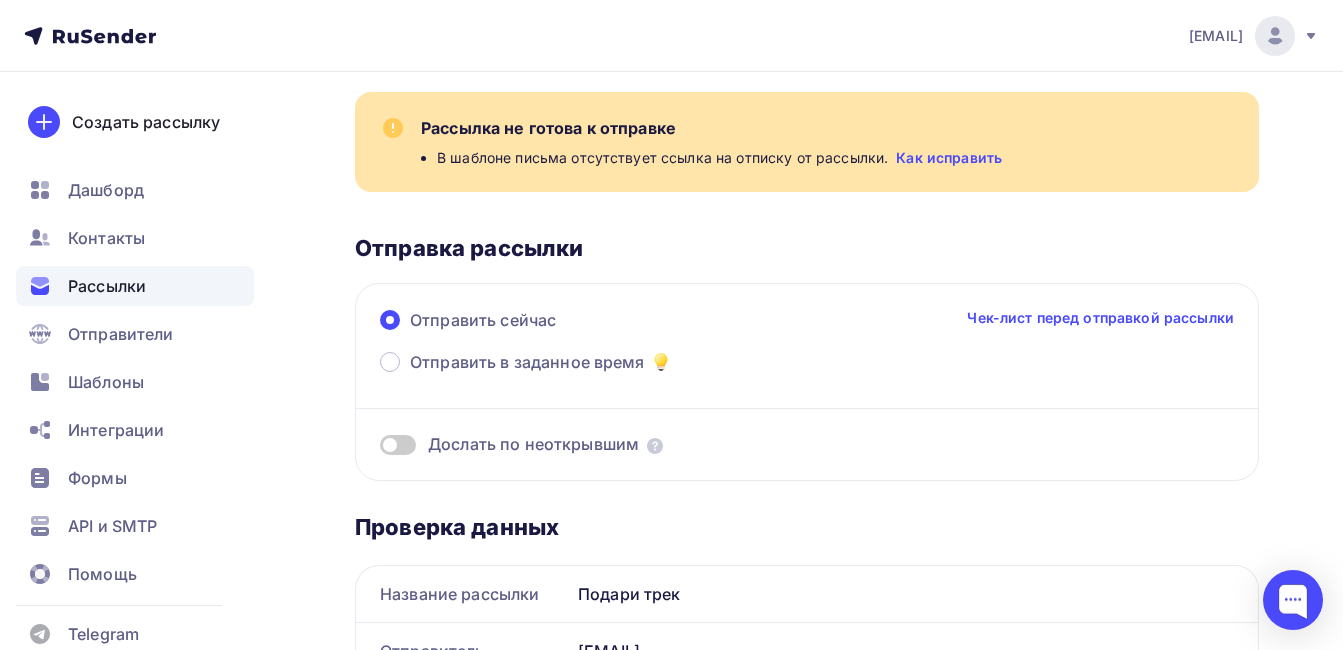 scroll, scrollTop: 0, scrollLeft: 0, axis: both 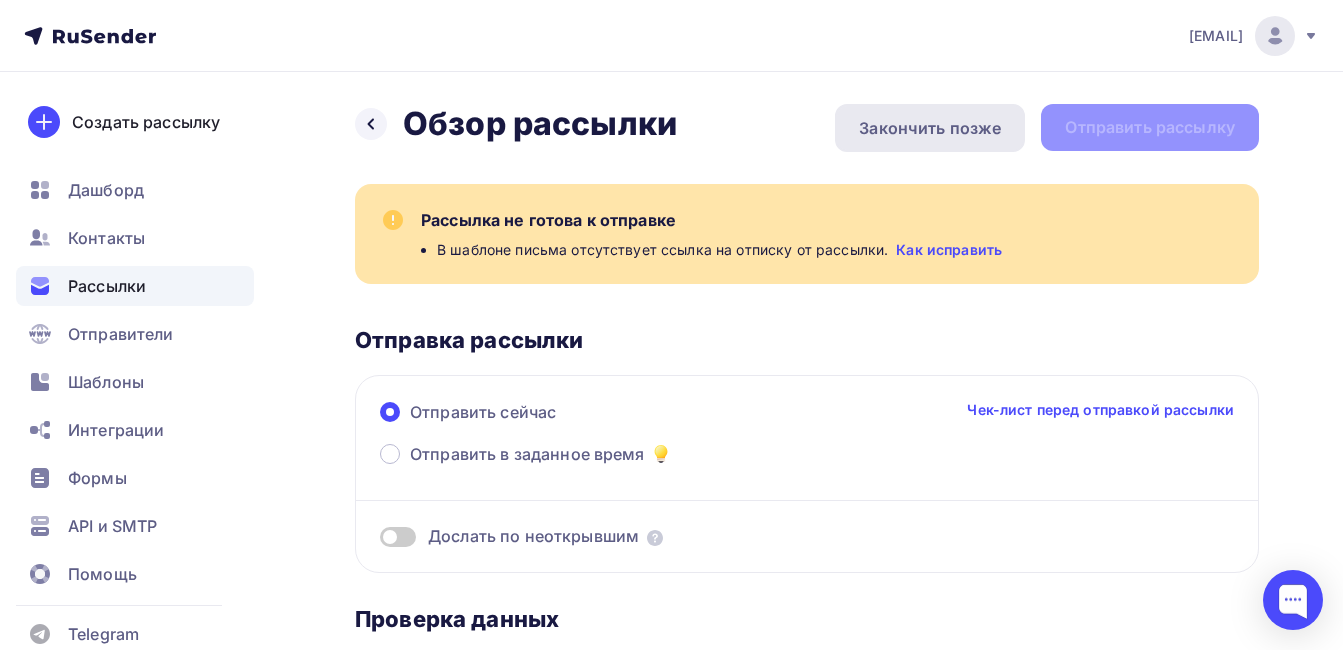 click on "Закончить позже" at bounding box center (930, 128) 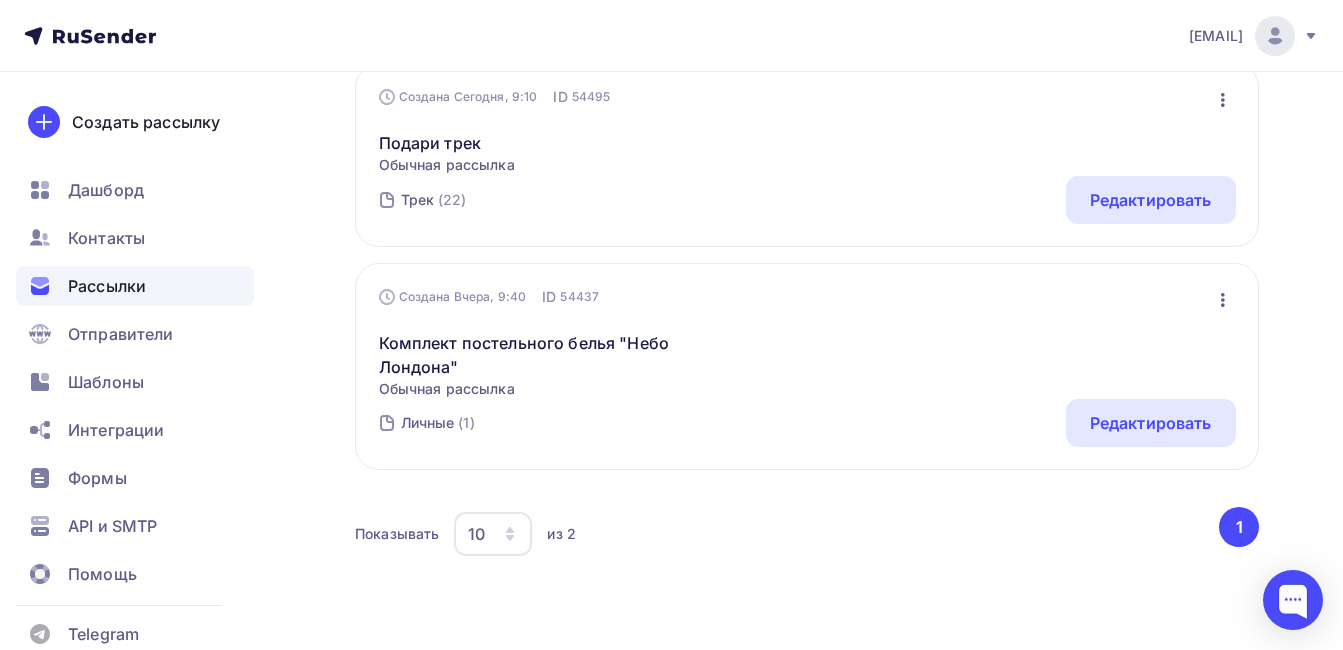 scroll, scrollTop: 300, scrollLeft: 0, axis: vertical 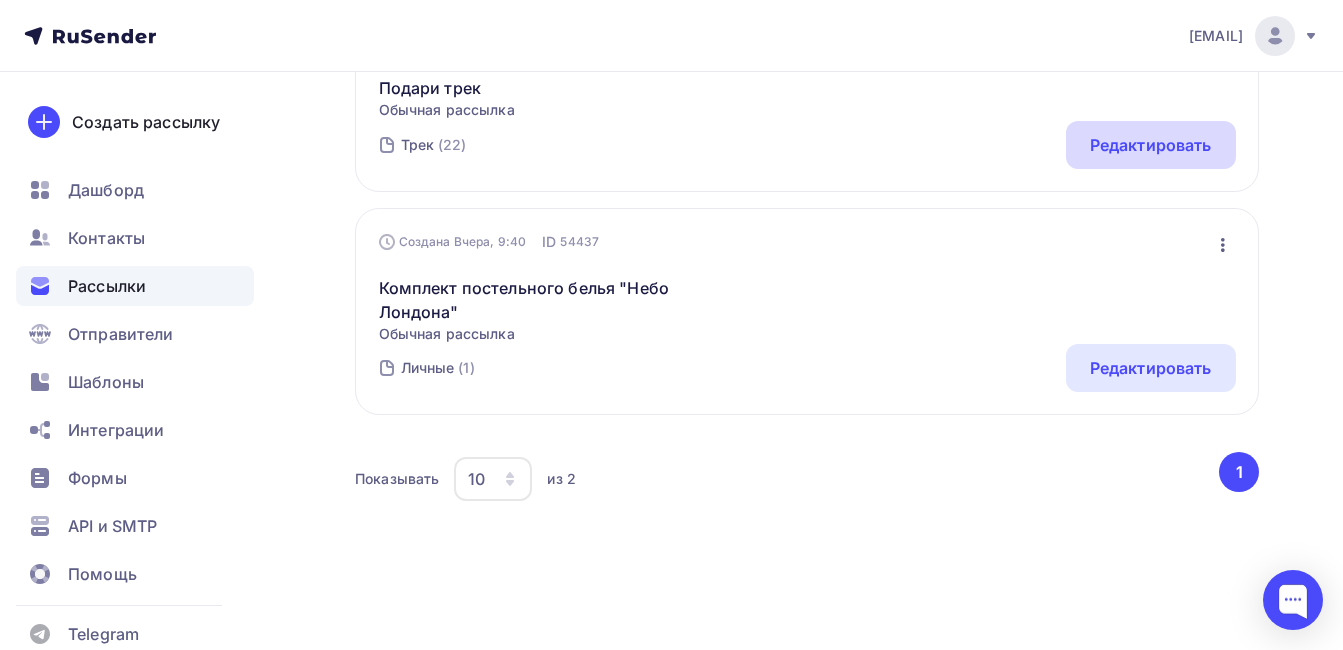 click on "Редактировать" at bounding box center (1151, 145) 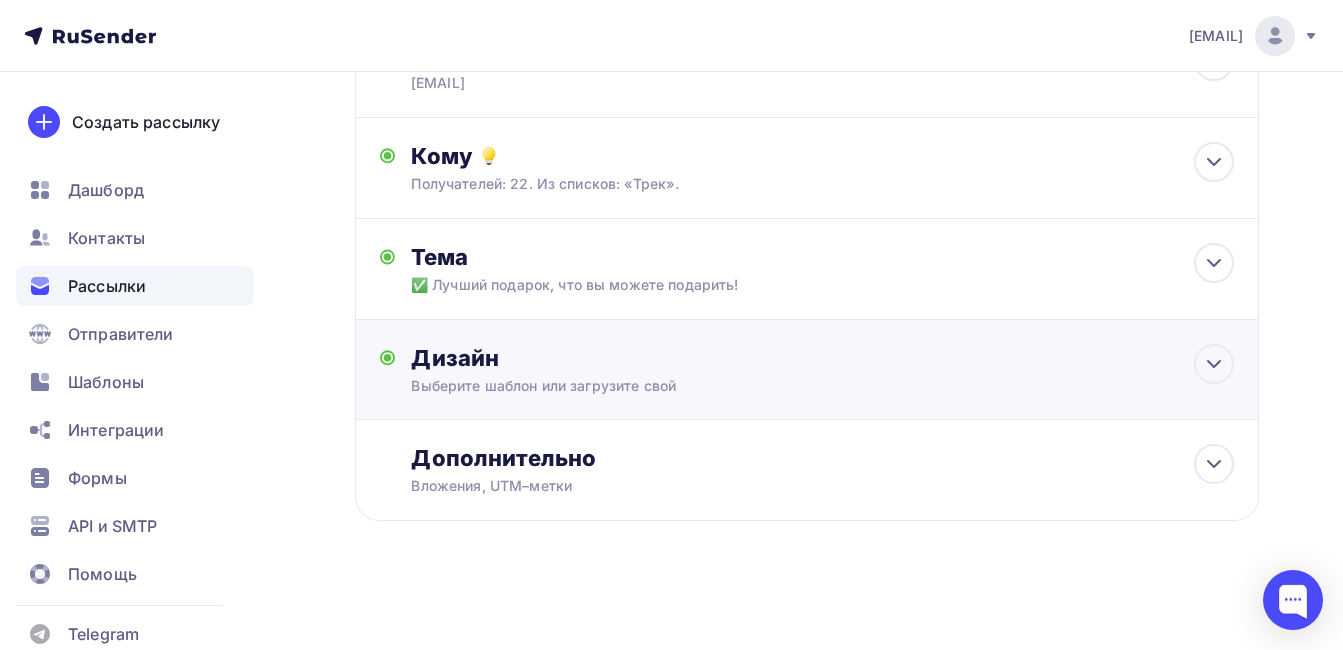scroll, scrollTop: 0, scrollLeft: 0, axis: both 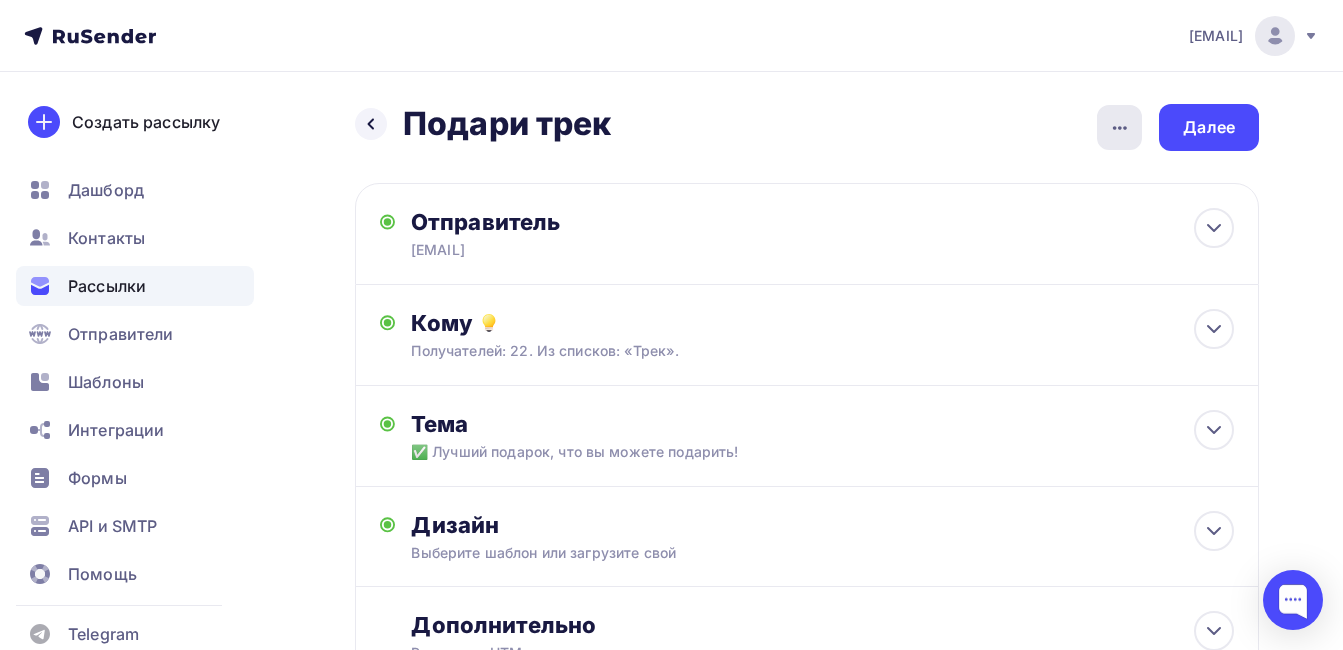click 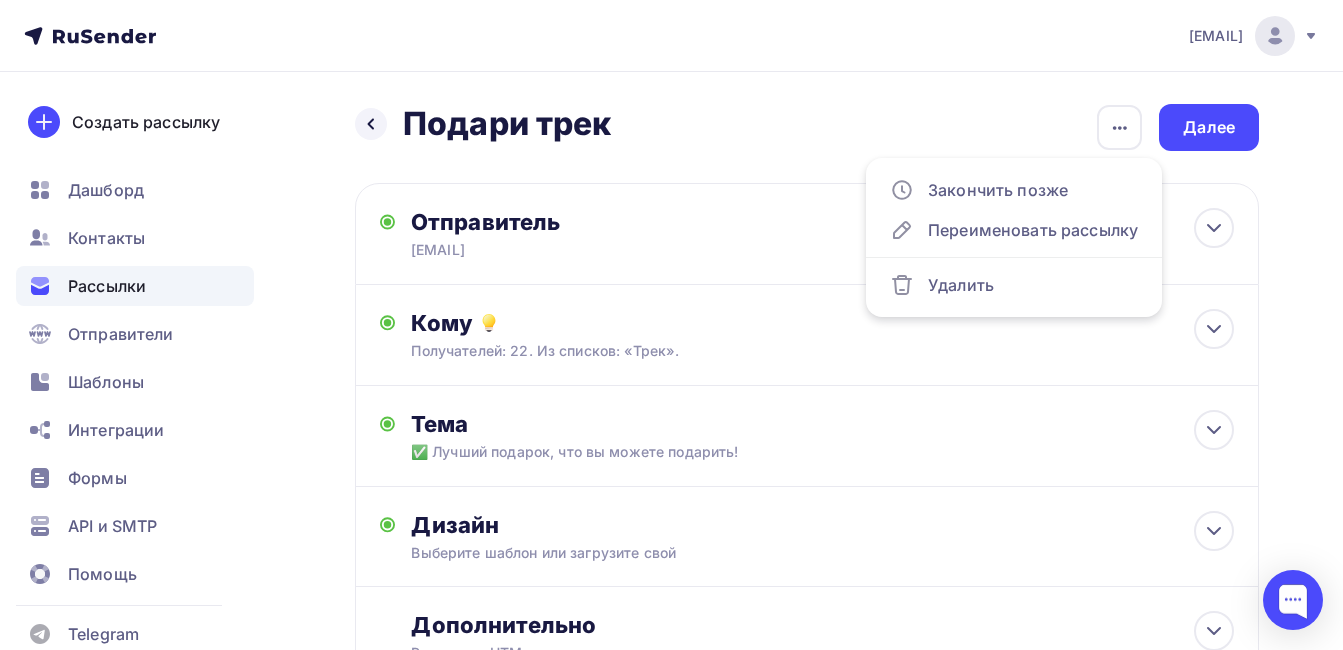 click on "Назад
Подари трек
Подари трек
Закончить позже
Переименовать рассылку
Удалить
Далее" at bounding box center [807, 127] 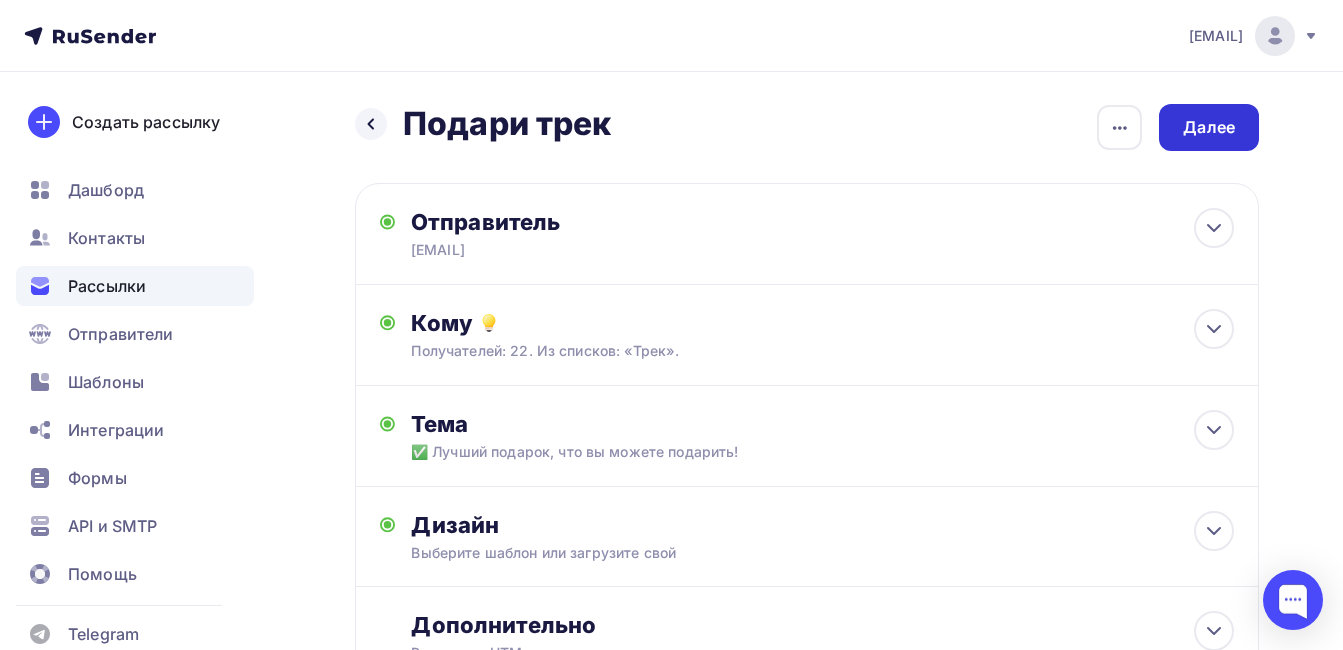 click on "Далее" at bounding box center [1209, 127] 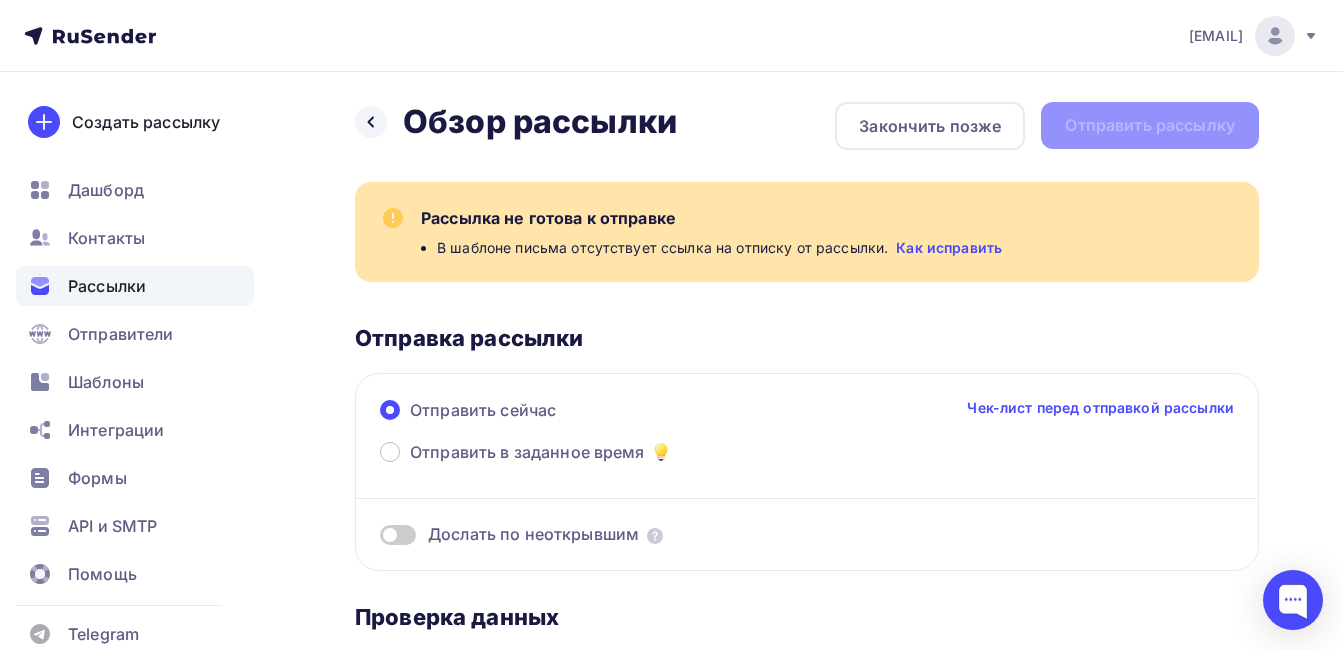 scroll, scrollTop: 0, scrollLeft: 0, axis: both 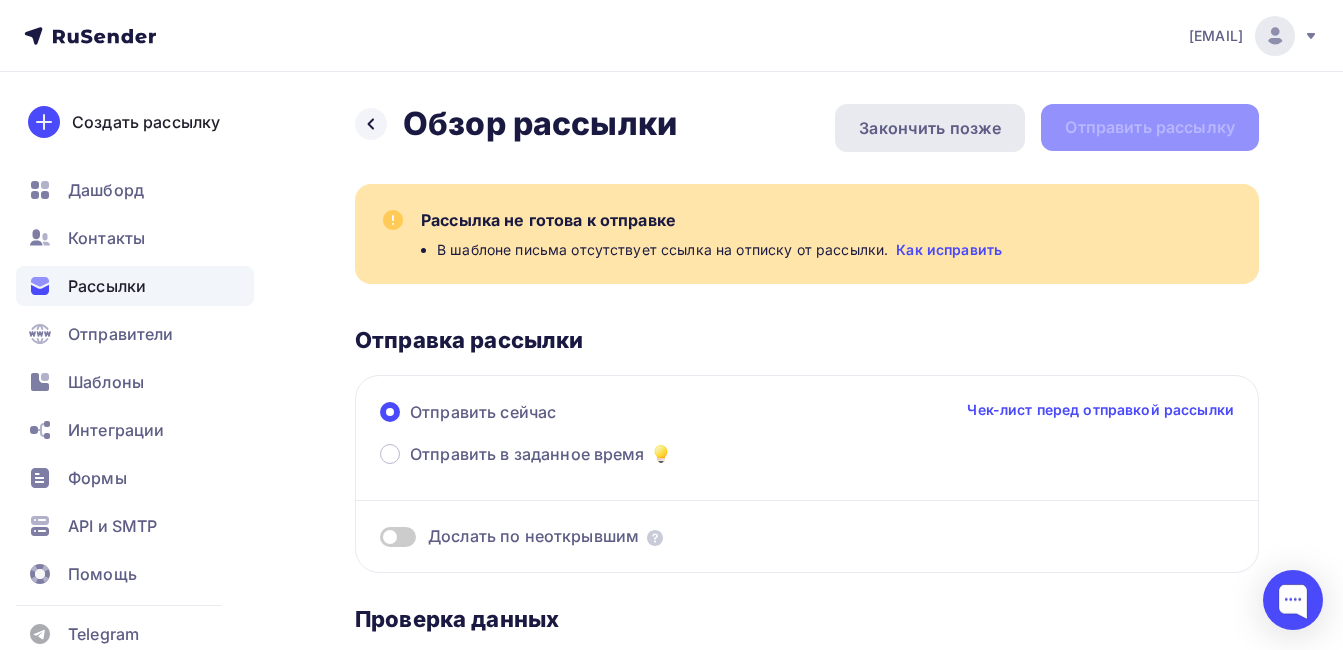 click on "Закончить позже" at bounding box center (930, 128) 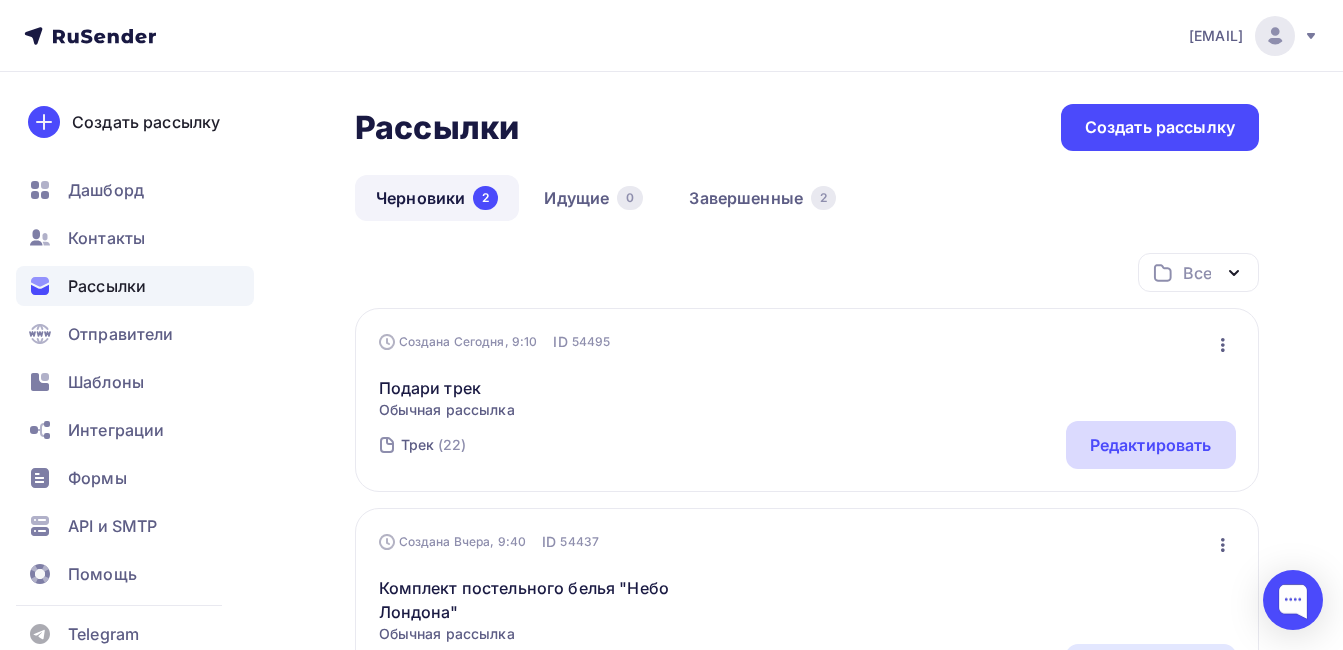 click on "Редактировать" at bounding box center (1151, 445) 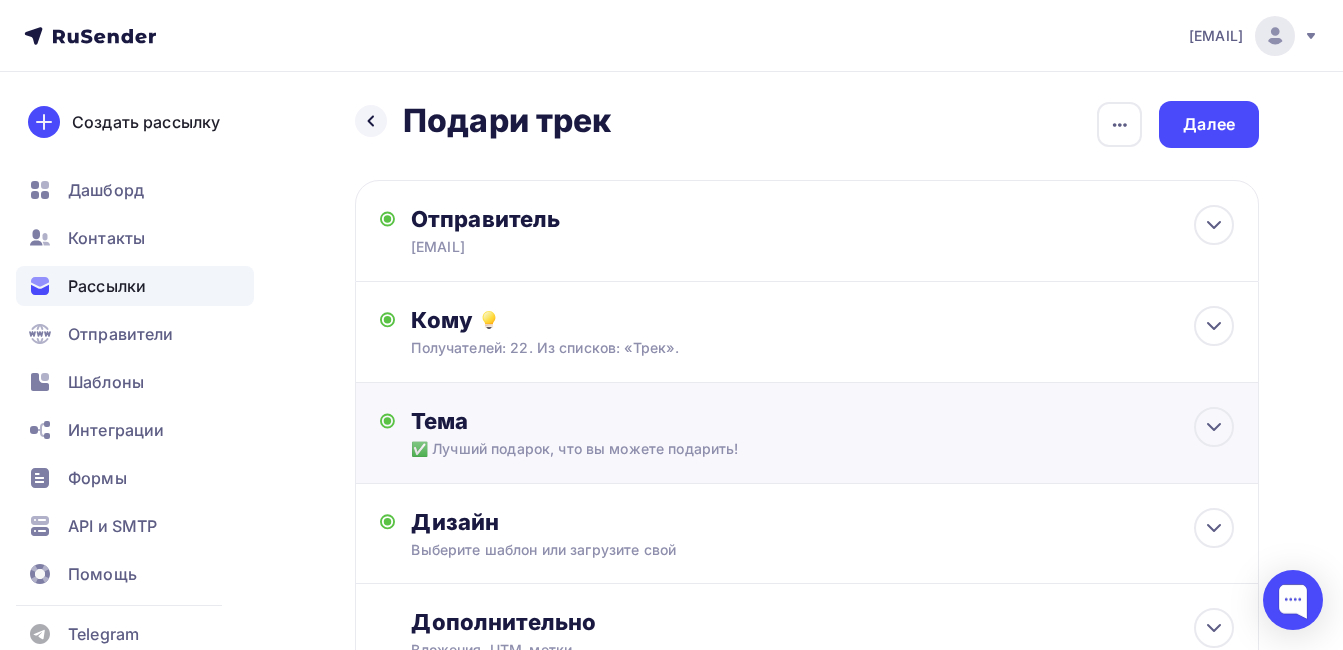 scroll, scrollTop: 0, scrollLeft: 0, axis: both 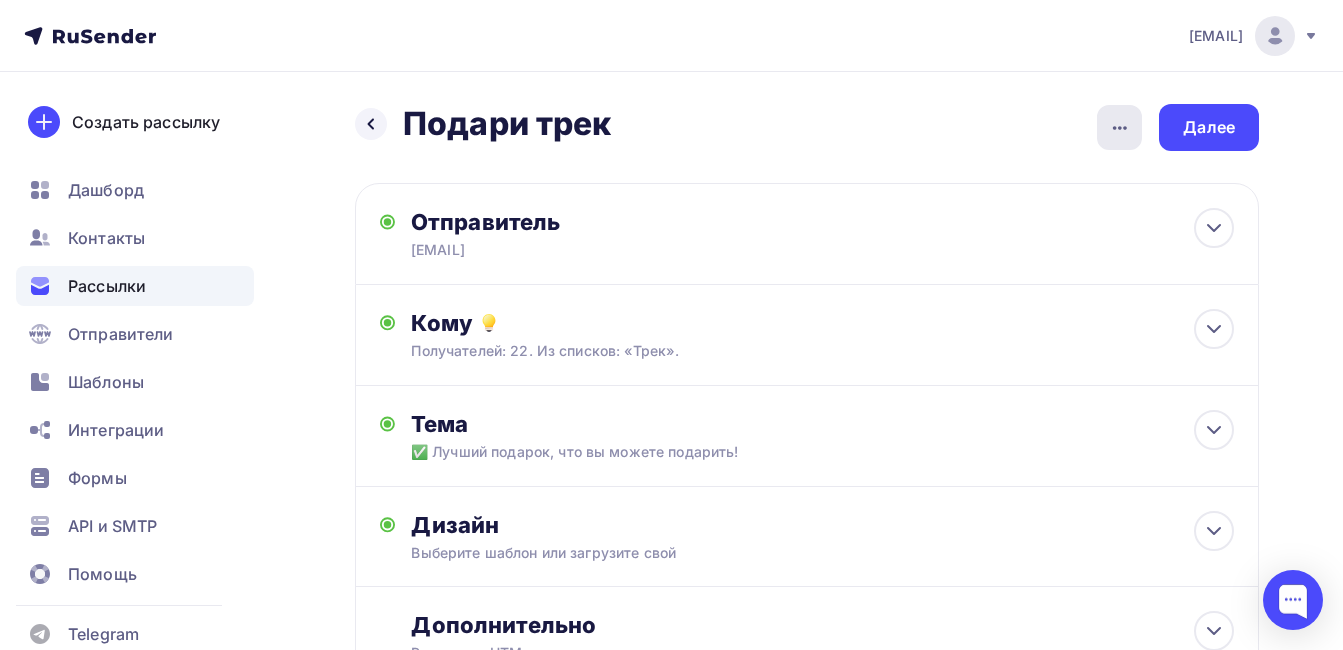 click 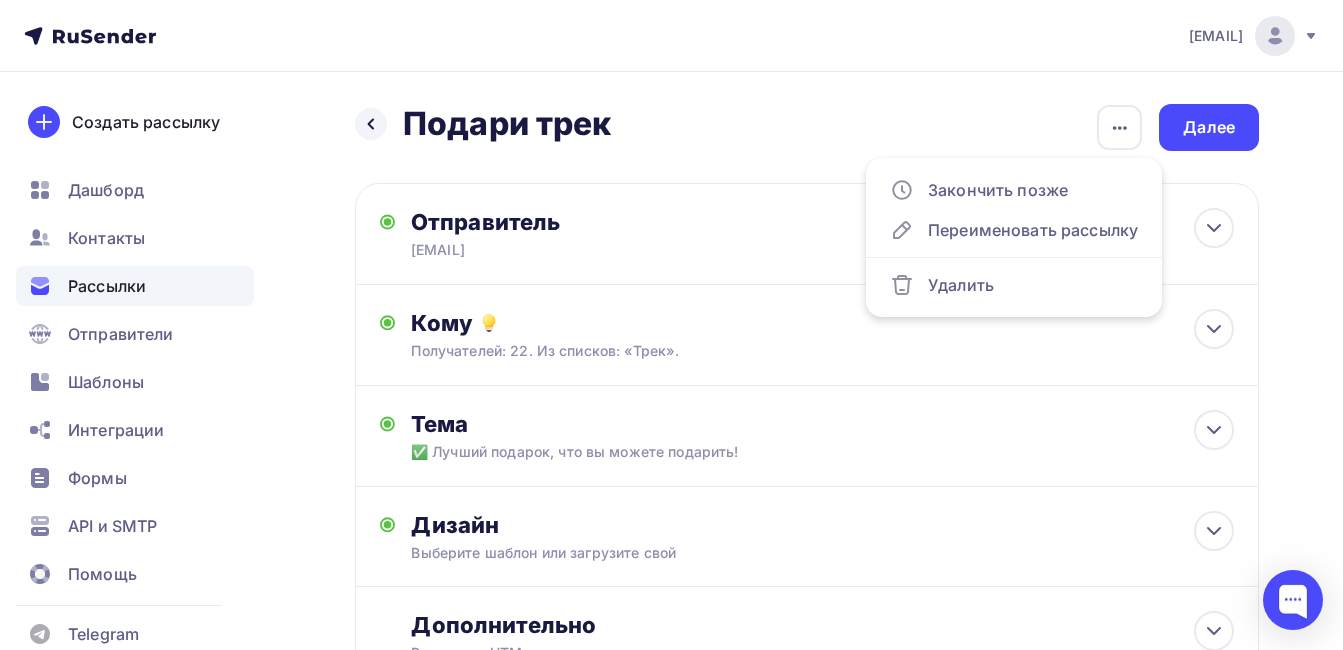 click on "Назад
Подари трек
Подари трек
Закончить позже
Переименовать рассылку
Удалить
Далее" at bounding box center (807, 127) 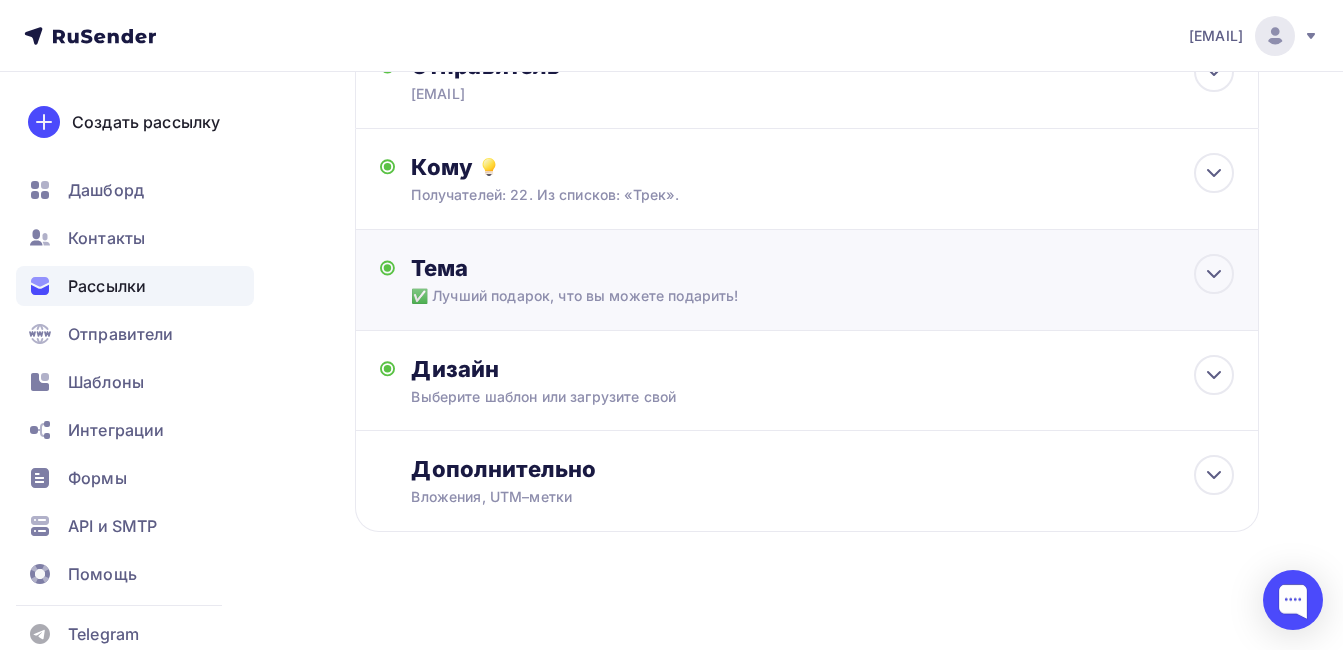 scroll, scrollTop: 167, scrollLeft: 0, axis: vertical 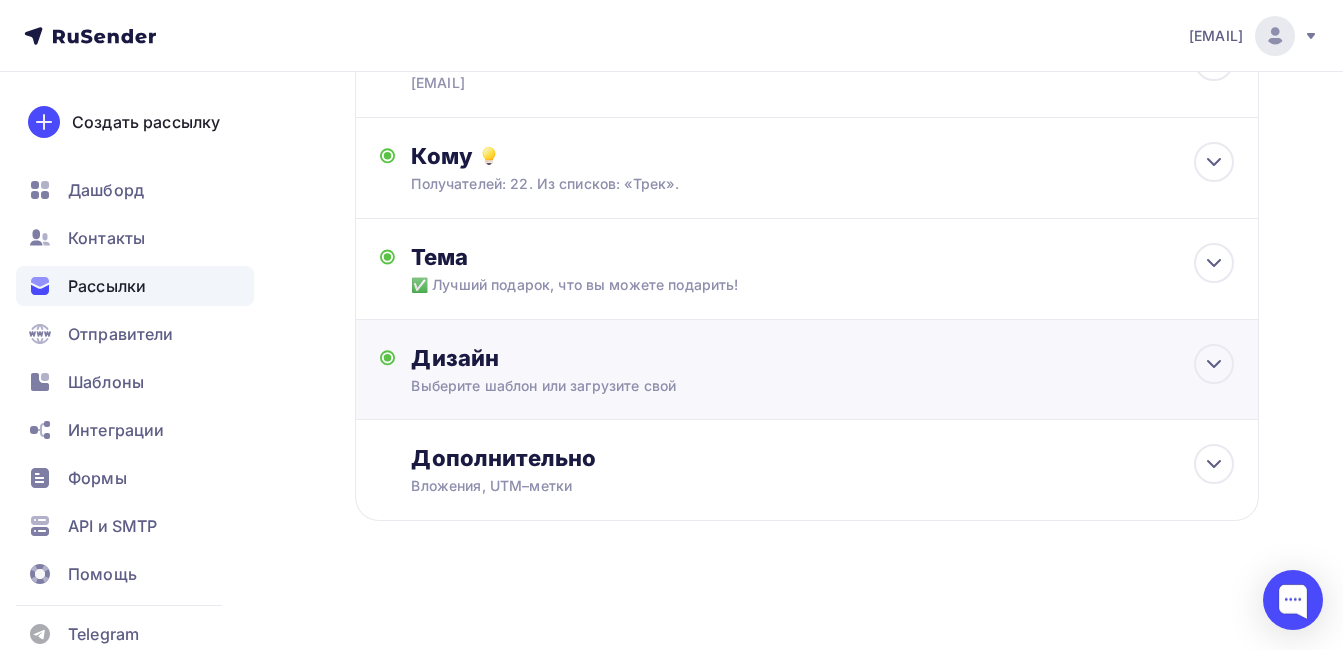 click on "Дизайн" at bounding box center (822, 358) 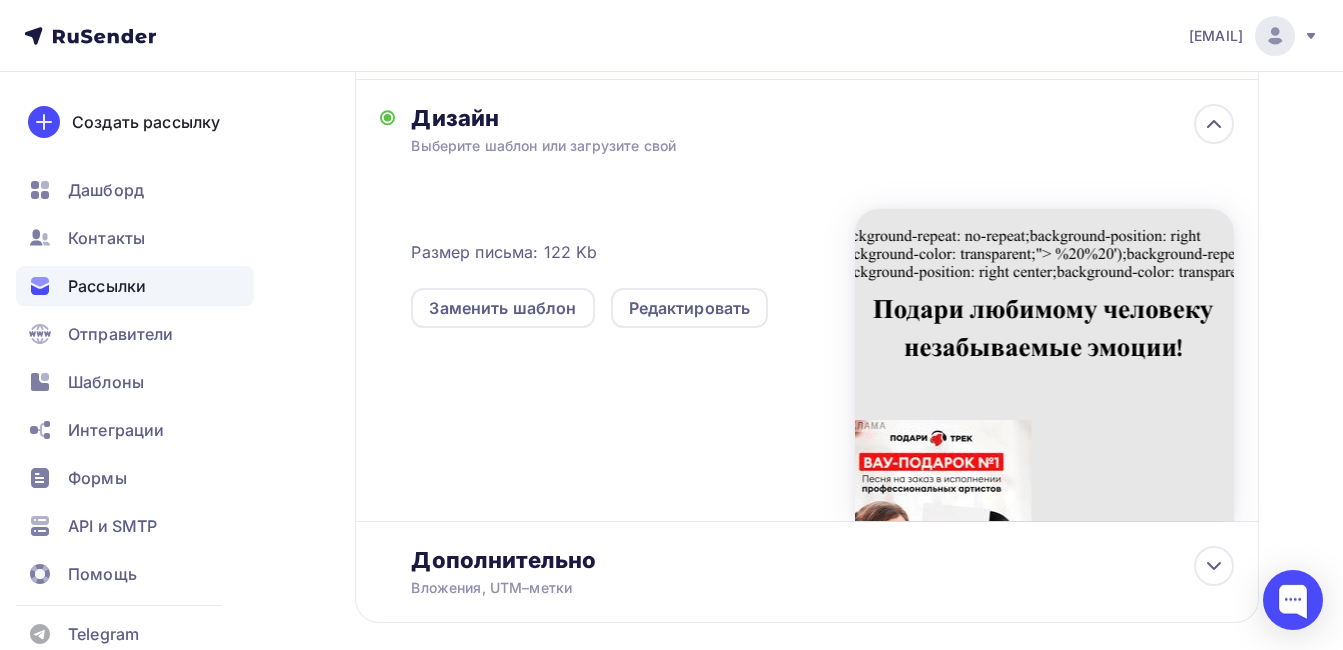scroll, scrollTop: 509, scrollLeft: 0, axis: vertical 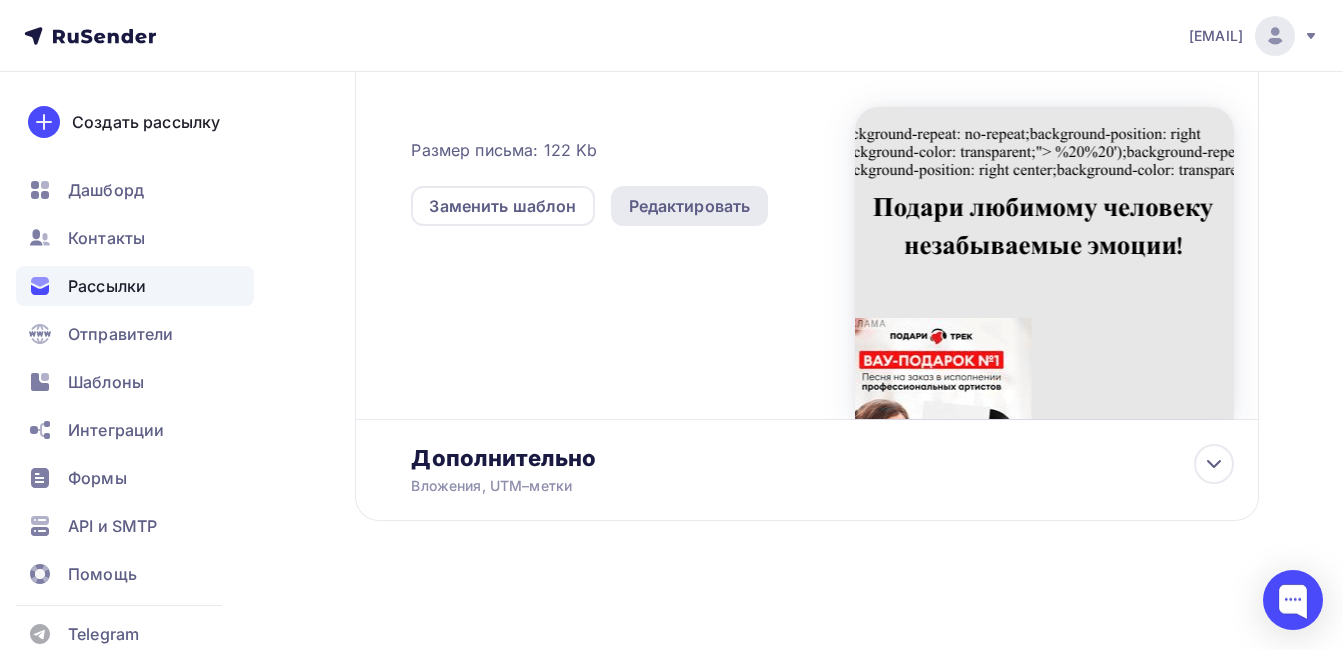 click on "Редактировать" at bounding box center [690, 206] 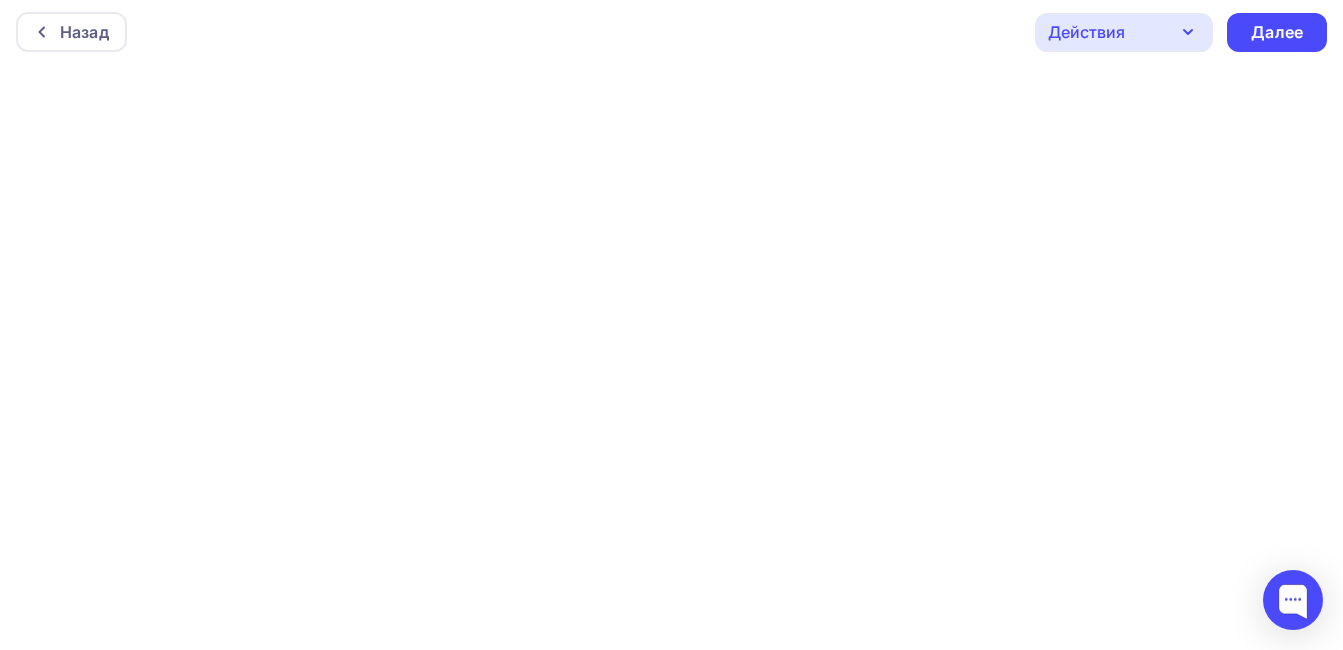 scroll, scrollTop: 5, scrollLeft: 0, axis: vertical 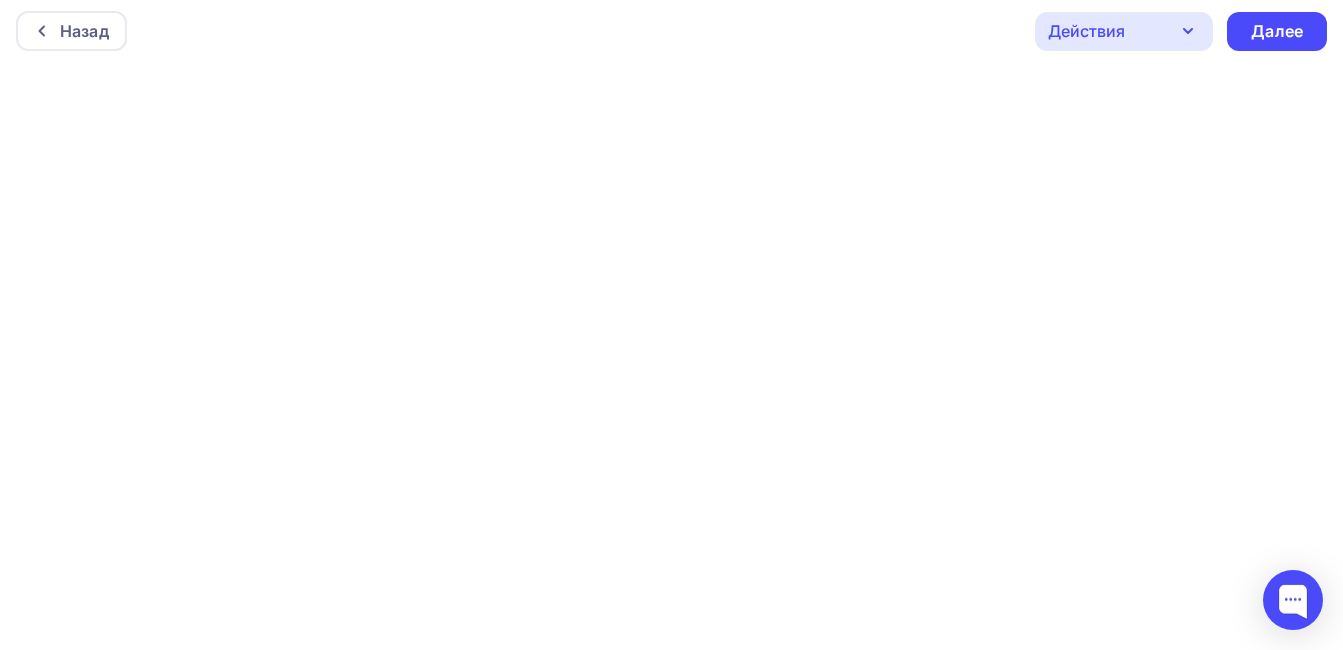 click on "Действия" at bounding box center [1124, 31] 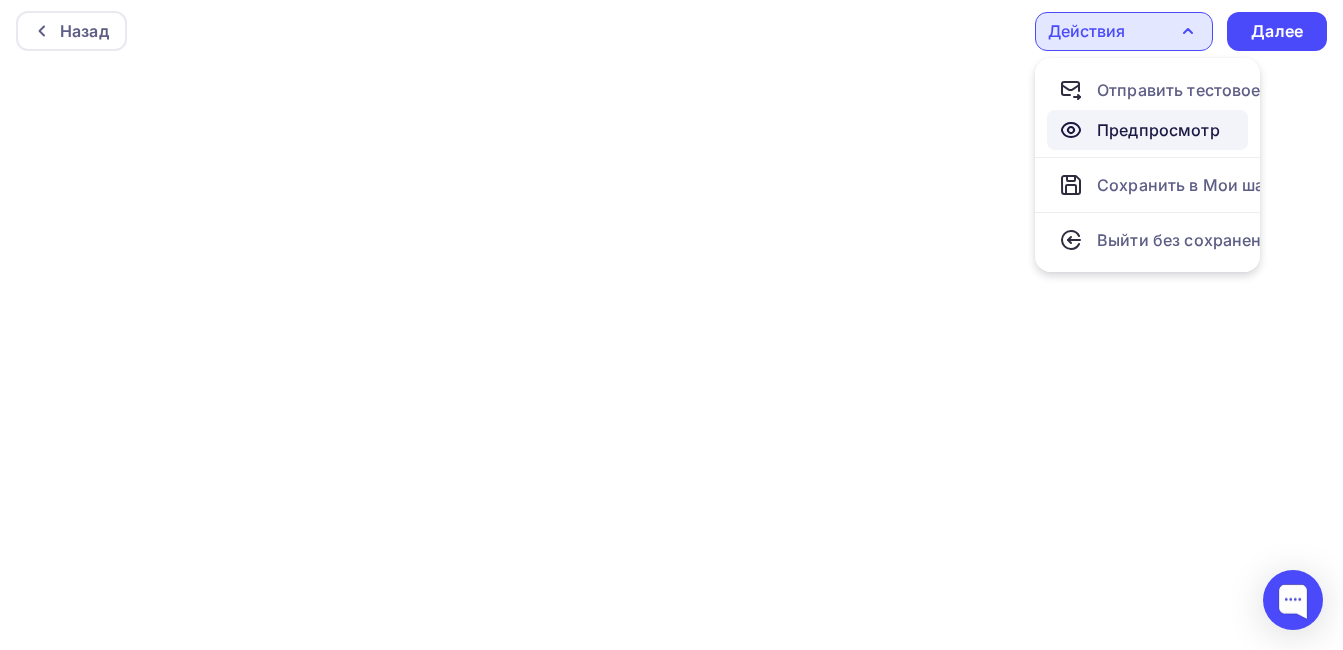 click on "Предпросмотр" at bounding box center [1158, 130] 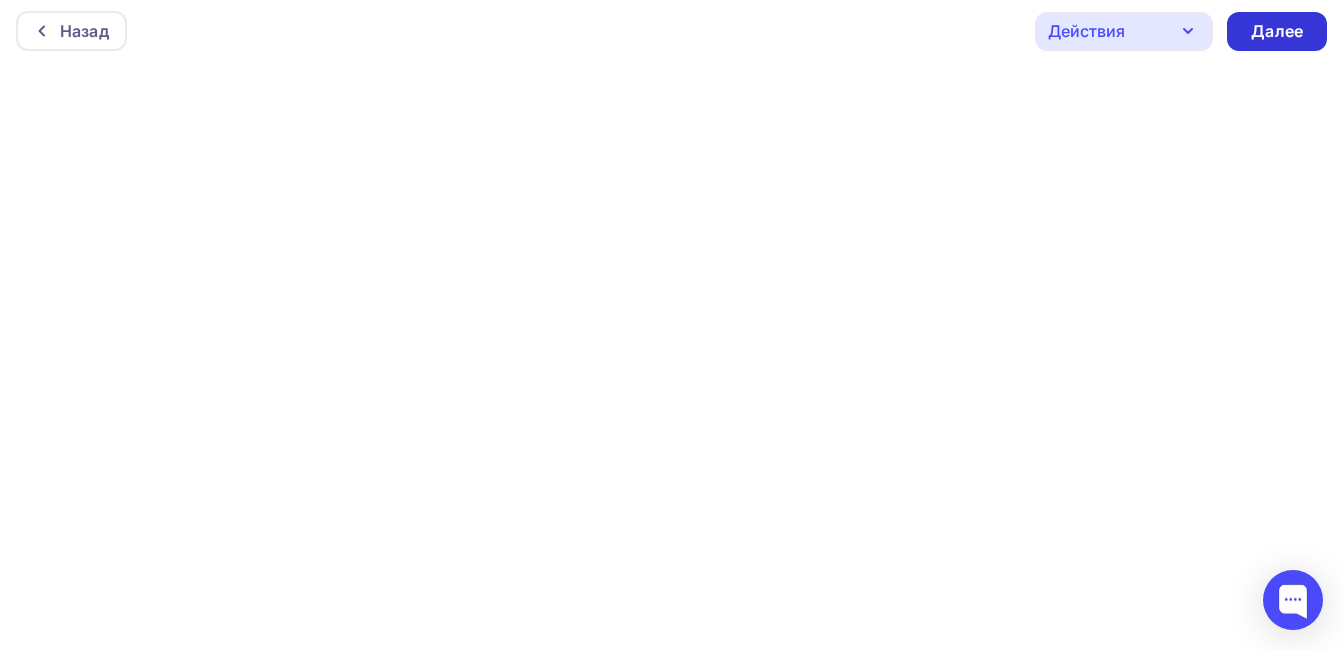 click on "Далее" at bounding box center (1277, 31) 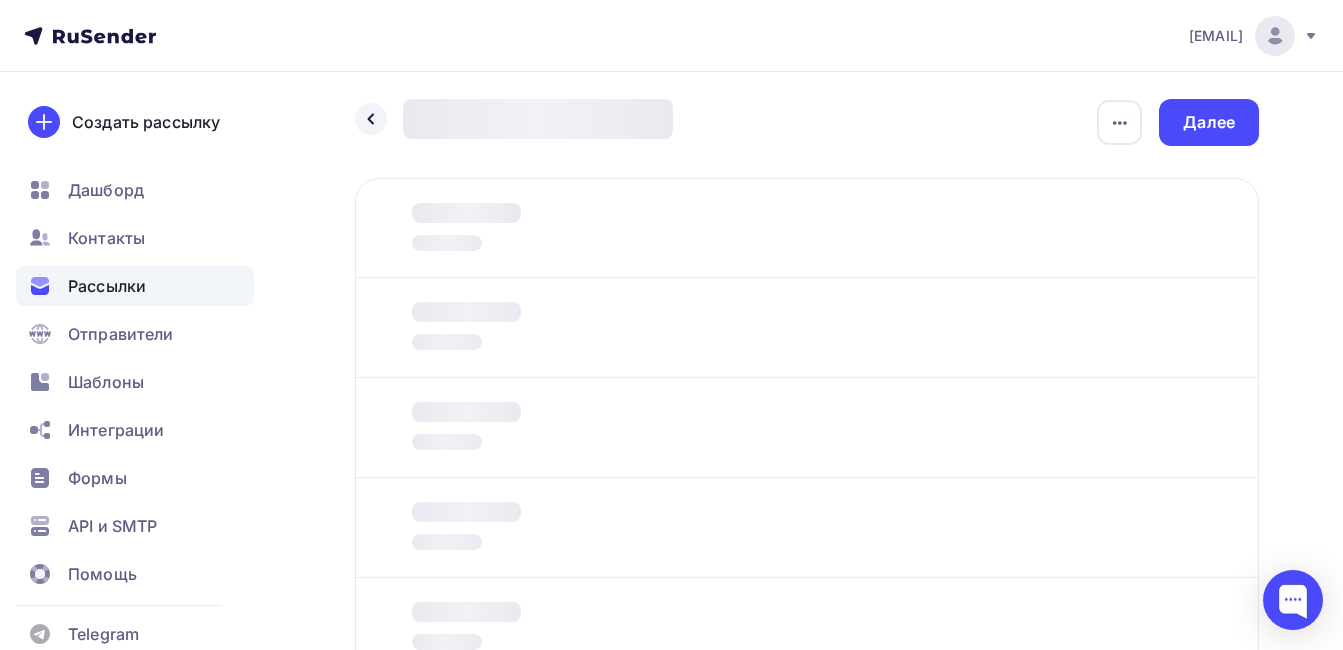 scroll, scrollTop: 0, scrollLeft: 0, axis: both 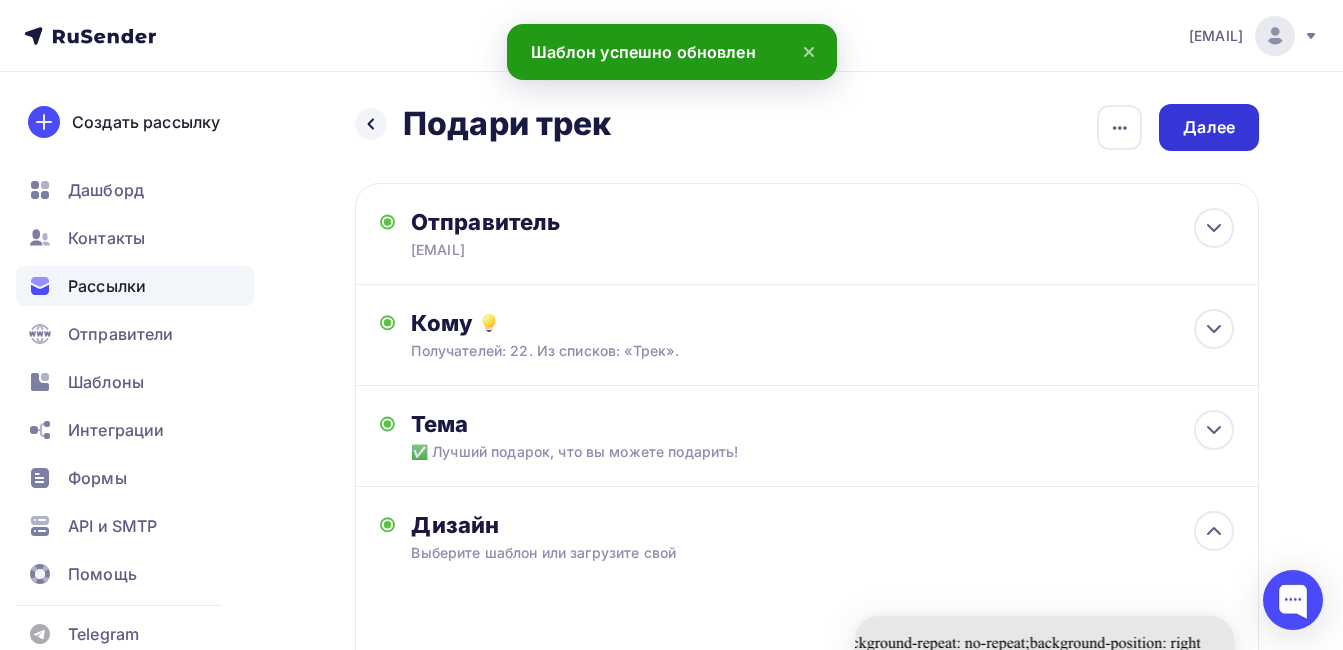 click on "Далее" at bounding box center (1209, 127) 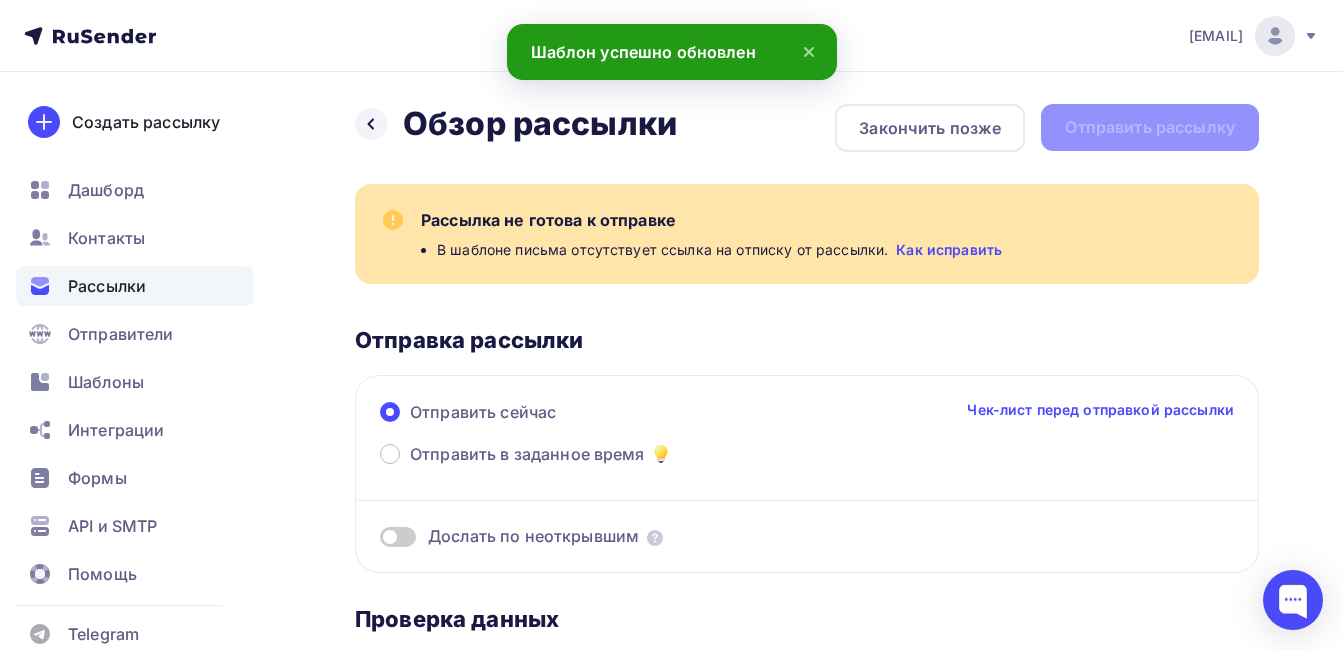 scroll, scrollTop: 0, scrollLeft: 0, axis: both 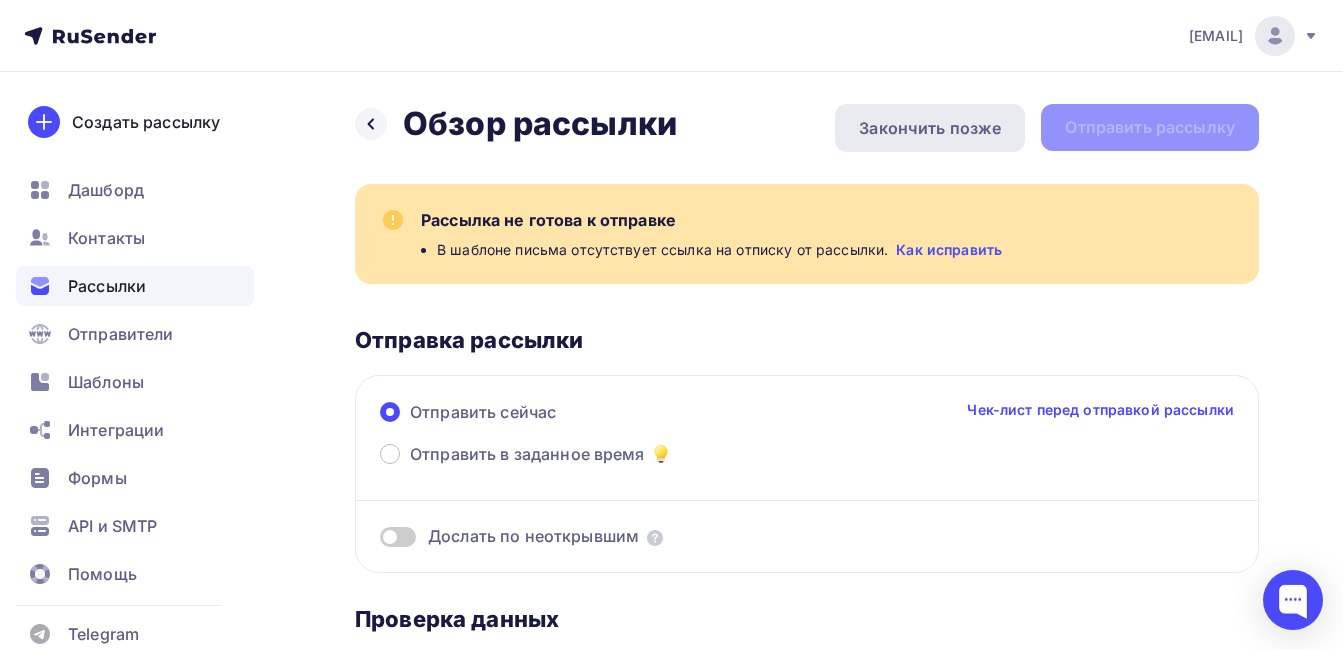 click on "Закончить позже" at bounding box center [930, 128] 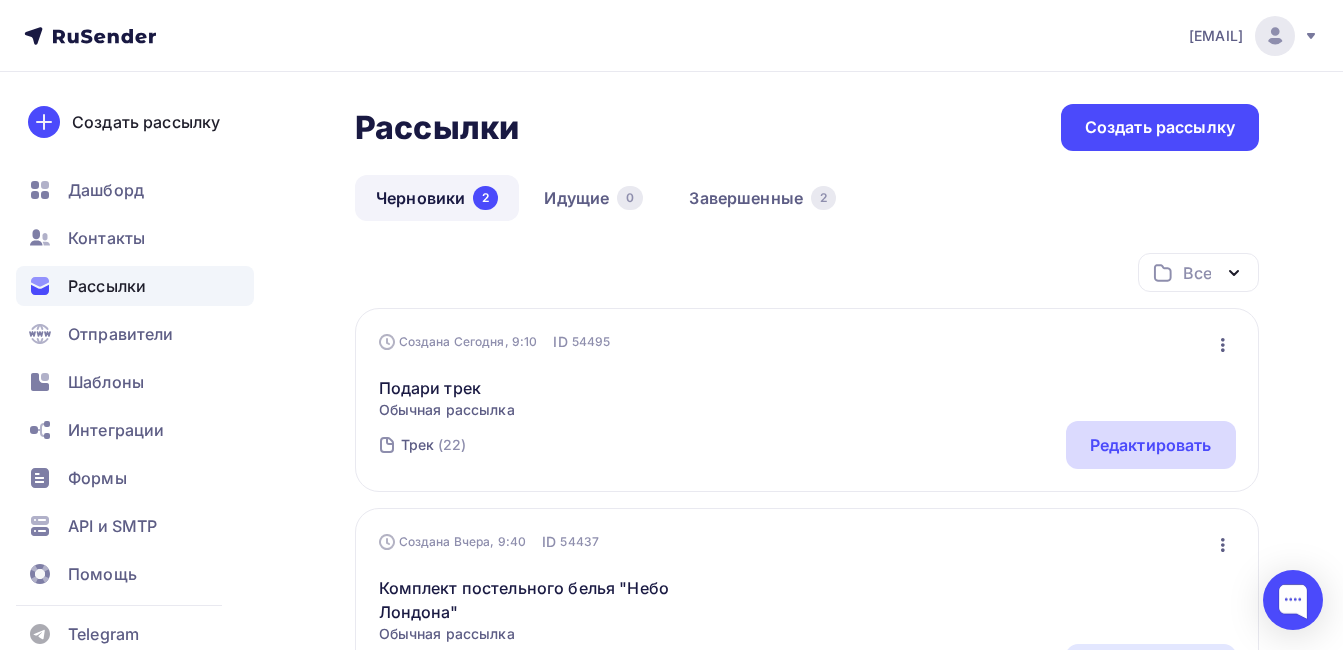 click on "Редактировать" at bounding box center (1151, 445) 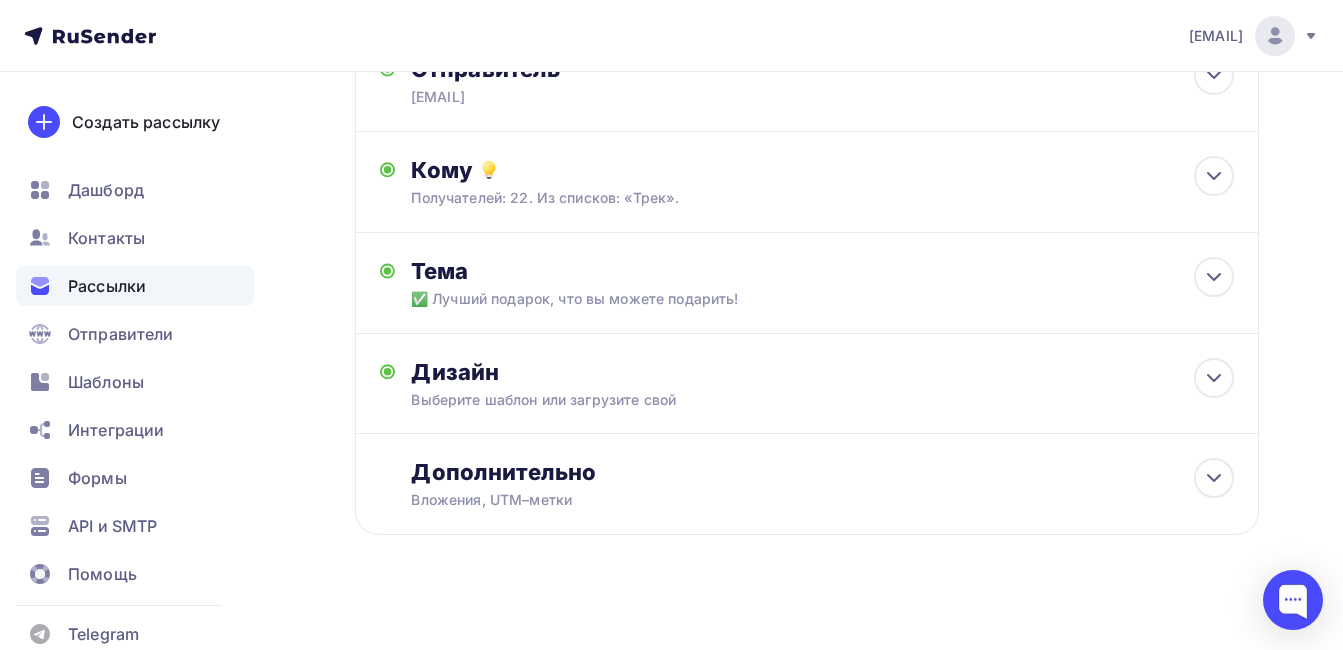 scroll, scrollTop: 167, scrollLeft: 0, axis: vertical 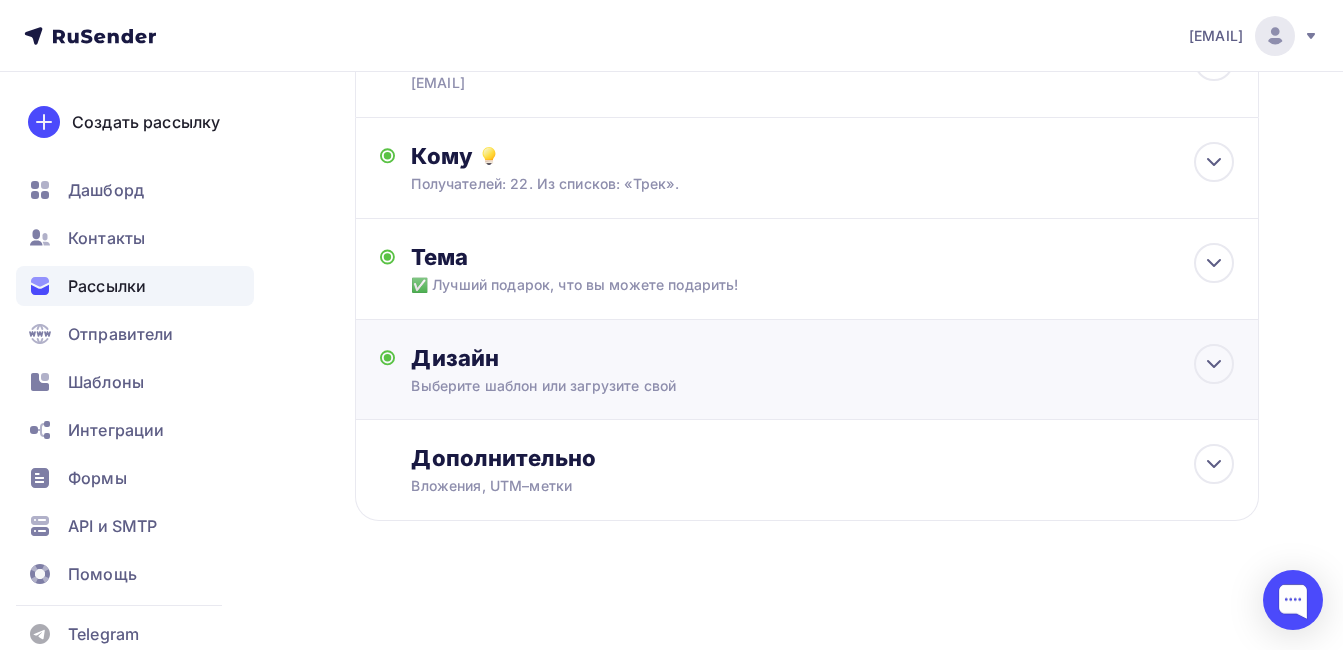 click on "Дизайн" at bounding box center (822, 358) 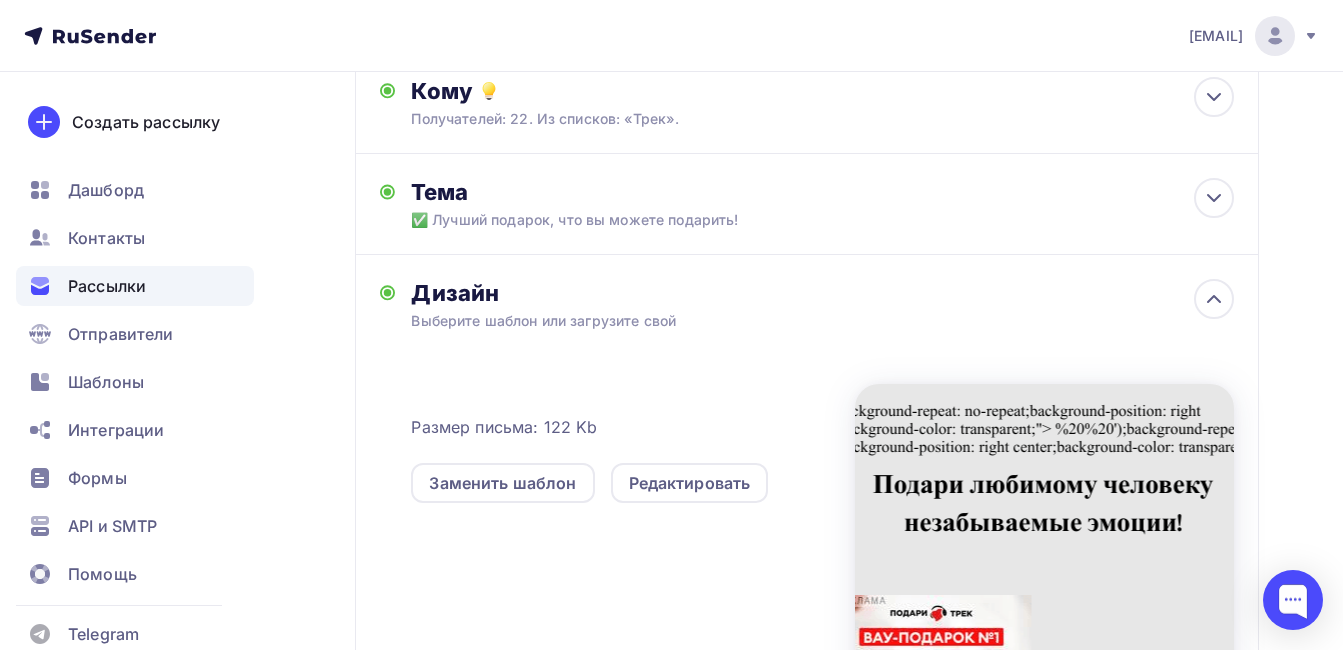 scroll, scrollTop: 267, scrollLeft: 0, axis: vertical 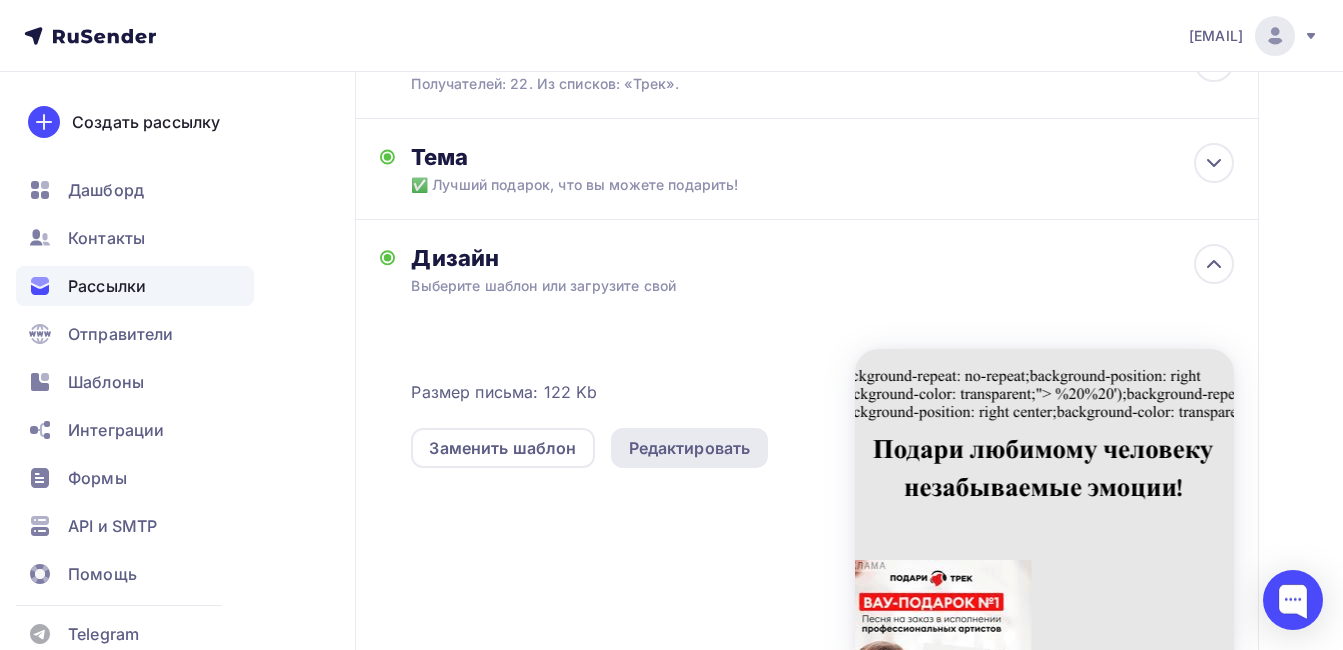 click on "Редактировать" at bounding box center [690, 448] 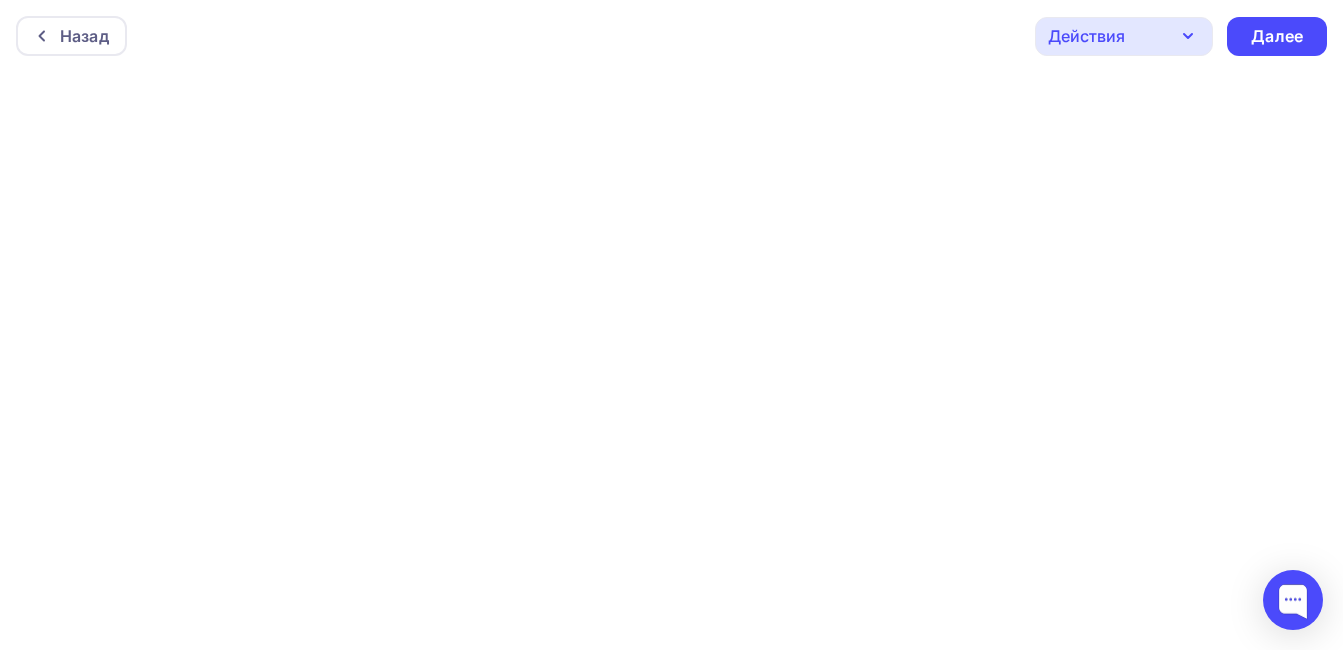 scroll, scrollTop: 5, scrollLeft: 0, axis: vertical 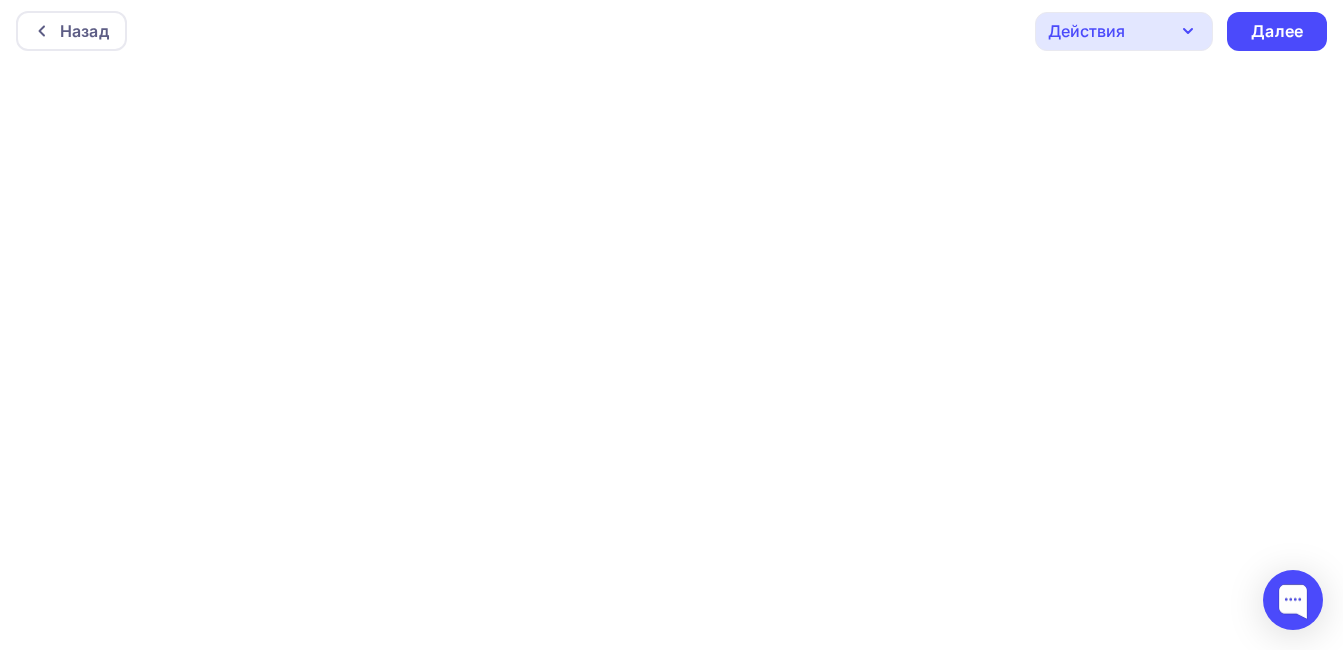 click on "Действия" at bounding box center [1124, 31] 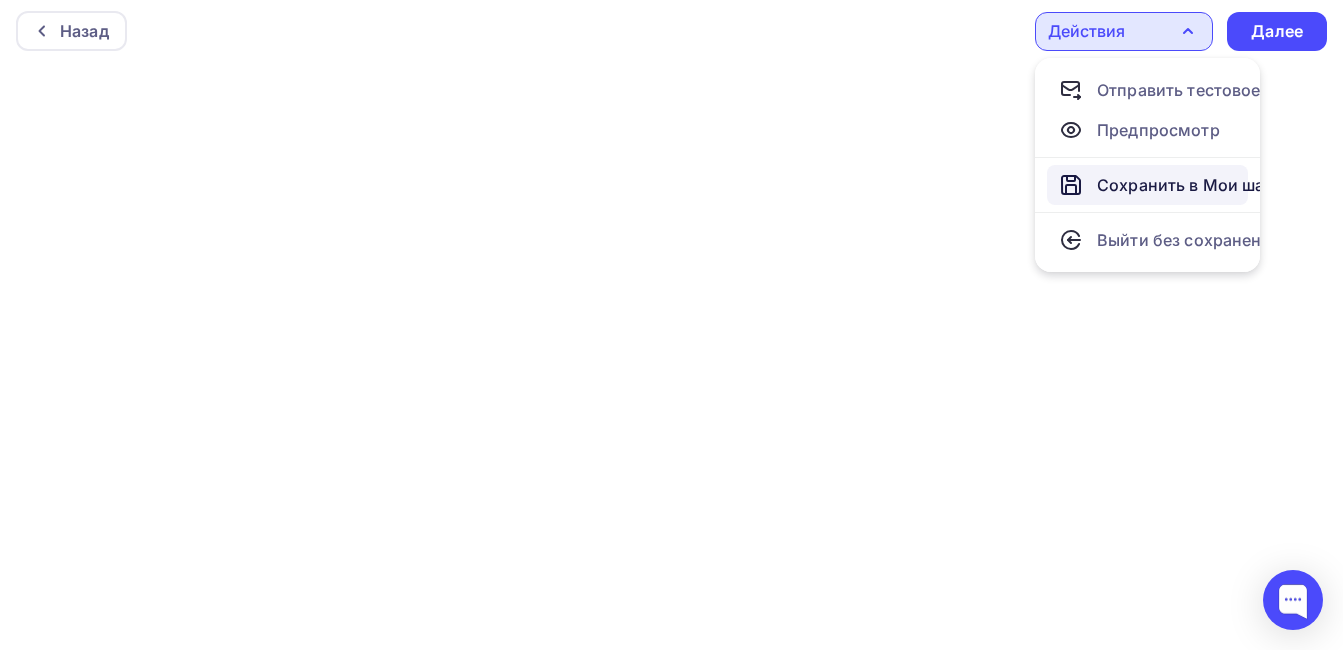 click on "Сохранить в Мои шаблоны" at bounding box center [1206, 185] 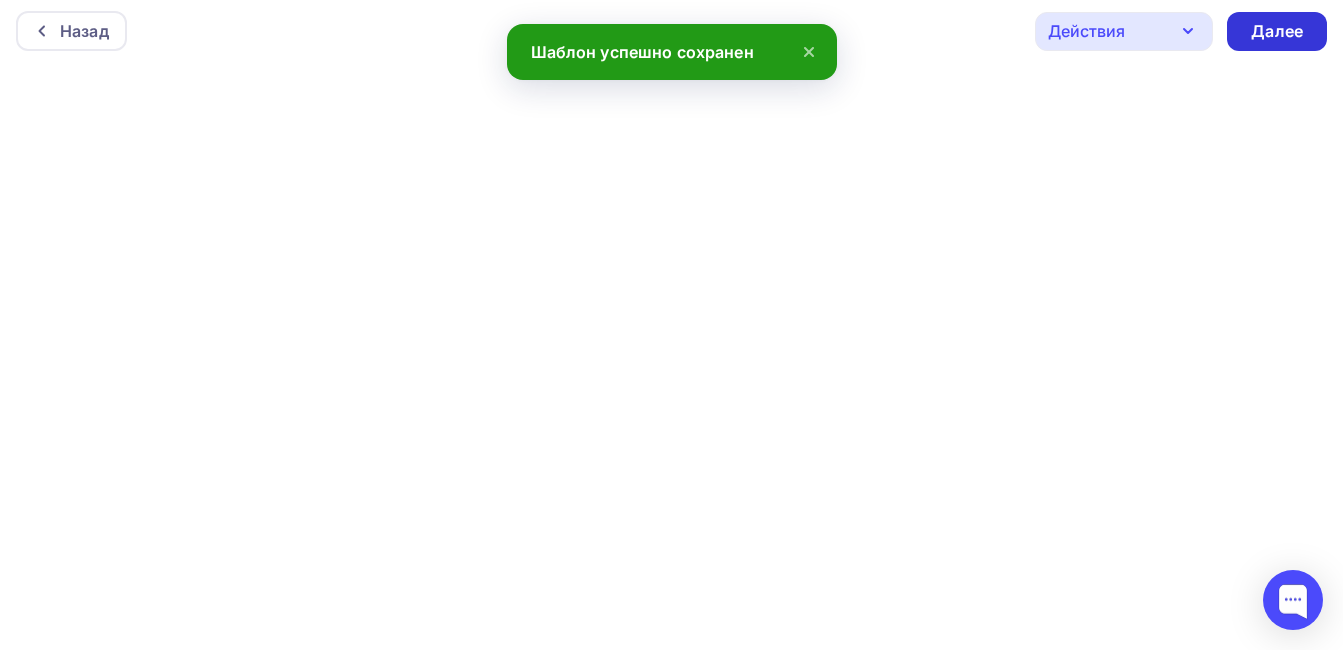 click on "Далее" at bounding box center (1277, 31) 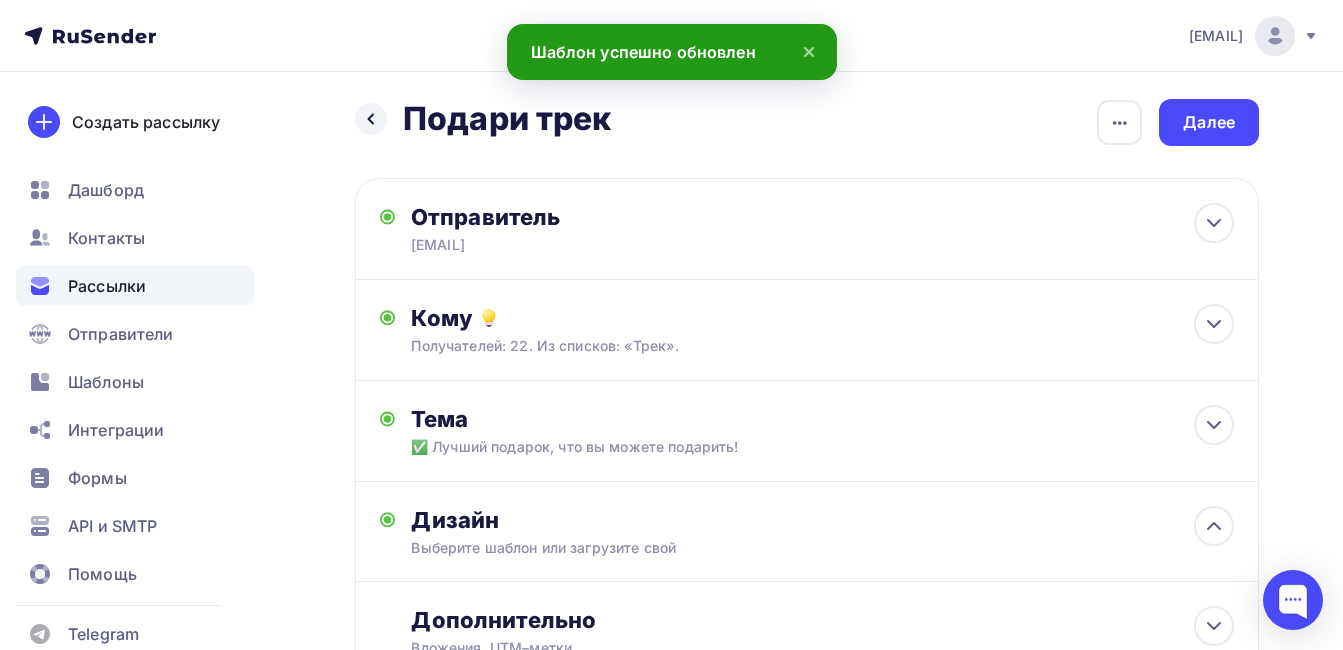 scroll, scrollTop: 0, scrollLeft: 0, axis: both 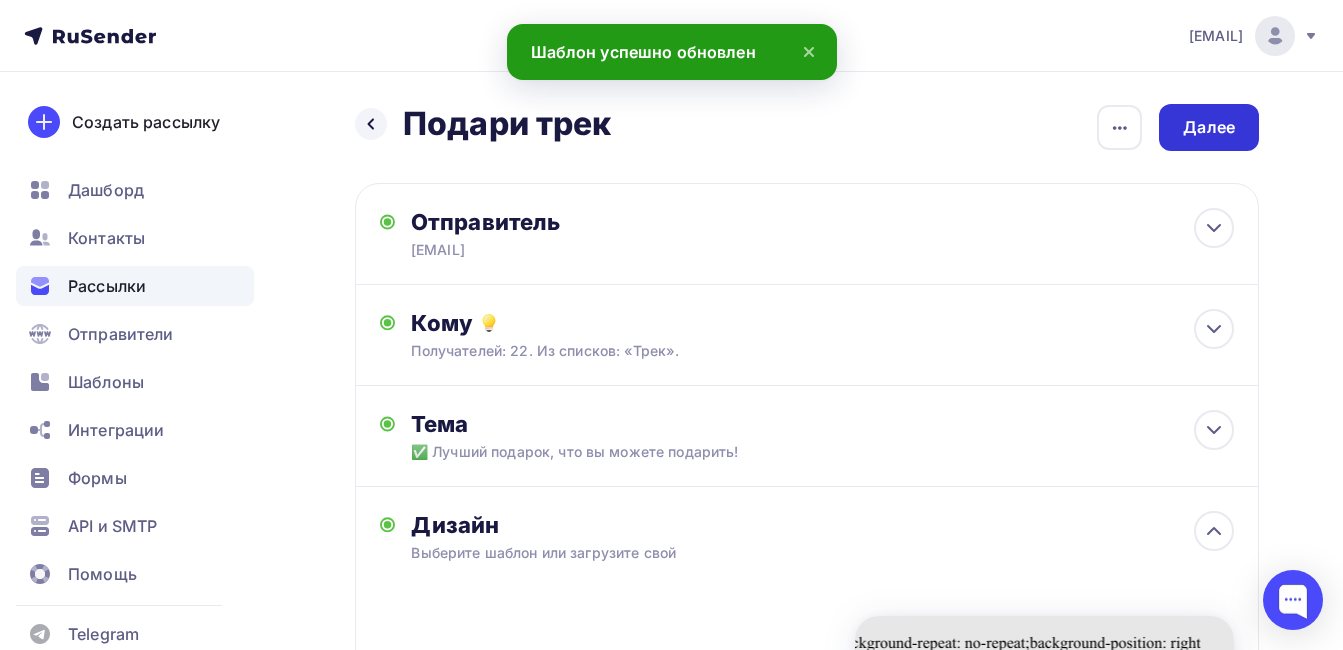 click on "Далее" at bounding box center (1209, 127) 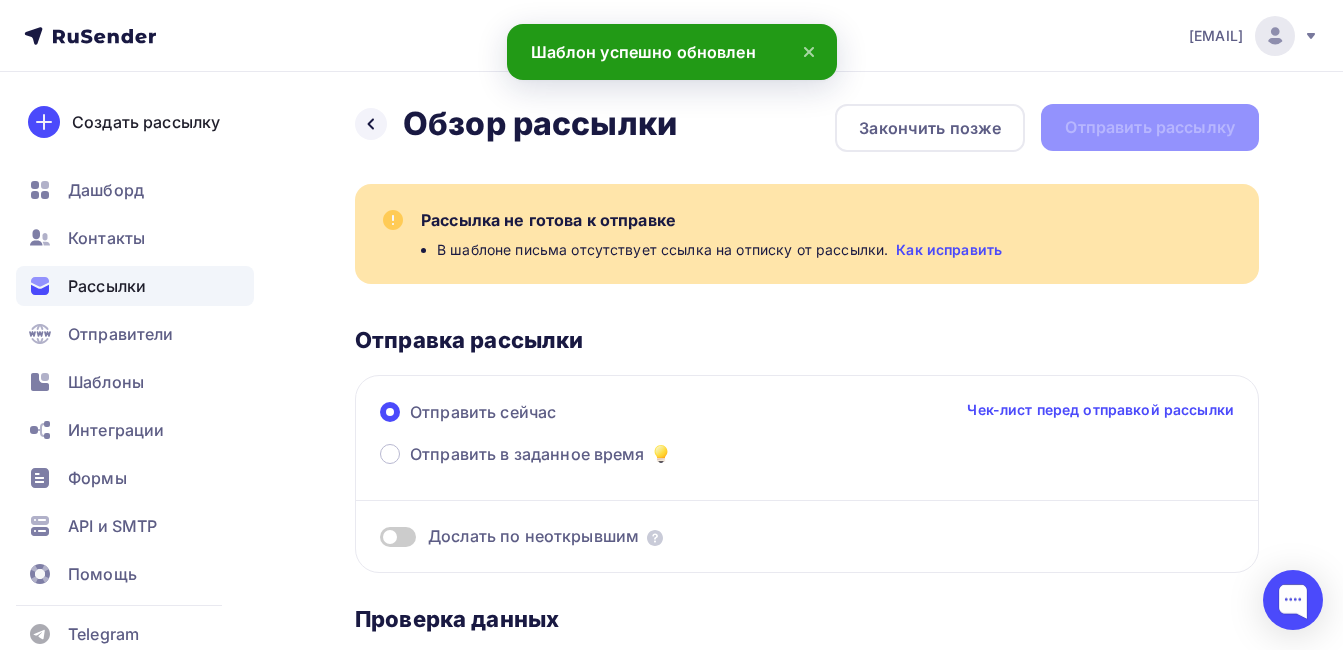 scroll, scrollTop: 0, scrollLeft: 0, axis: both 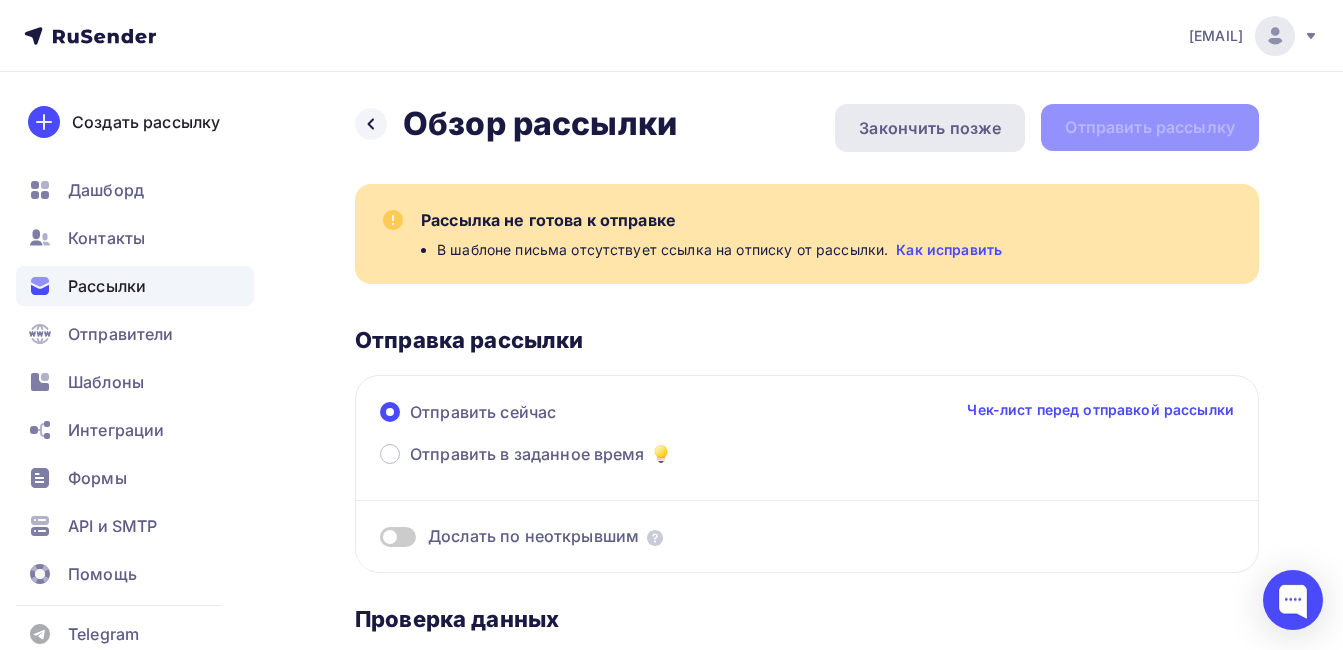 click on "Закончить позже" at bounding box center [930, 128] 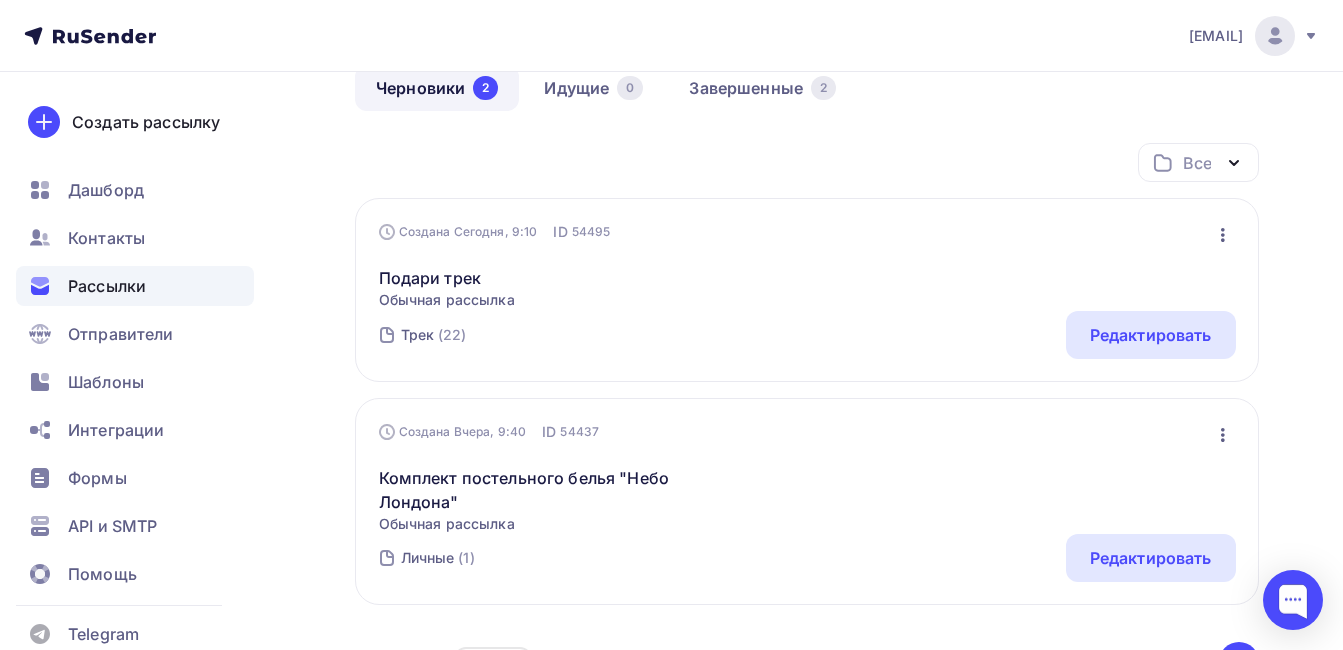 scroll, scrollTop: 300, scrollLeft: 0, axis: vertical 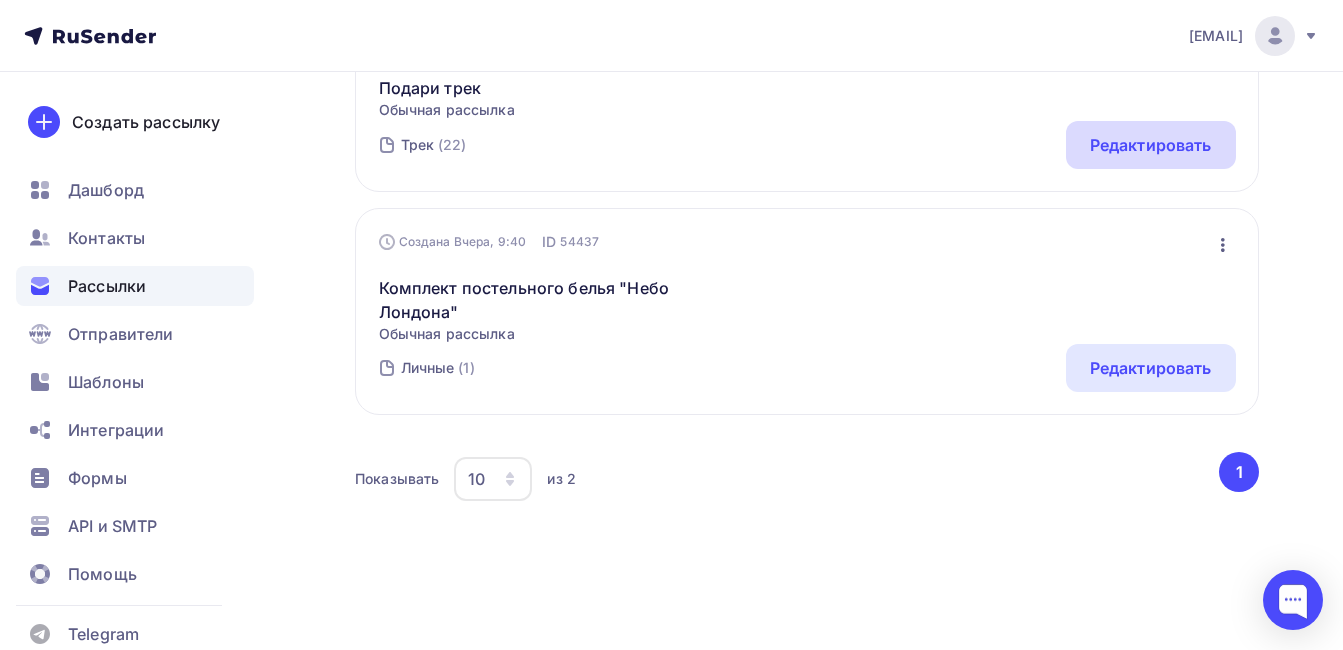 click on "Редактировать" at bounding box center [1151, 145] 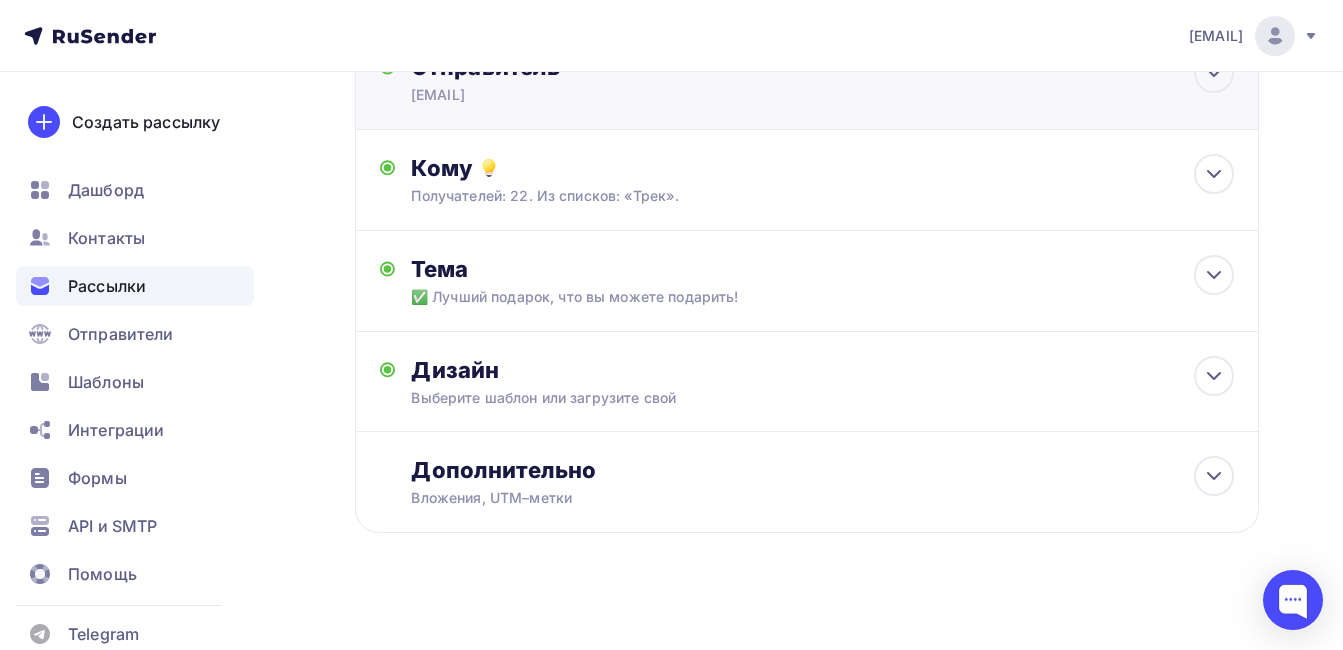 scroll, scrollTop: 167, scrollLeft: 0, axis: vertical 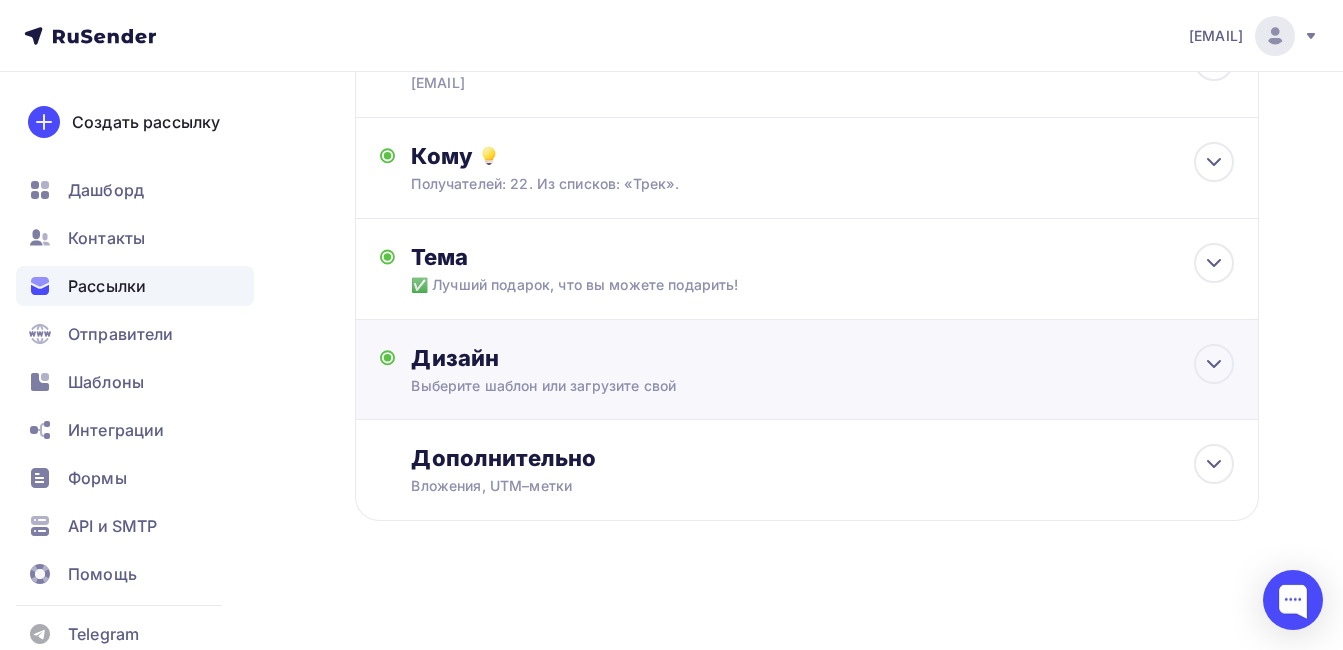 click on "Дизайн" at bounding box center (822, 358) 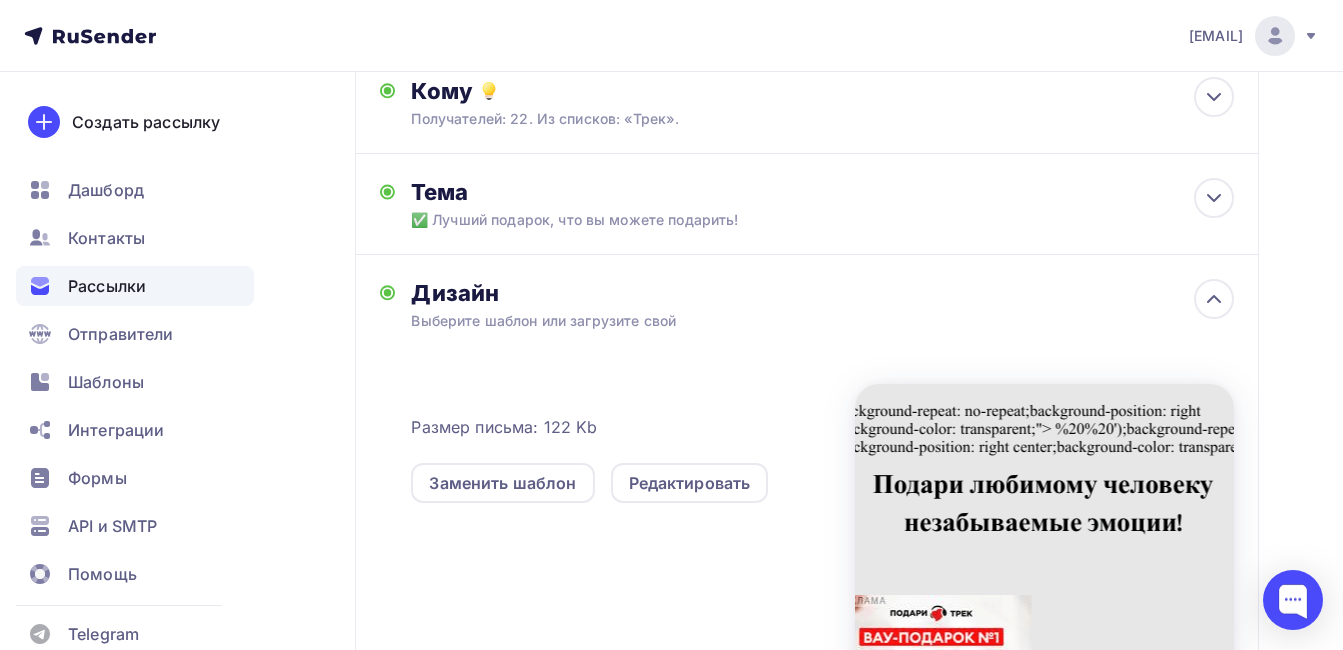 scroll, scrollTop: 267, scrollLeft: 0, axis: vertical 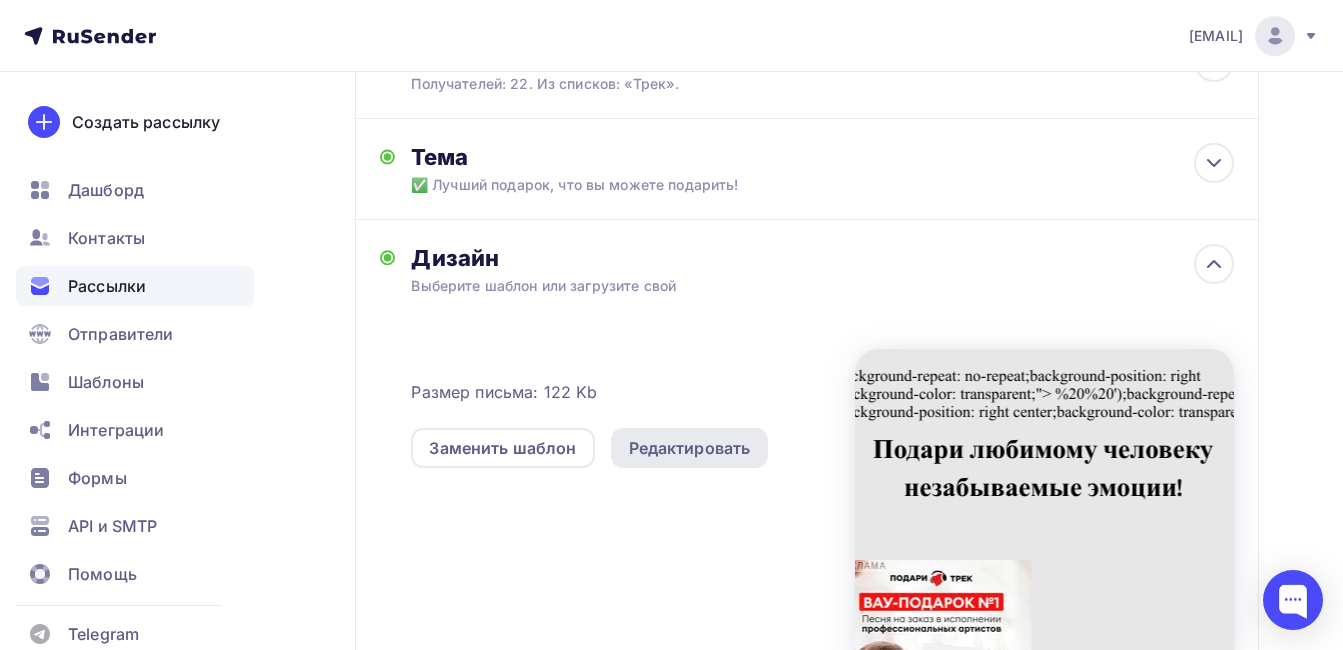 click on "Редактировать" at bounding box center [690, 448] 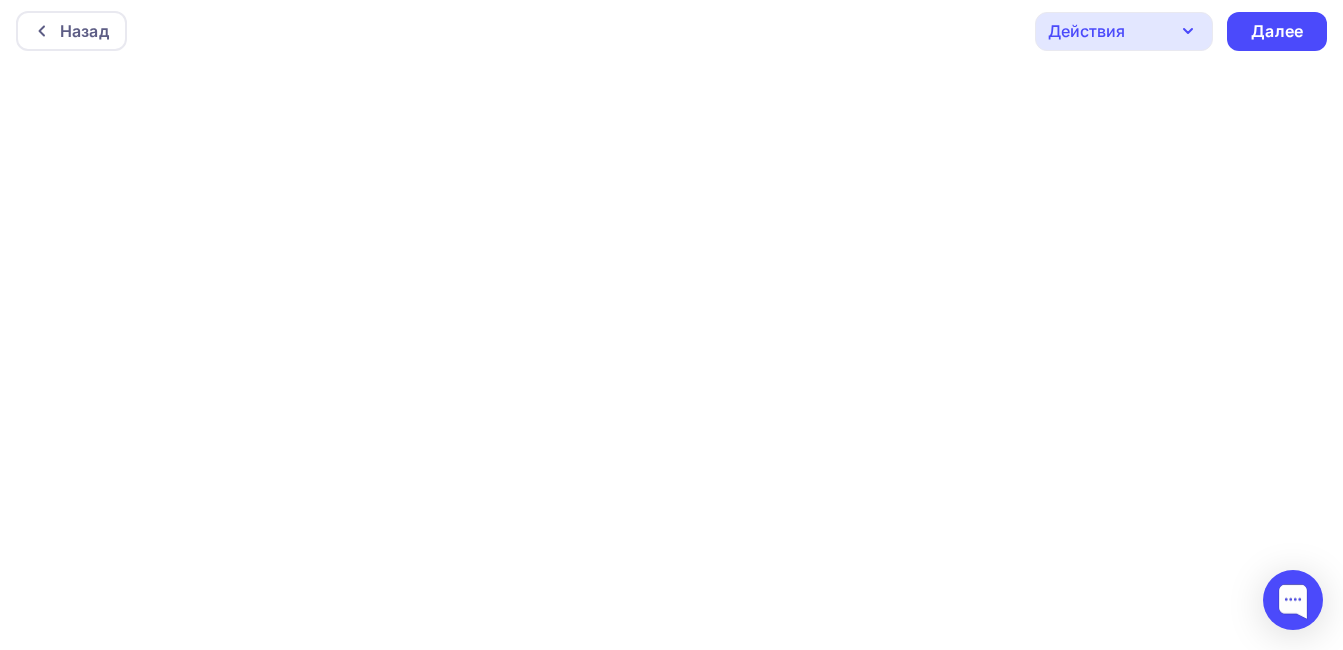 scroll, scrollTop: 0, scrollLeft: 0, axis: both 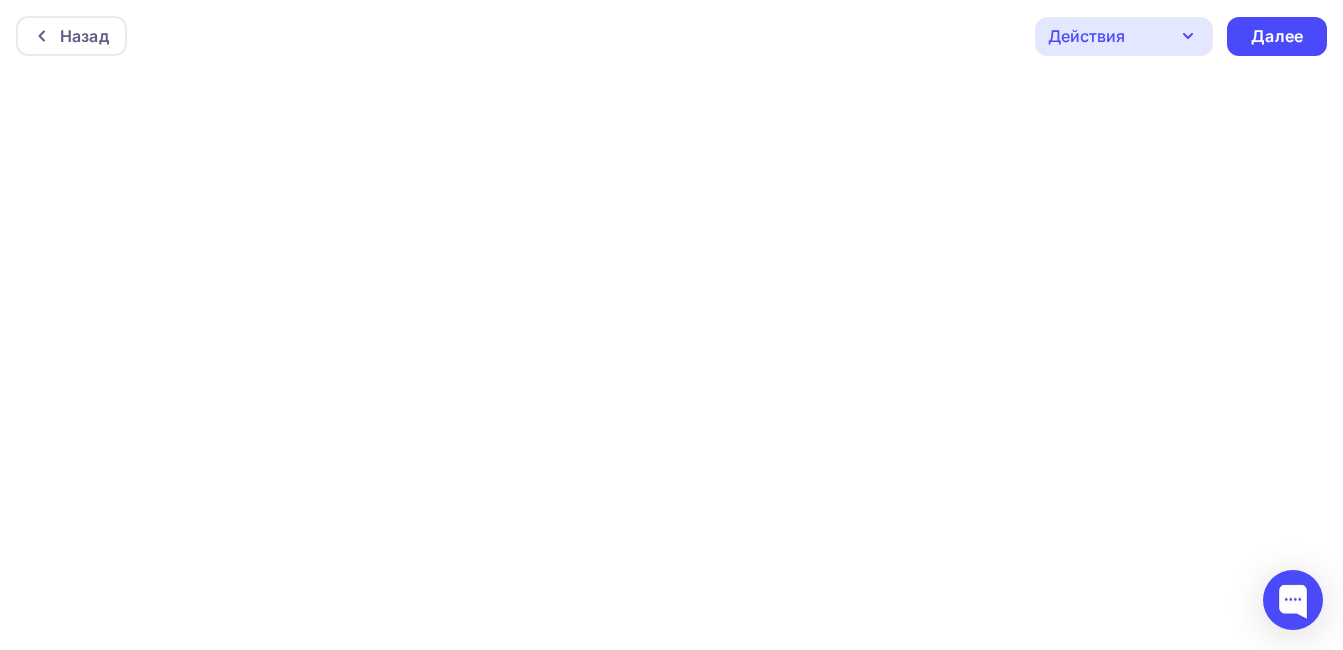 click on "Действия" at bounding box center [1124, 36] 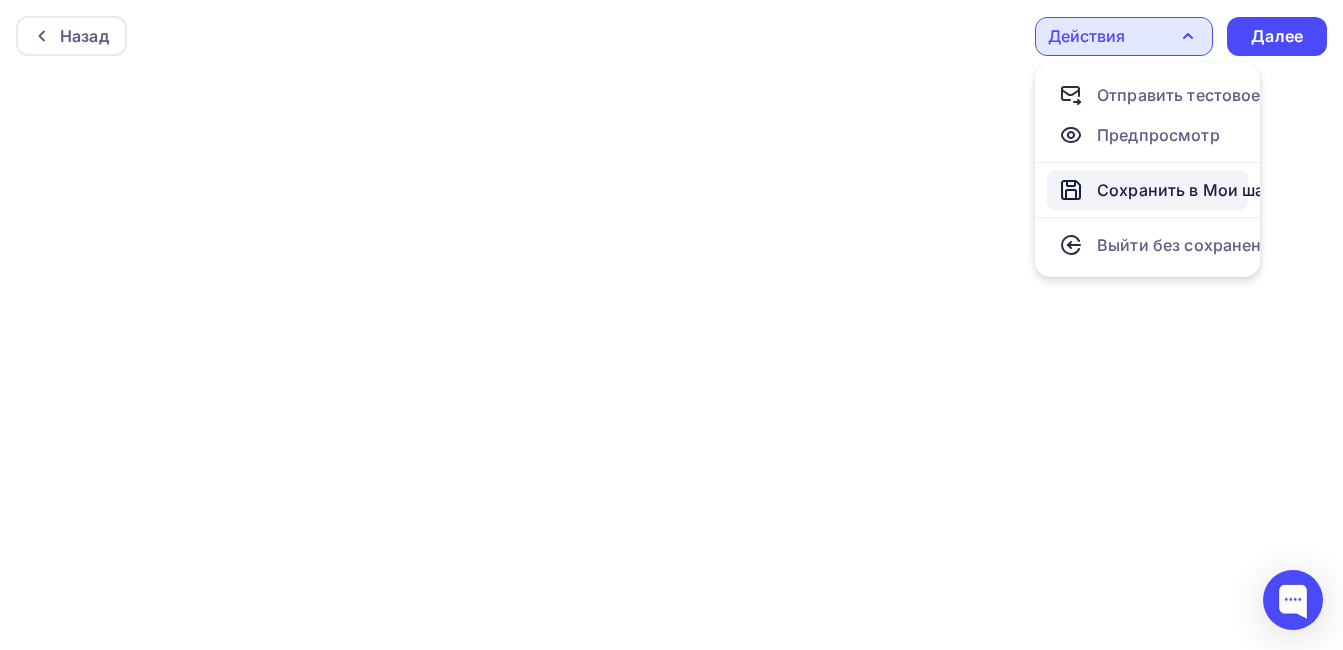 click on "Сохранить в Мои шаблоны" at bounding box center (1206, 190) 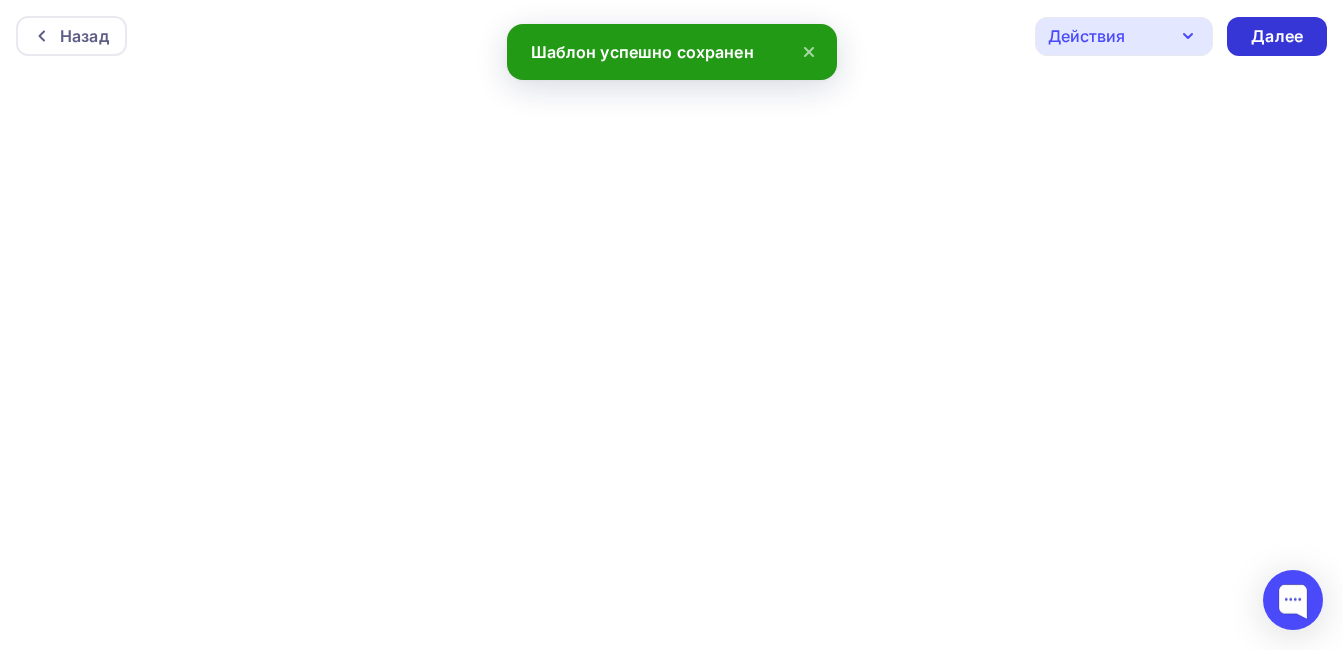click on "Далее" at bounding box center (1277, 36) 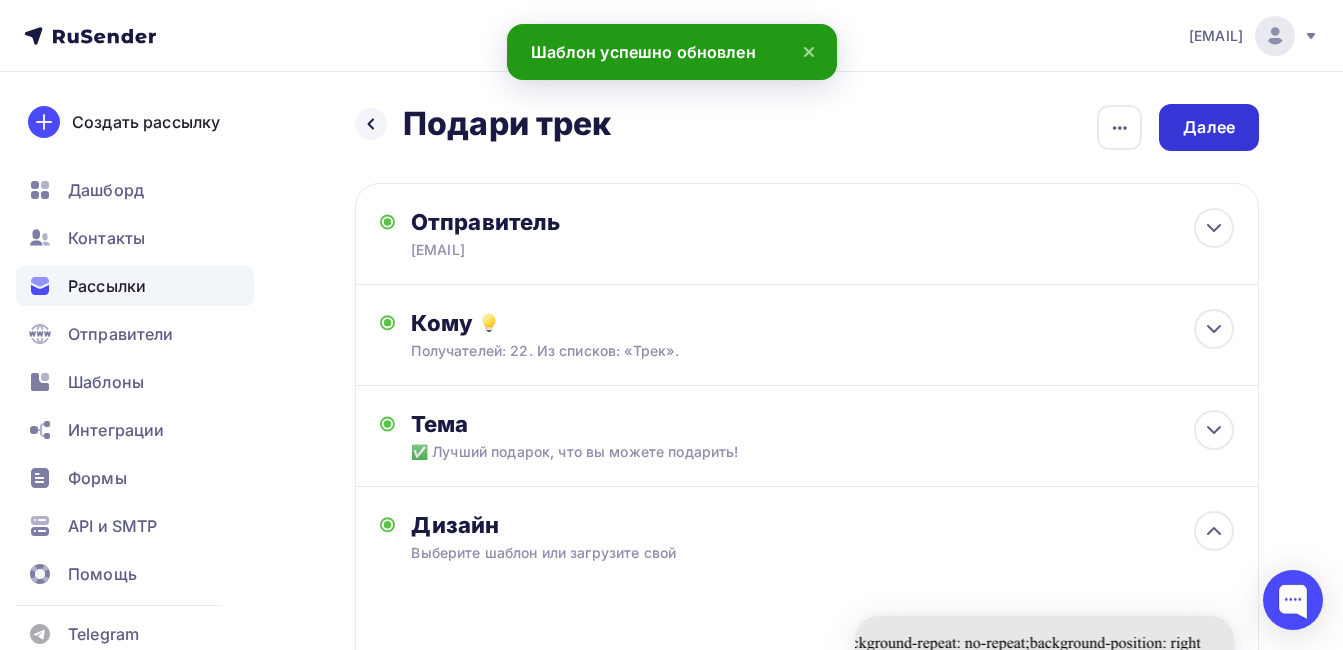 click on "Далее" at bounding box center [1209, 127] 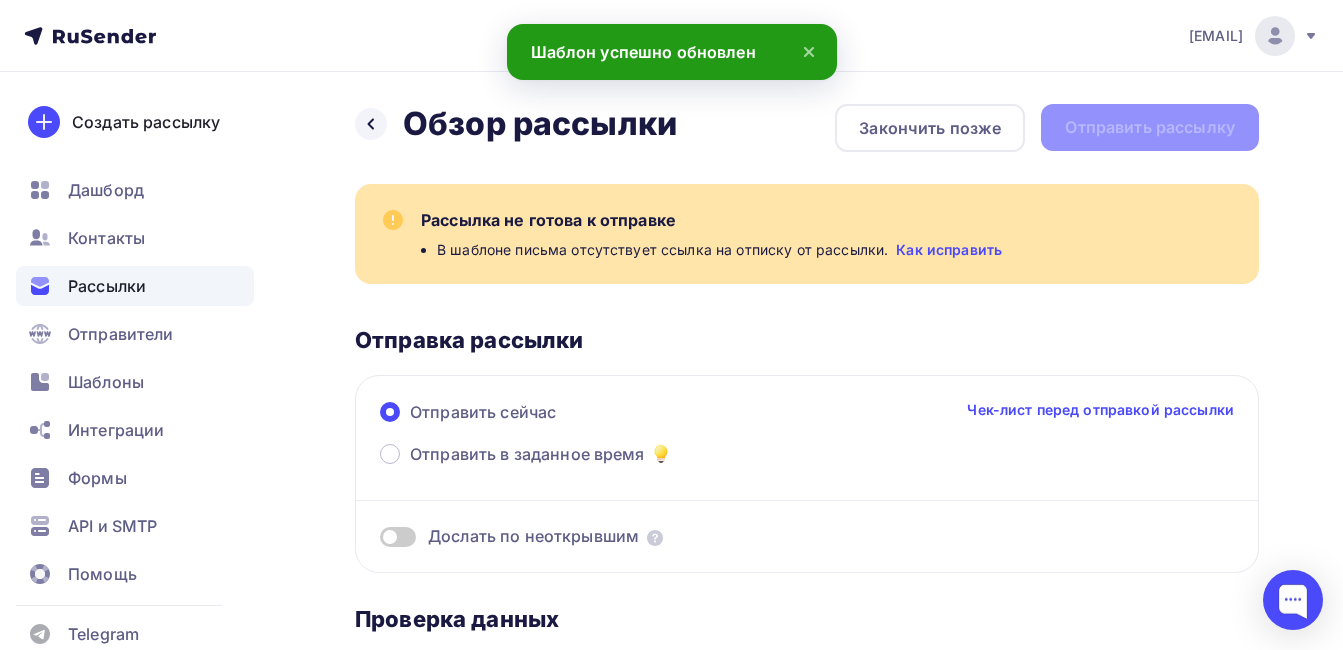 scroll, scrollTop: 0, scrollLeft: 0, axis: both 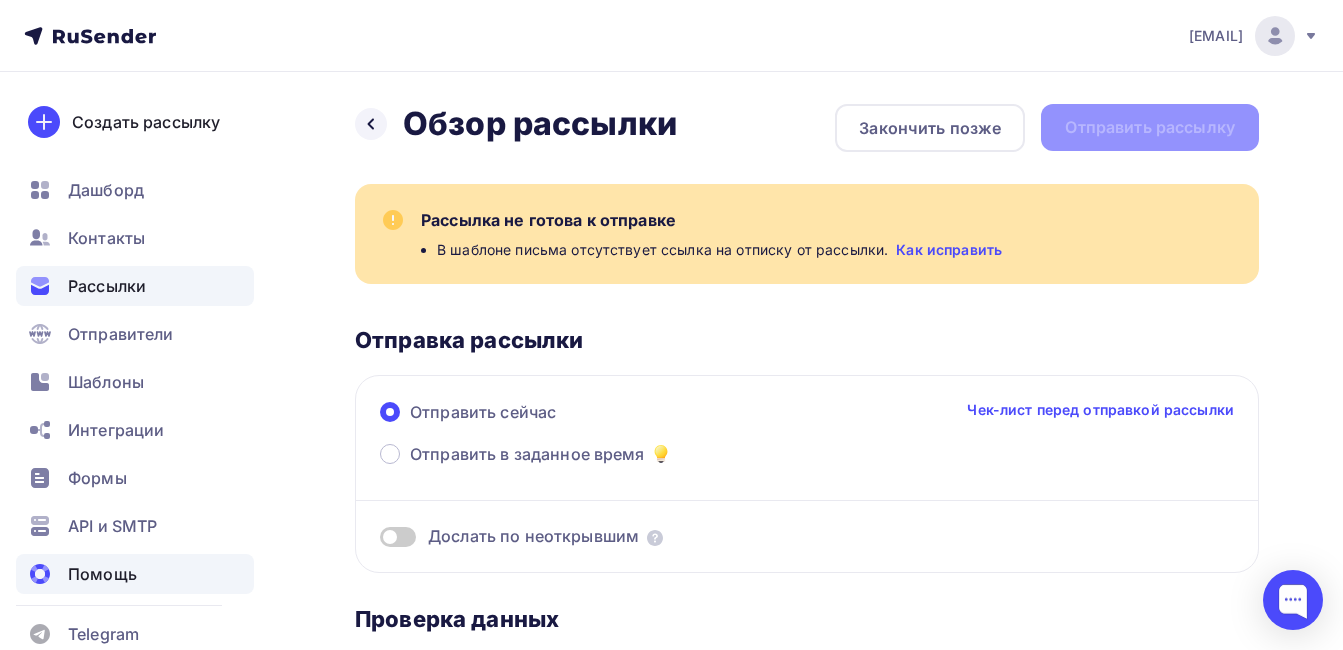 click on "Помощь" at bounding box center (102, 574) 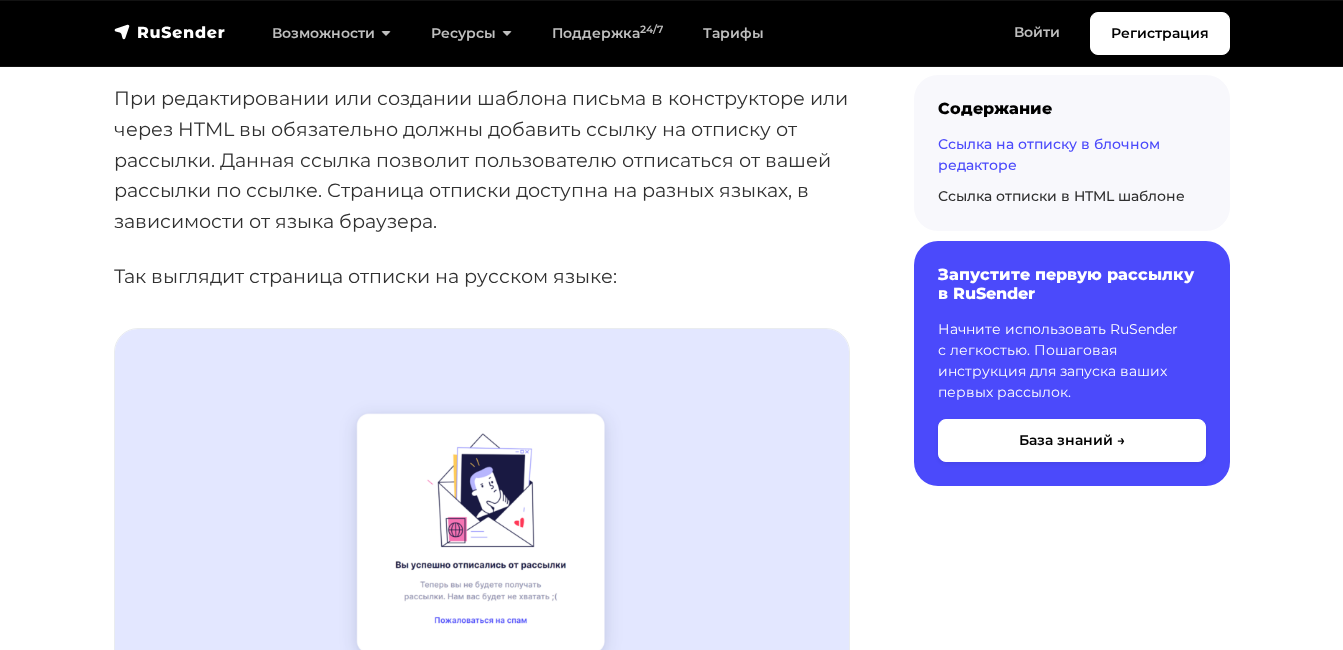 scroll, scrollTop: 400, scrollLeft: 0, axis: vertical 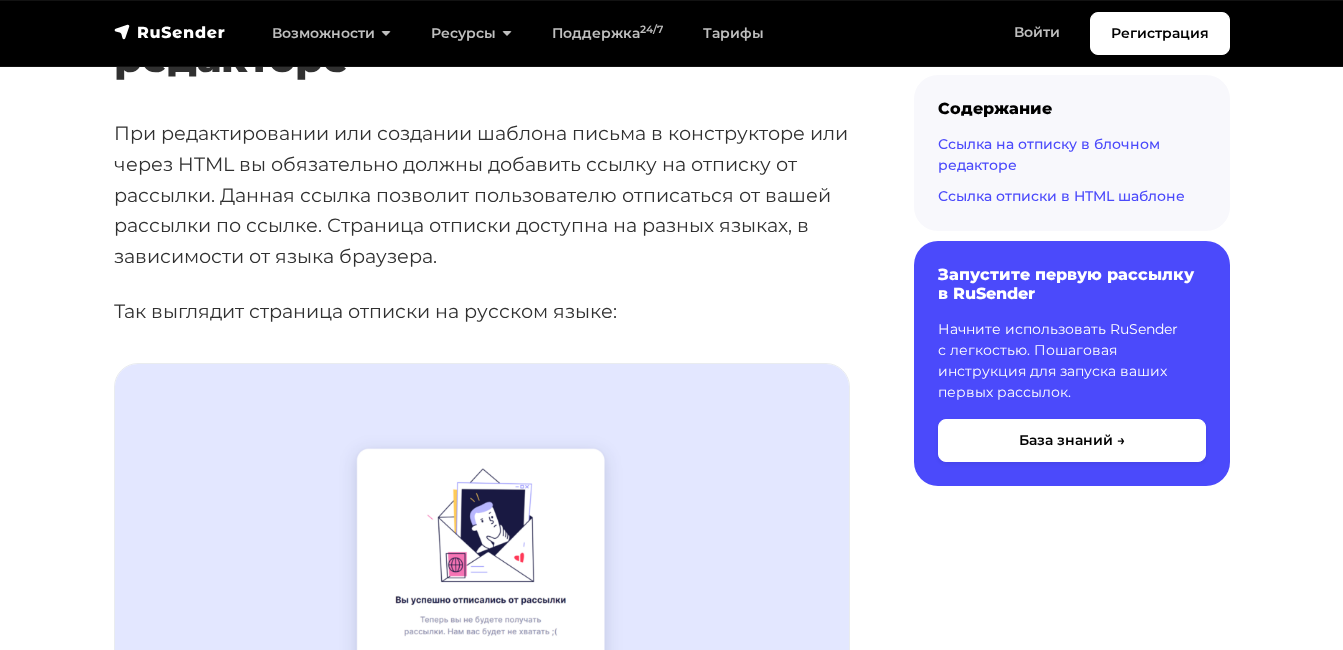 click on "Ссылка отписки в HTML шаблоне" at bounding box center (1061, 196) 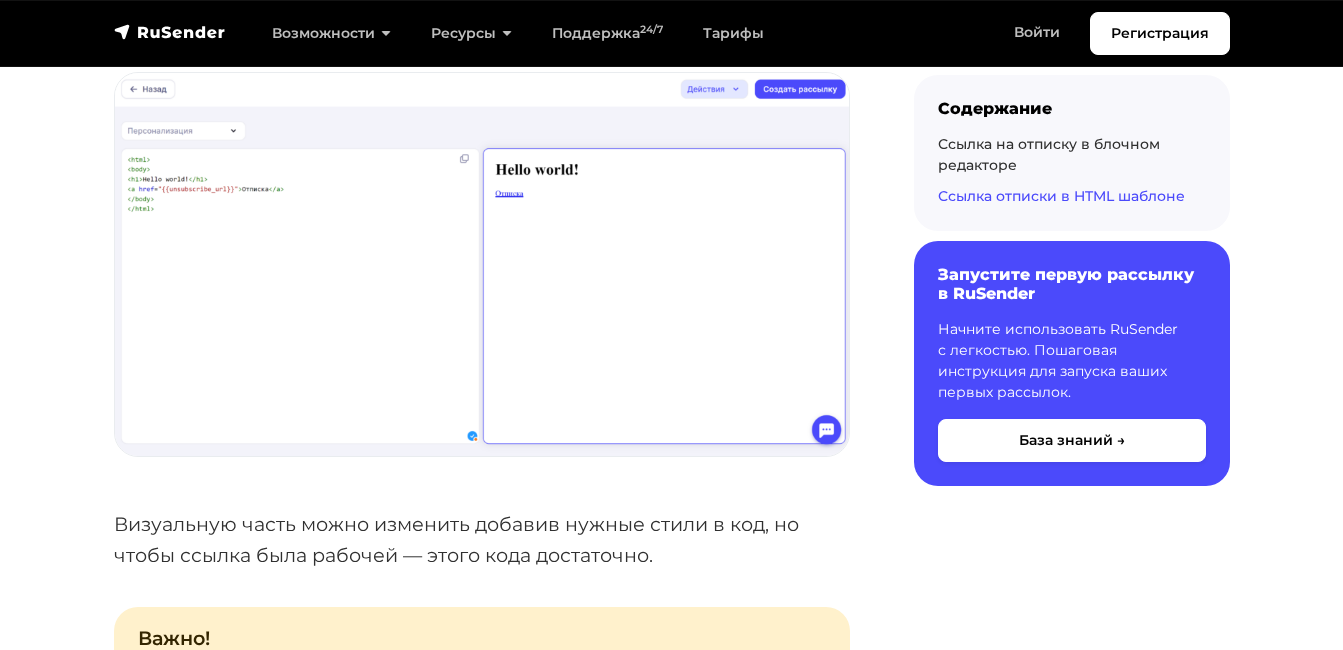 scroll, scrollTop: 4133, scrollLeft: 0, axis: vertical 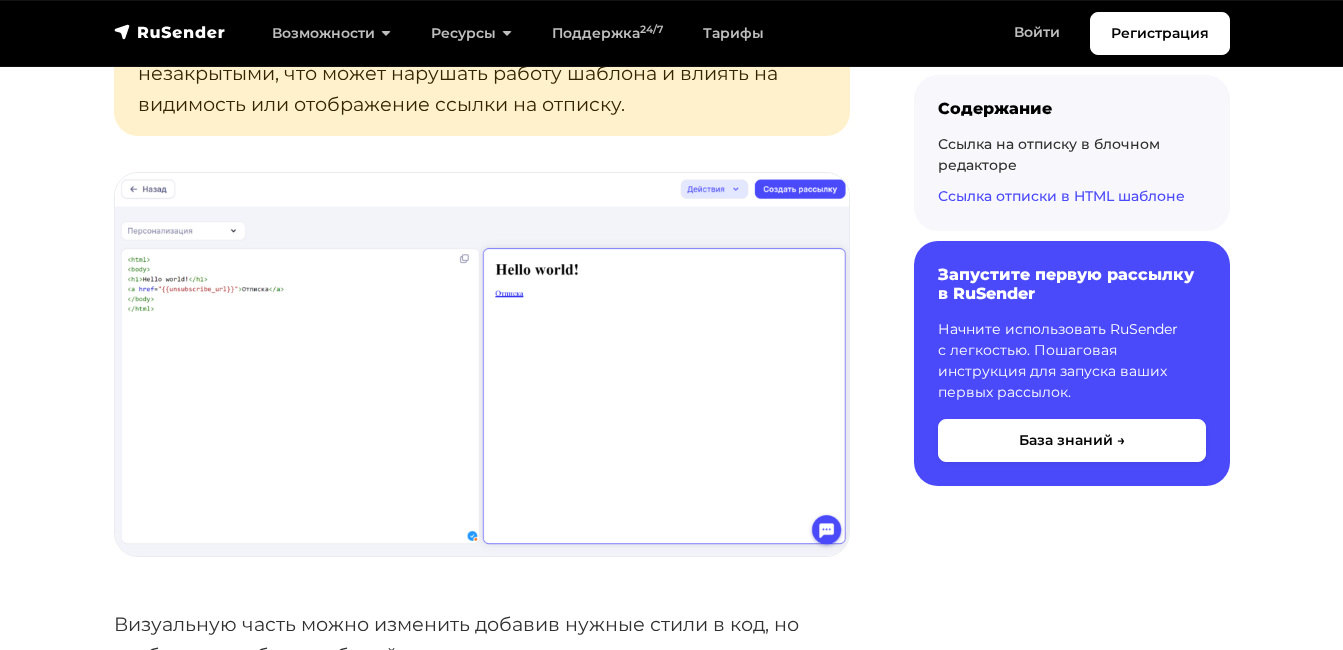 click at bounding box center [482, 364] 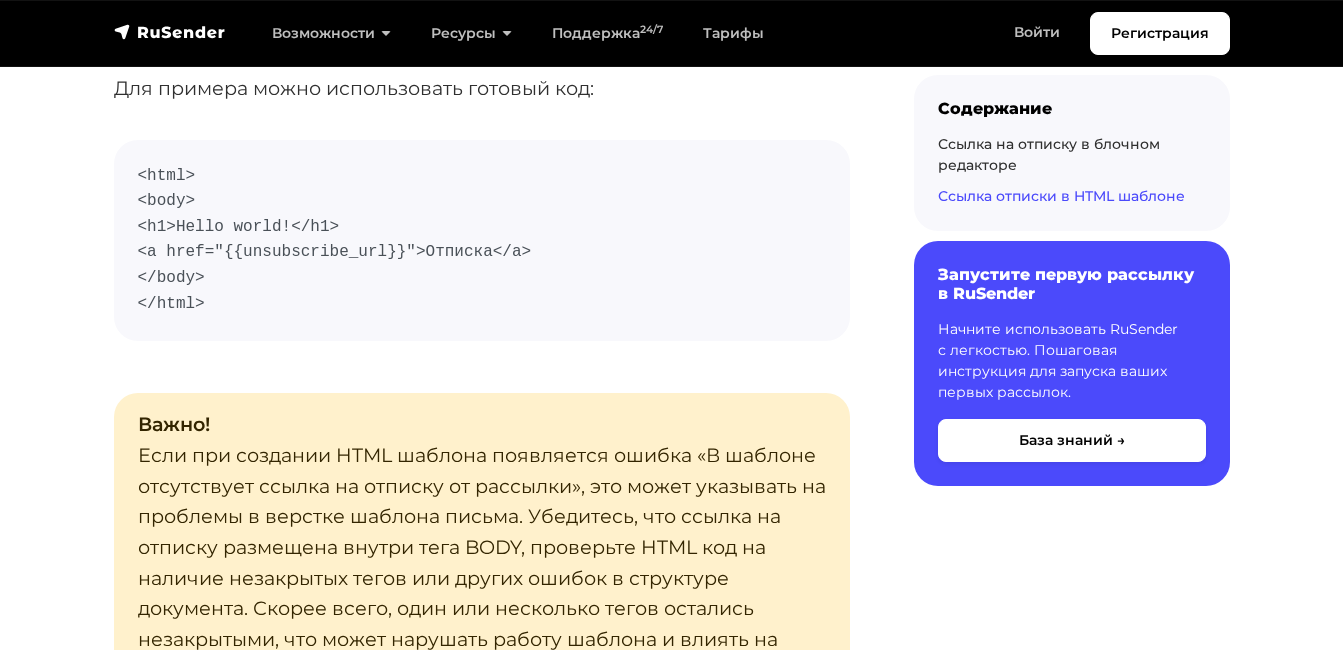 scroll, scrollTop: 3533, scrollLeft: 0, axis: vertical 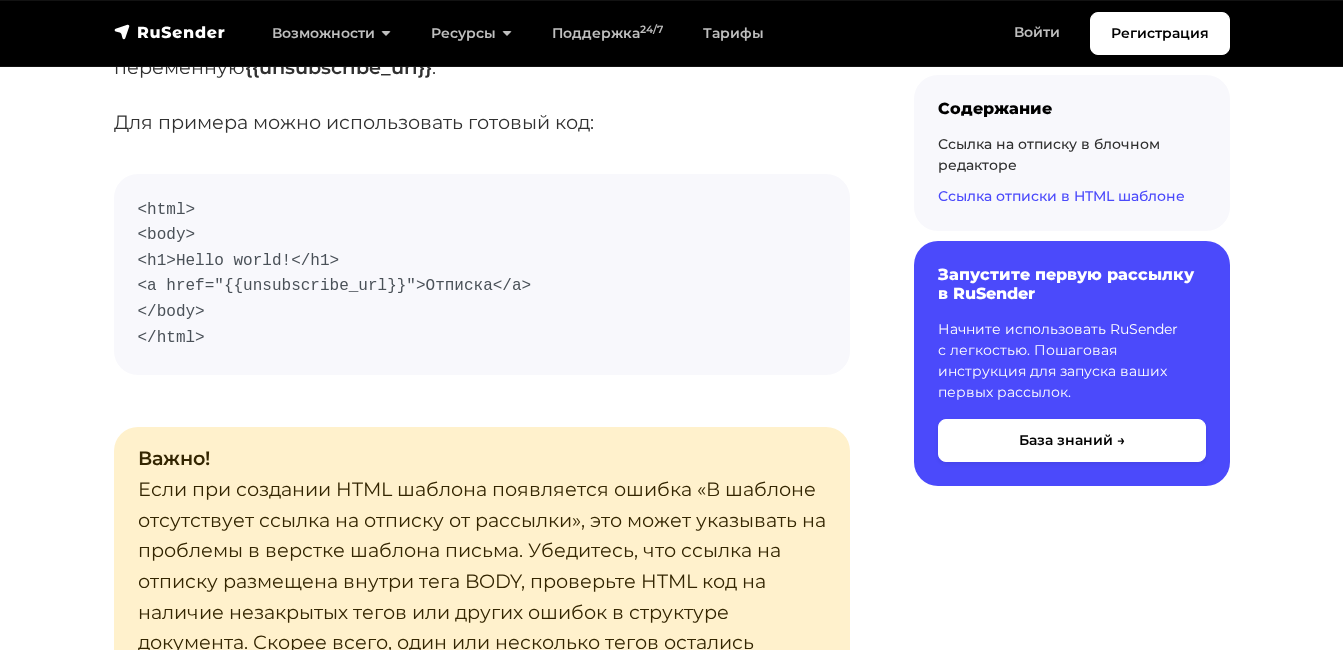 click on "<html>
<body>
<h1>Hello world!</h1>
<a href="{{unsubscribe_url}}">Отписка</a>
</body>
</html>" at bounding box center [482, 275] 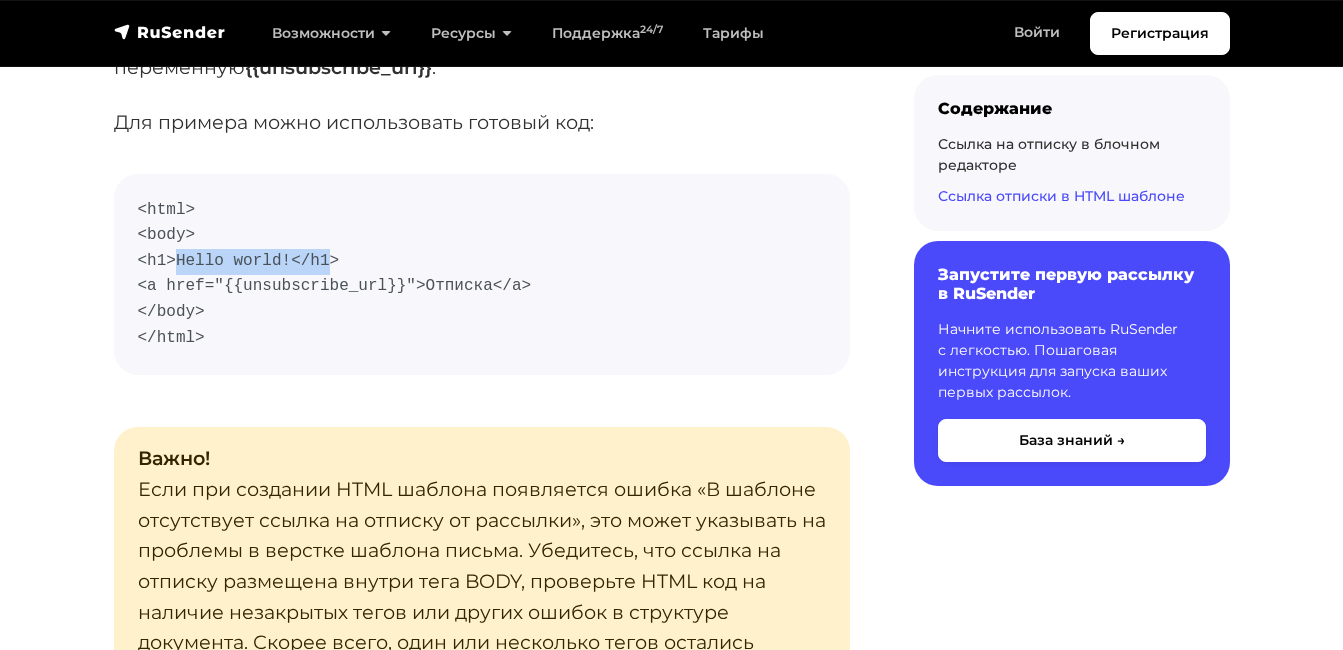 drag, startPoint x: 313, startPoint y: 261, endPoint x: 176, endPoint y: 261, distance: 137 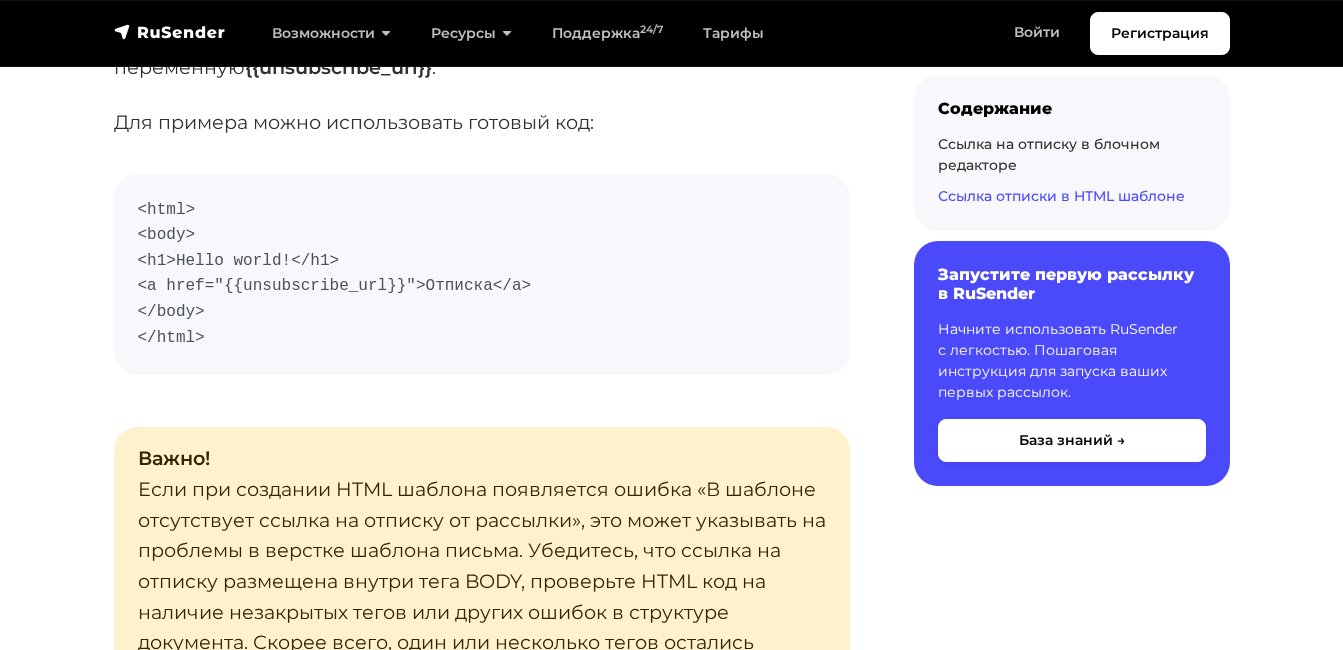click on "<html>
<body>
<h1>Hello world!</h1>
<a href="{{unsubscribe_url}}">Отписка</a>
</body>
</html>" at bounding box center (482, 275) 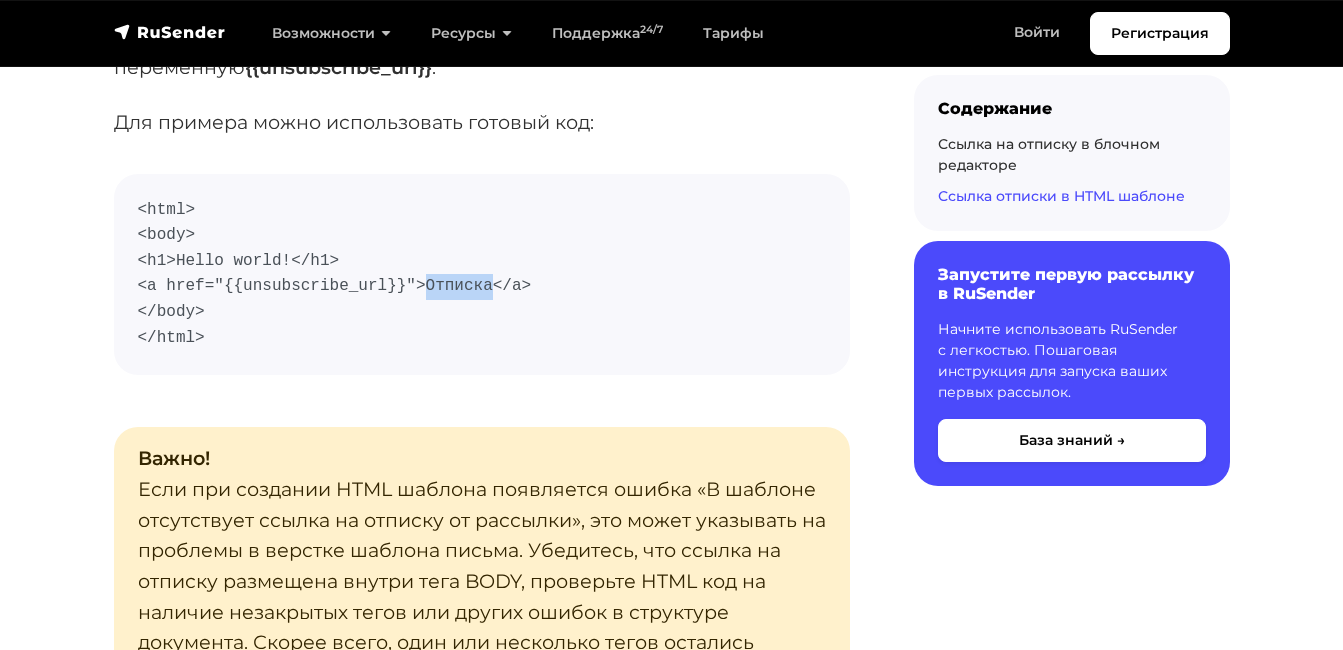 drag, startPoint x: 462, startPoint y: 287, endPoint x: 405, endPoint y: 289, distance: 57.035076 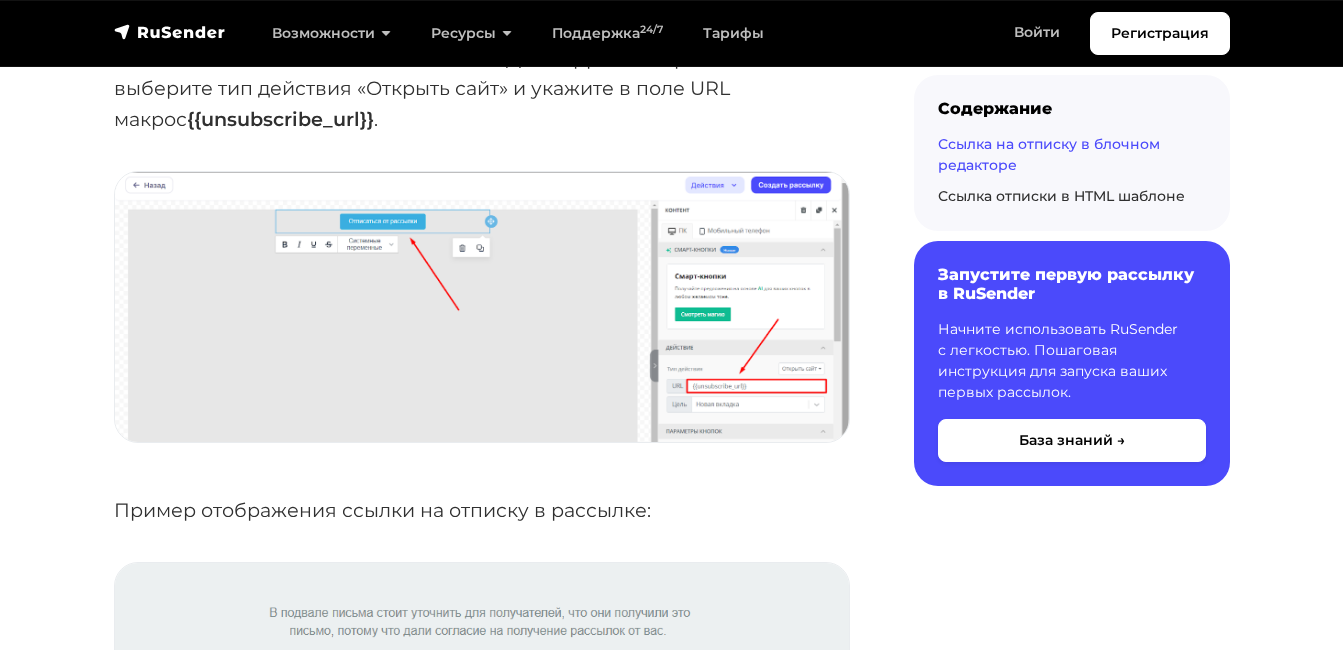 scroll, scrollTop: 2500, scrollLeft: 0, axis: vertical 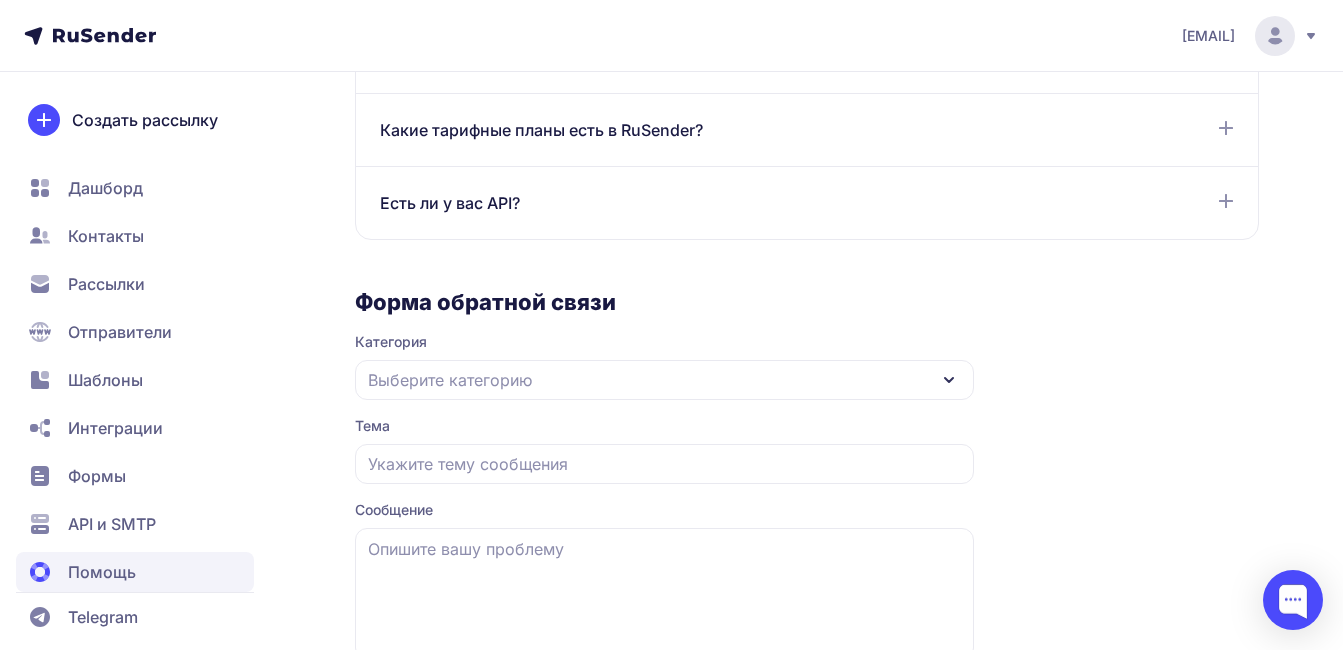 click on "Выберите категорию" at bounding box center [664, 380] 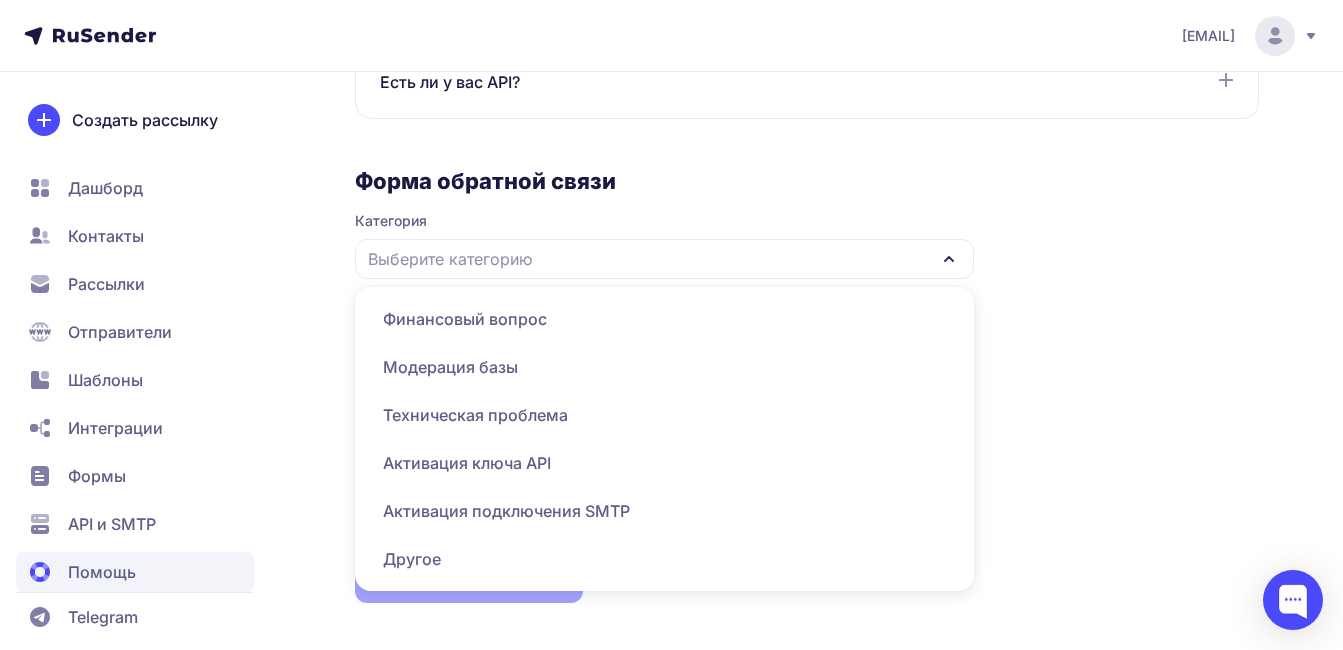 scroll, scrollTop: 1422, scrollLeft: 0, axis: vertical 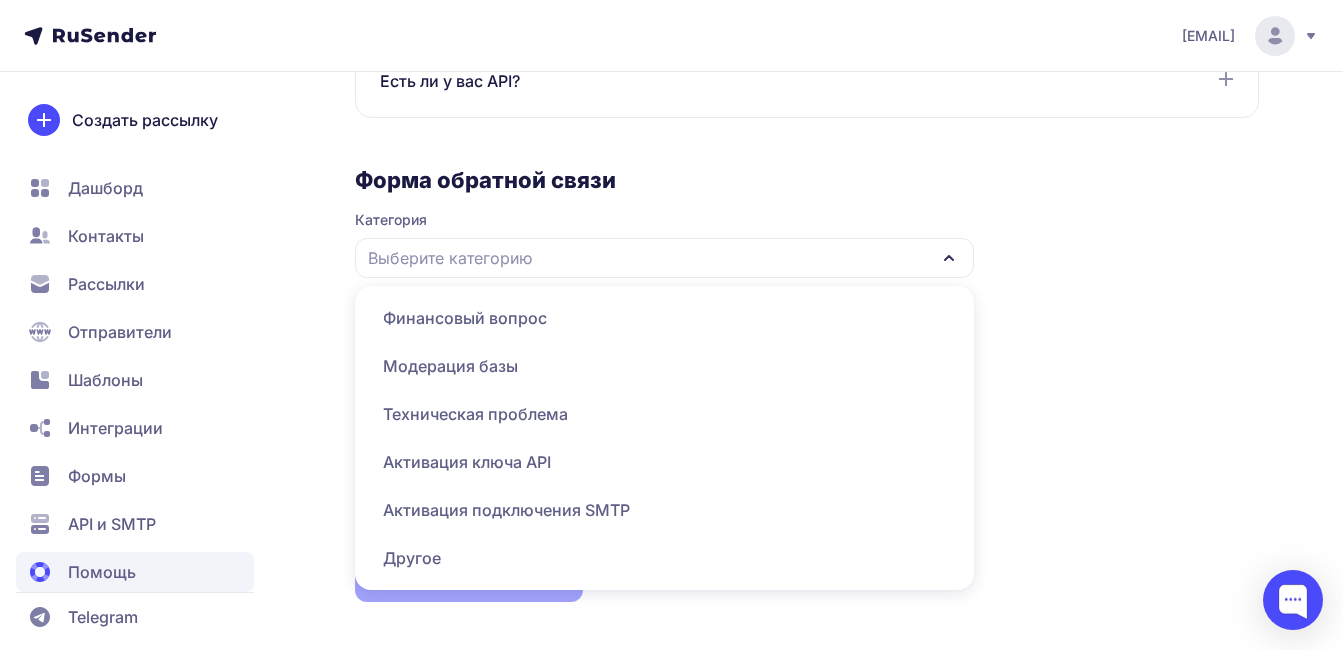 click on "Другое" 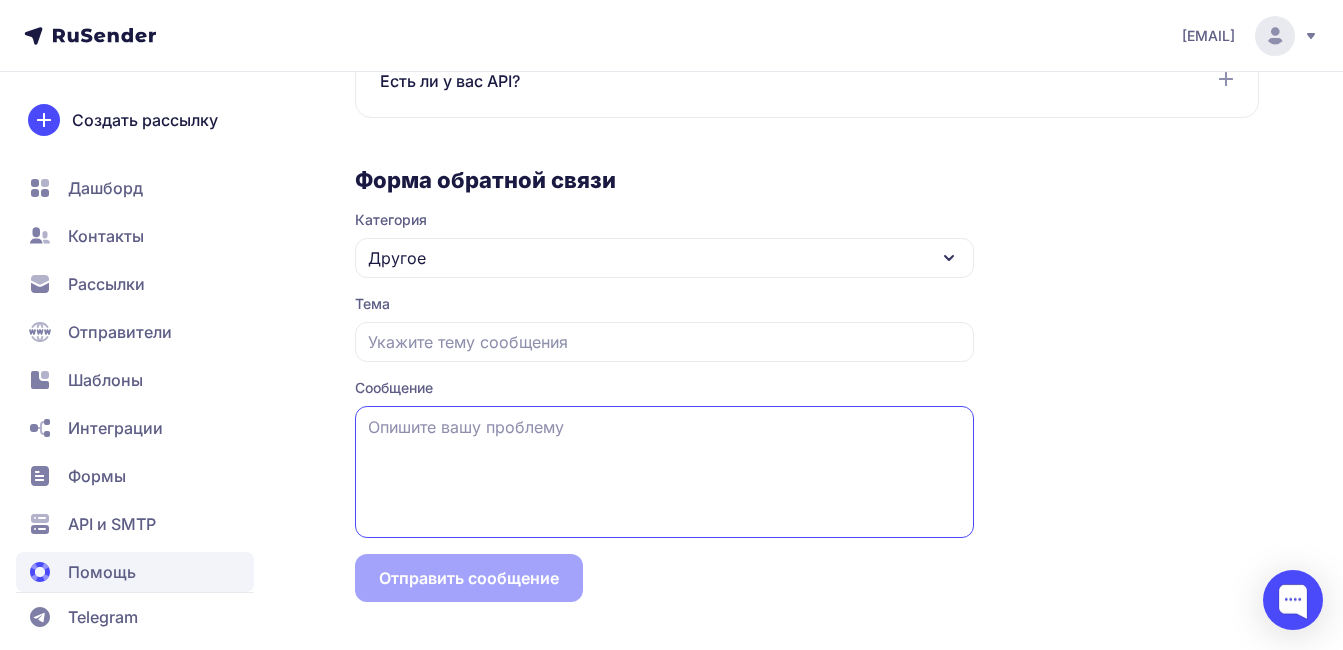 click at bounding box center (664, 472) 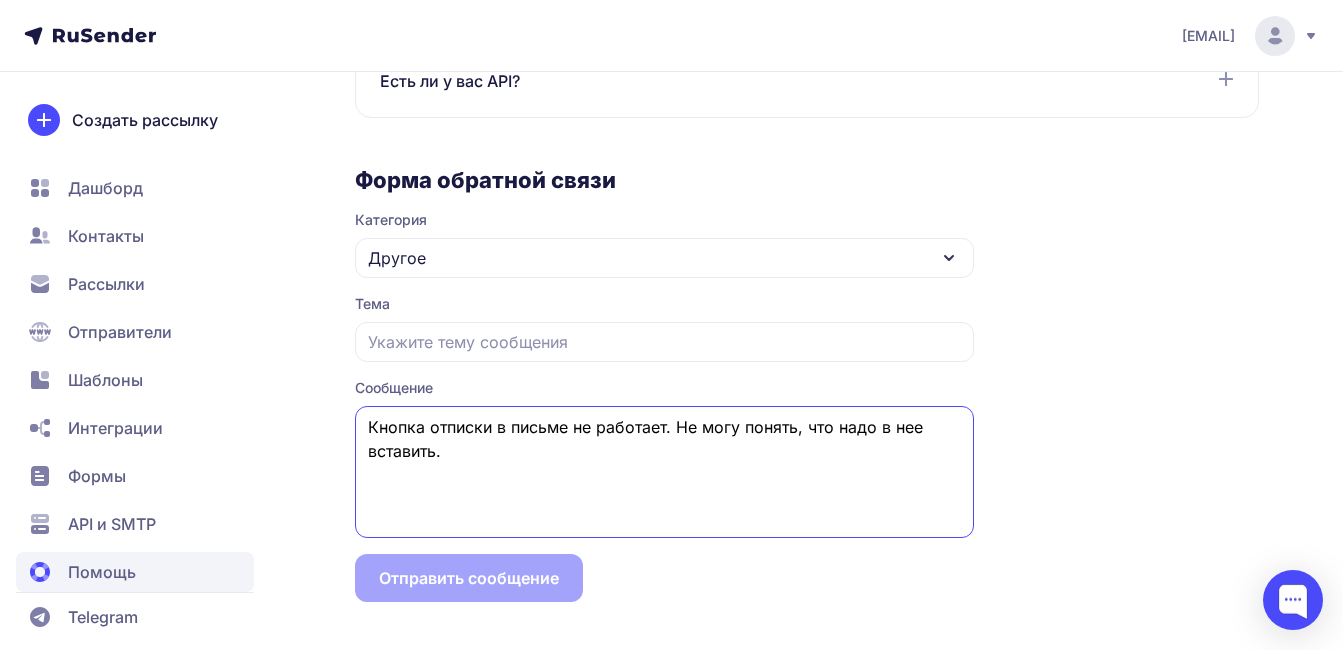 type on "Кнопка отписки в письме не работает. Не могу понять, что надо в нее вставить." 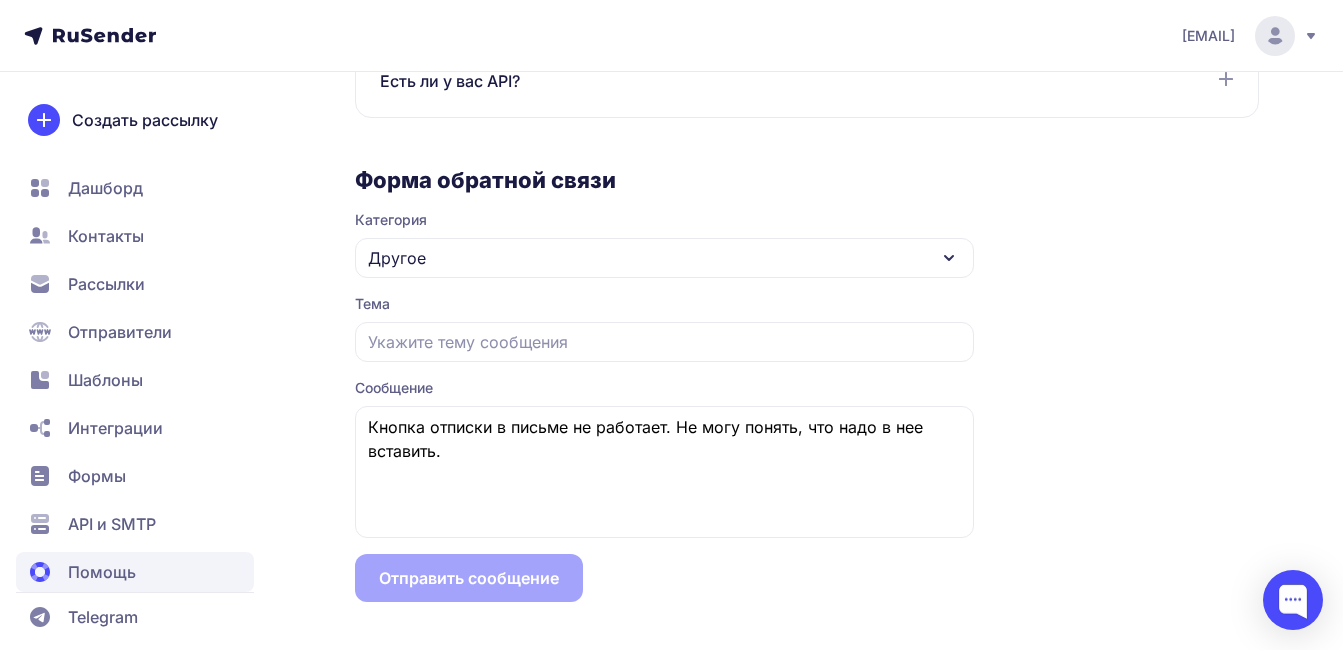 click on "Форма обратной связи Категория Другое Тема Сообщение Кнопка отписки в письме не работает. Не могу понять, что надо в нее вставить.  Отправить сообщение" at bounding box center (664, 384) 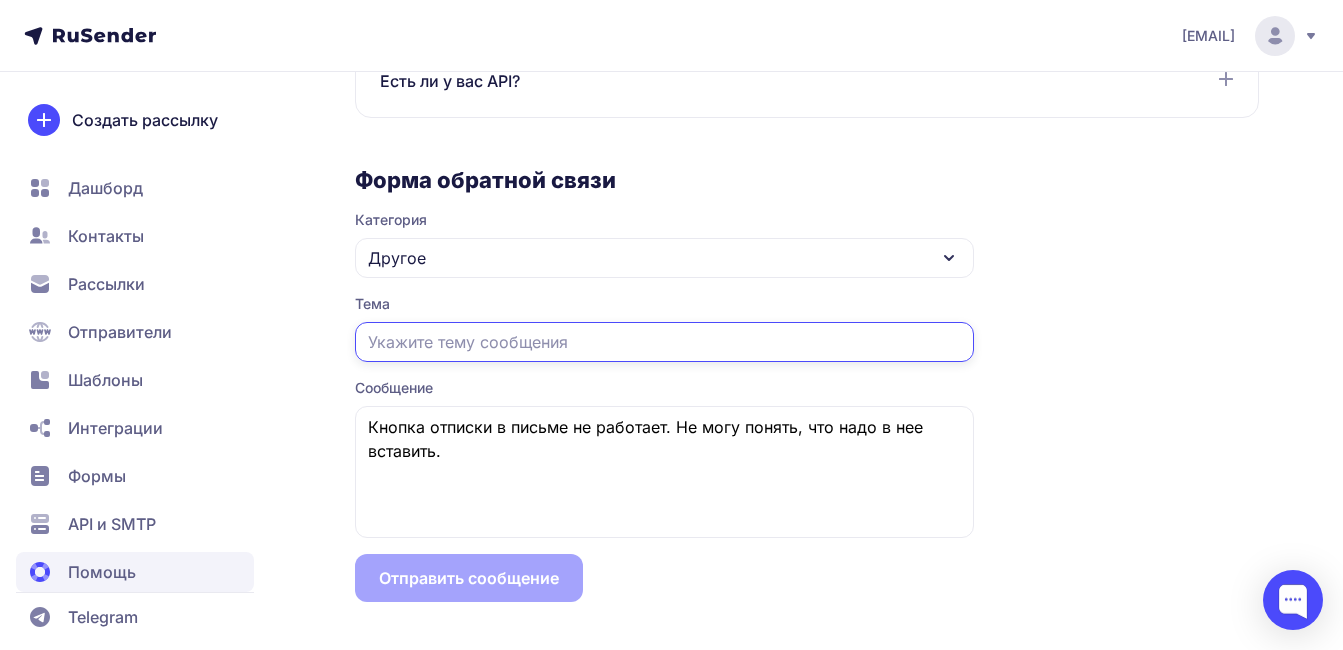 click at bounding box center (664, 342) 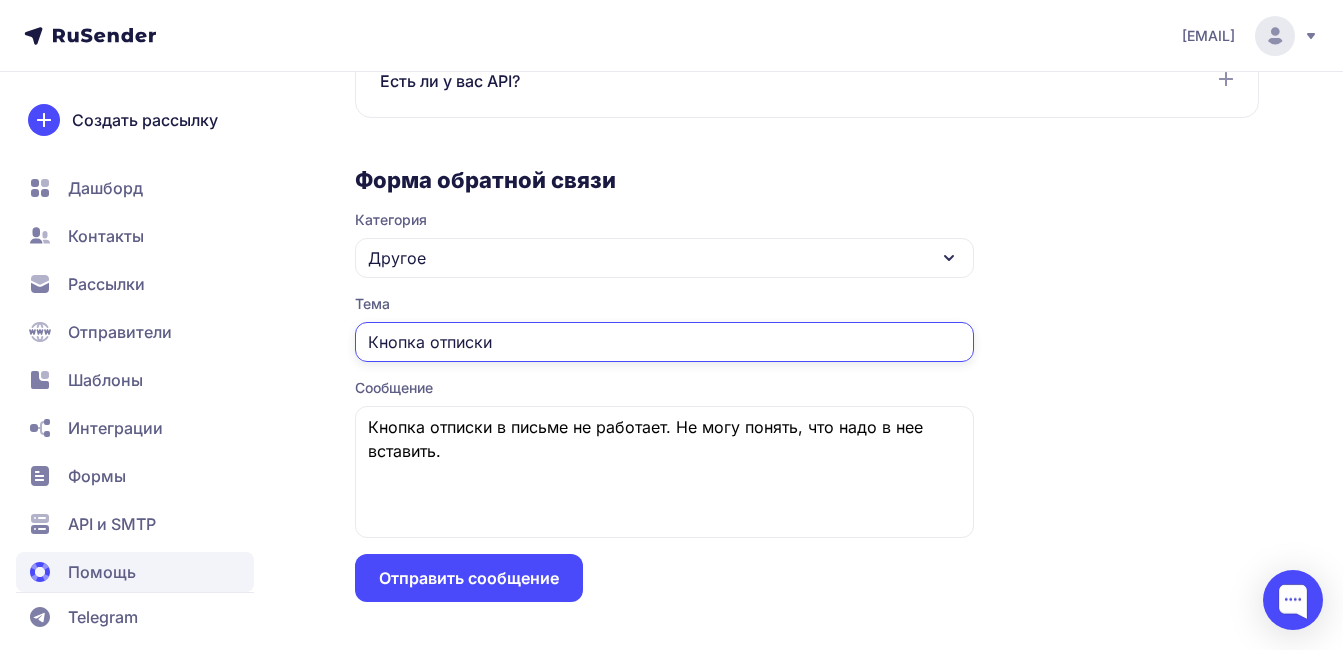 type on "Кнопка отписки" 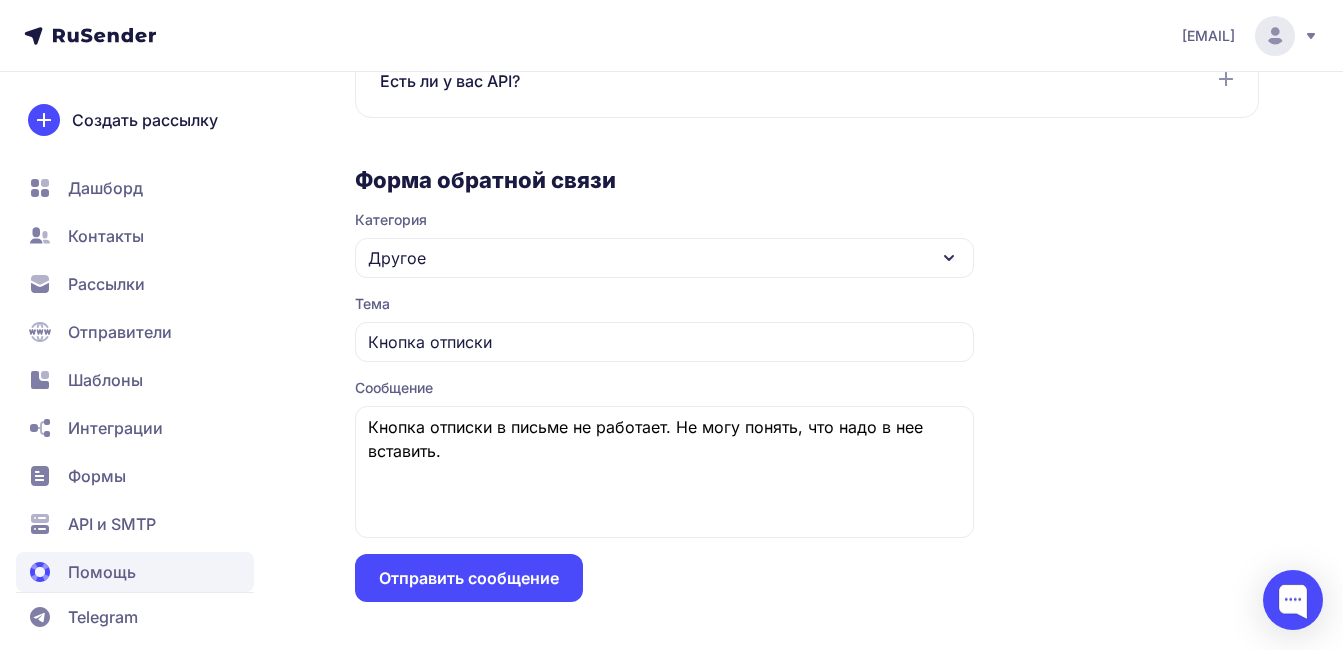 click on "Отправить сообщение" at bounding box center (469, 578) 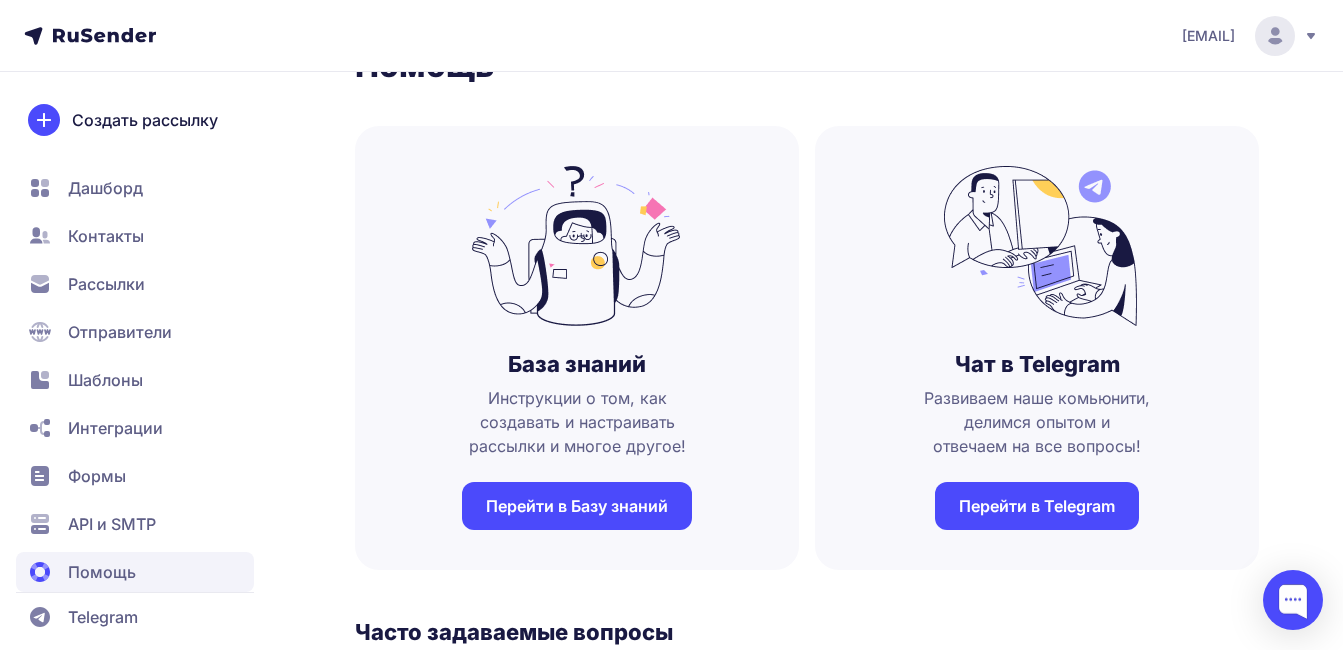 scroll, scrollTop: 0, scrollLeft: 0, axis: both 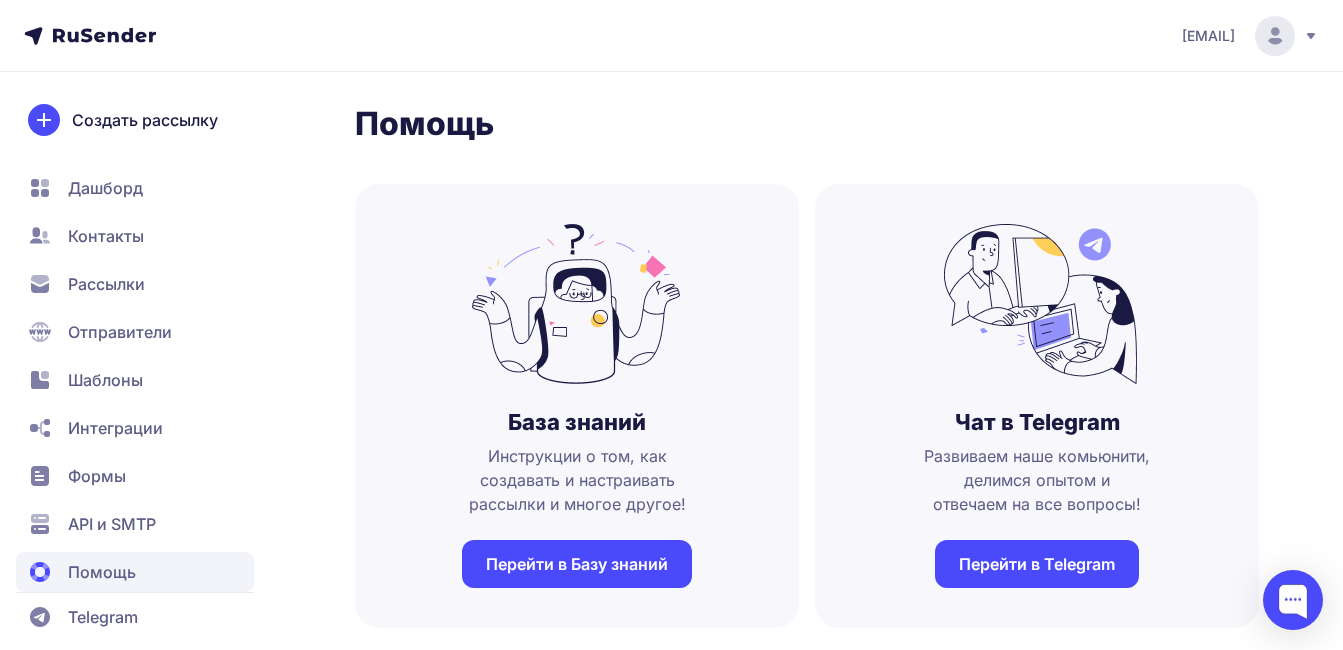 click on "Помощь" 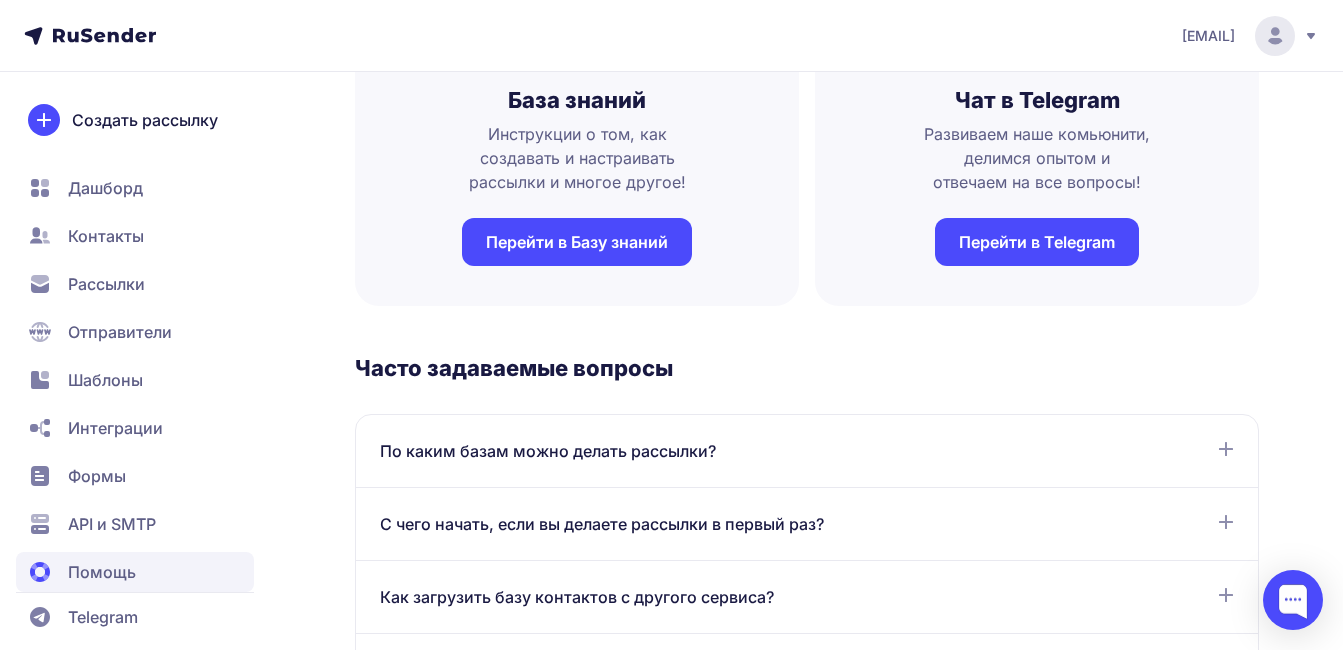 scroll, scrollTop: 0, scrollLeft: 0, axis: both 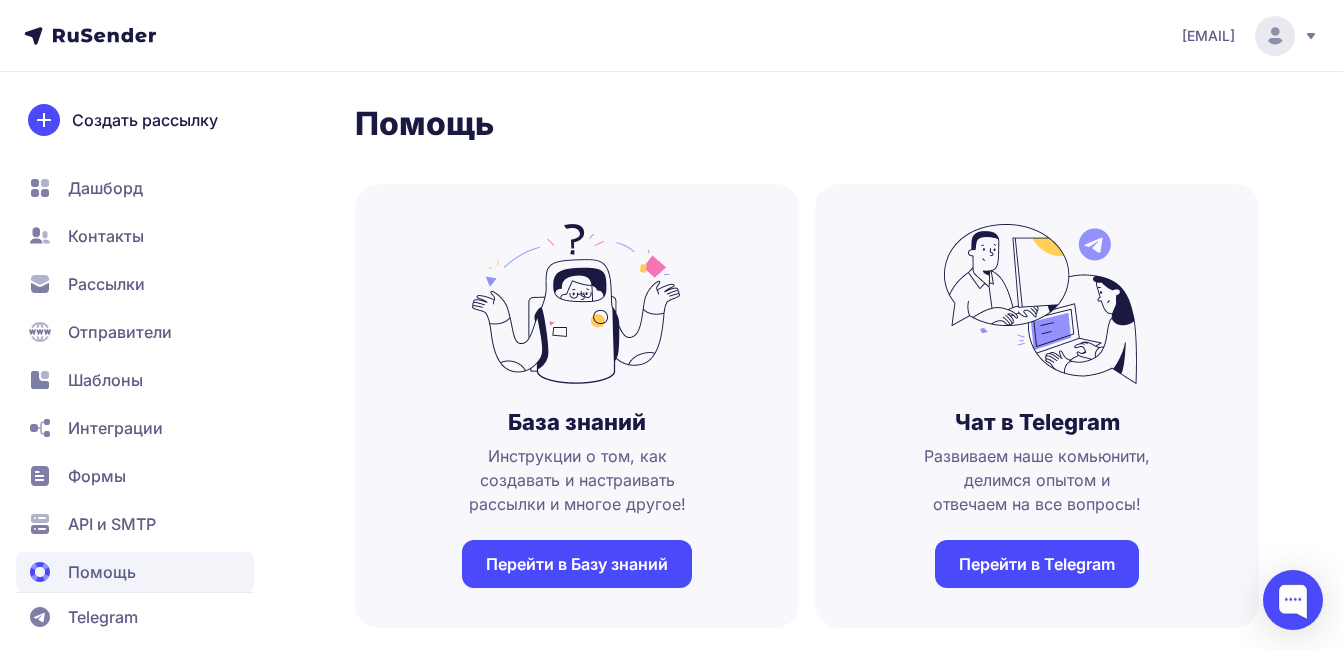 click on "Рассылки" 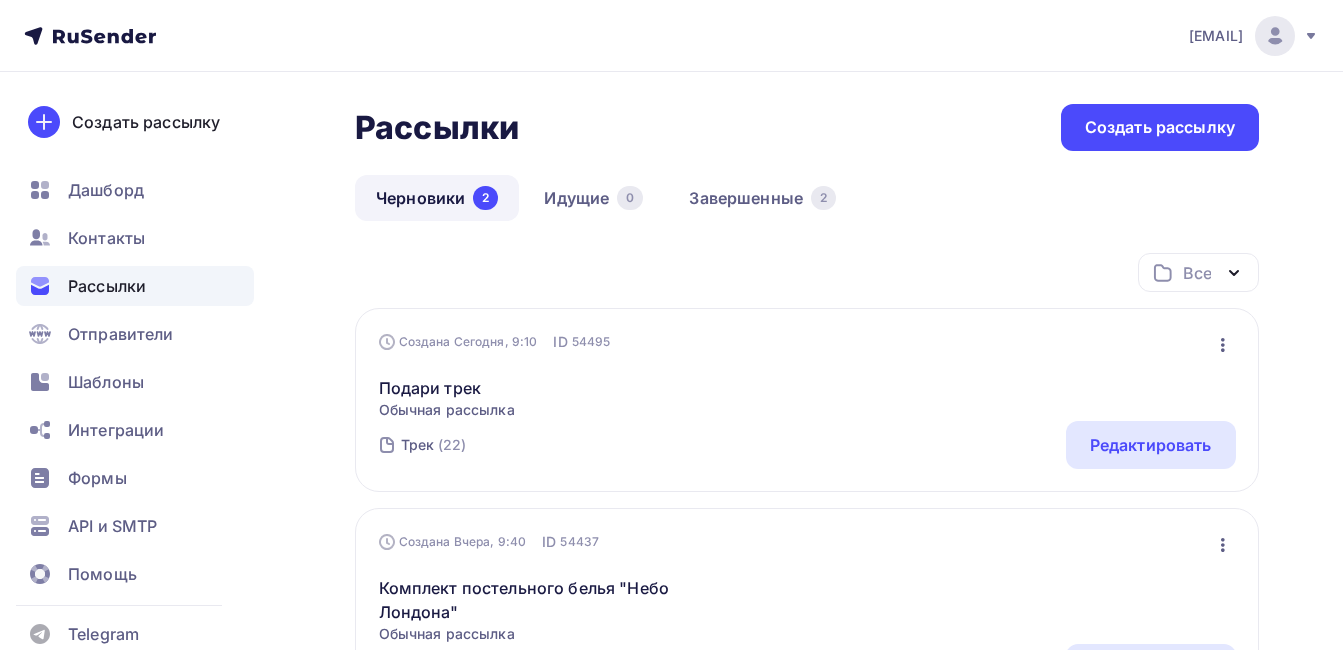 scroll, scrollTop: 0, scrollLeft: 0, axis: both 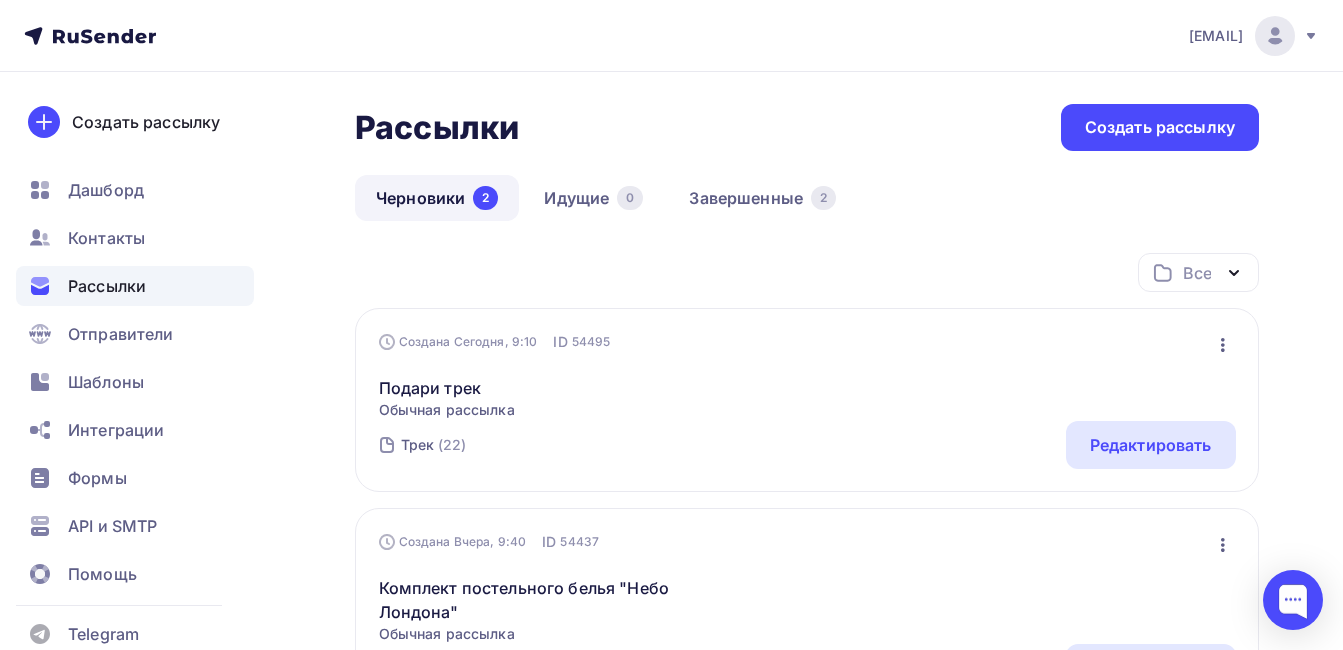 click 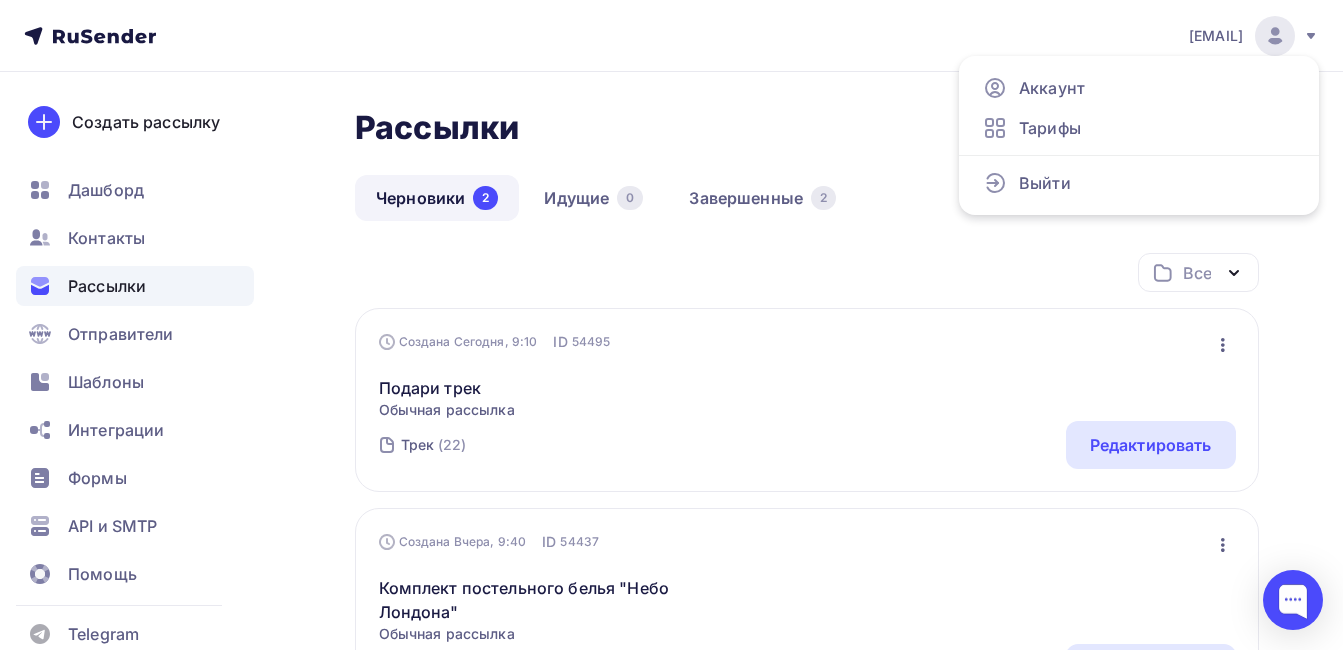 click on "[EMAIL]             Аккаунт         Тарифы       Выйти
Создать рассылку
Дашборд
Контакты
Рассылки
Отправители
Шаблоны
Интеграции
Формы
API и SMTP
Помощь
Telegram
Аккаунт         Тарифы                   Помощь       Выйти" at bounding box center [671, 36] 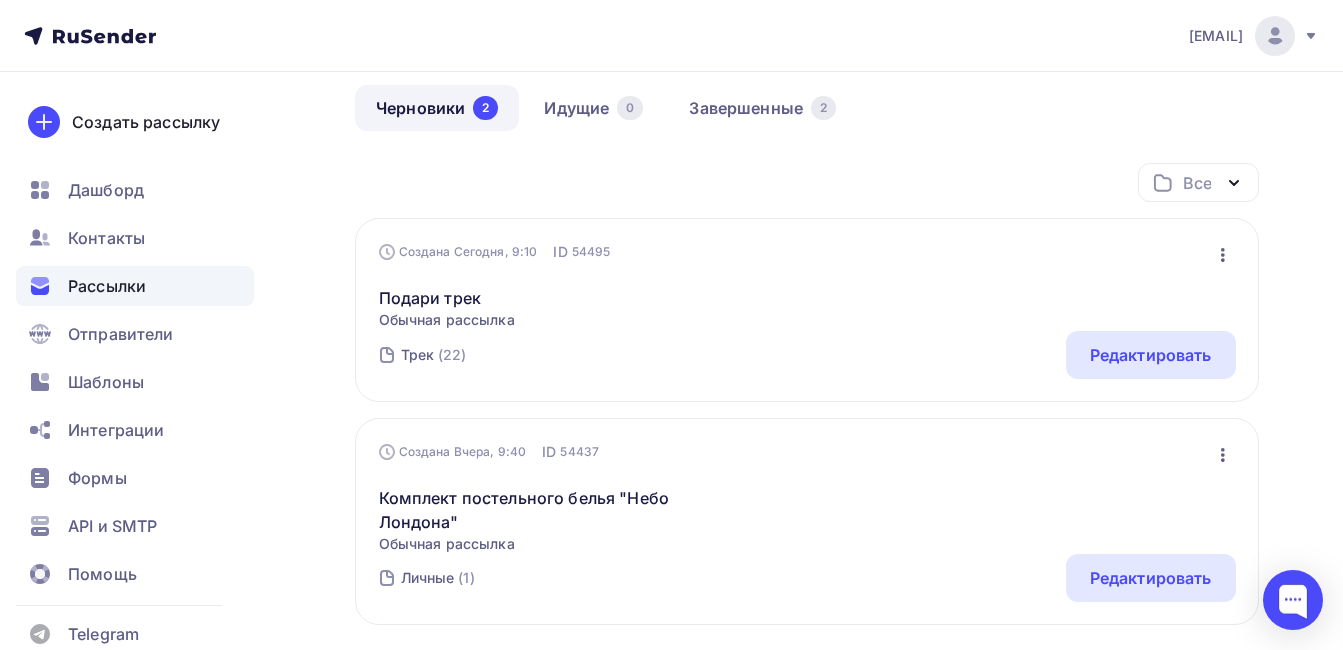 scroll, scrollTop: 0, scrollLeft: 0, axis: both 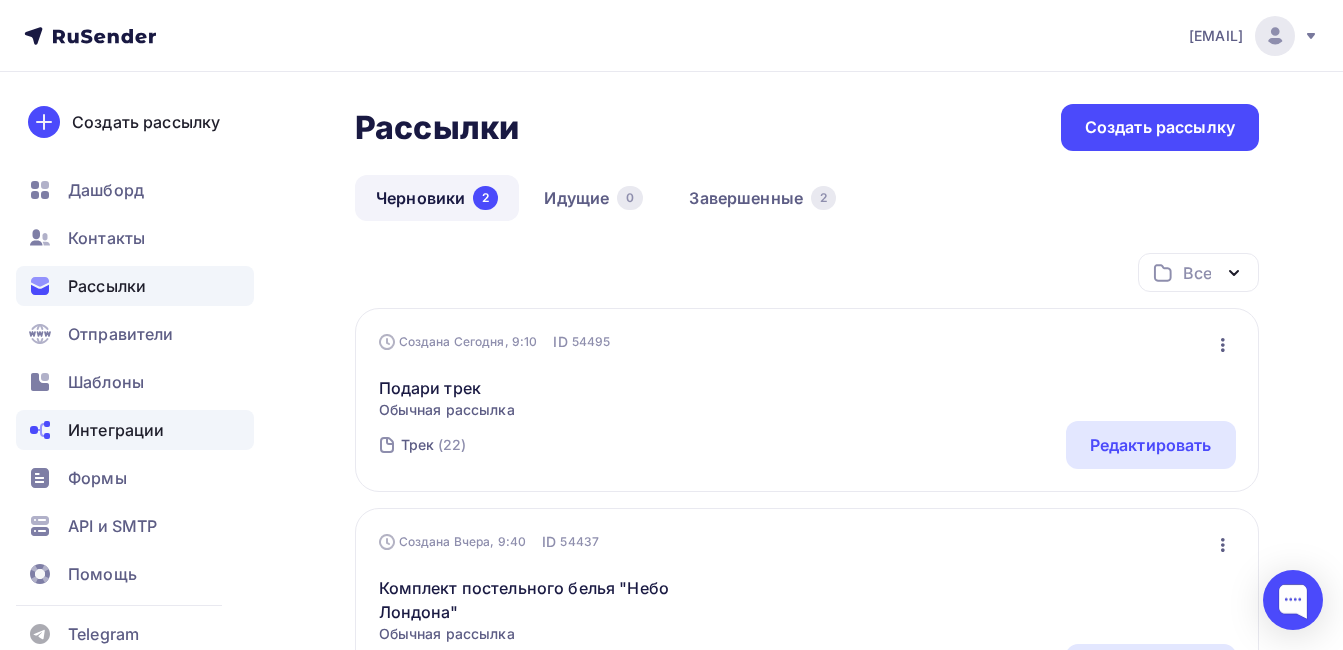 click on "Интеграции" at bounding box center (116, 430) 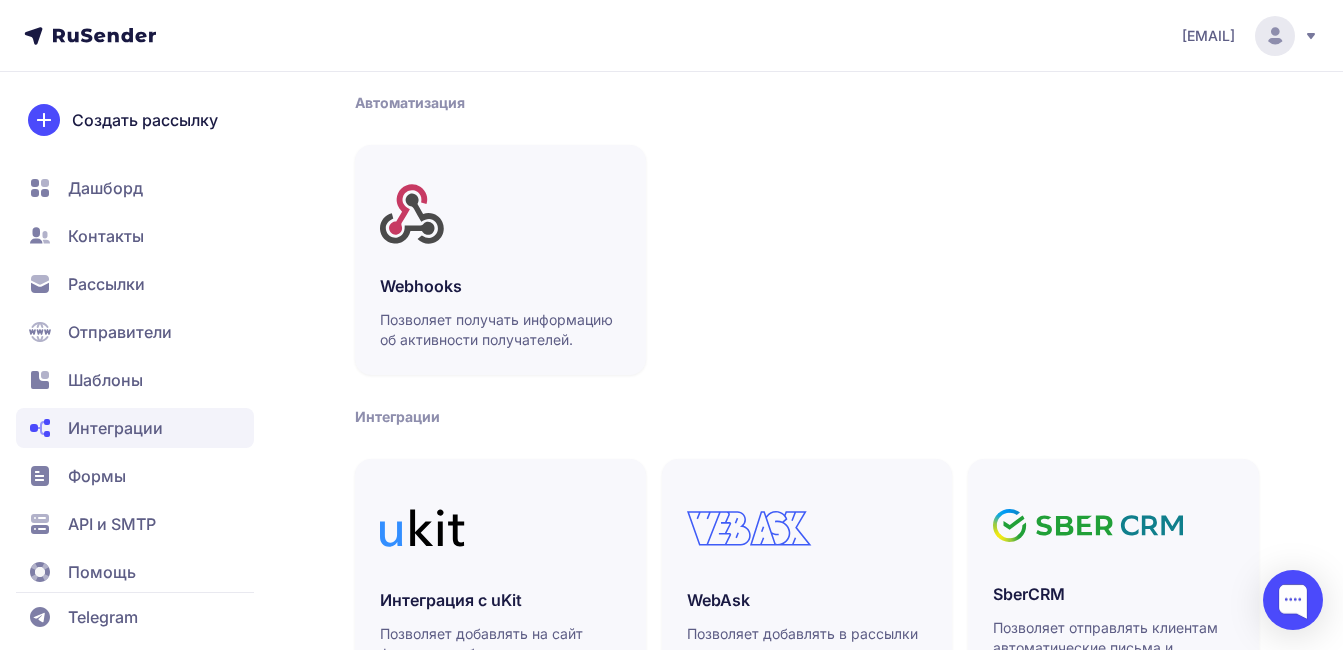 scroll, scrollTop: 0, scrollLeft: 0, axis: both 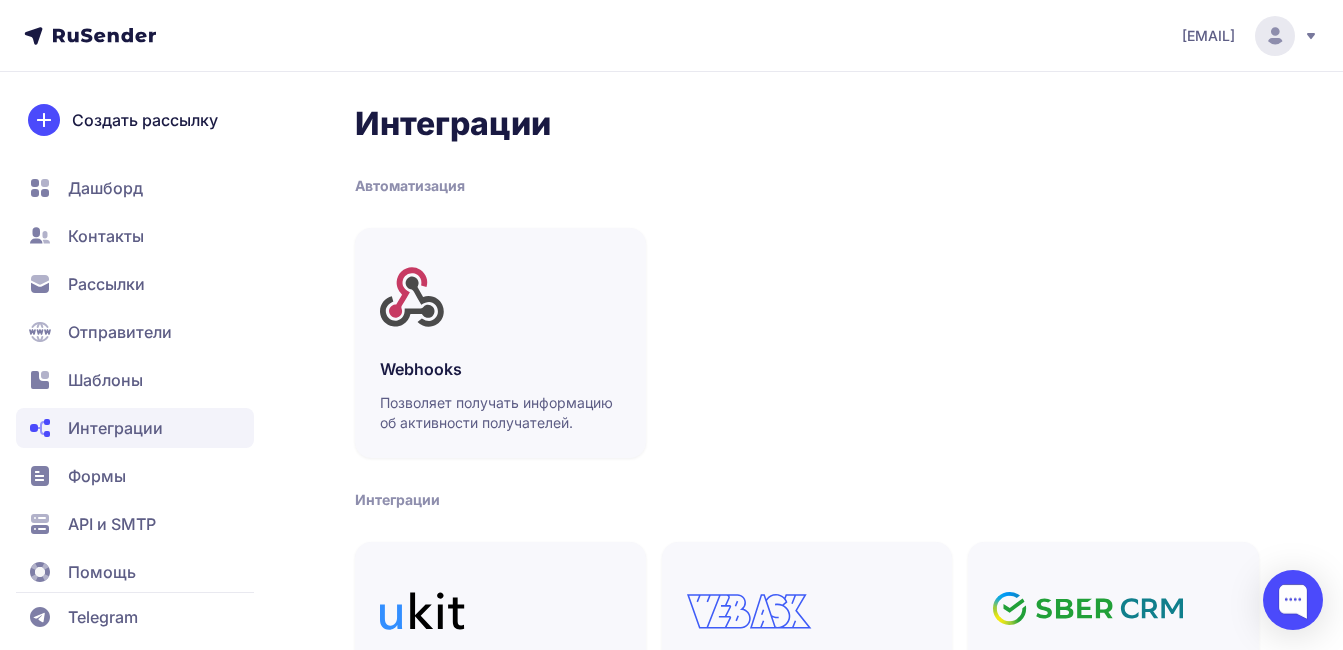 click on "Рассылки" 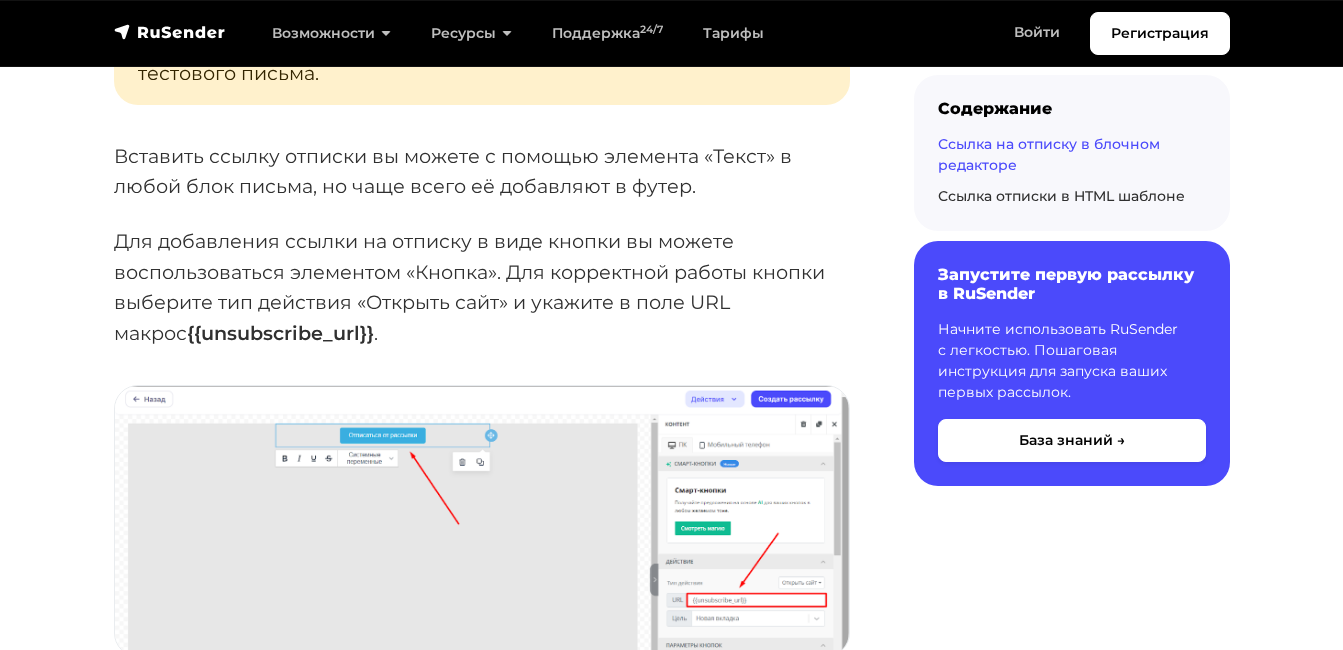 scroll, scrollTop: 2300, scrollLeft: 0, axis: vertical 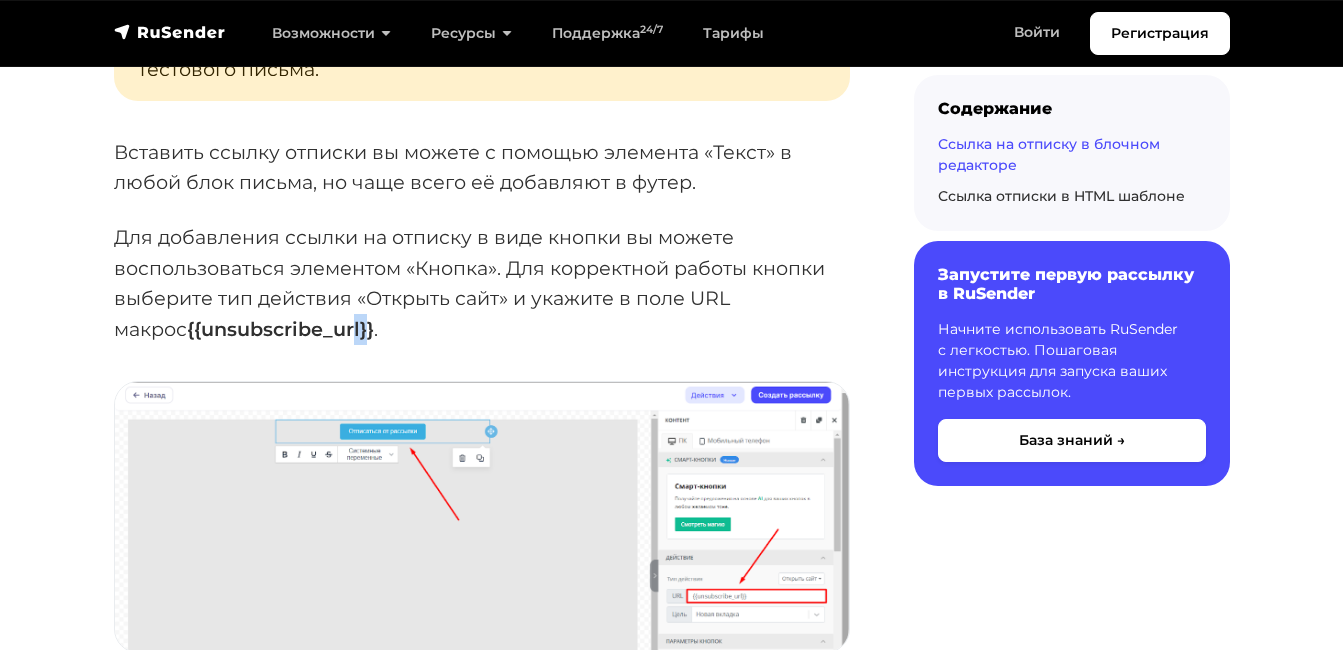 drag, startPoint x: 295, startPoint y: 336, endPoint x: 280, endPoint y: 336, distance: 15 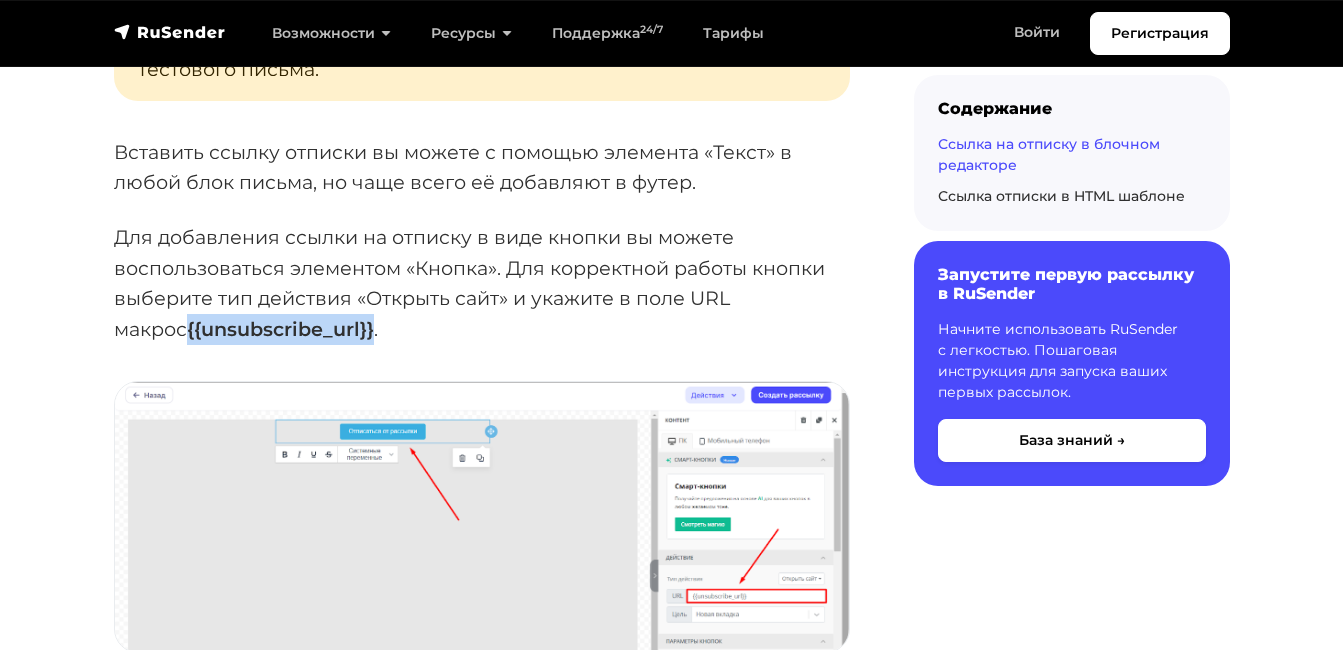 drag, startPoint x: 298, startPoint y: 331, endPoint x: 115, endPoint y: 337, distance: 183.09833 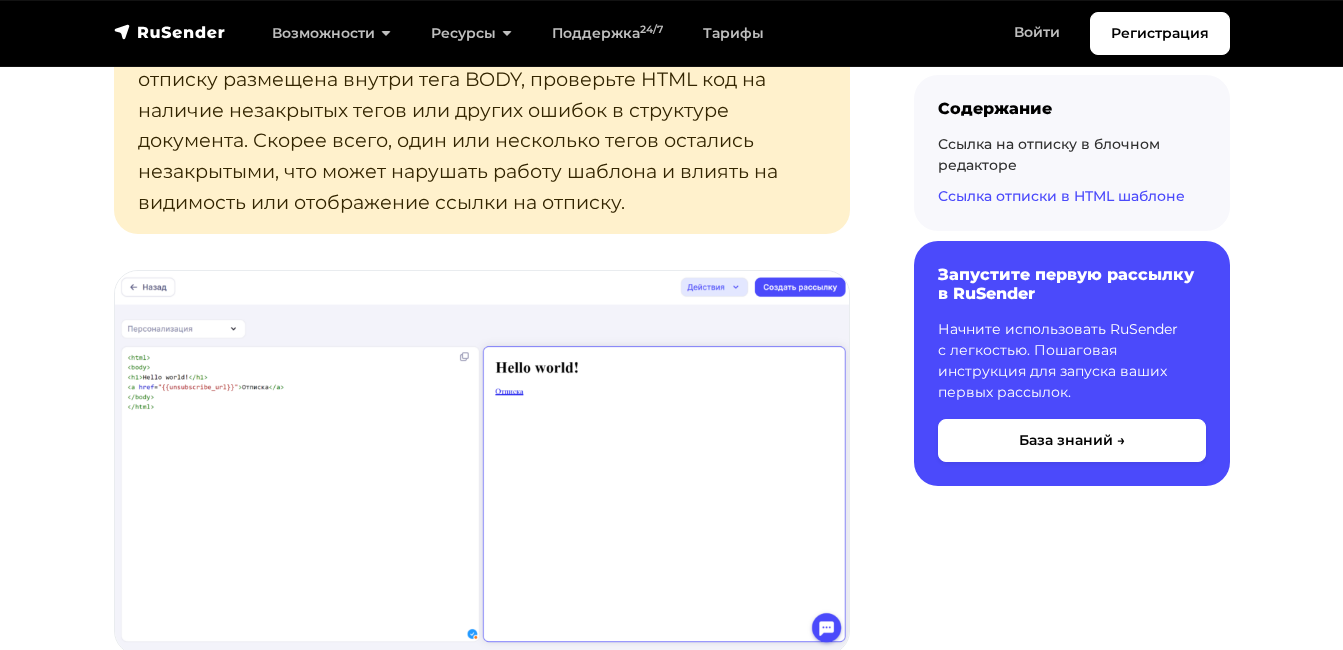 scroll, scrollTop: 4000, scrollLeft: 0, axis: vertical 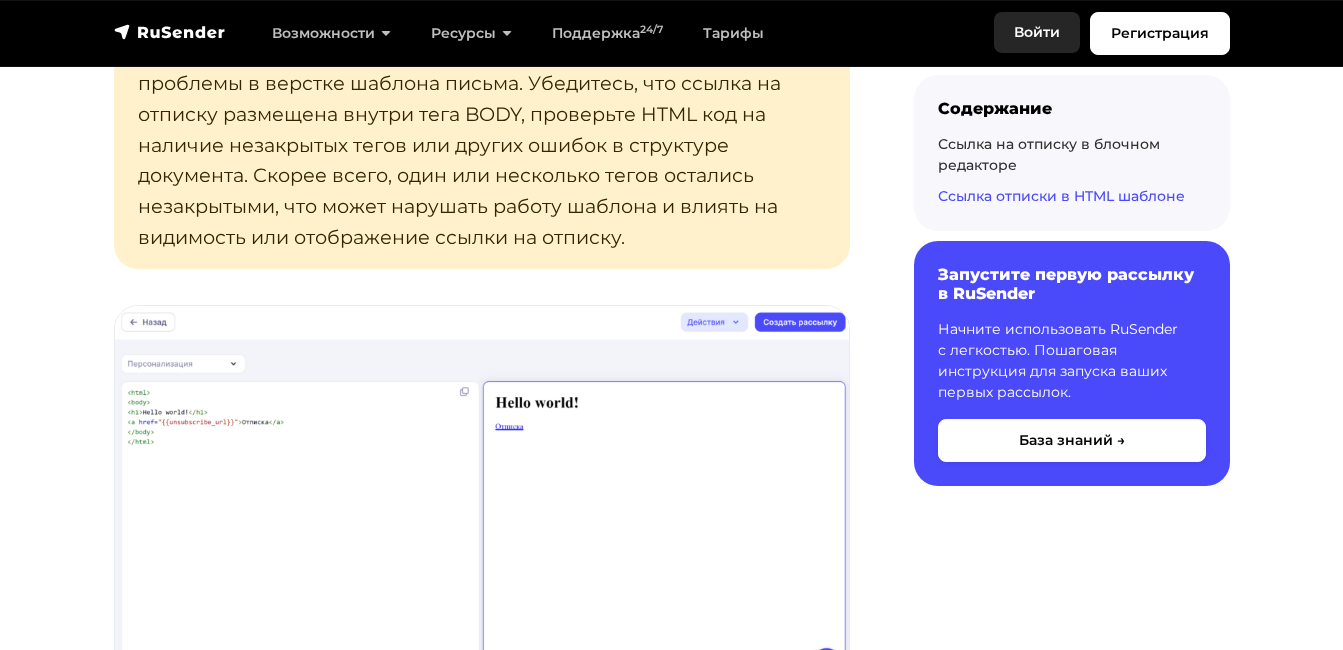 click on "Войти" at bounding box center [1037, 32] 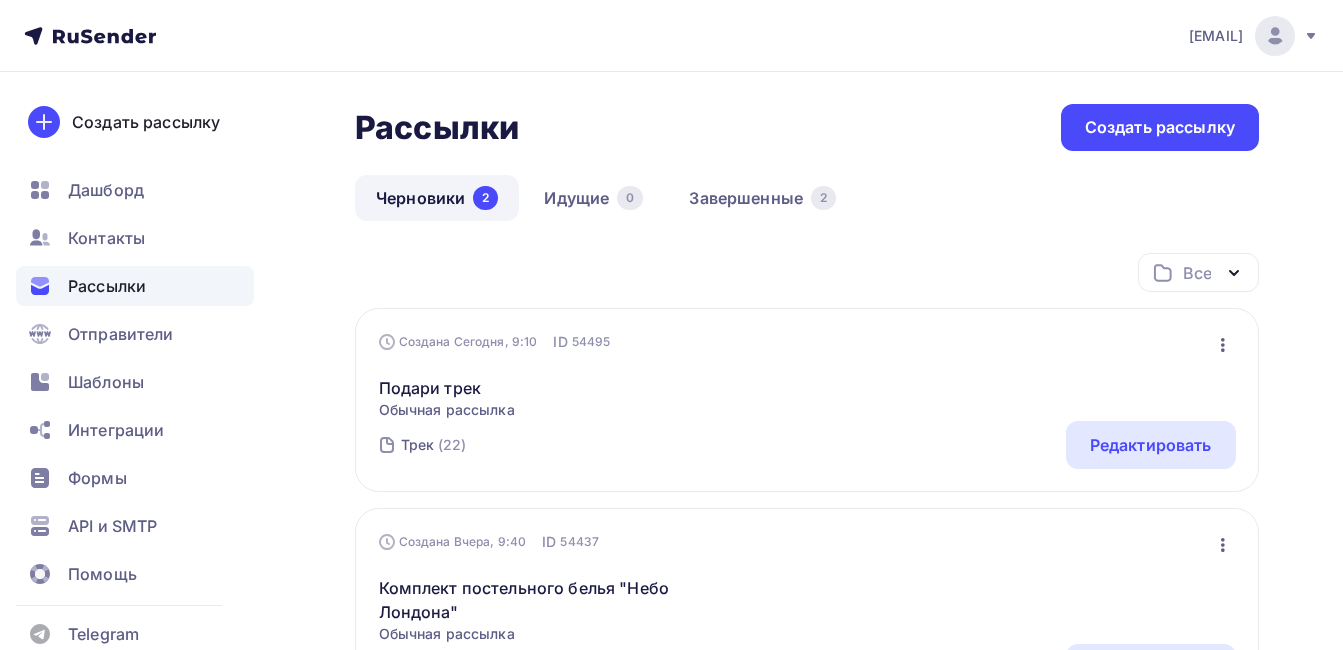 scroll, scrollTop: 0, scrollLeft: 0, axis: both 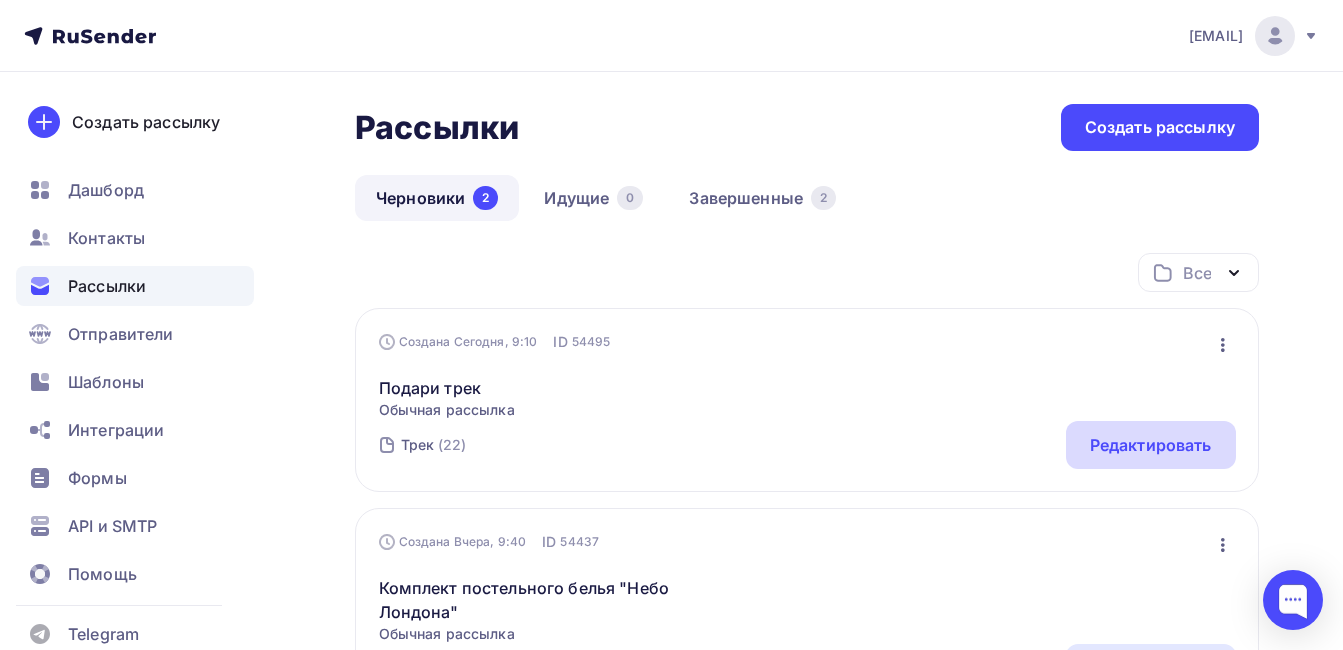 click on "Редактировать" at bounding box center [1151, 445] 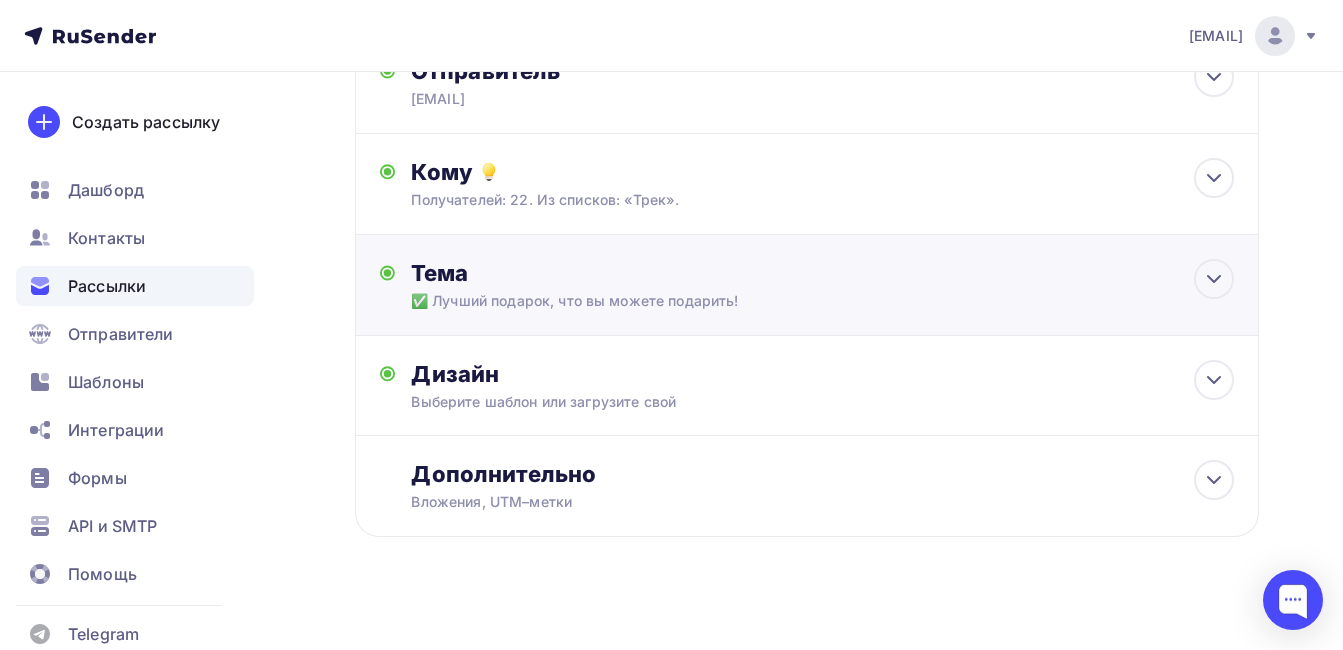 scroll, scrollTop: 167, scrollLeft: 0, axis: vertical 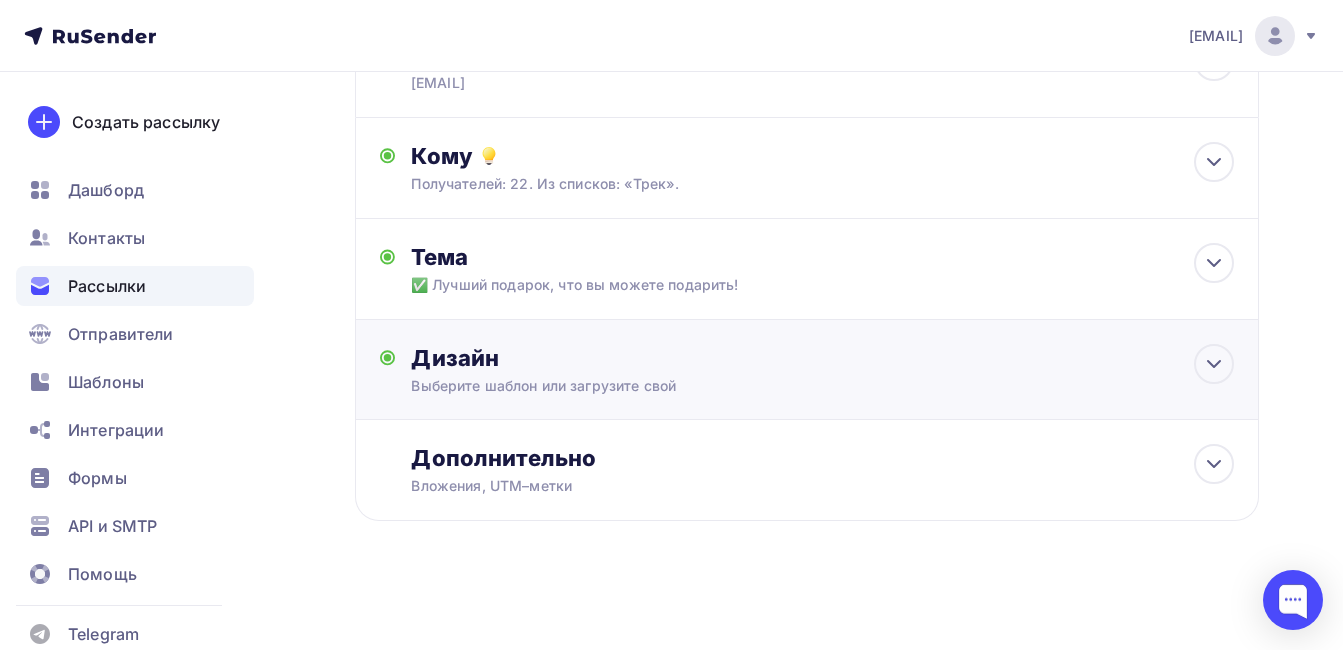 click on "Дизайн   Выберите шаблон или загрузите свой     Размер письма: 122 Kb     Заменить шаблон
Редактировать" at bounding box center (807, 381) 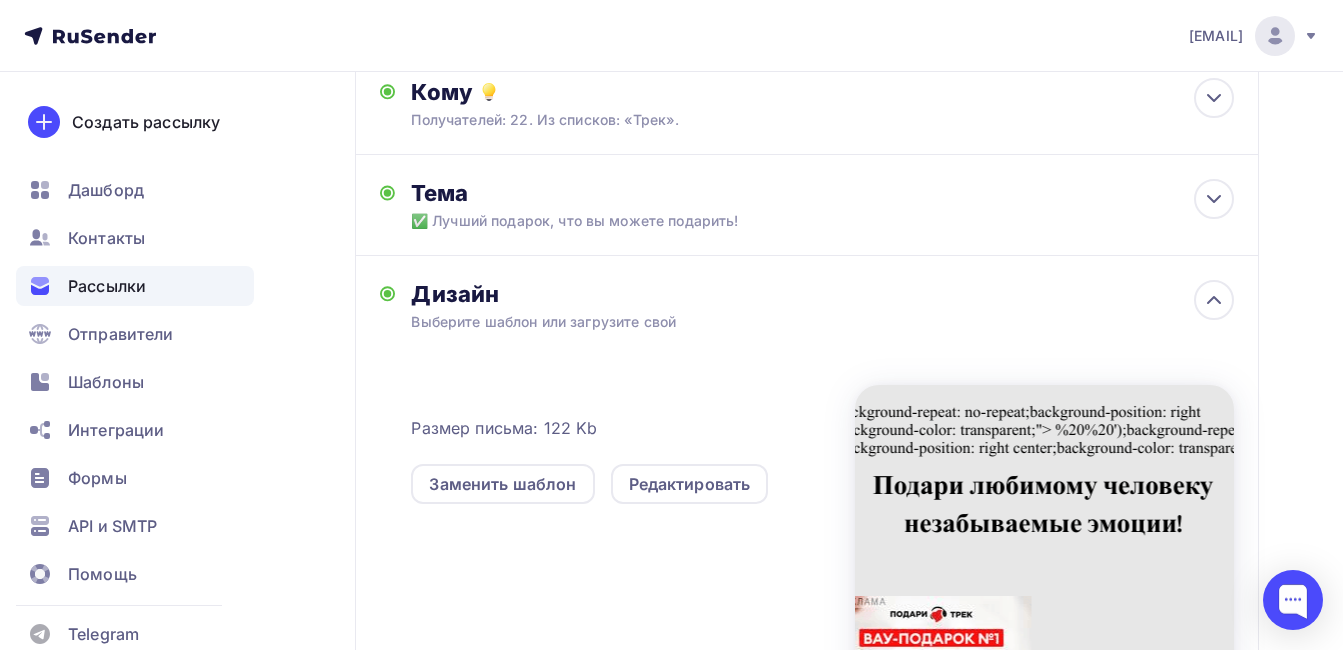 scroll, scrollTop: 267, scrollLeft: 0, axis: vertical 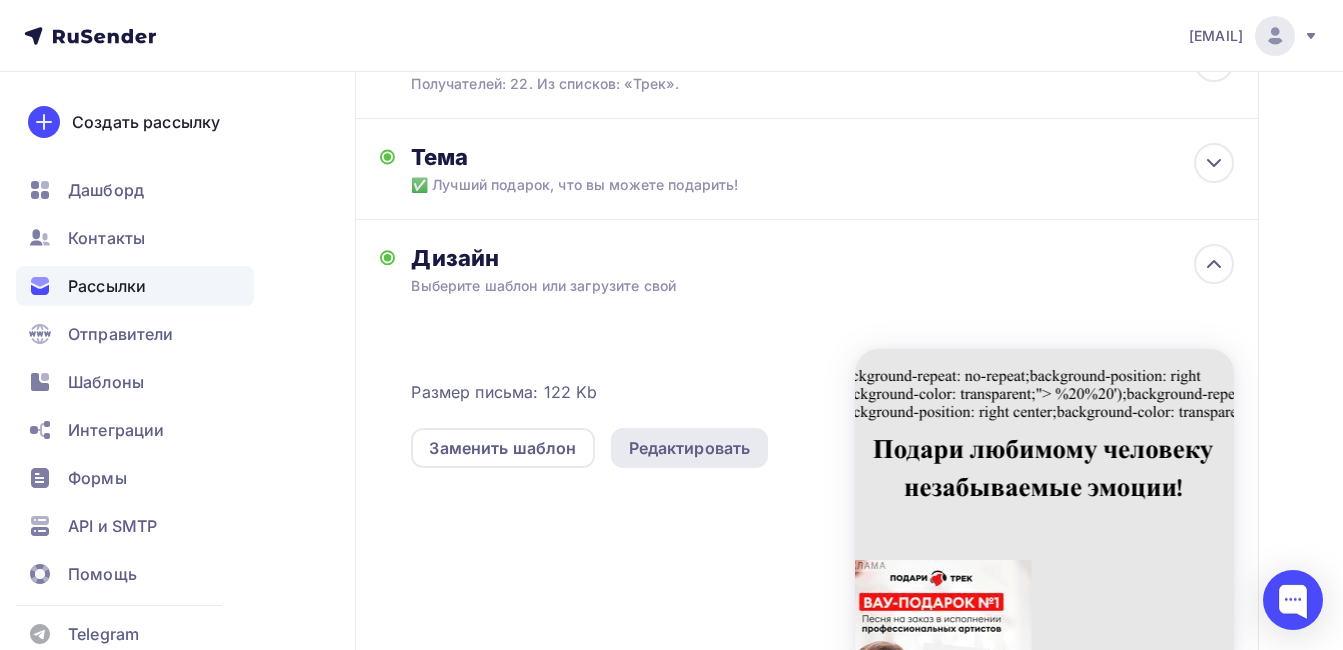 click on "Редактировать" at bounding box center (690, 448) 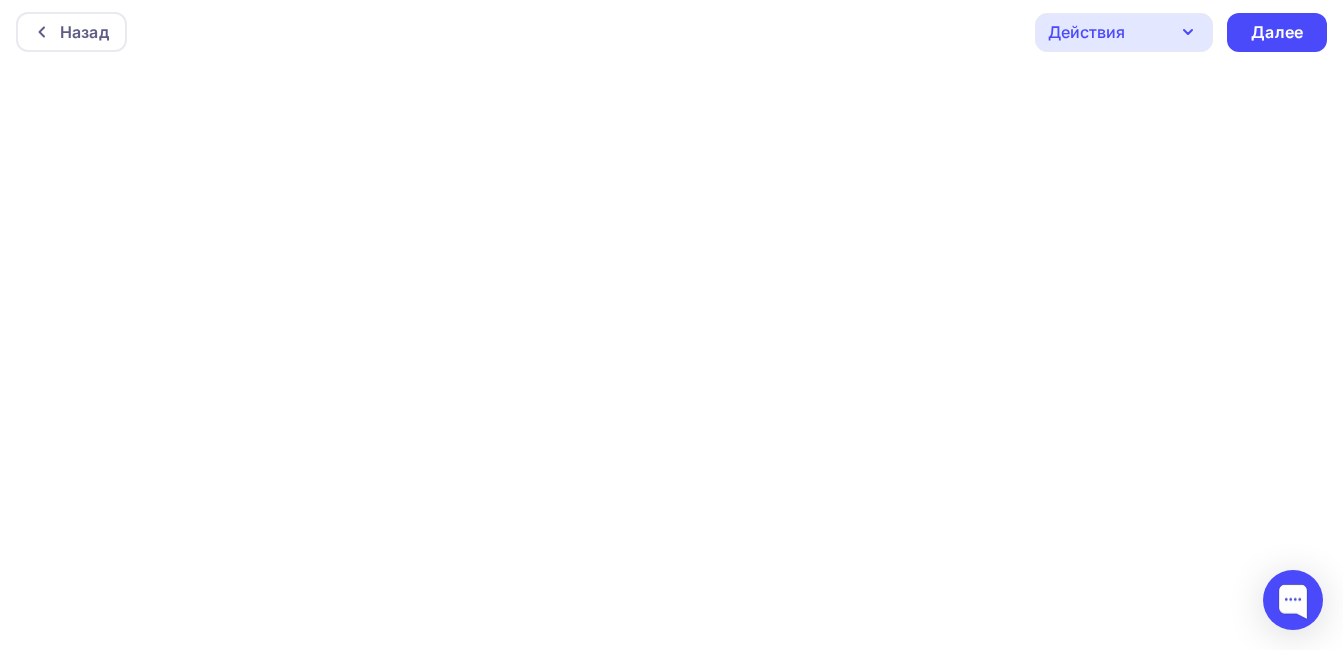 scroll, scrollTop: 5, scrollLeft: 0, axis: vertical 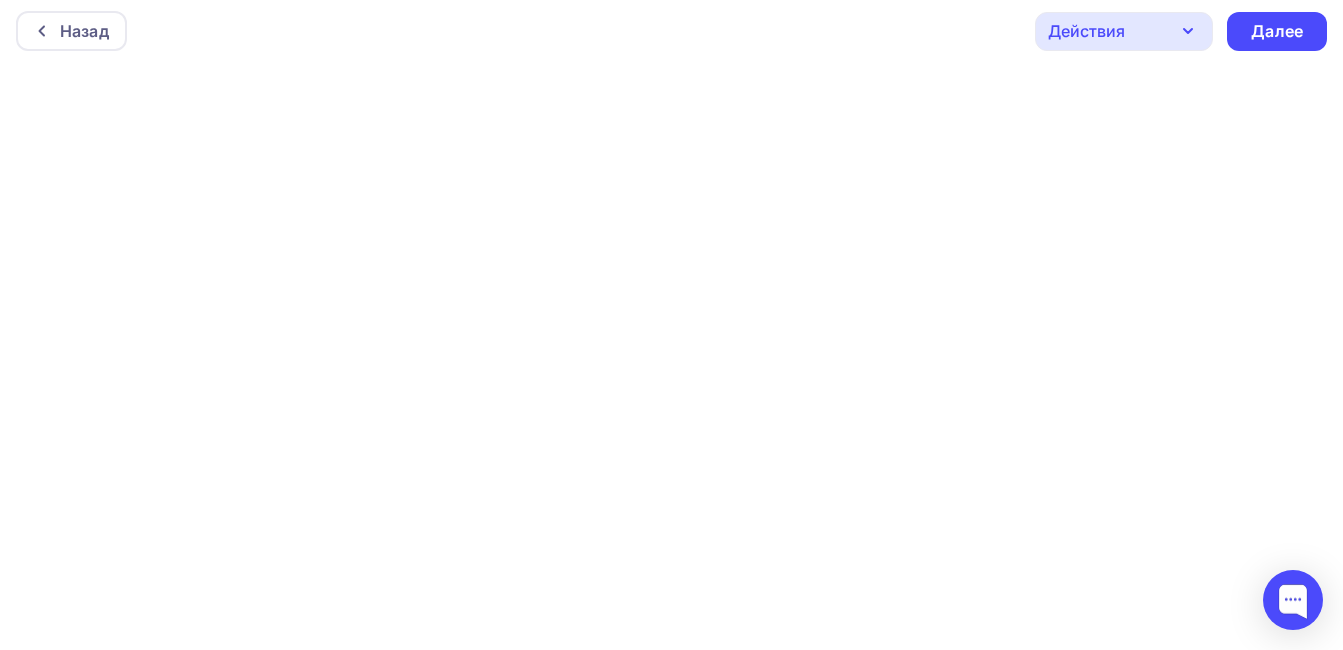 click on "Действия" at bounding box center [1124, 31] 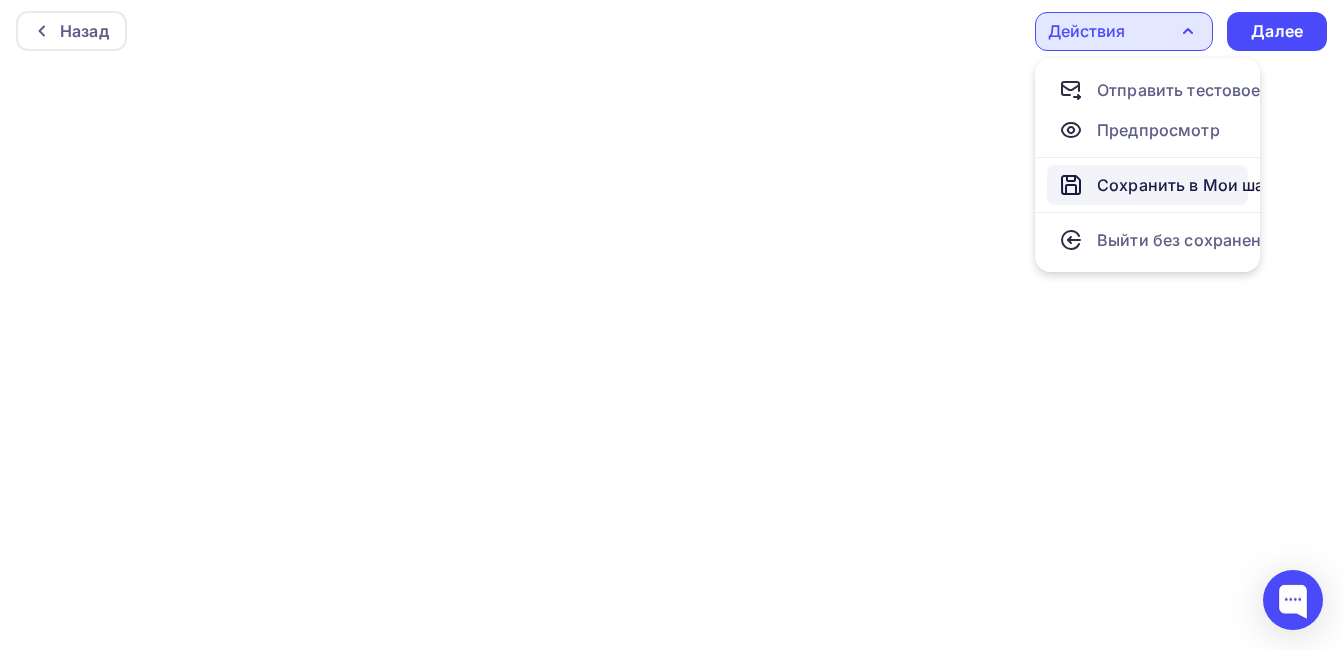 click on "Сохранить в Мои шаблоны" at bounding box center [1206, 185] 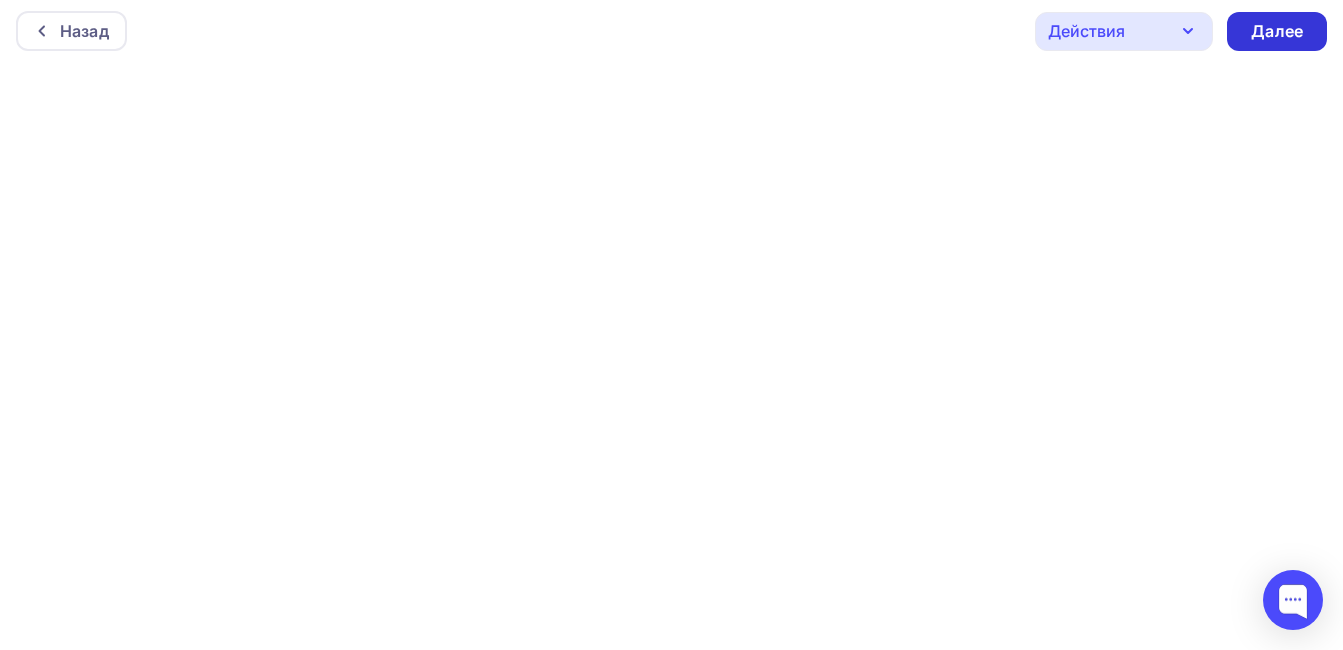 click on "Далее" at bounding box center [1277, 31] 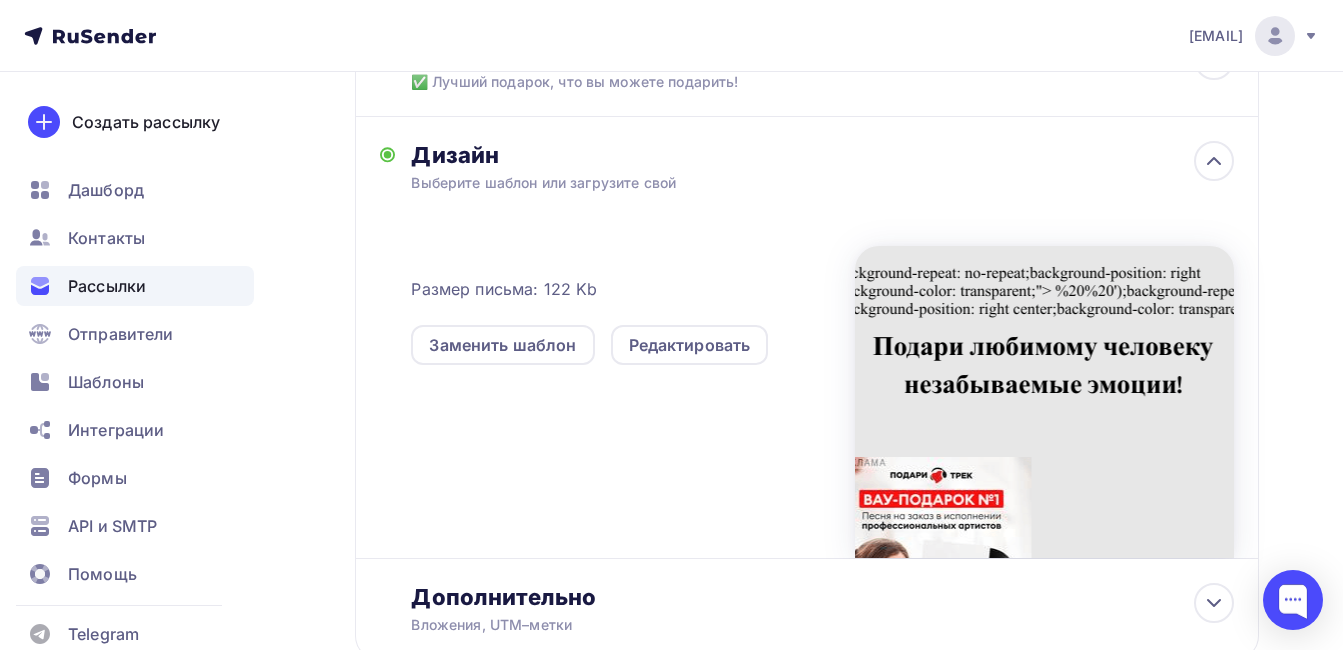 scroll, scrollTop: 0, scrollLeft: 0, axis: both 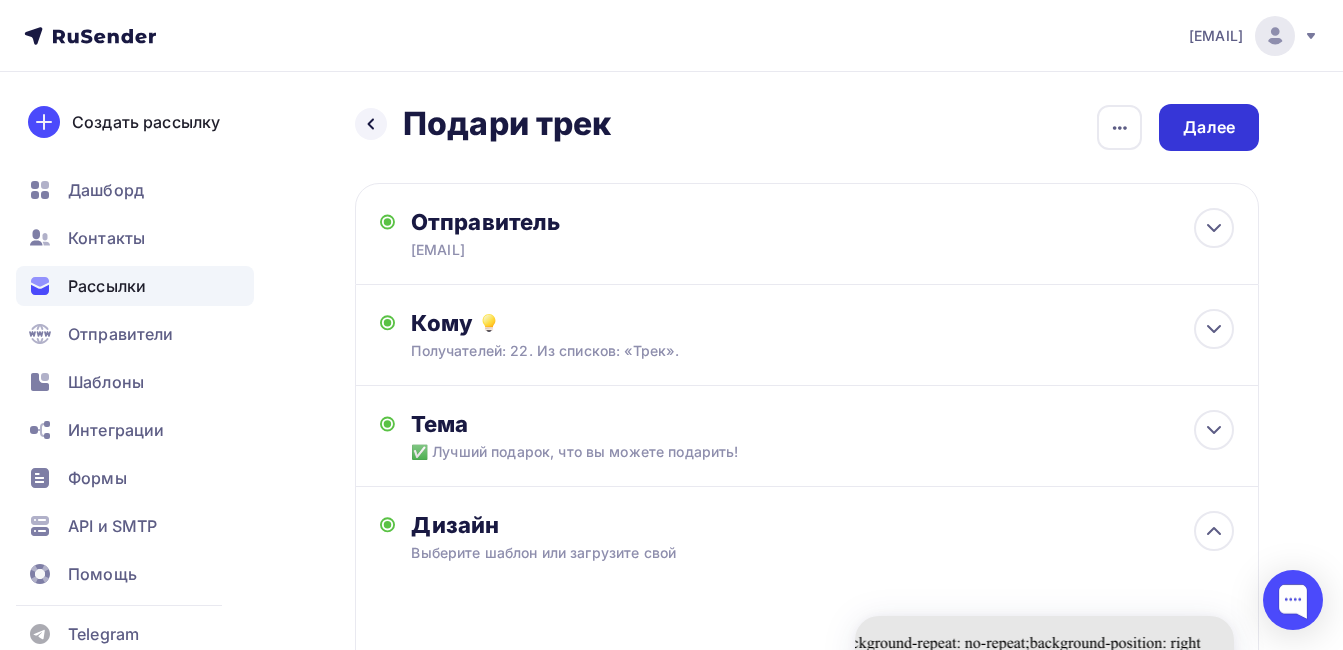 click on "Далее" at bounding box center (1209, 127) 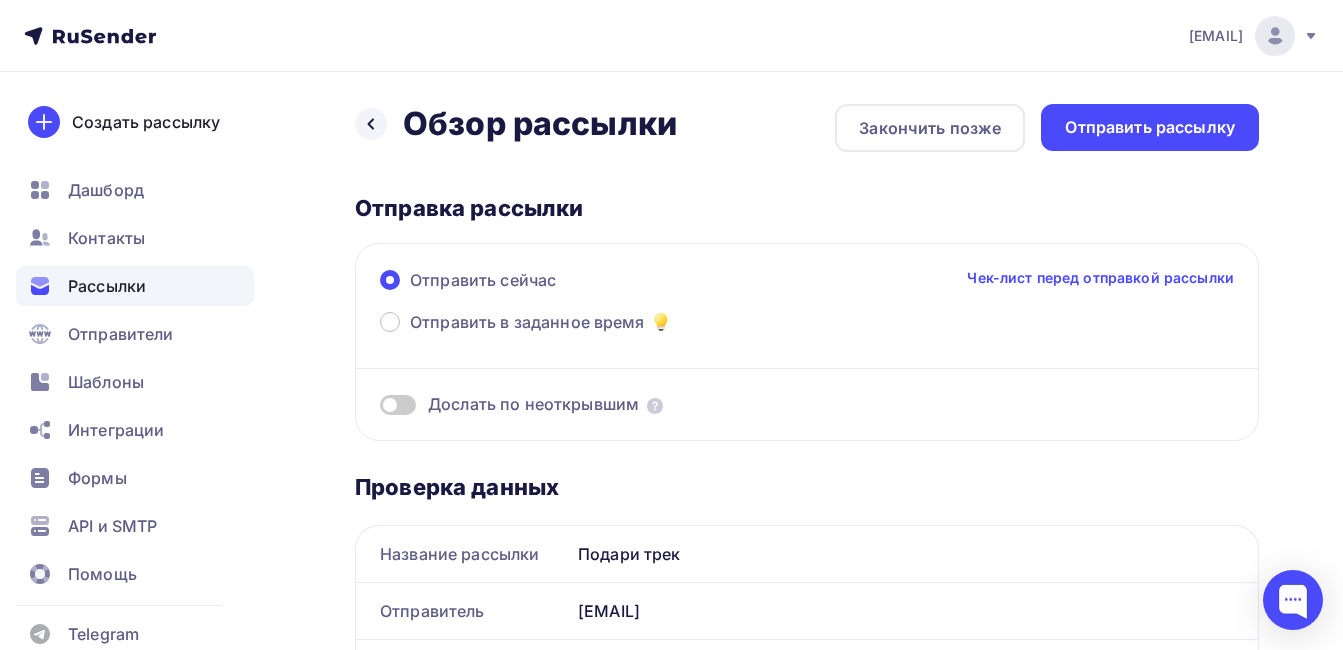 scroll, scrollTop: 0, scrollLeft: 0, axis: both 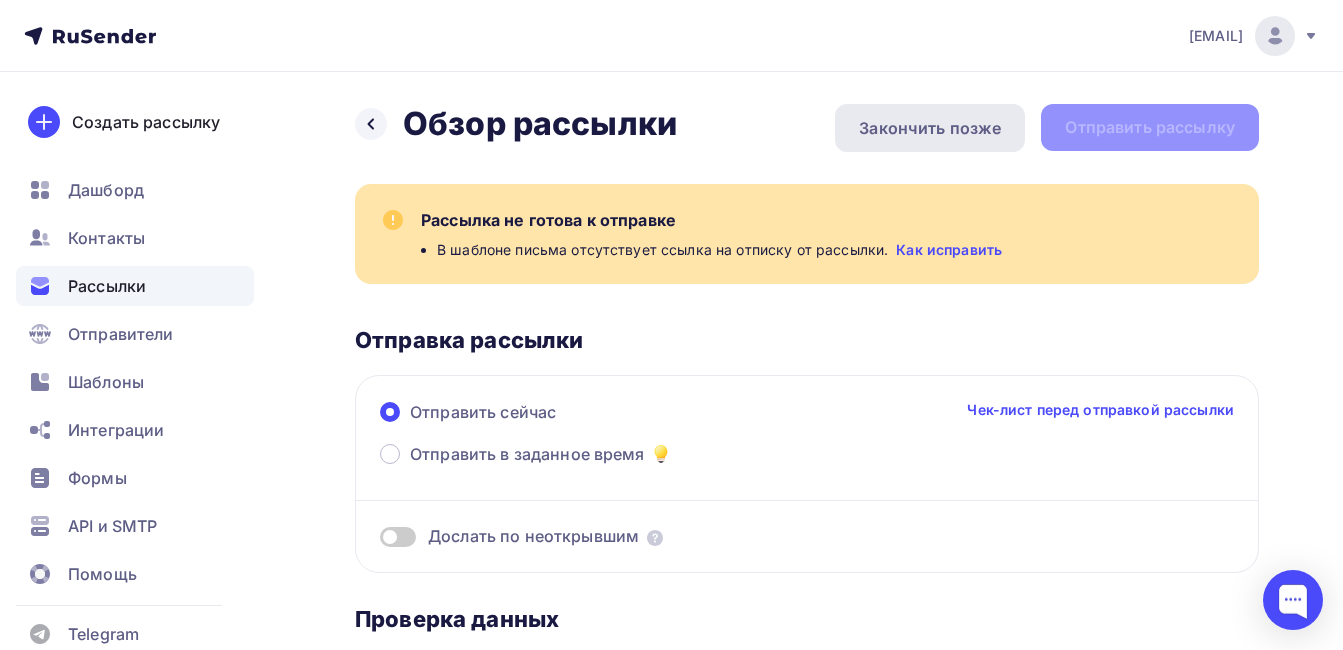 click on "Закончить позже" at bounding box center [930, 128] 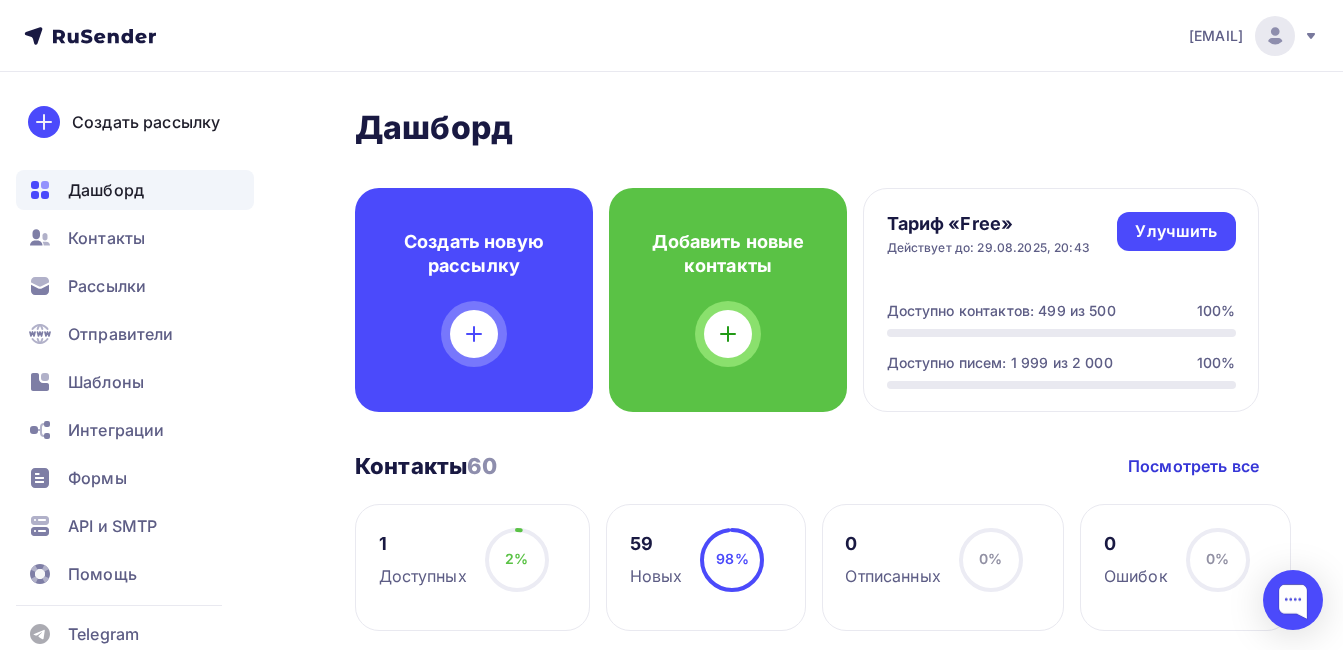 scroll, scrollTop: 100, scrollLeft: 0, axis: vertical 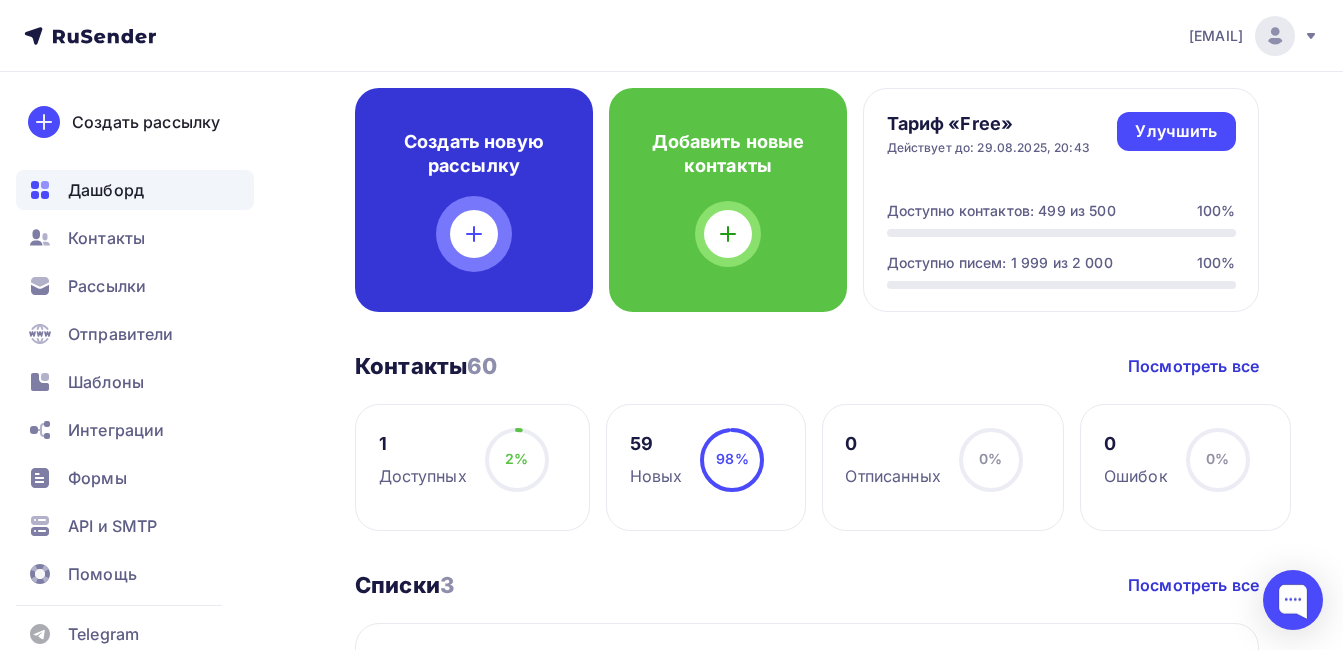 click 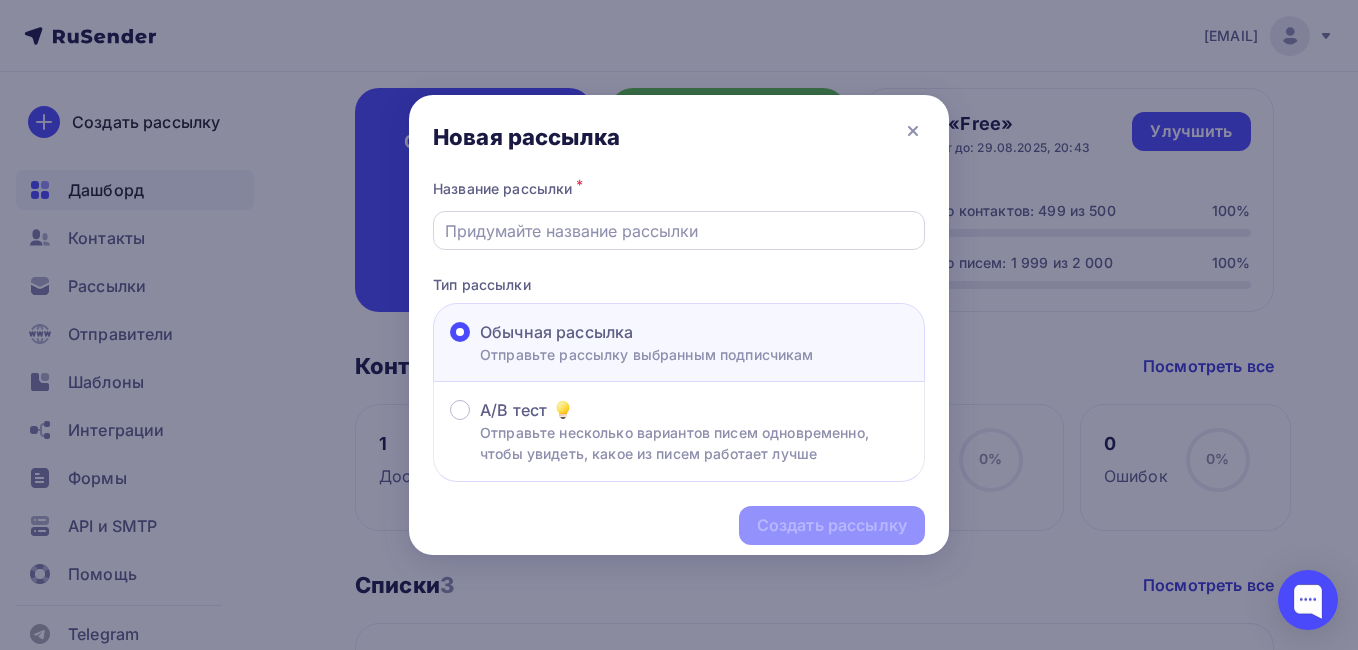 click at bounding box center [679, 231] 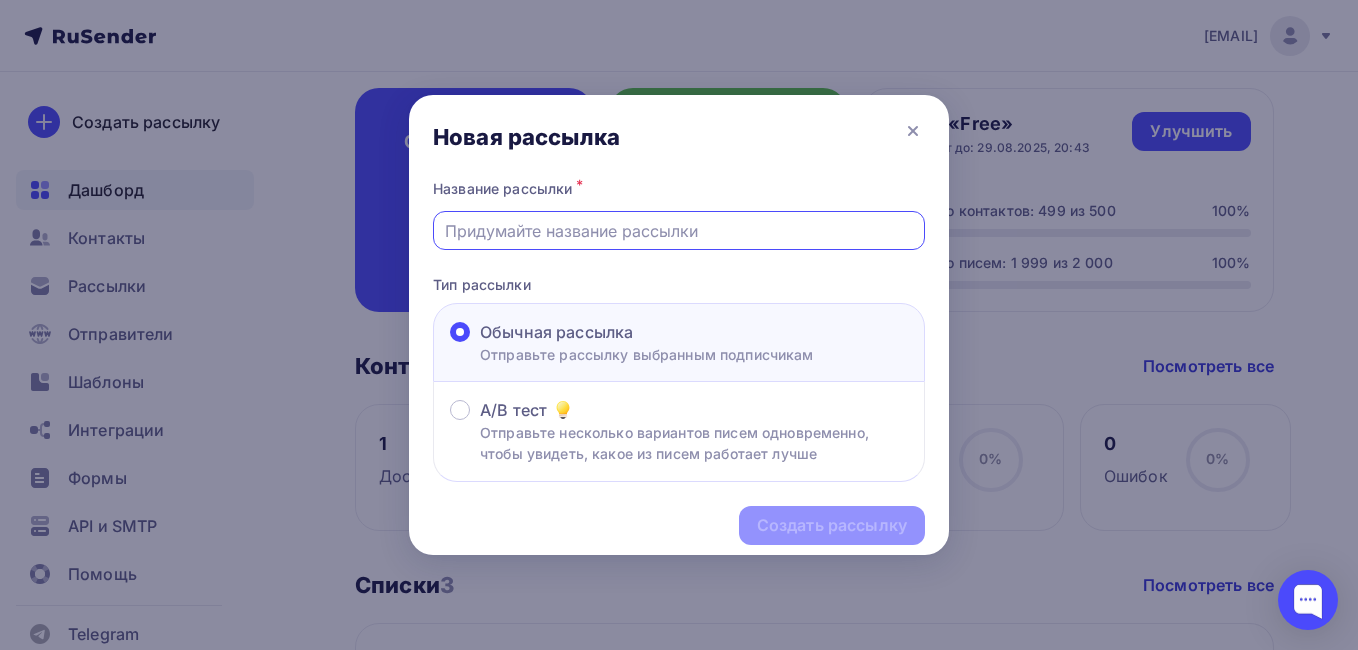 type on "Подари трек" 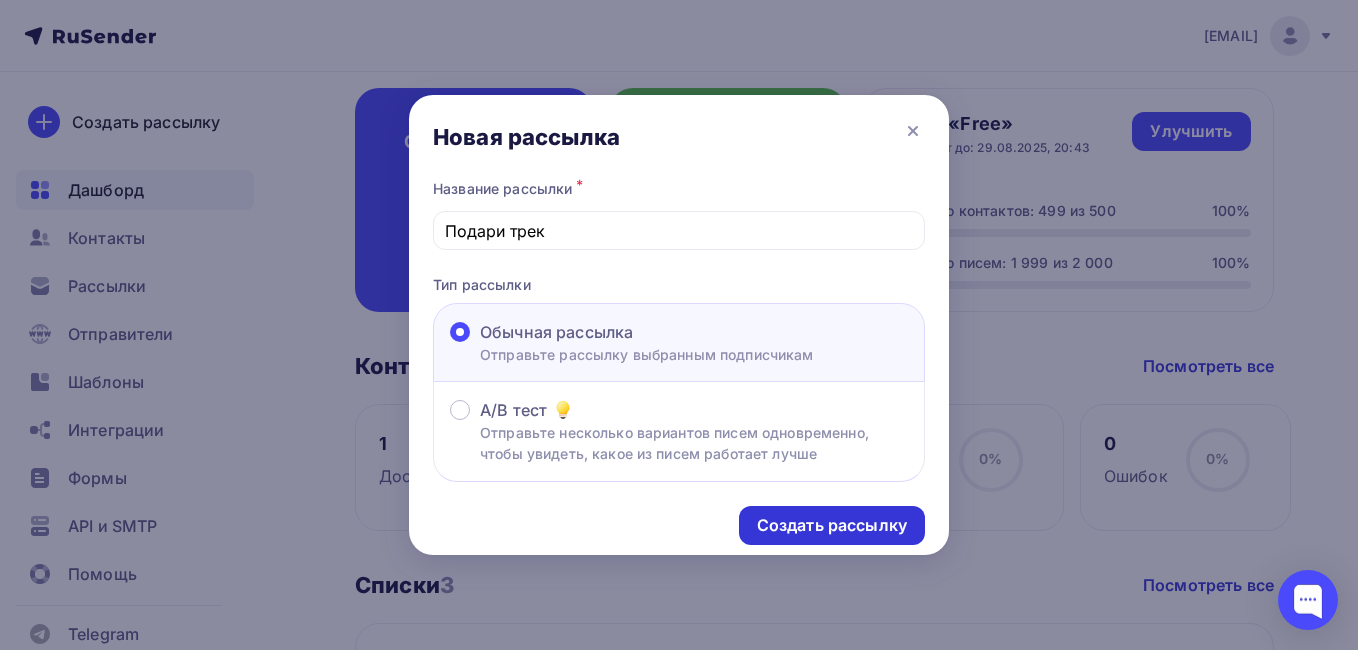 click on "Создать рассылку" at bounding box center [832, 525] 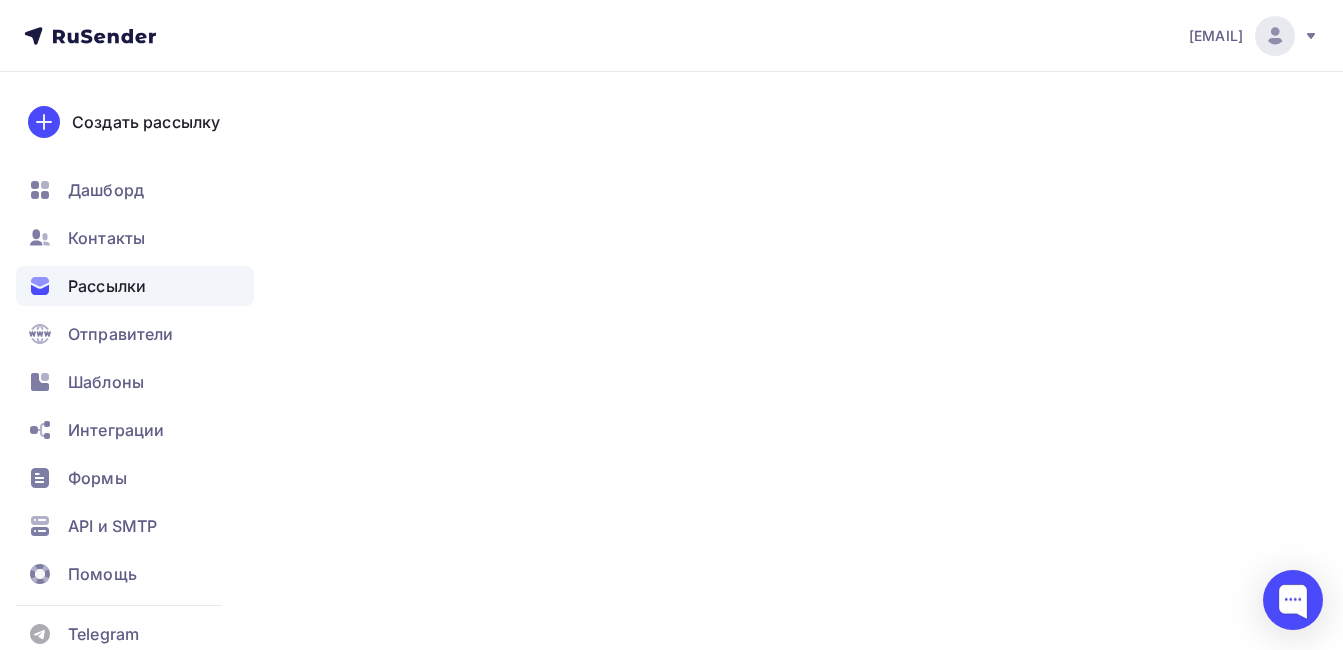 scroll, scrollTop: 0, scrollLeft: 0, axis: both 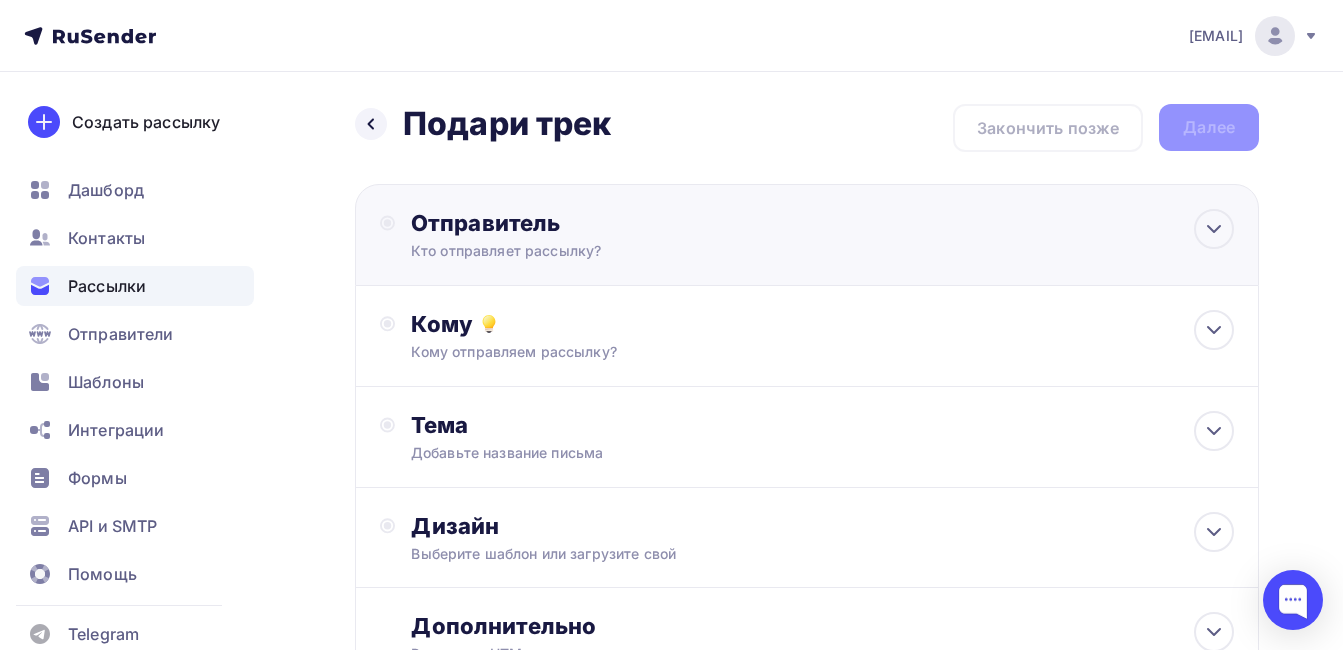 click on "Кто отправляет рассылку?" at bounding box center (606, 251) 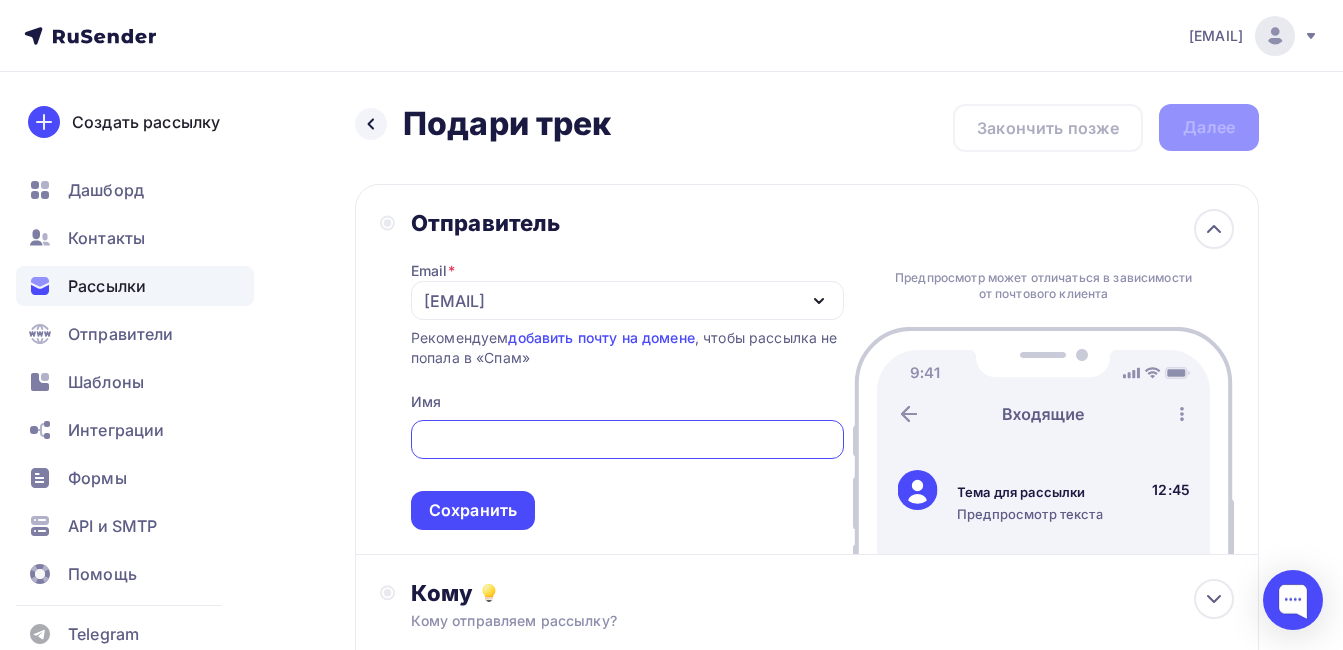 scroll, scrollTop: 0, scrollLeft: 0, axis: both 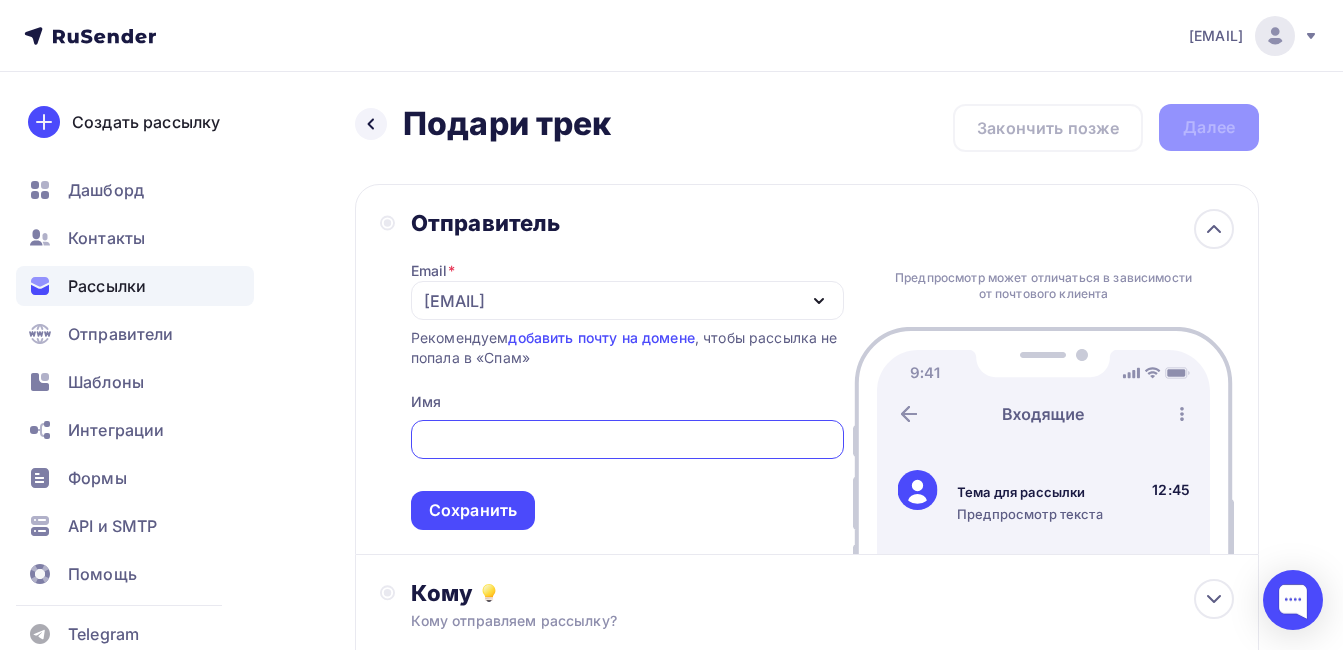 click at bounding box center (627, 440) 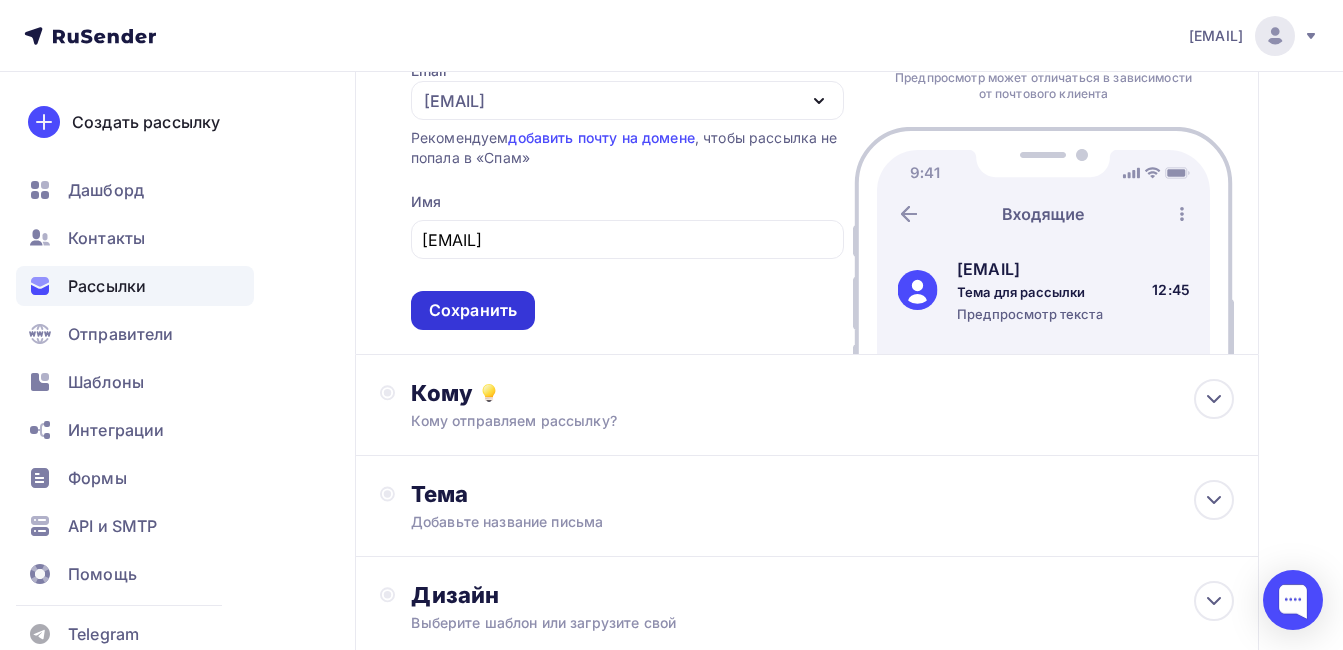 click on "Сохранить" at bounding box center (473, 310) 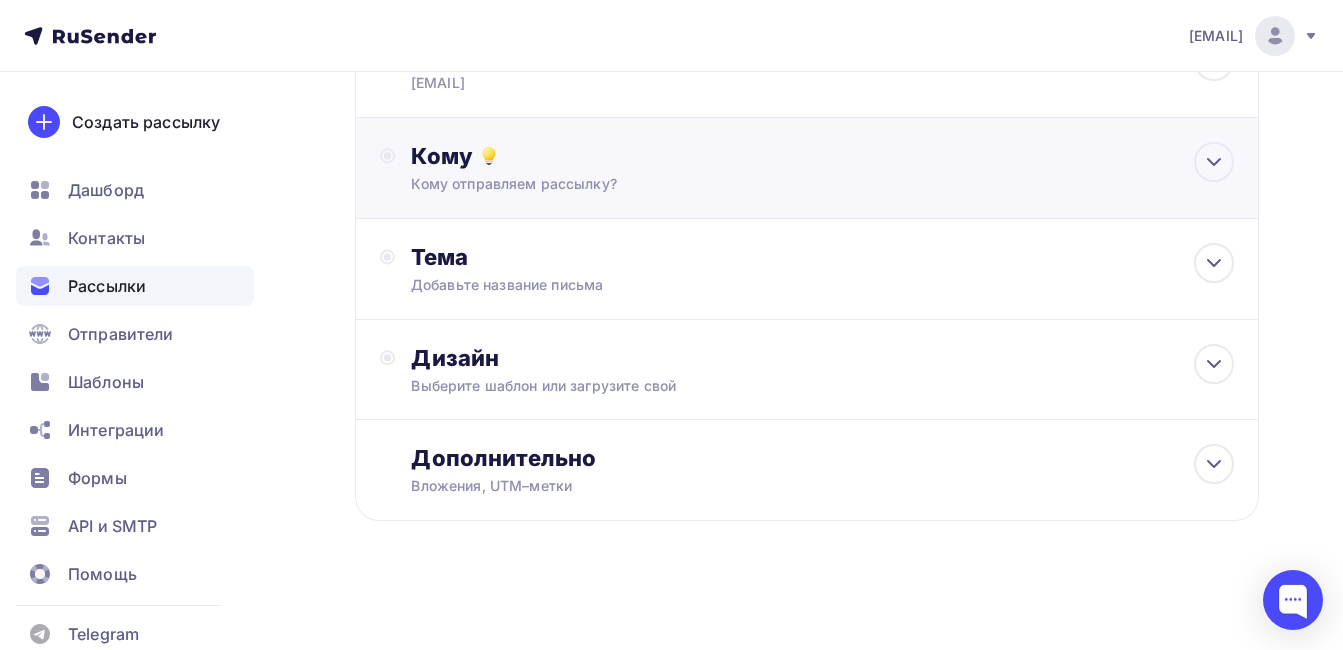 scroll, scrollTop: 168, scrollLeft: 0, axis: vertical 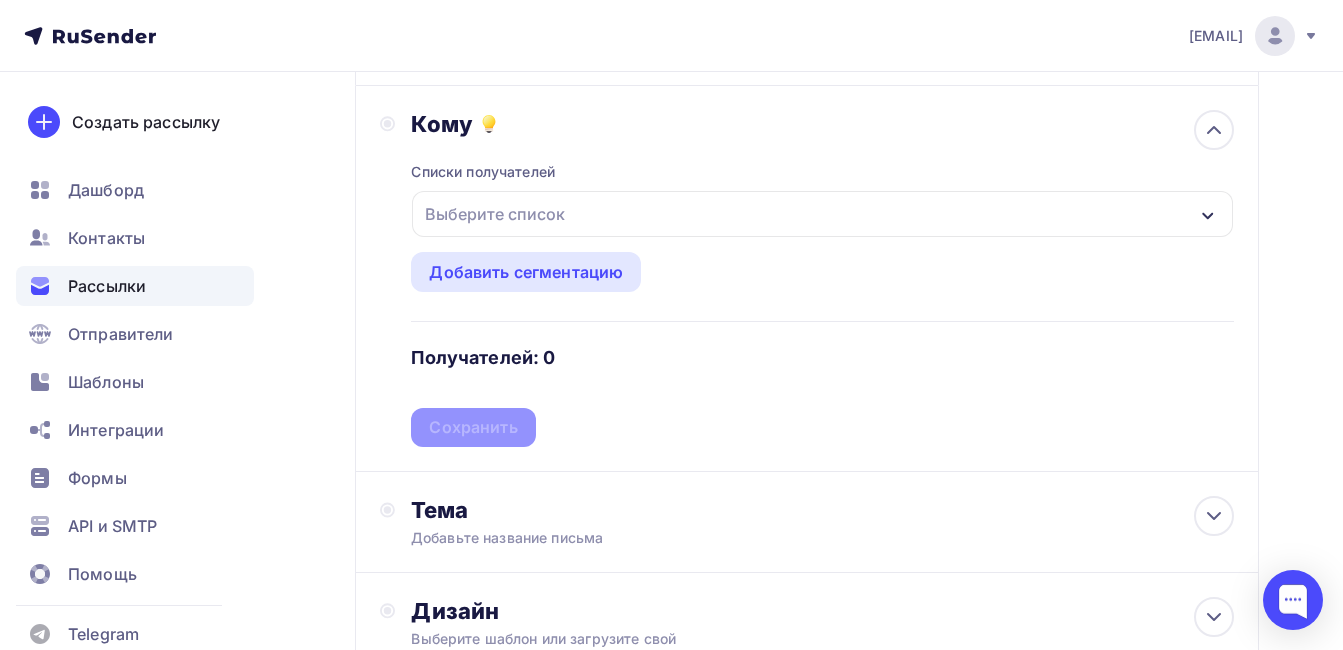 click on "Выберите список" at bounding box center (495, 214) 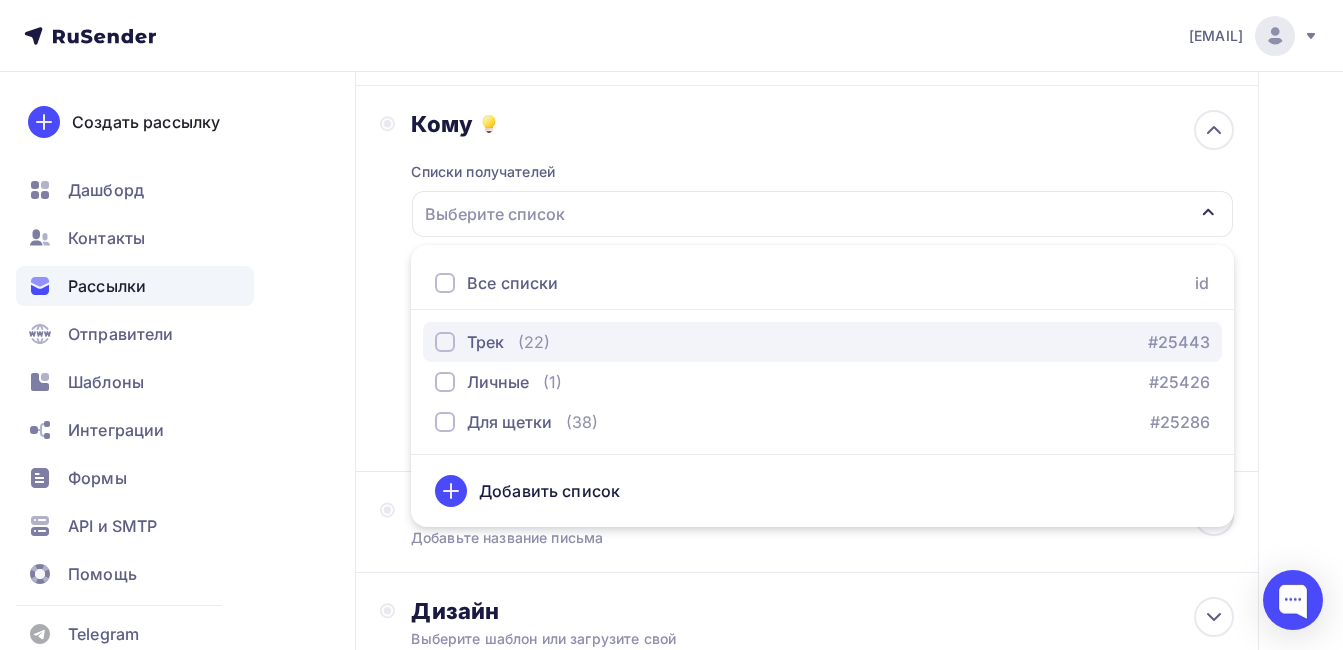 click on "Трек" at bounding box center (469, 342) 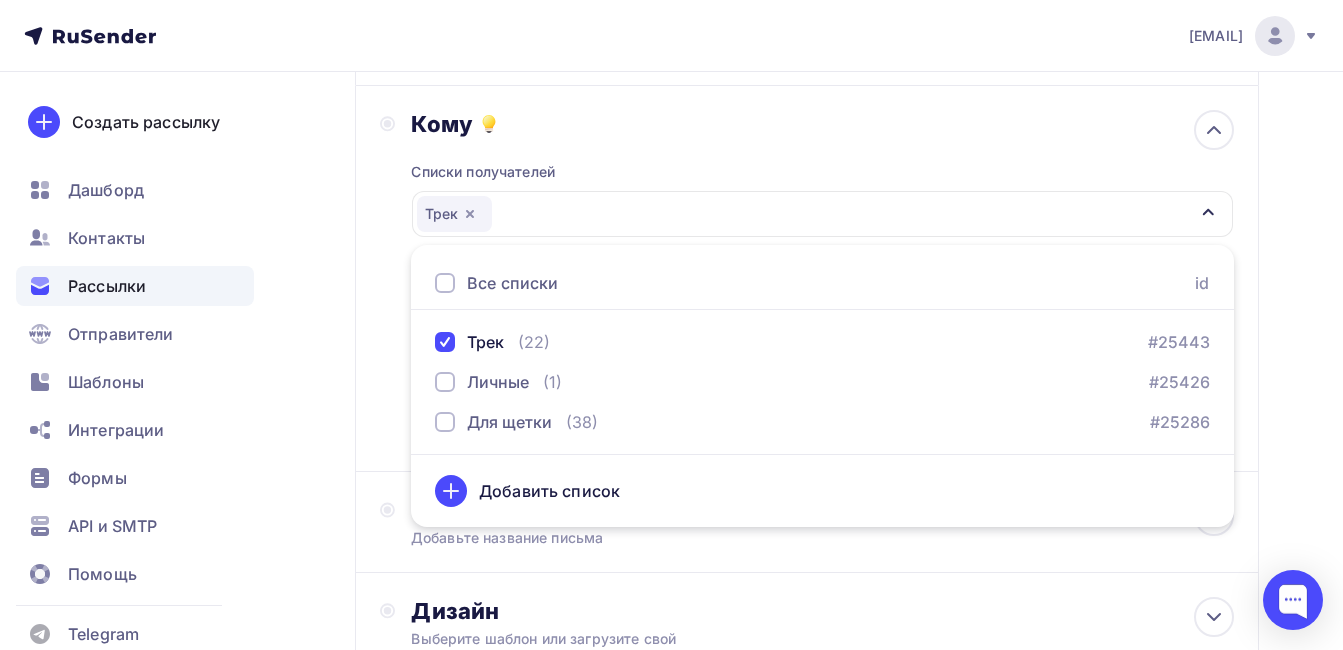 click on "Назад
Подари трек
Подари трек
Закончить позже
Далее
Отправитель
wbsta@wbsta.ru
Email  *
wbsta@wbsta.ru
wbsta@wbsta.ru               Добавить отправителя
Рекомендуем  добавить почту на домене , чтобы рассылка не попала в «Спам»
Имя     wbsta@wbsta.ru             Сохранить
Предпросмотр может отличаться  в зависимости от почтового клиента
wbsta@wbsta.ru
Тема для рассылки
Предпросмотр текста" at bounding box center [671, 387] 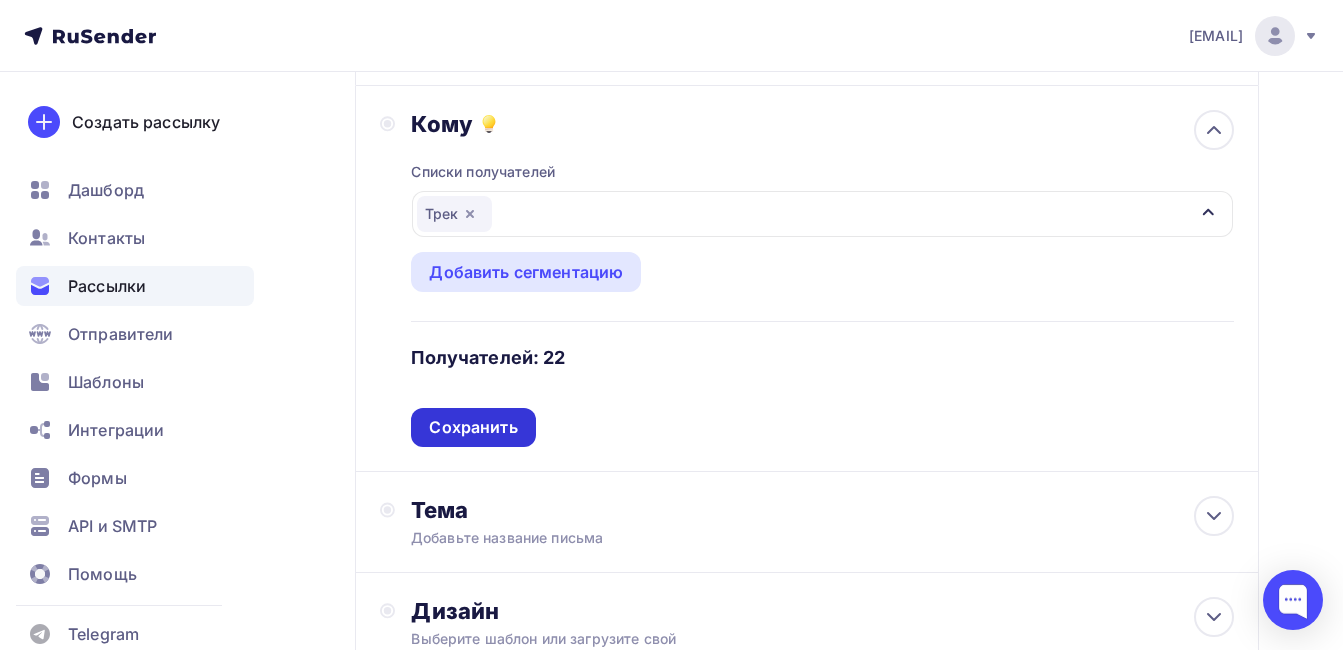 click on "Сохранить" at bounding box center [473, 427] 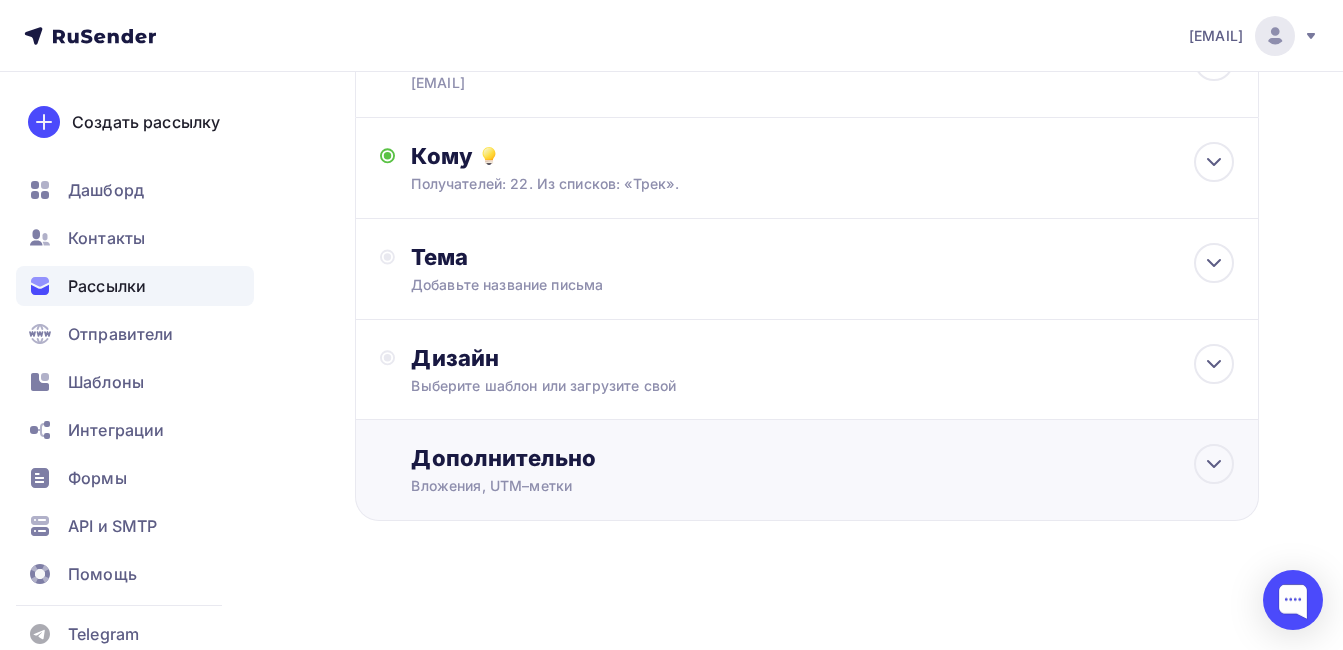 scroll, scrollTop: 168, scrollLeft: 0, axis: vertical 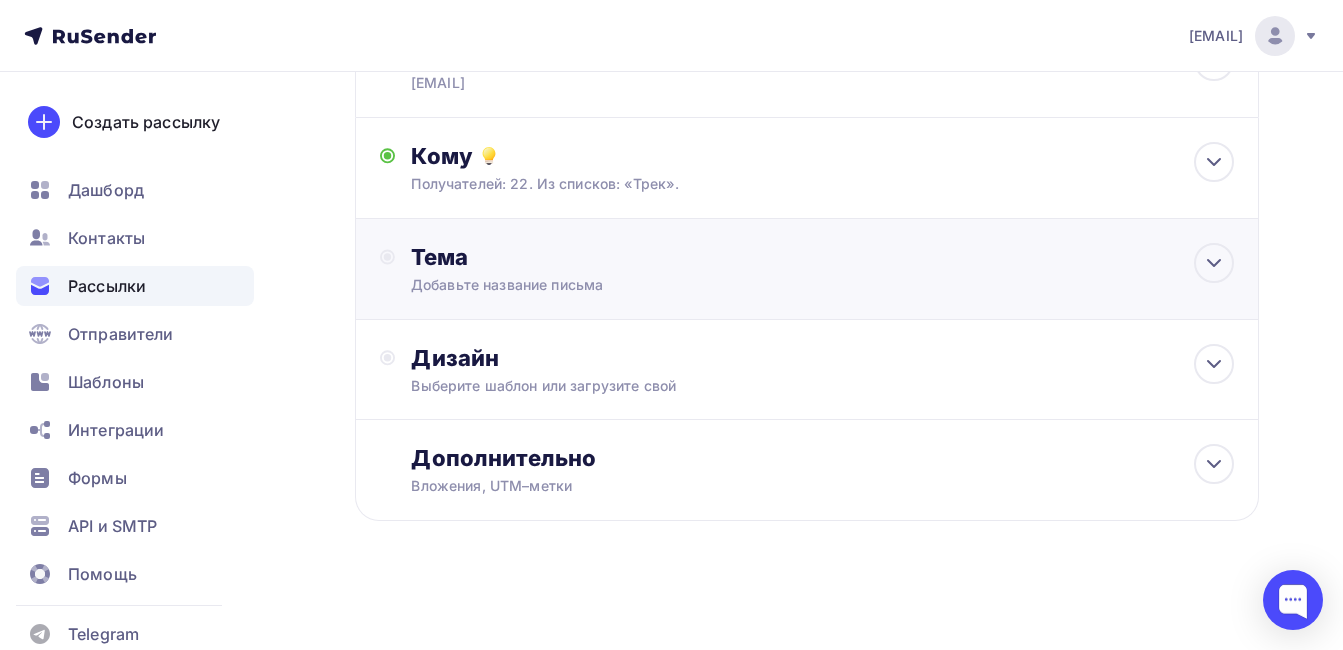 click on "Добавьте название письма" at bounding box center (589, 285) 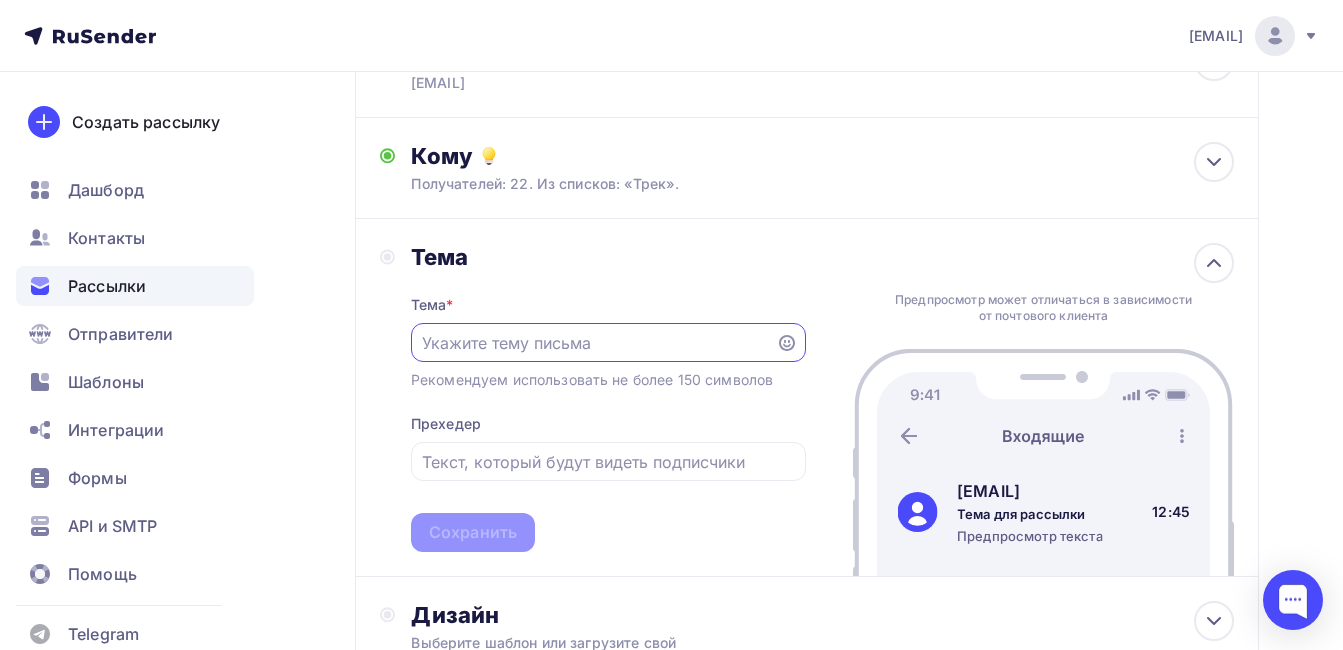scroll, scrollTop: 167, scrollLeft: 0, axis: vertical 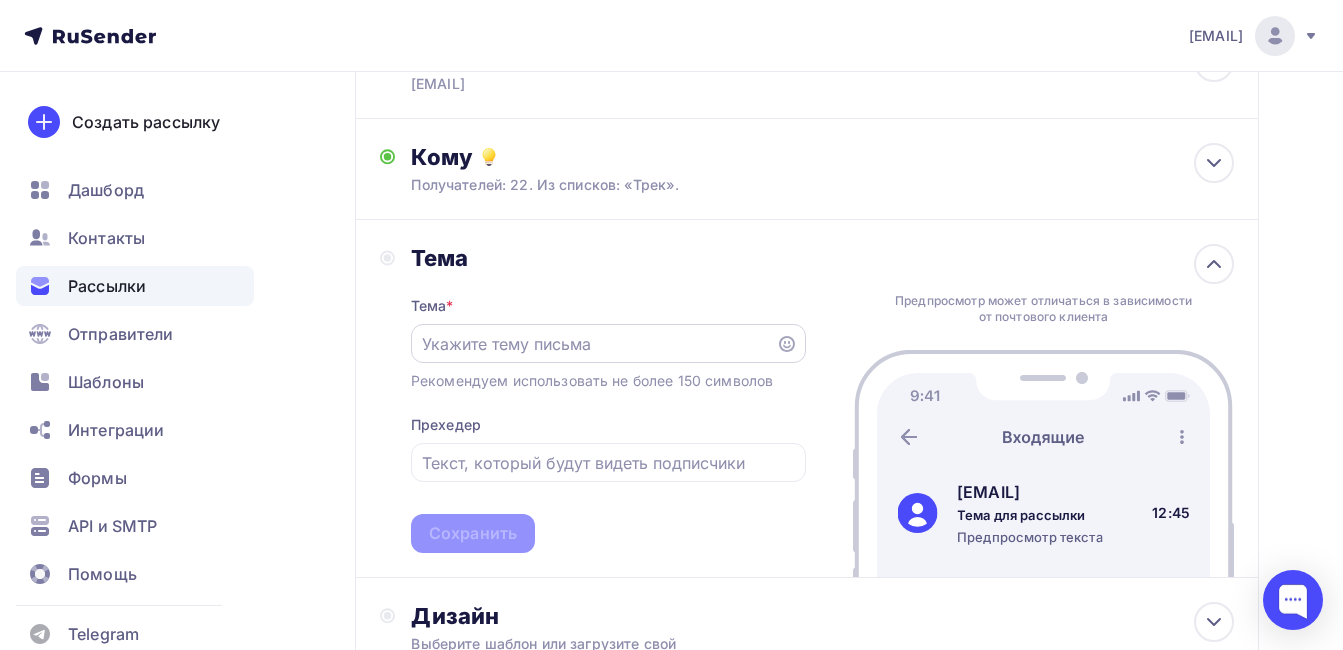 click 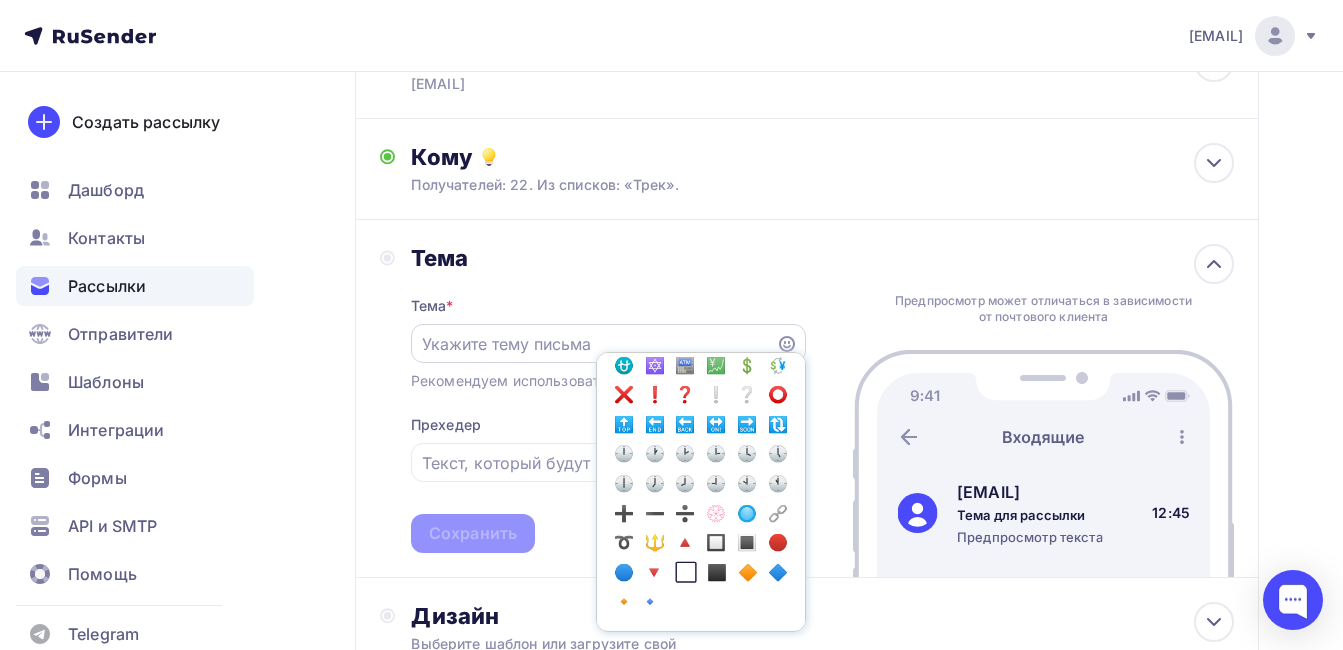 scroll, scrollTop: 3300, scrollLeft: 0, axis: vertical 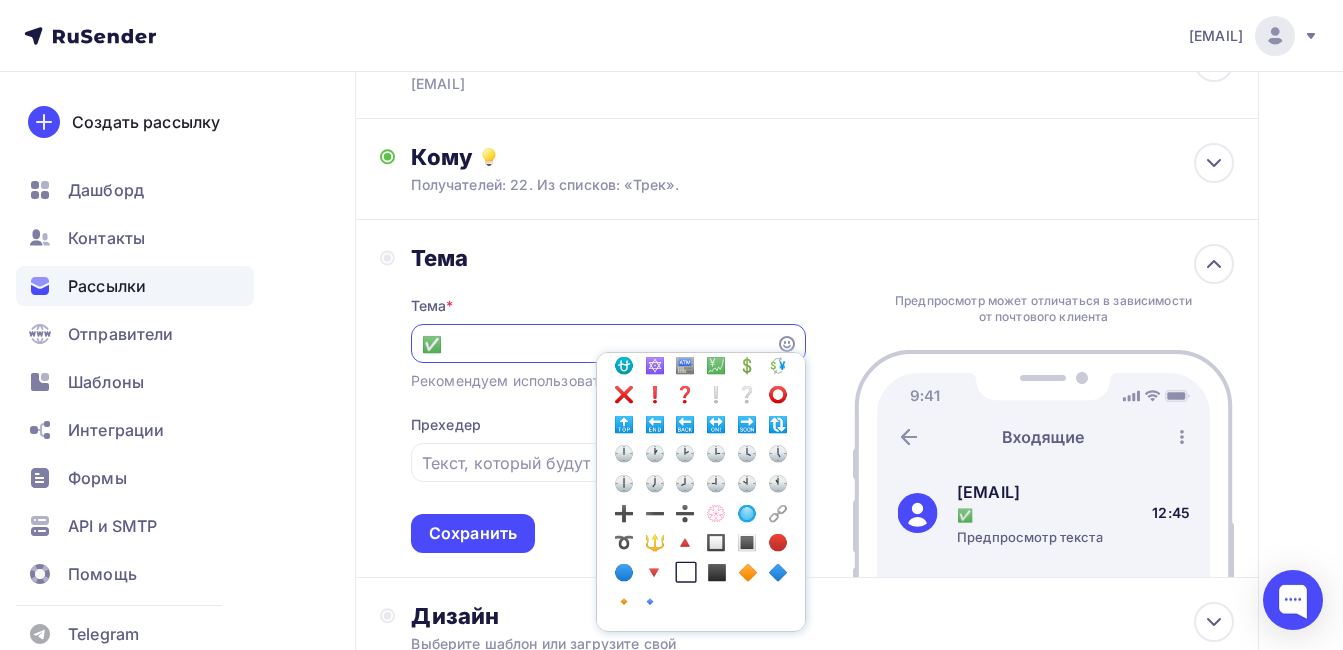 click on "✅" at bounding box center [593, 344] 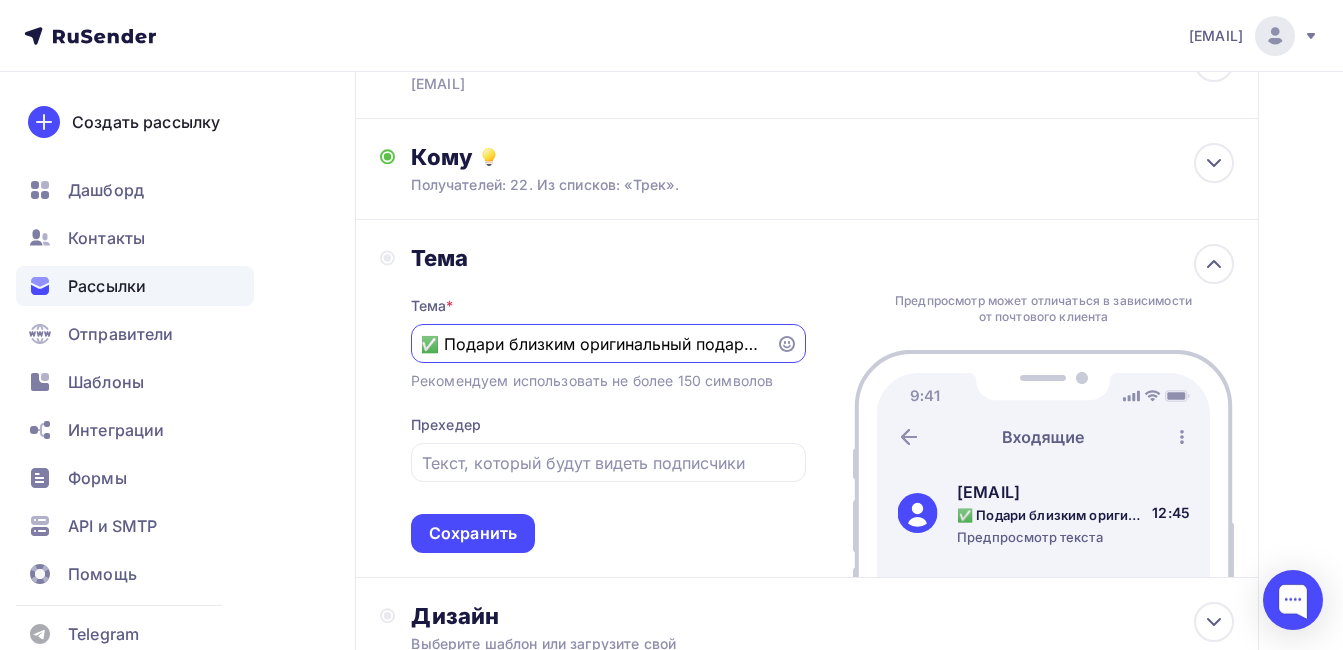 scroll, scrollTop: 0, scrollLeft: 7, axis: horizontal 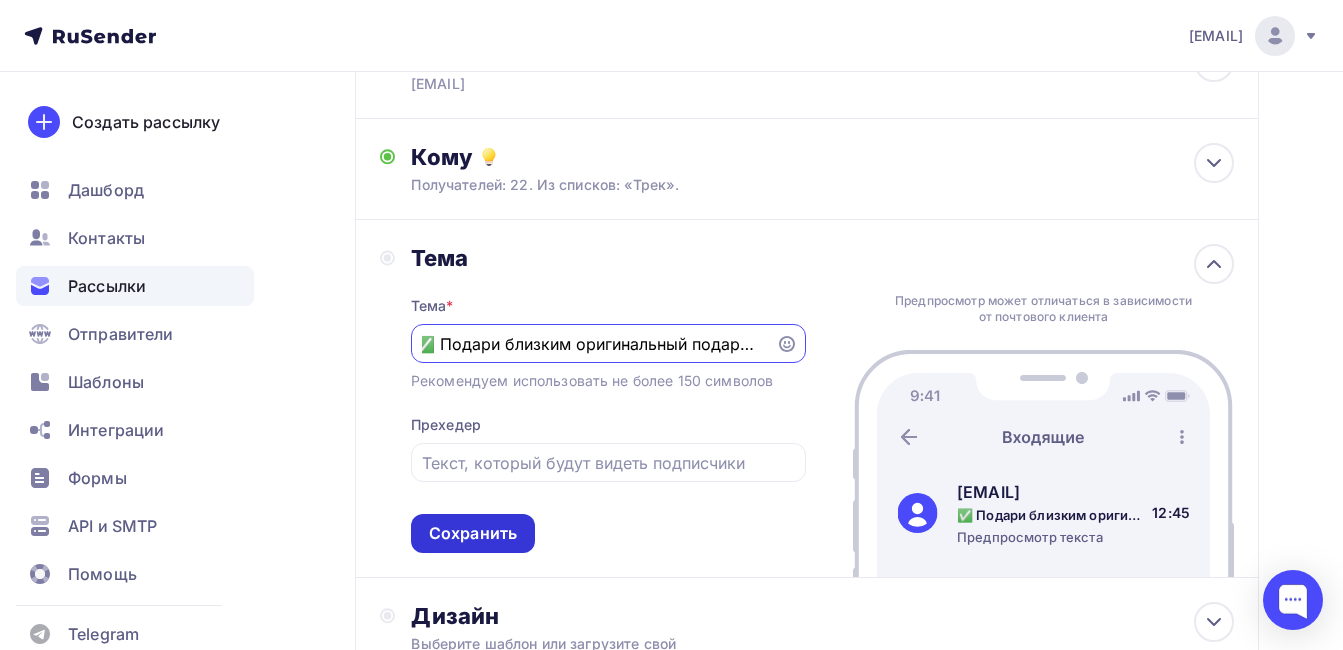 type on "✅ Подари близким оригинальный подарок!" 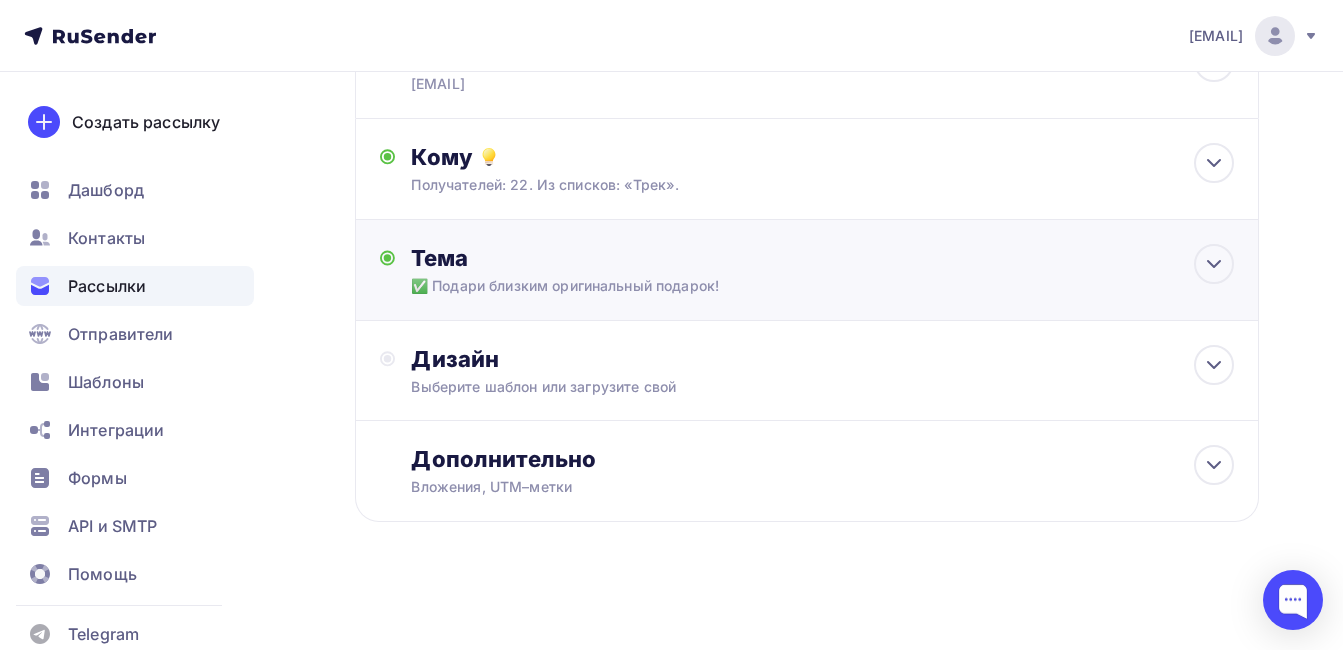 scroll, scrollTop: 0, scrollLeft: 0, axis: both 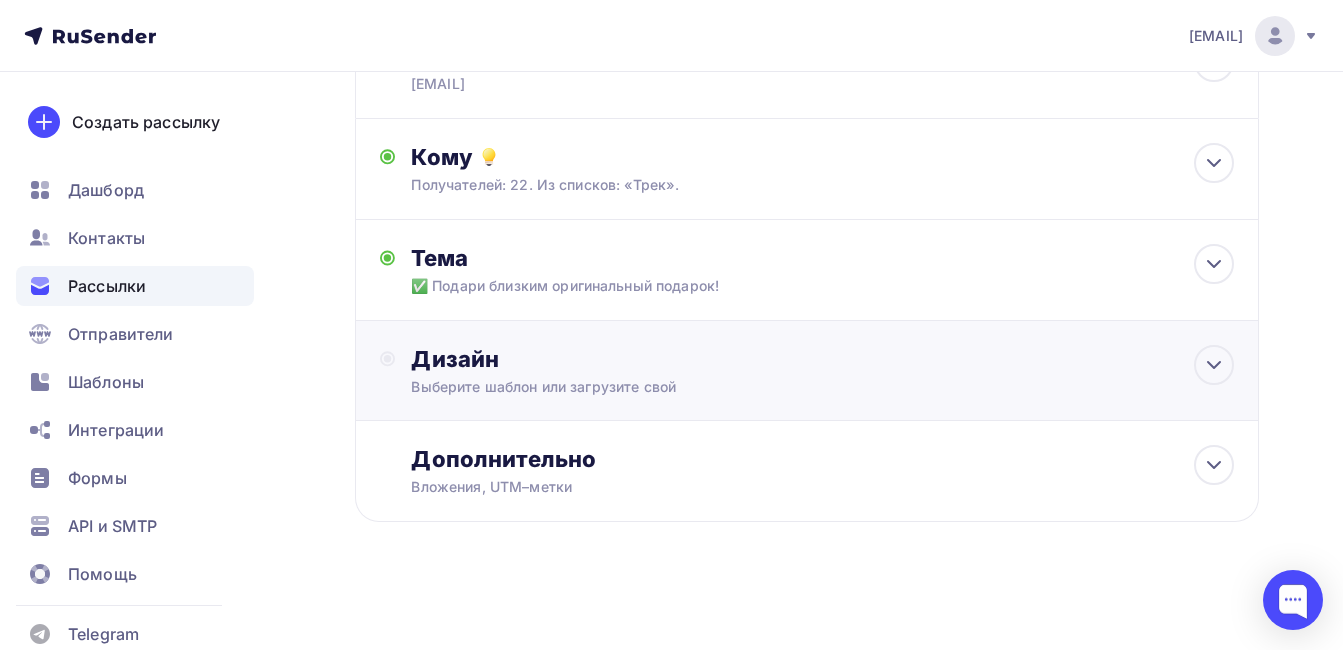 click on "Выберите шаблон или загрузите свой" at bounding box center (781, 387) 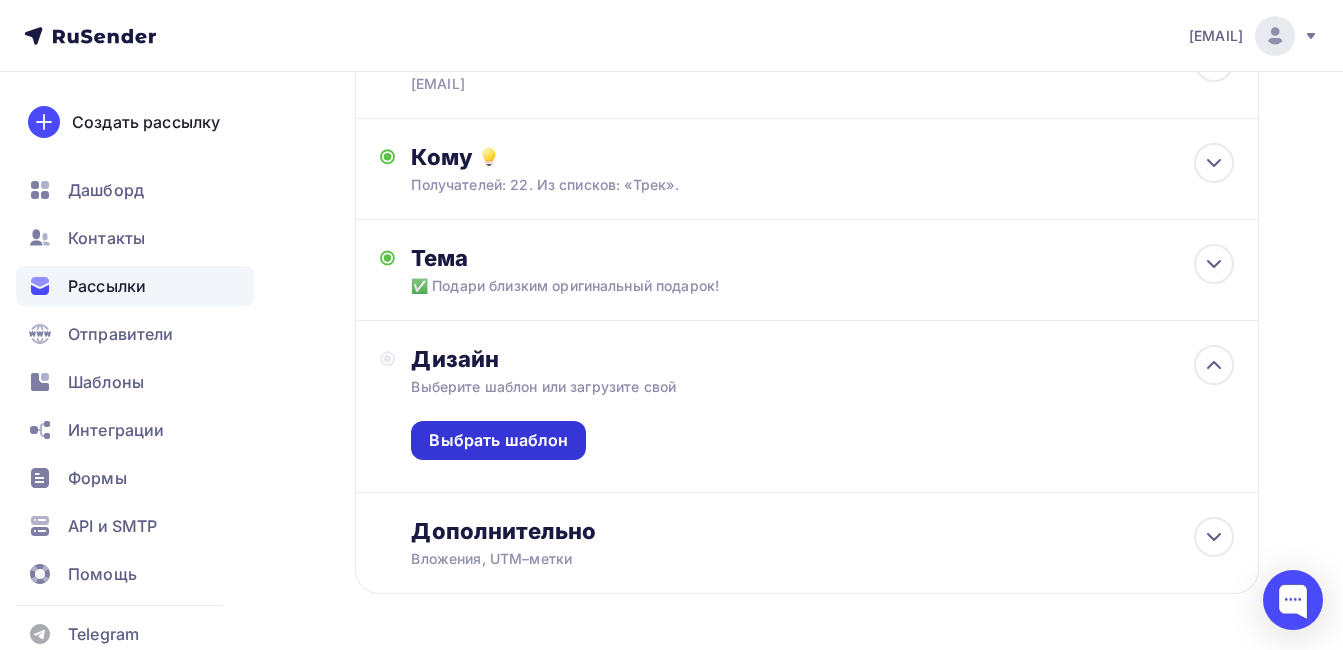 click on "Выбрать шаблон" at bounding box center [498, 440] 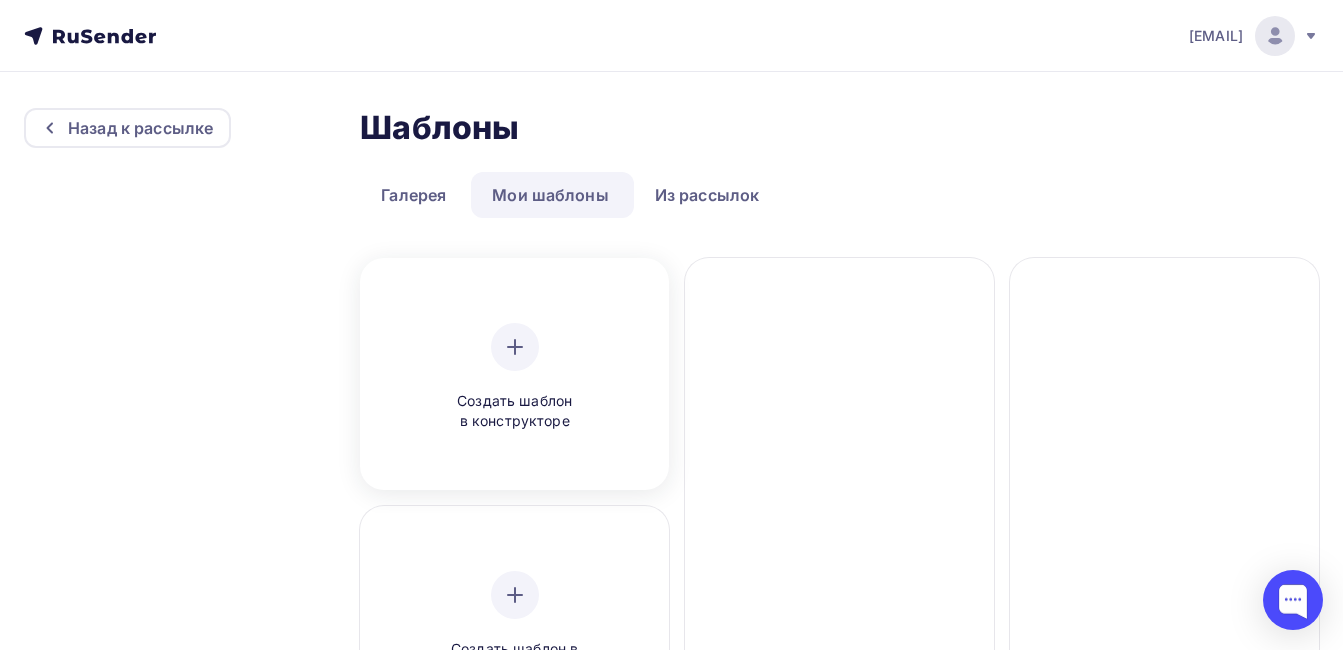 click on "Создать шаблон в конструкторе" at bounding box center (515, 377) 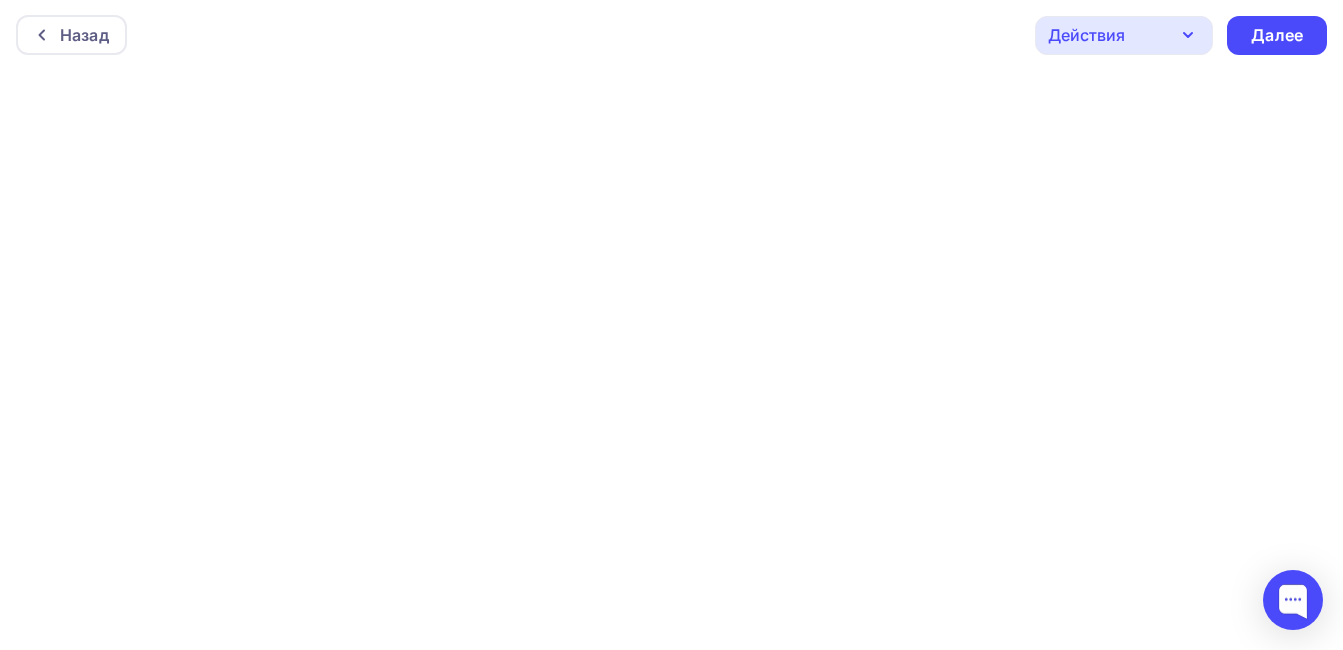 scroll, scrollTop: 0, scrollLeft: 0, axis: both 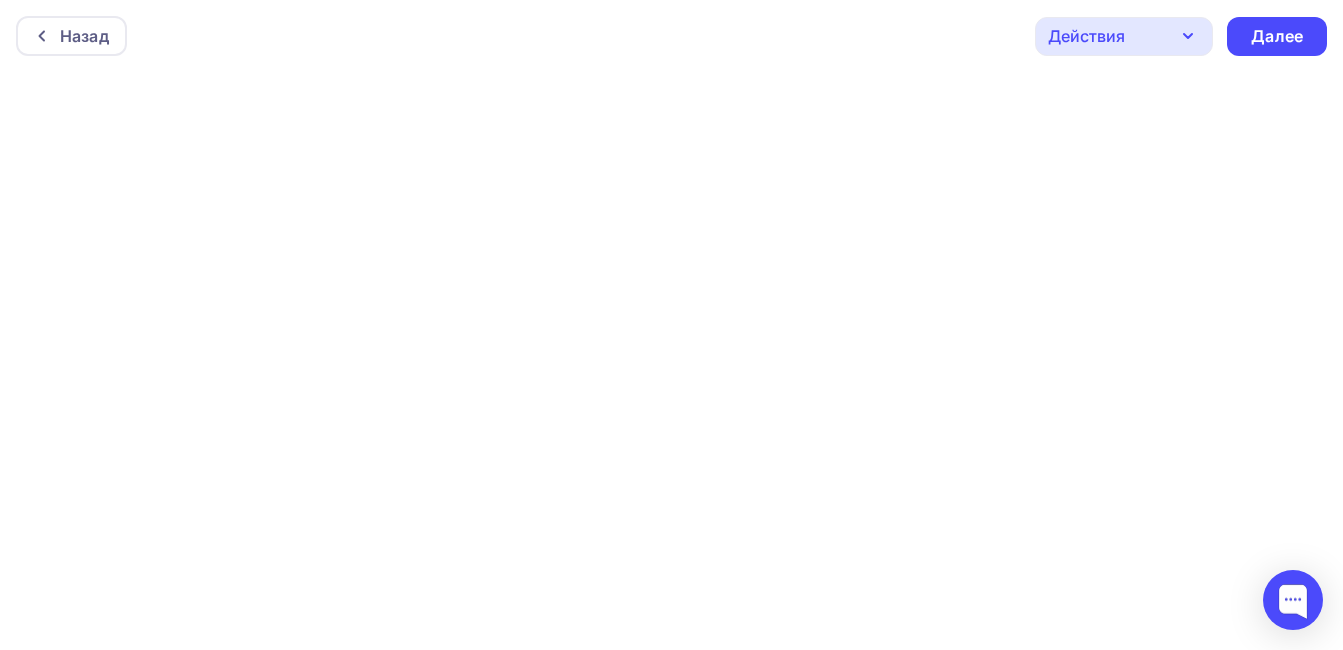 click on "Действия" at bounding box center (1124, 36) 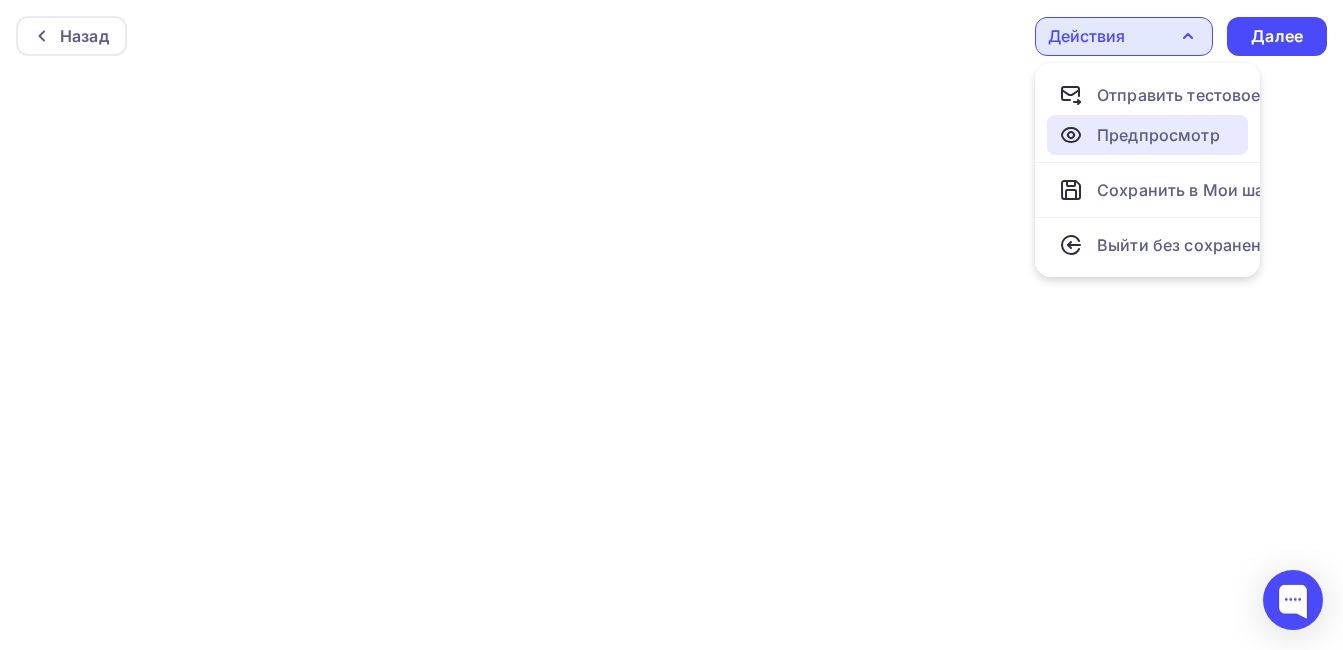 click on "Предпросмотр" at bounding box center (1147, 135) 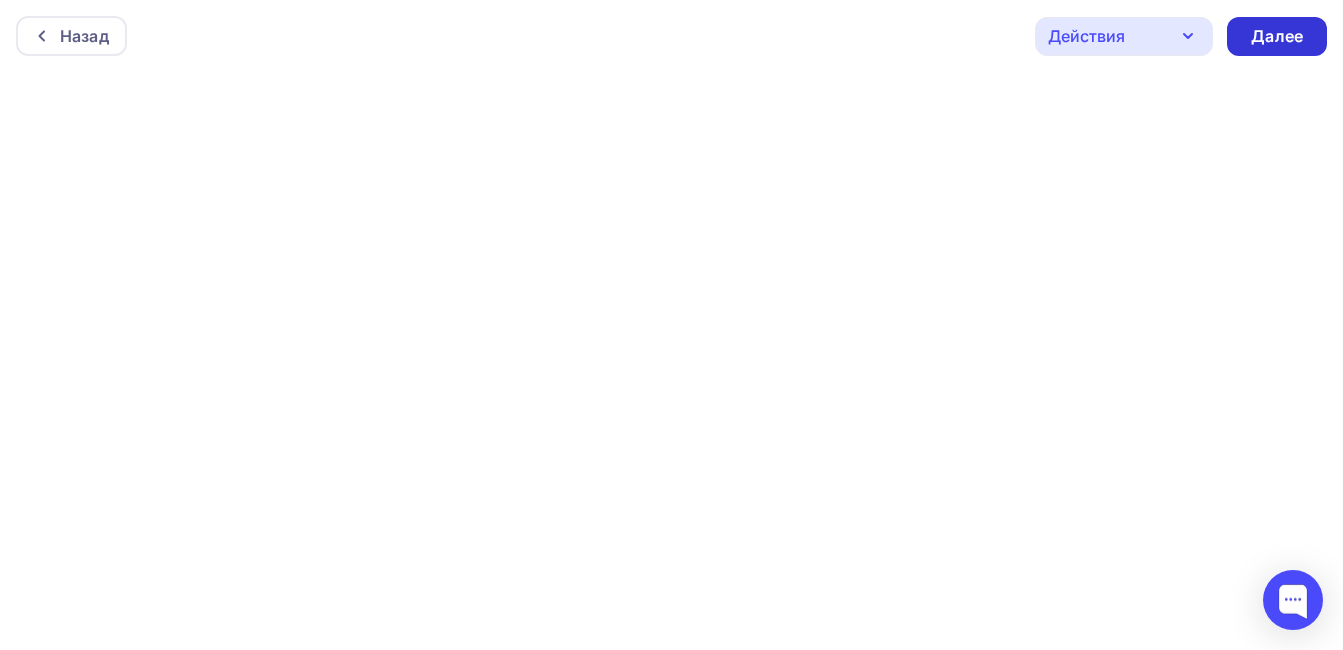 click on "Далее" at bounding box center [1277, 36] 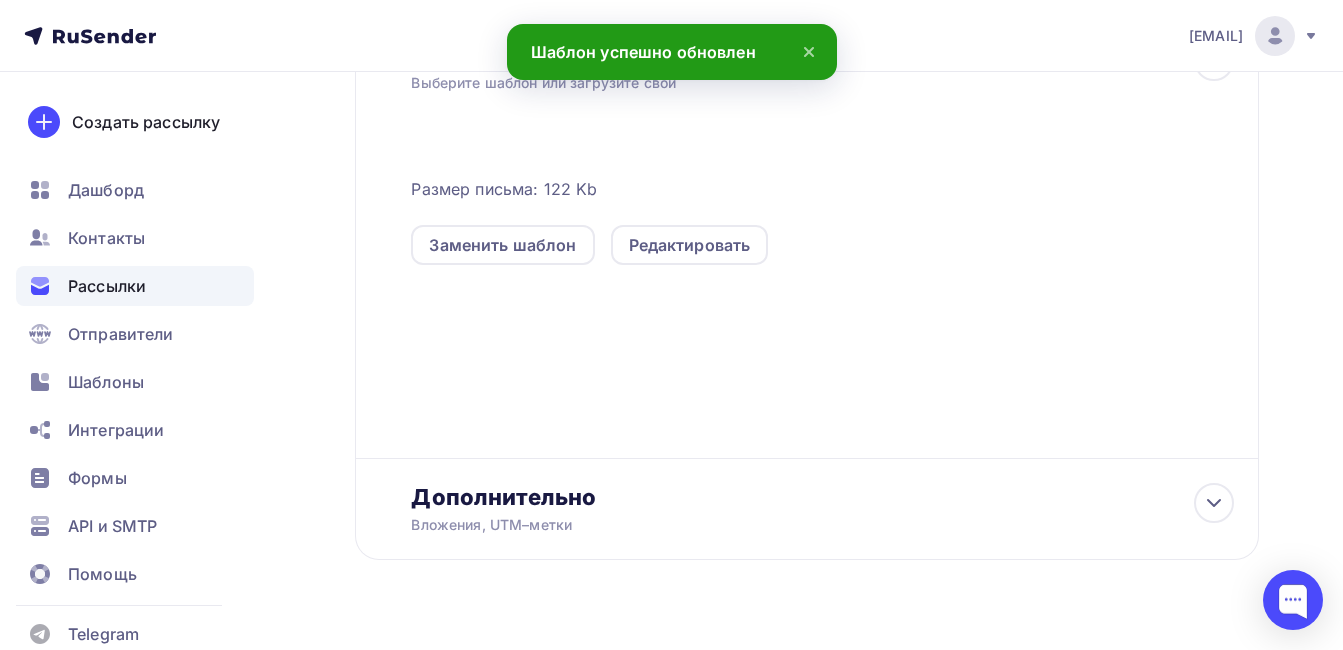 scroll, scrollTop: 500, scrollLeft: 0, axis: vertical 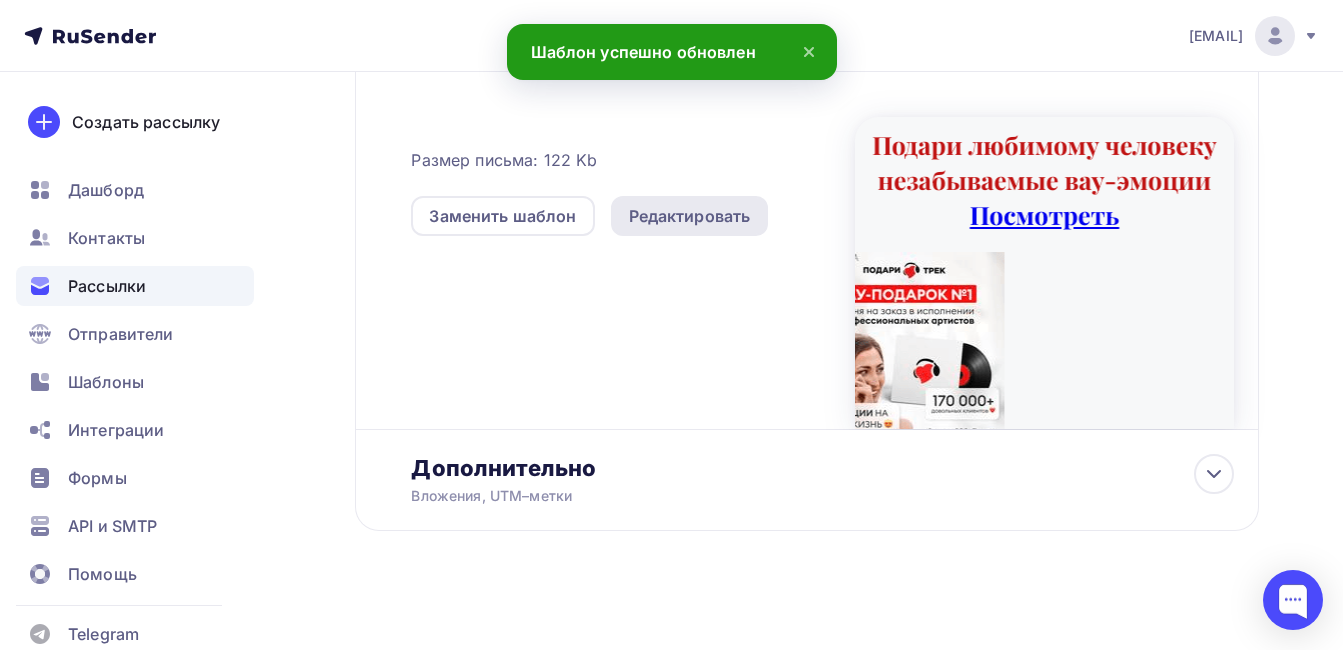 click on "Редактировать" at bounding box center [690, 216] 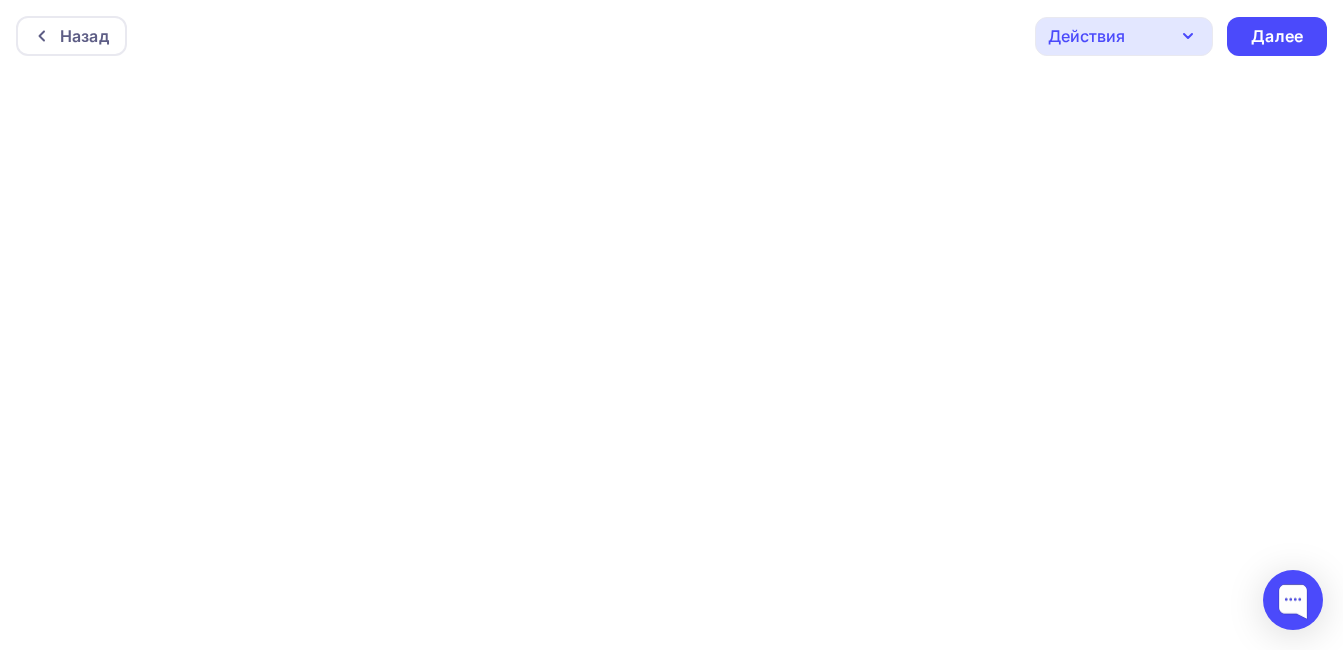 click on "Действия" at bounding box center (1086, 36) 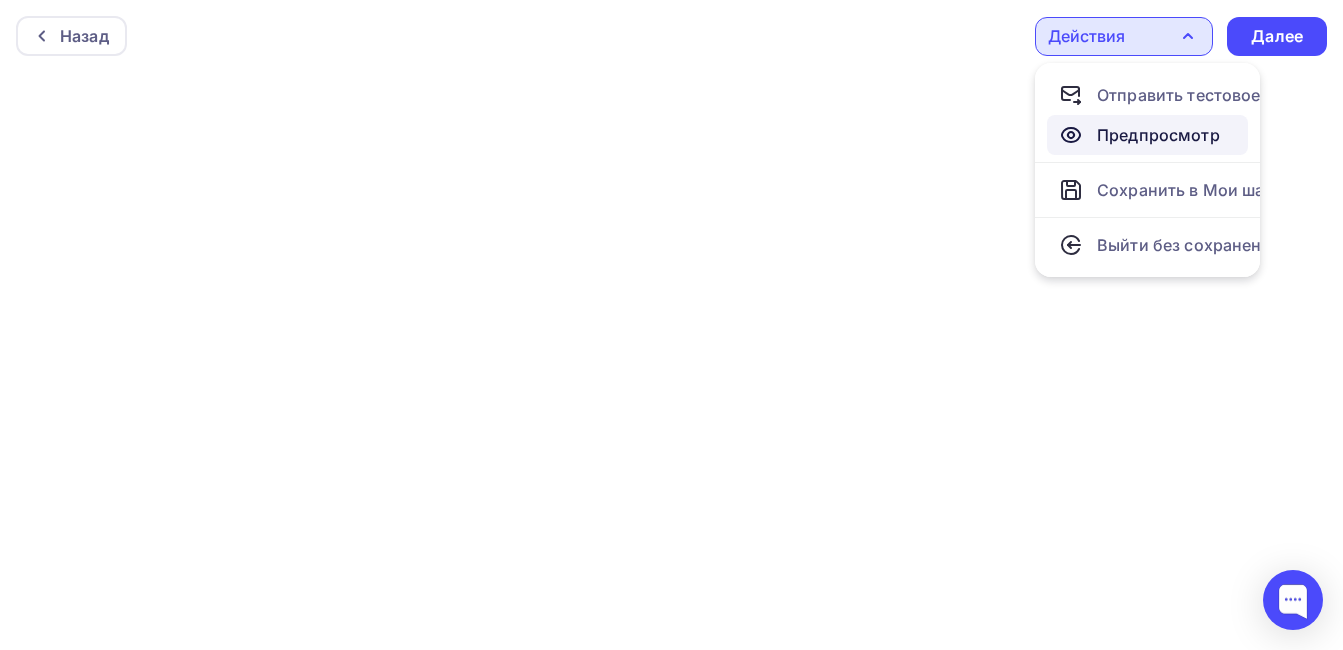 click on "Предпросмотр" at bounding box center [1158, 135] 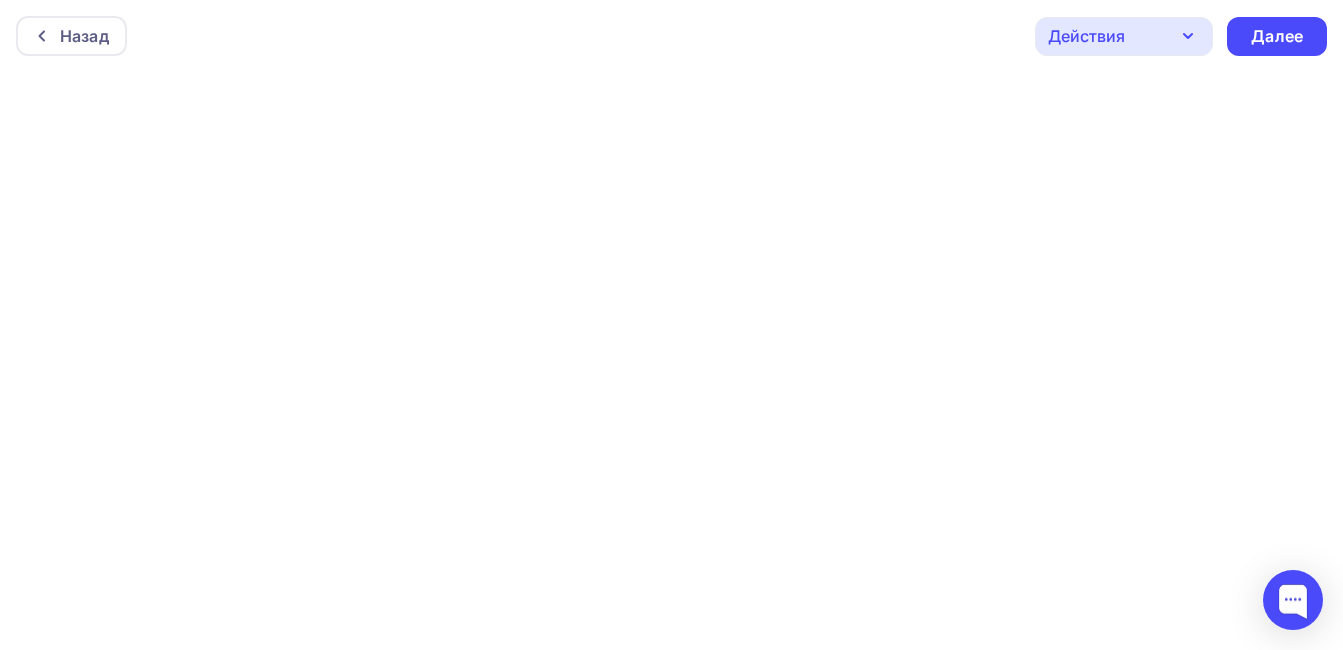 scroll, scrollTop: 5, scrollLeft: 0, axis: vertical 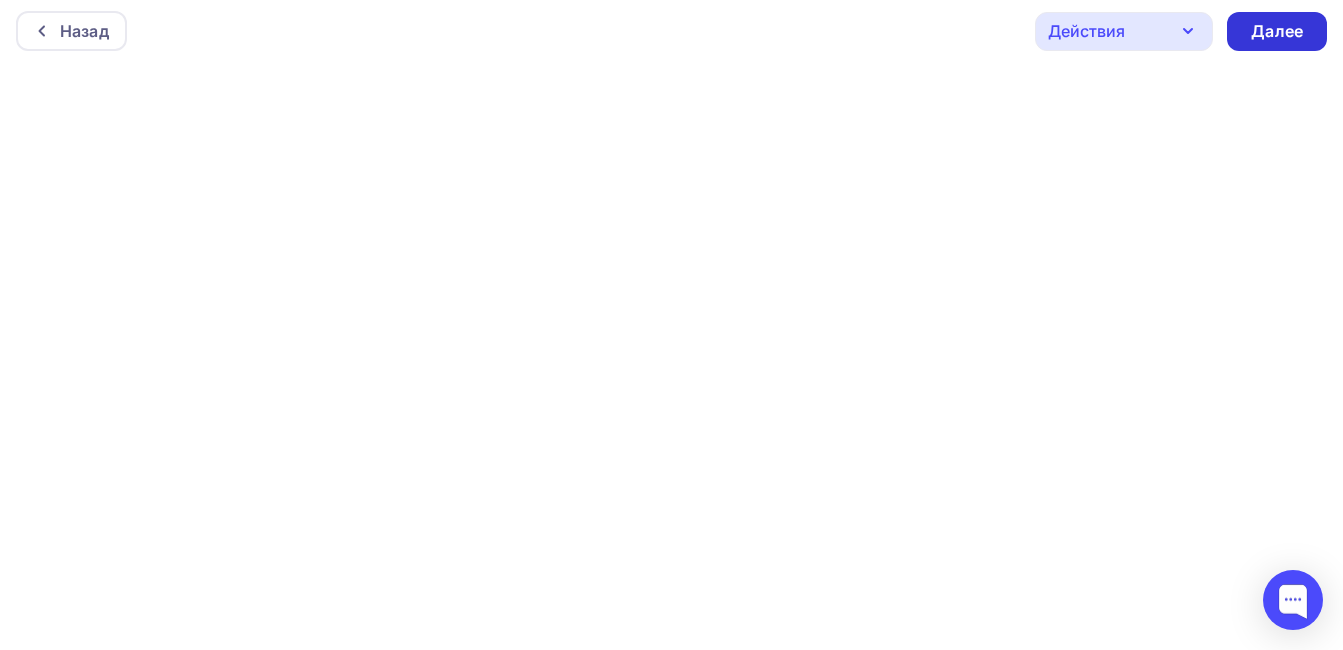 click on "Далее" at bounding box center (1277, 31) 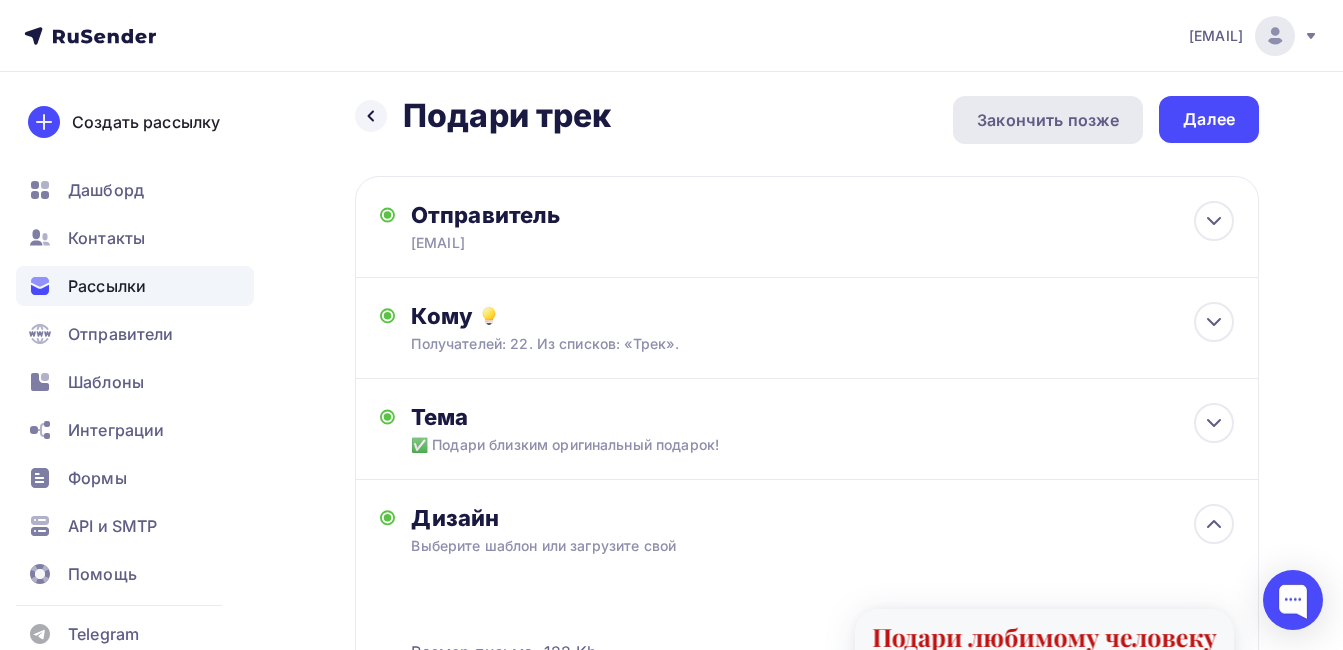 scroll, scrollTop: 0, scrollLeft: 0, axis: both 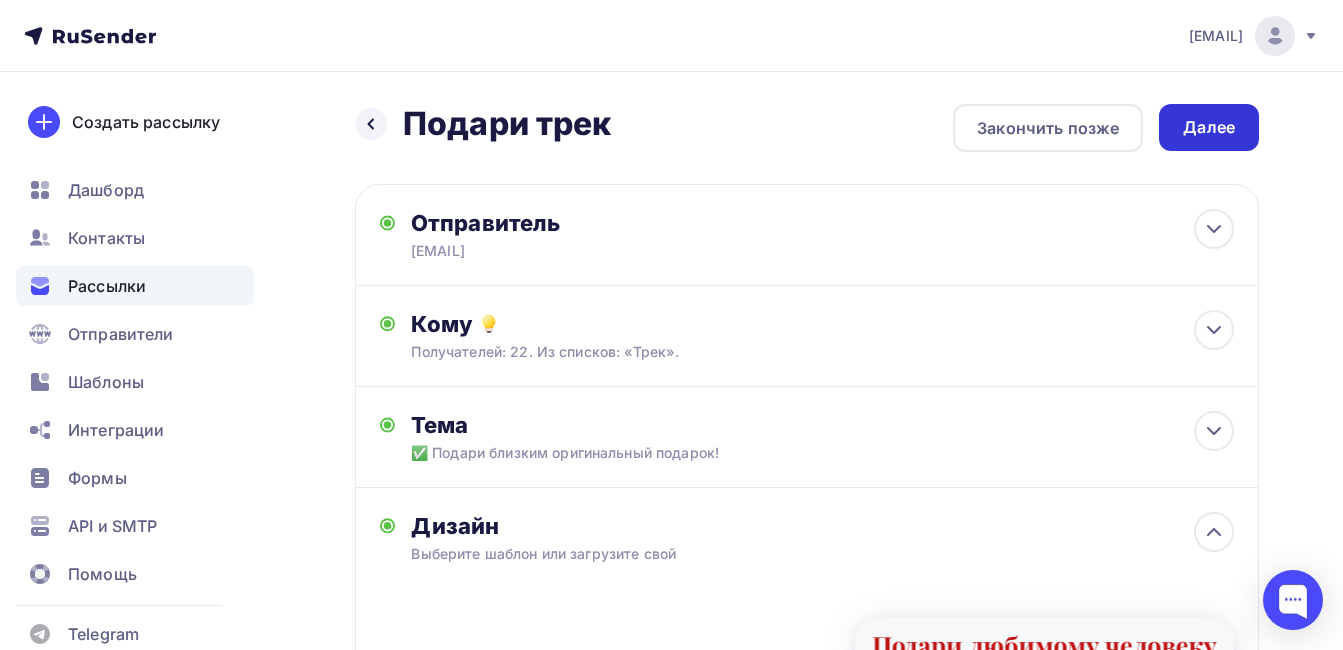 click on "Далее" at bounding box center [1209, 127] 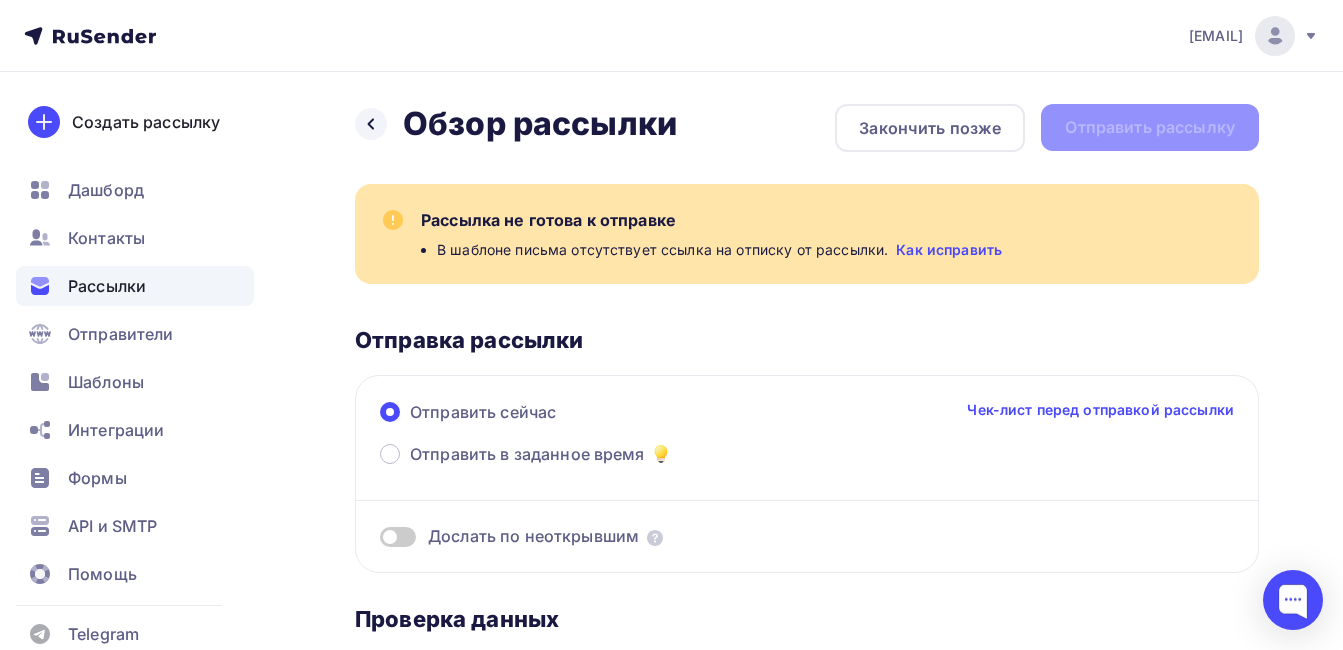 scroll, scrollTop: 0, scrollLeft: 0, axis: both 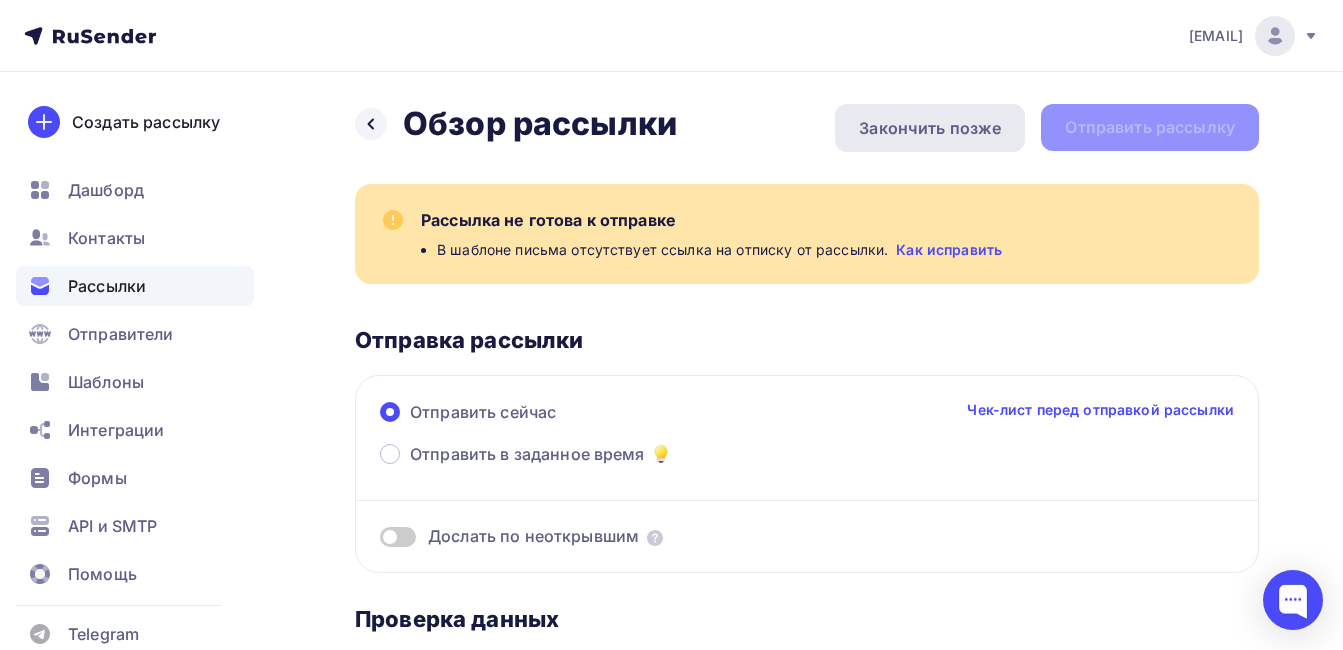 click on "Закончить позже" at bounding box center (930, 128) 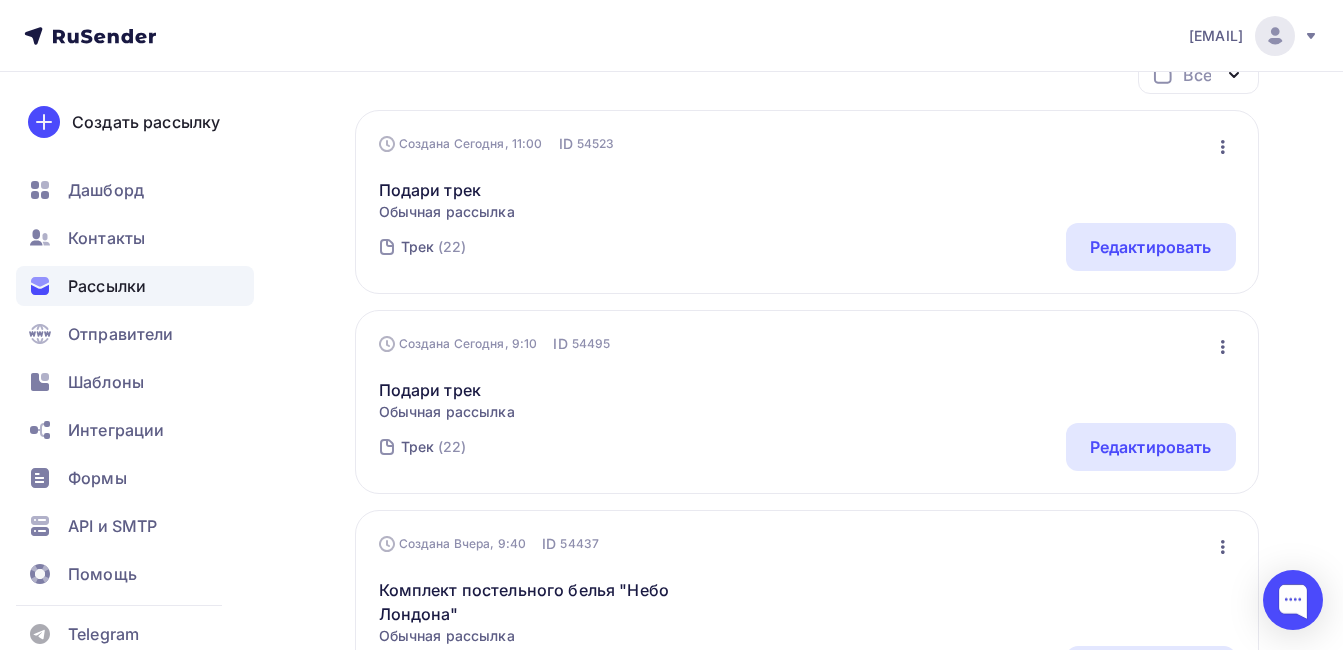 scroll, scrollTop: 200, scrollLeft: 0, axis: vertical 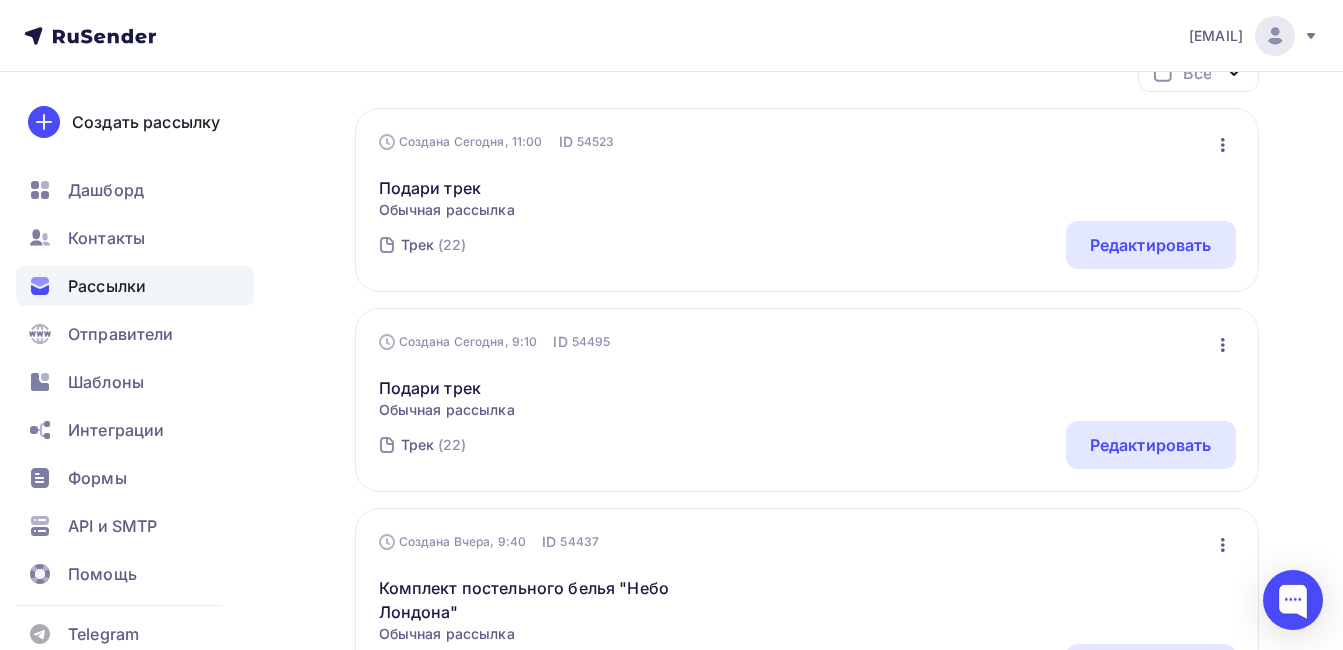 click 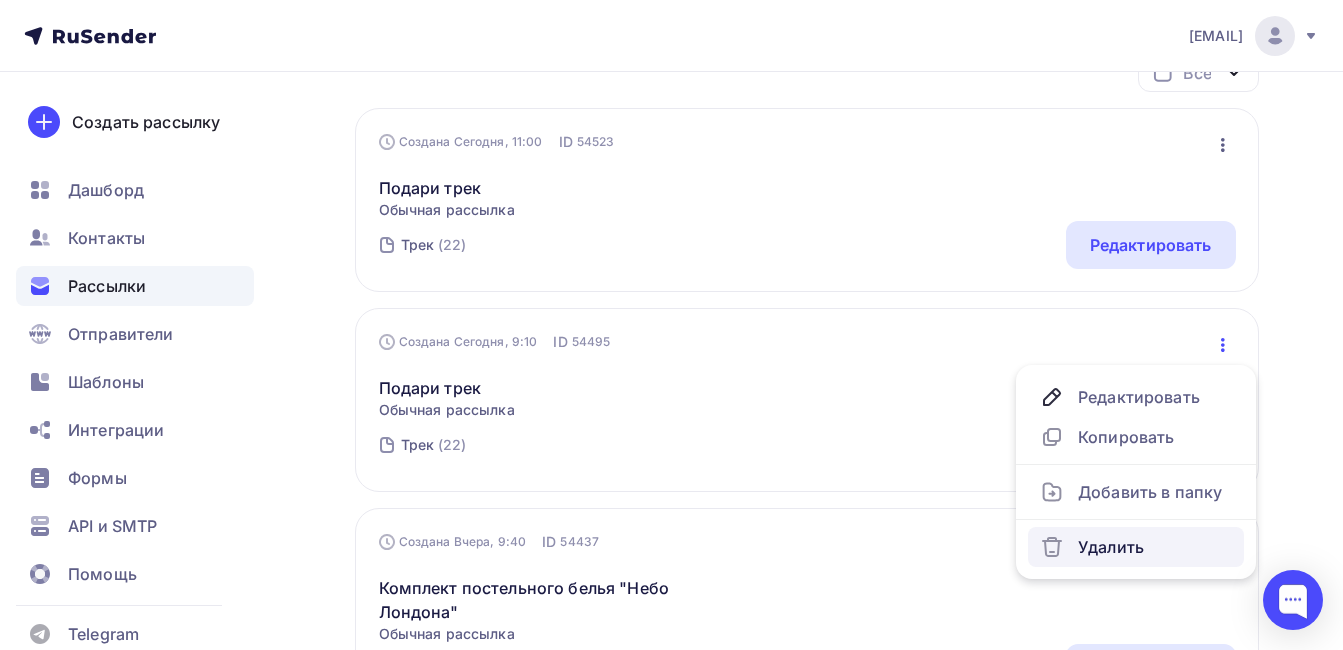 click on "Удалить" at bounding box center (1136, 547) 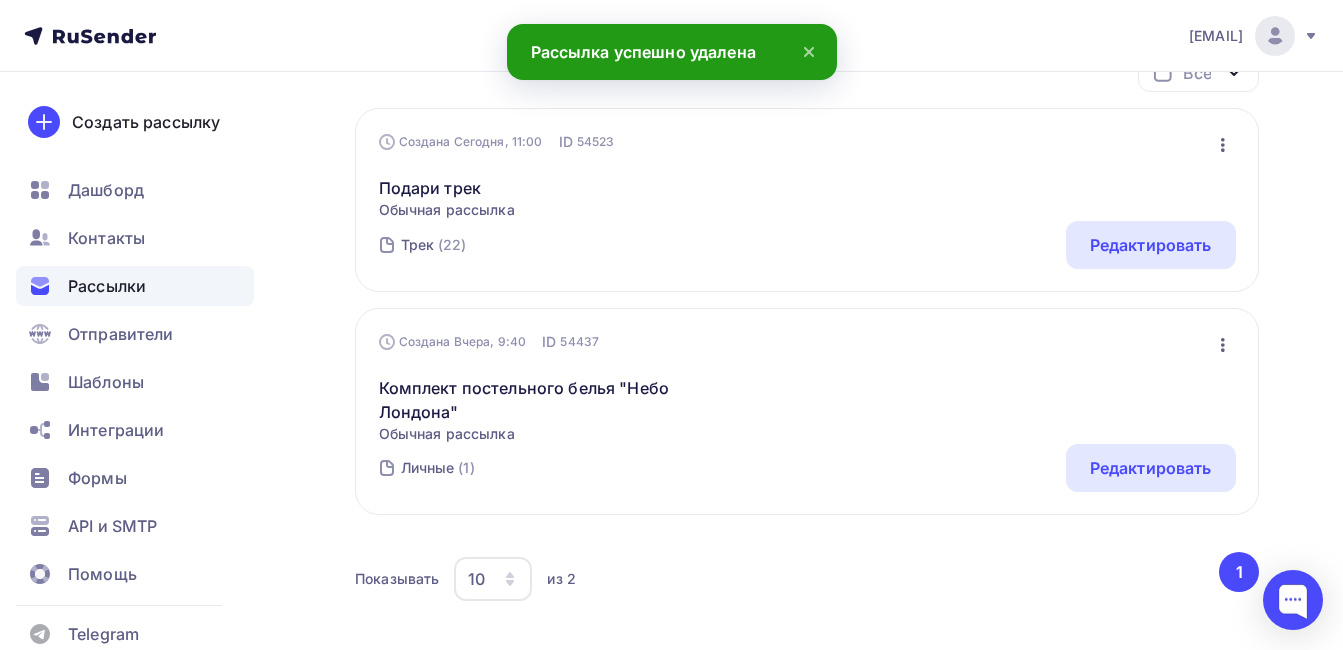 click on "Создана
Сегодня, 11:00
ID   54523
Редактировать
Копировать
Добавить в папку
Удалить
Подари трек
Обычная рассылка
Редактировать
Копировать
Добавить в папку
Удалить
Отправлена
Сегодня, 11:00
ID   54523         Трек   (22)
Редактировать" at bounding box center (807, 200) 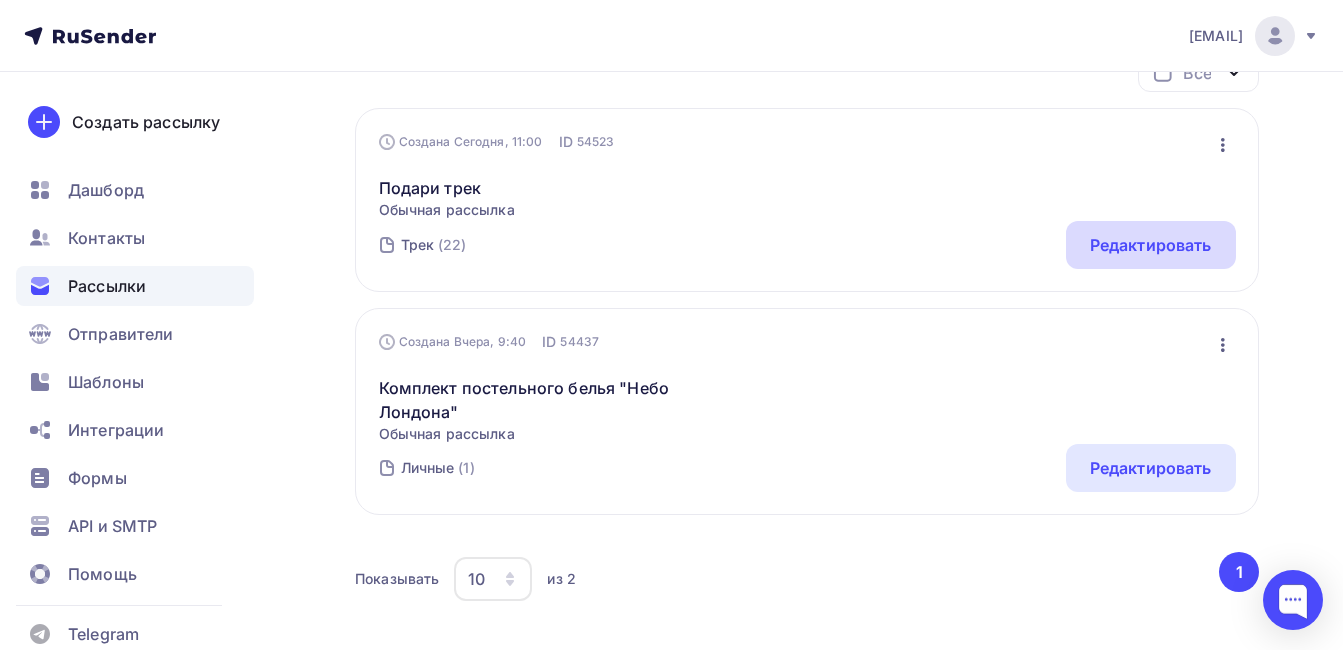 click on "Редактировать" at bounding box center (1151, 245) 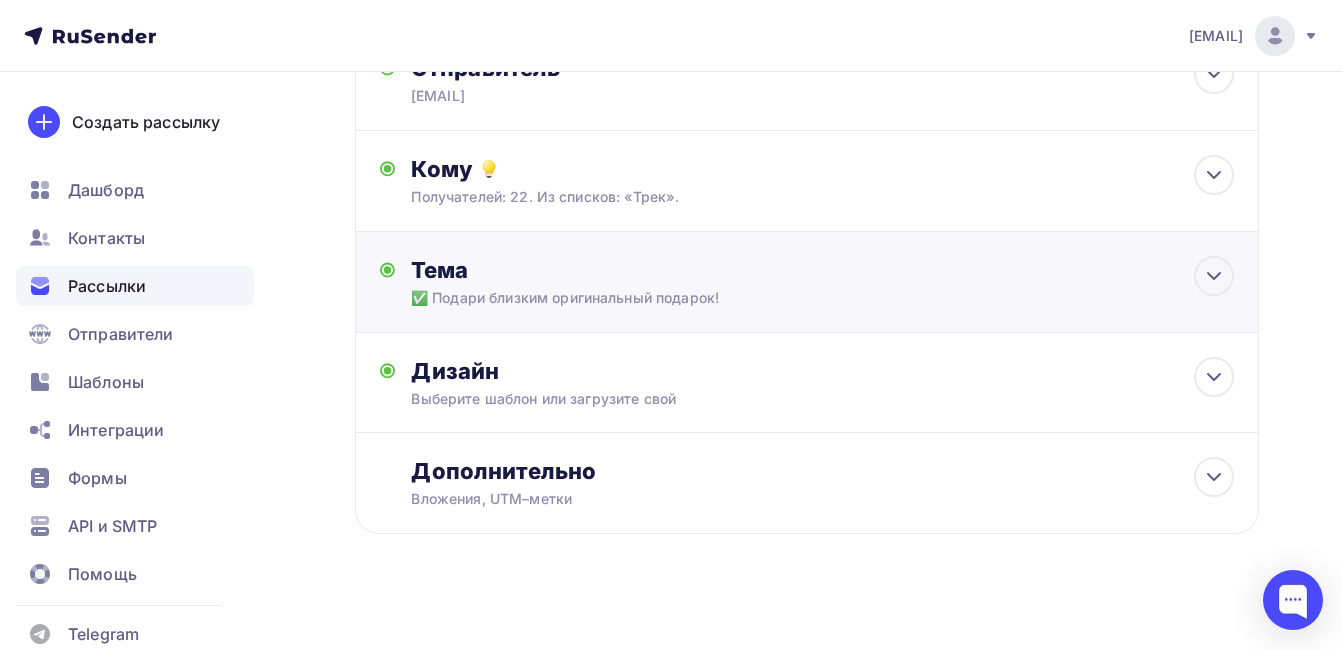 scroll, scrollTop: 167, scrollLeft: 0, axis: vertical 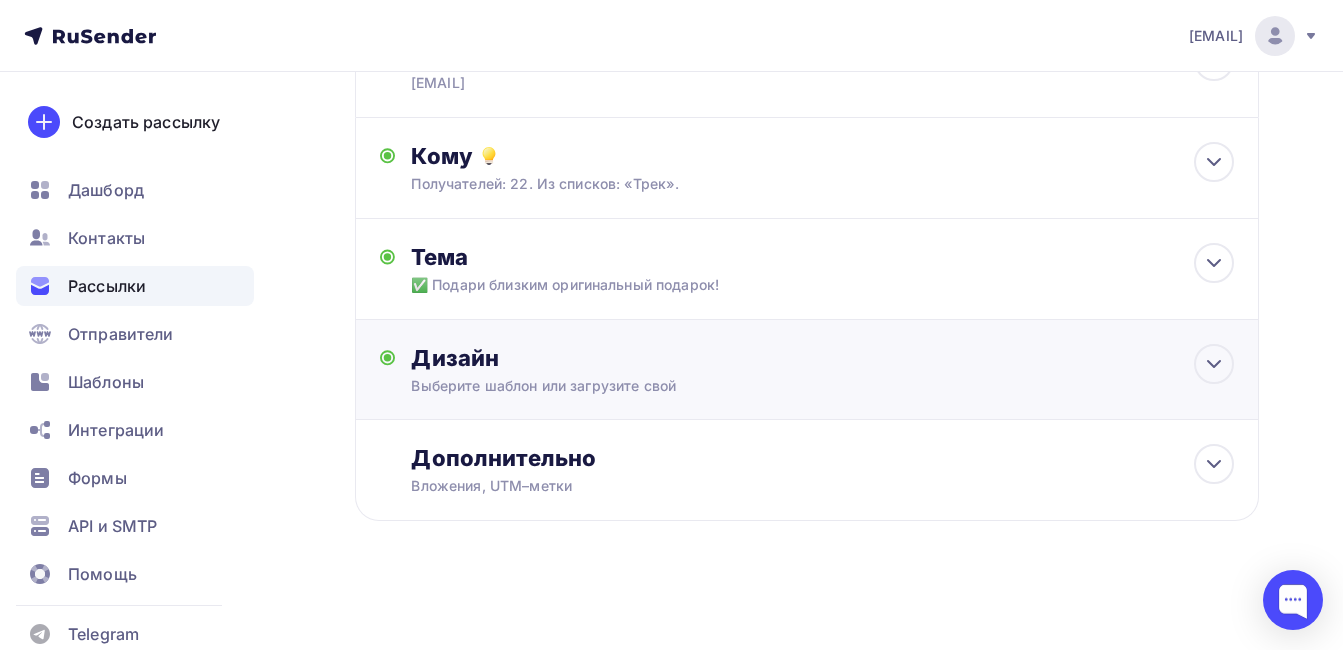 click on "Выберите шаблон или загрузите свой" at bounding box center [781, 386] 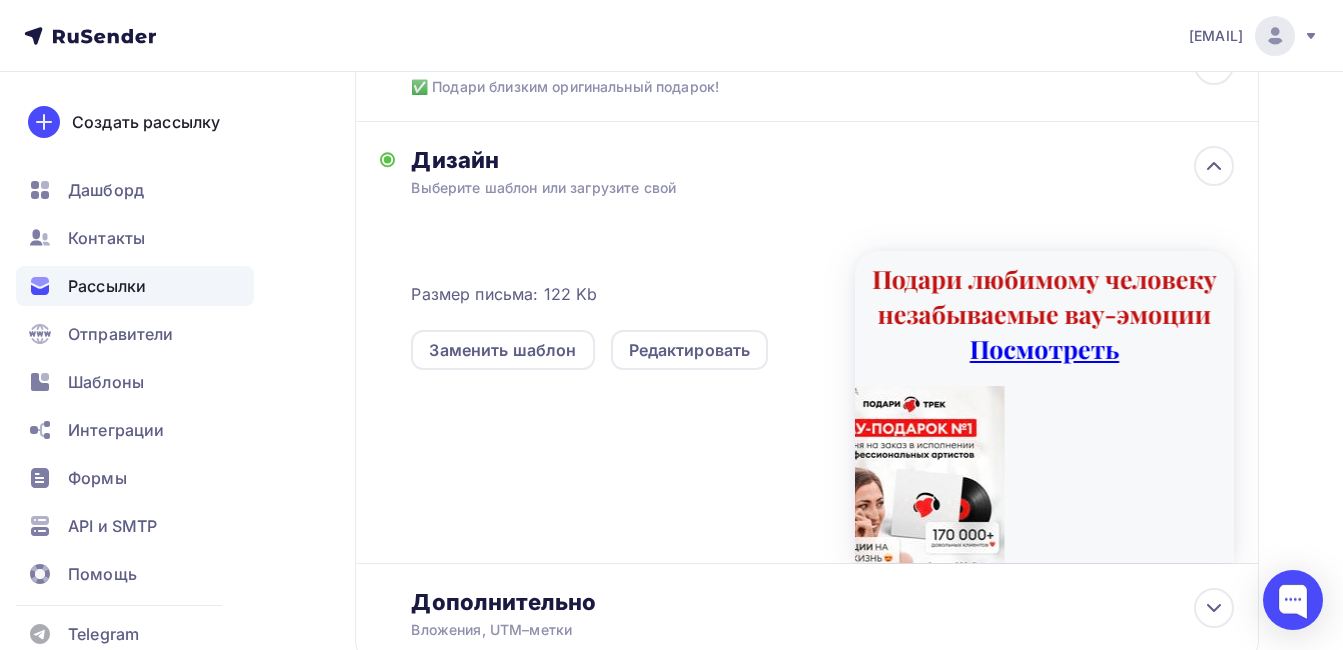 scroll, scrollTop: 367, scrollLeft: 0, axis: vertical 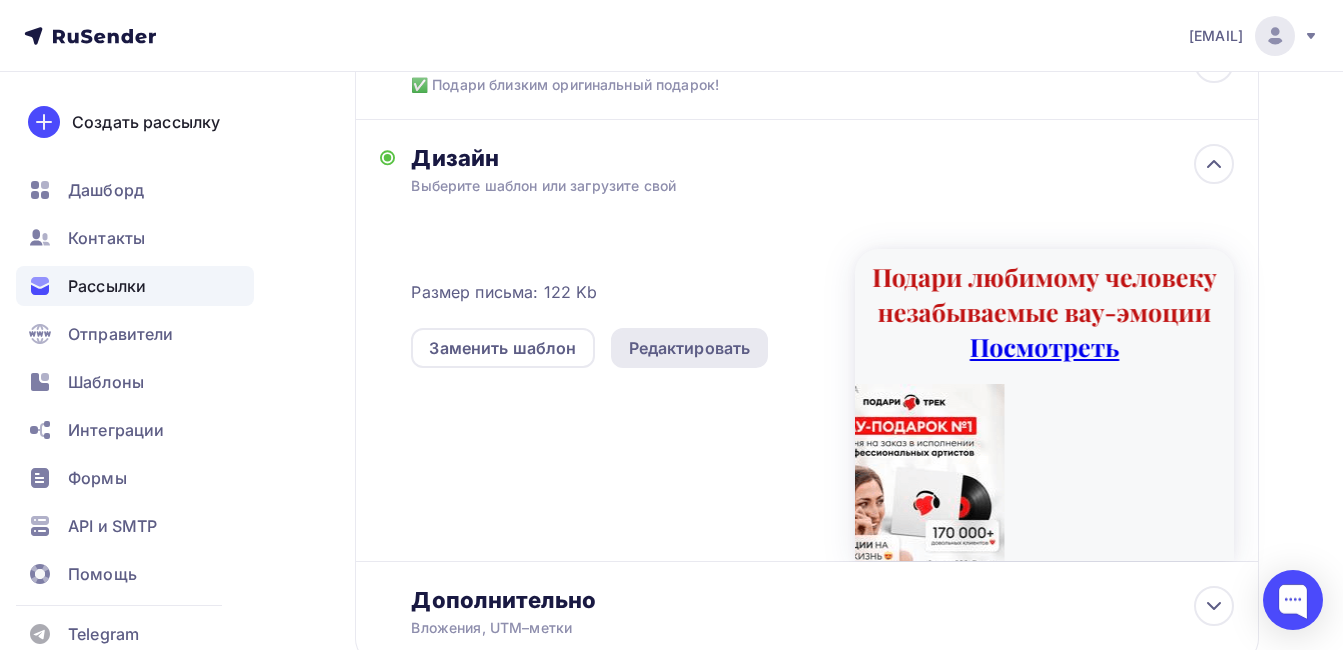click on "Редактировать" at bounding box center (690, 348) 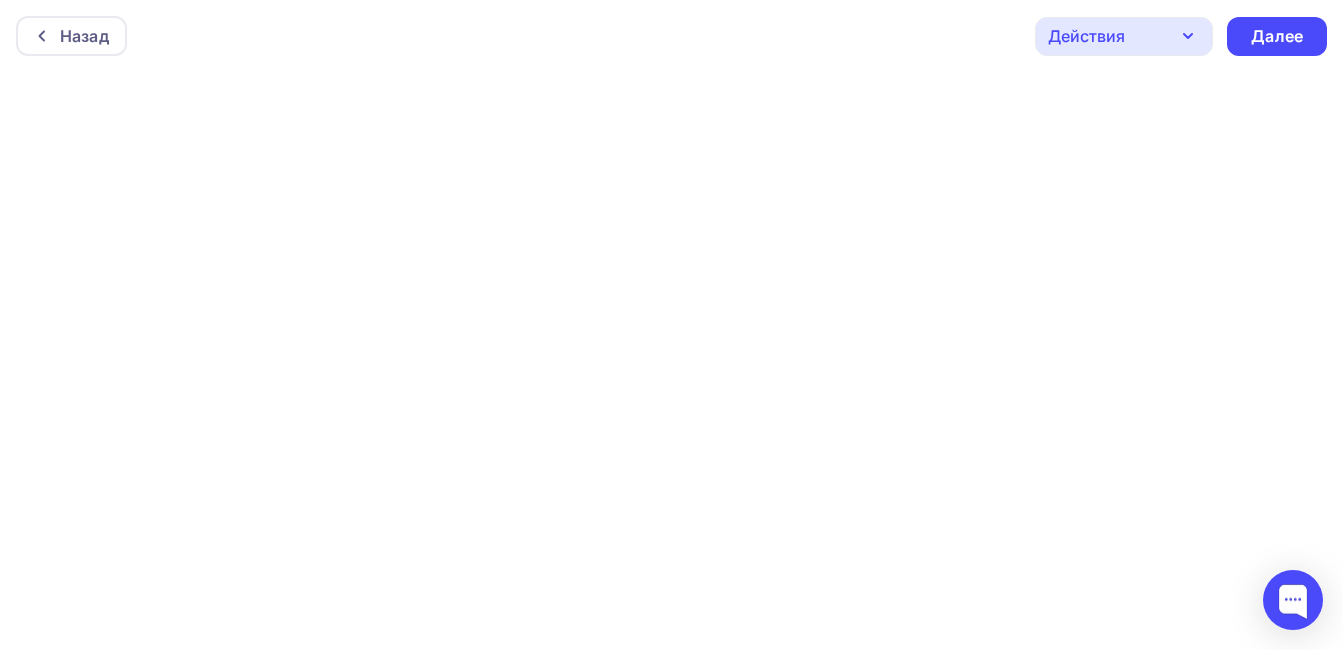 scroll, scrollTop: 5, scrollLeft: 0, axis: vertical 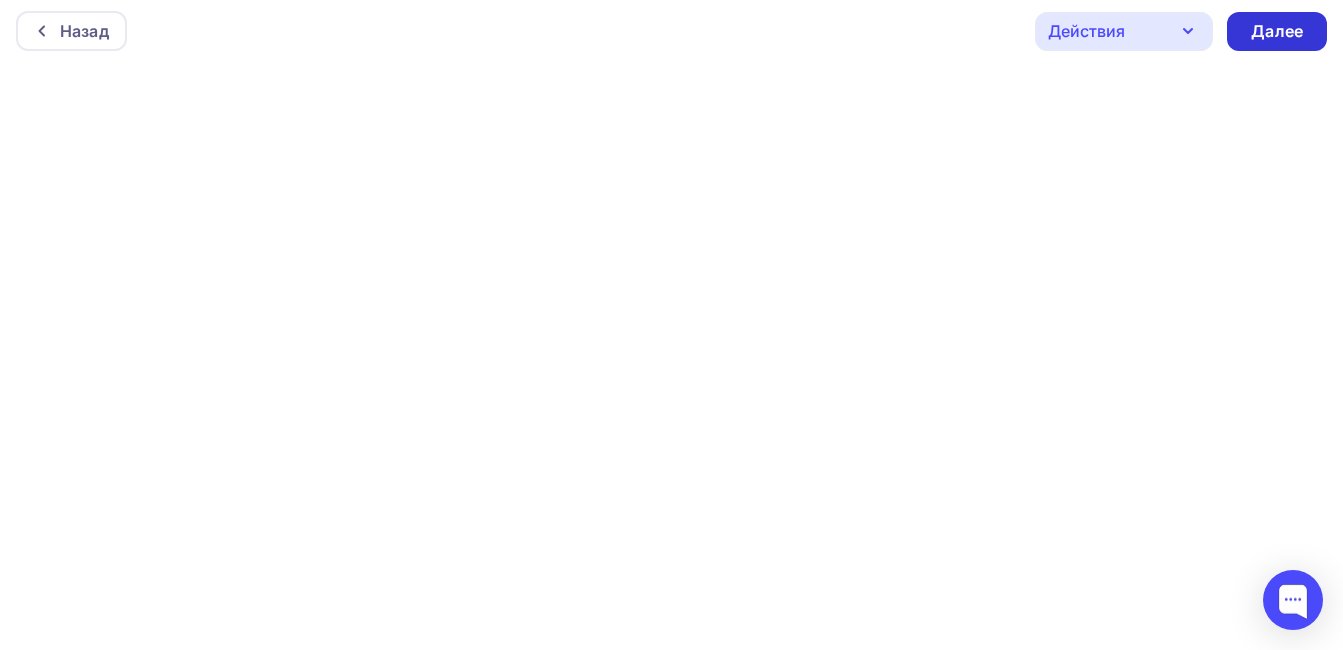 click on "Далее" at bounding box center [1277, 31] 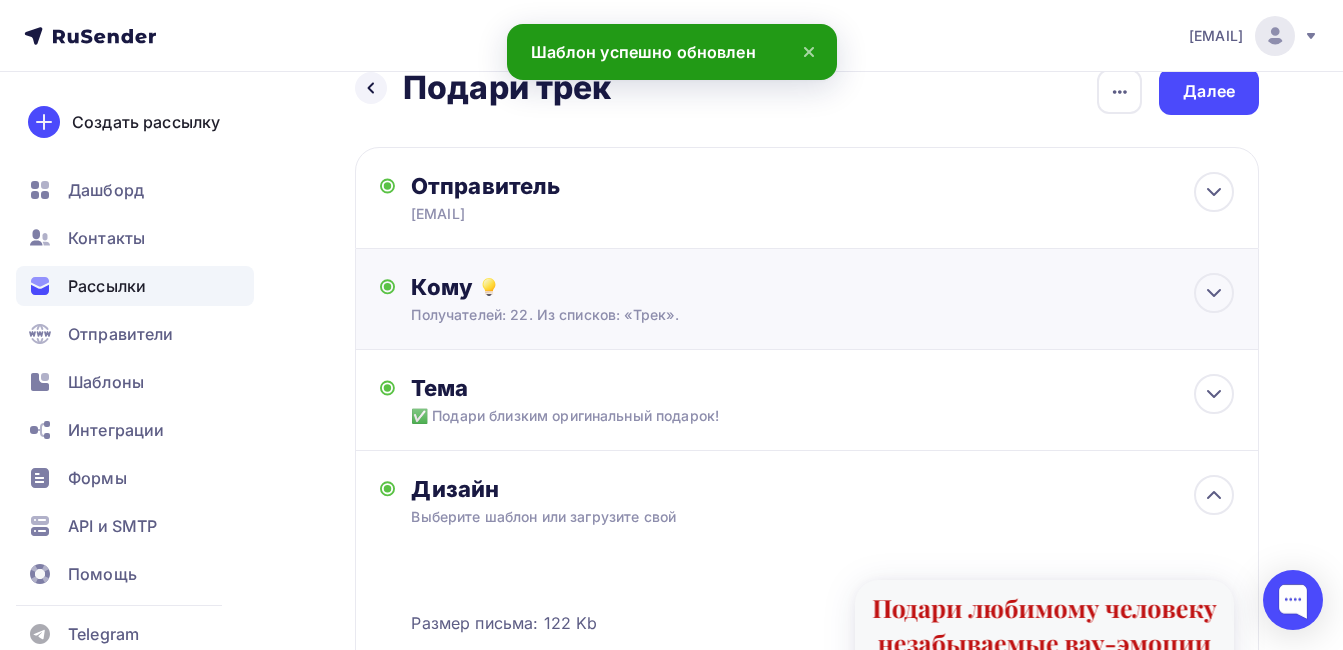 scroll, scrollTop: 0, scrollLeft: 0, axis: both 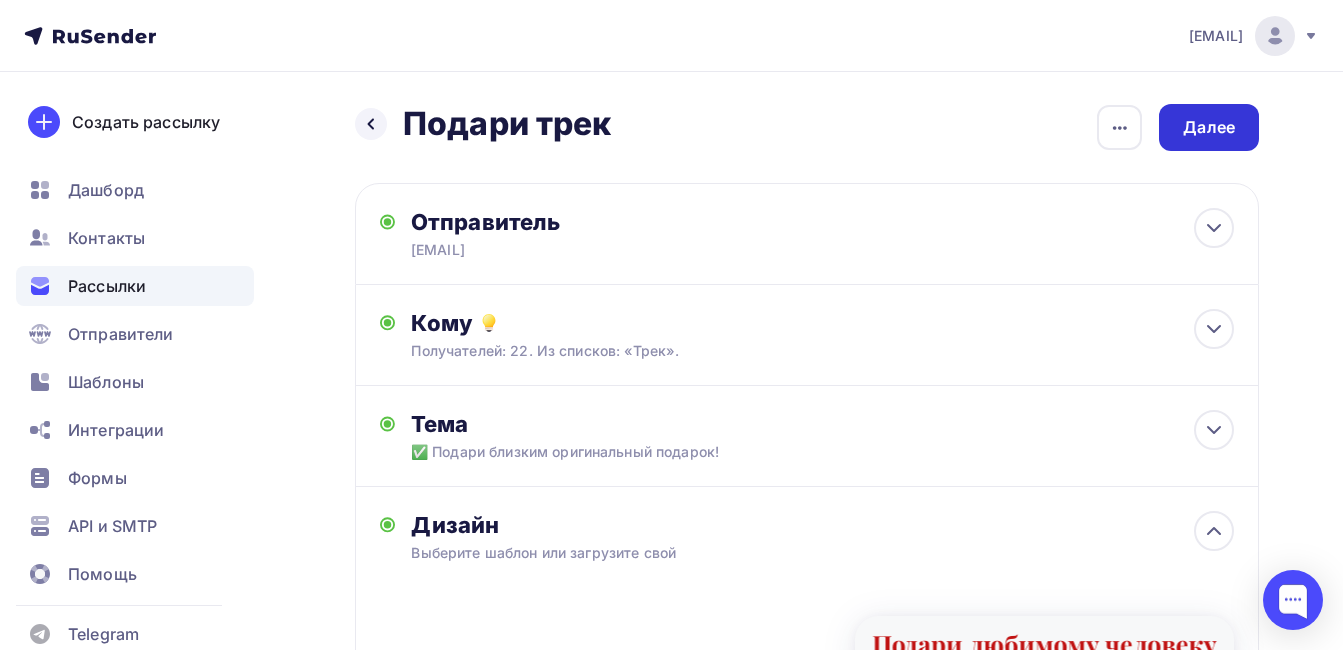 click on "Далее" at bounding box center (1209, 127) 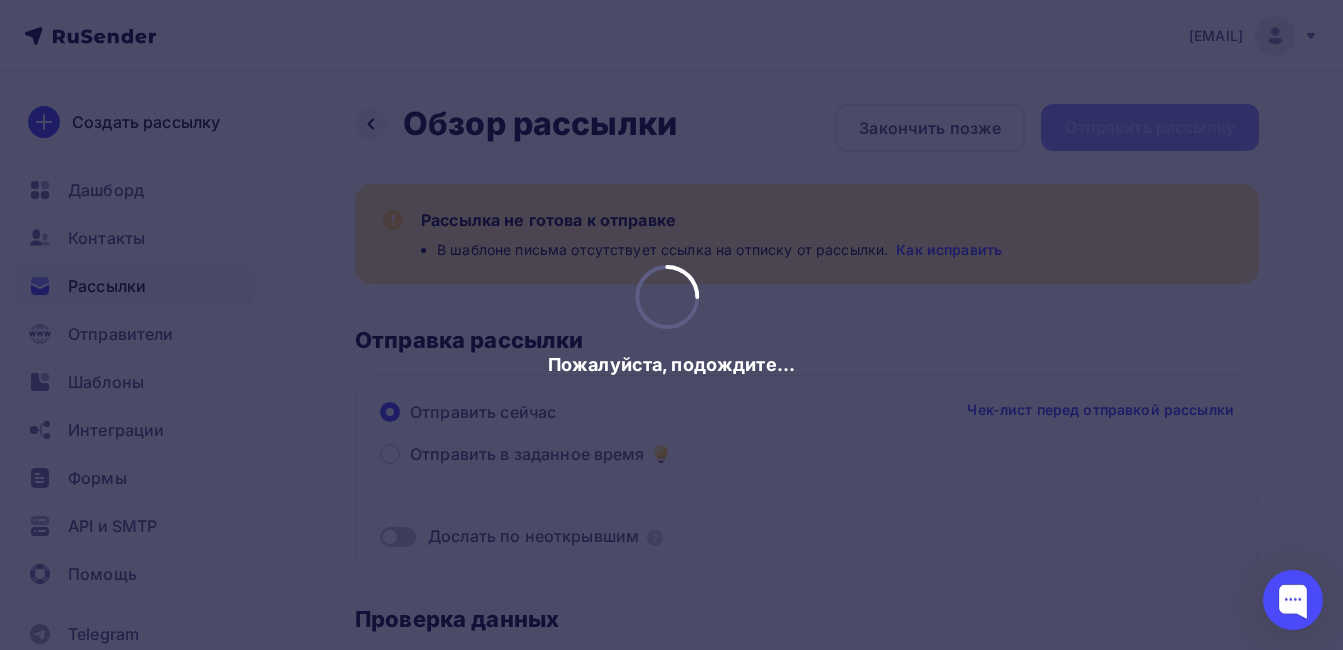 scroll, scrollTop: 0, scrollLeft: 0, axis: both 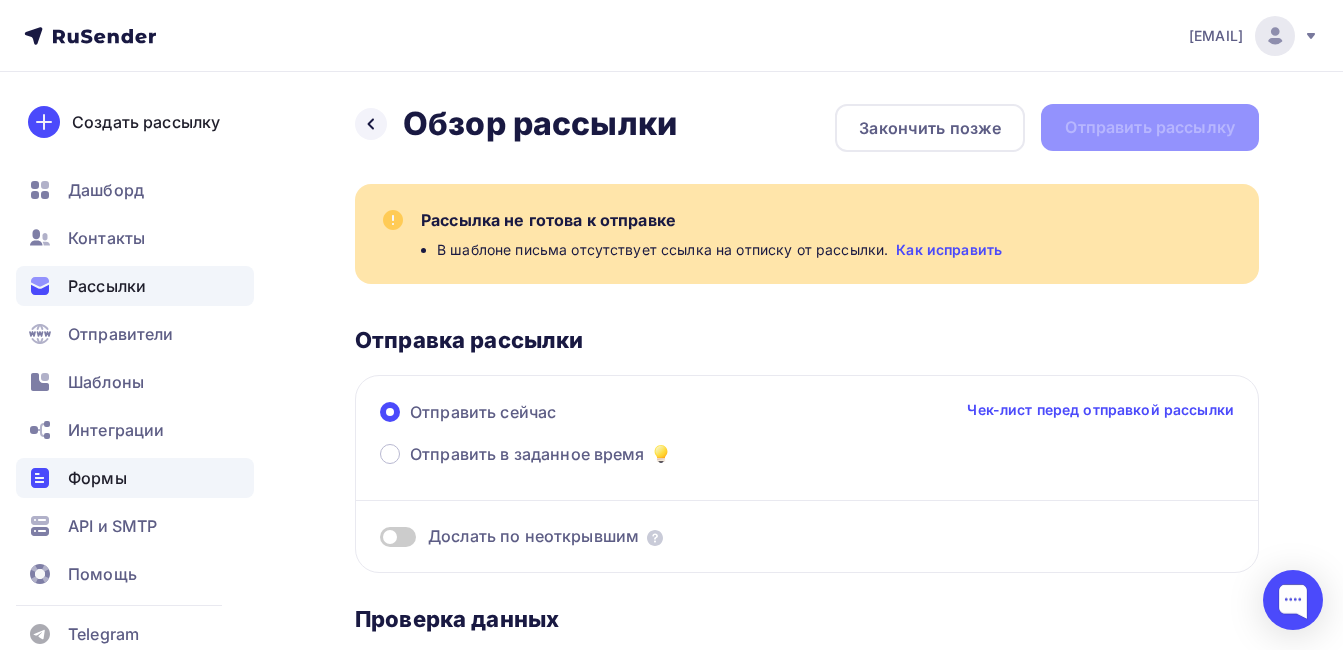 click on "Формы" at bounding box center [135, 478] 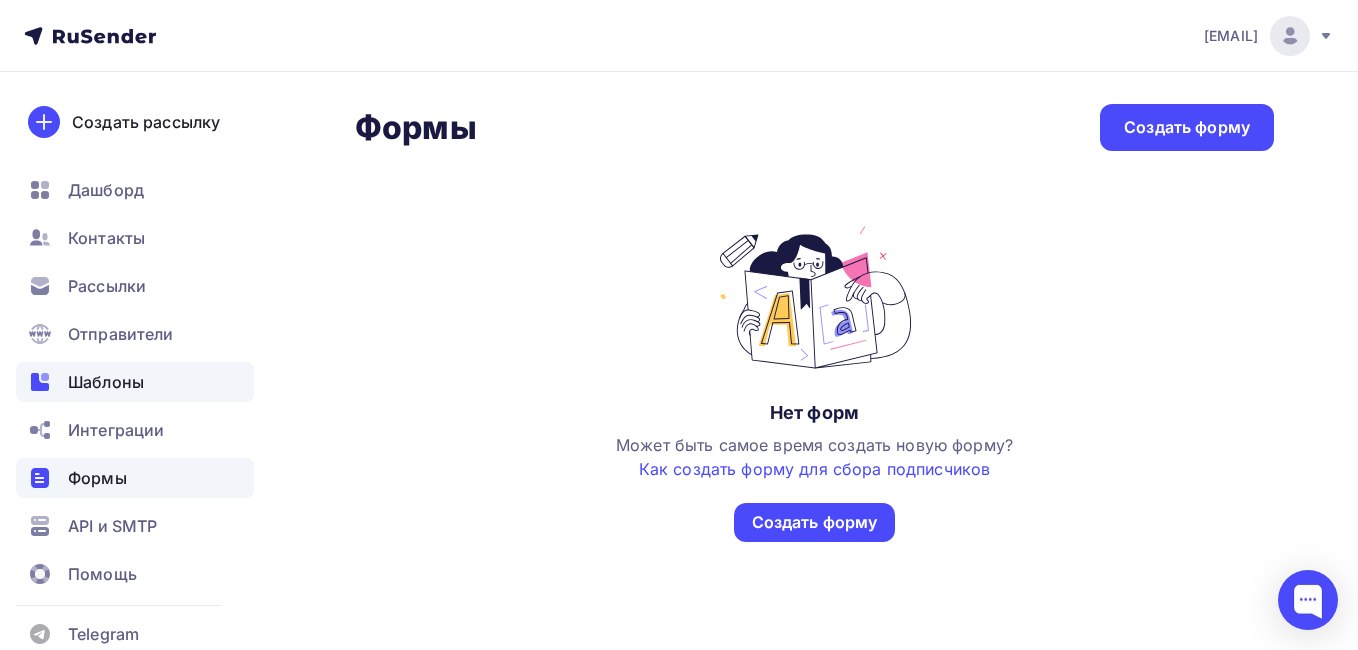 click on "Шаблоны" at bounding box center [106, 382] 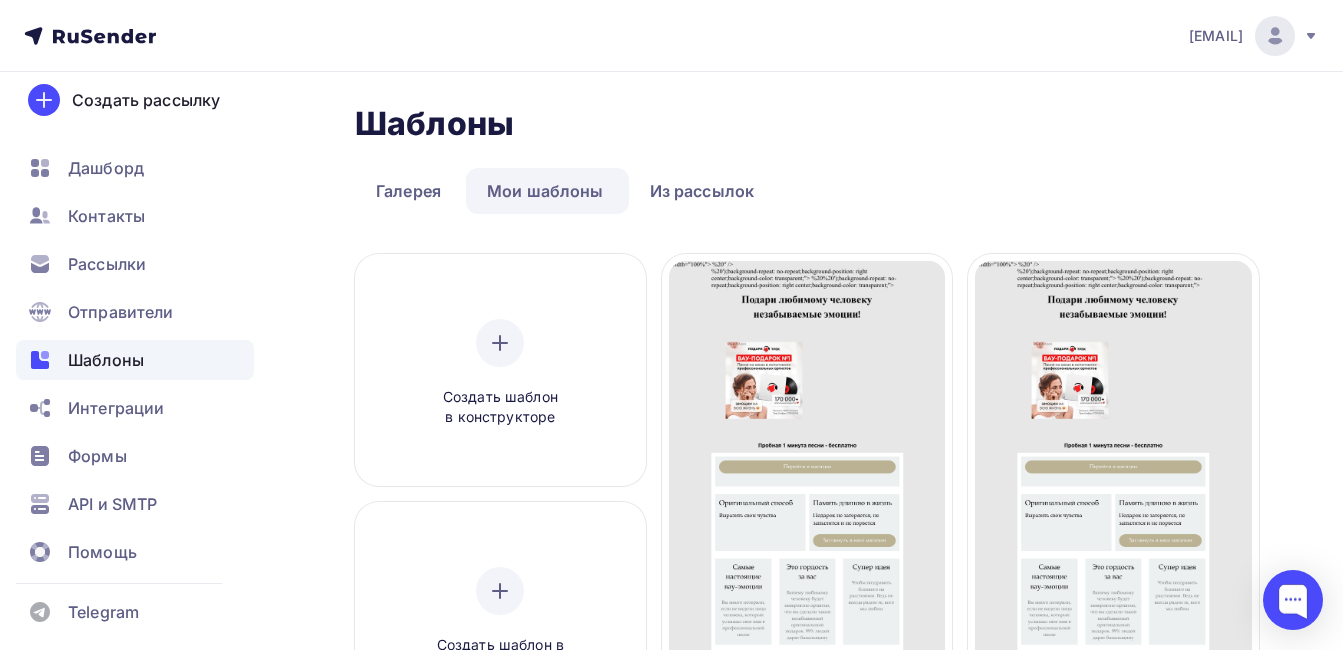 scroll, scrollTop: 28, scrollLeft: 0, axis: vertical 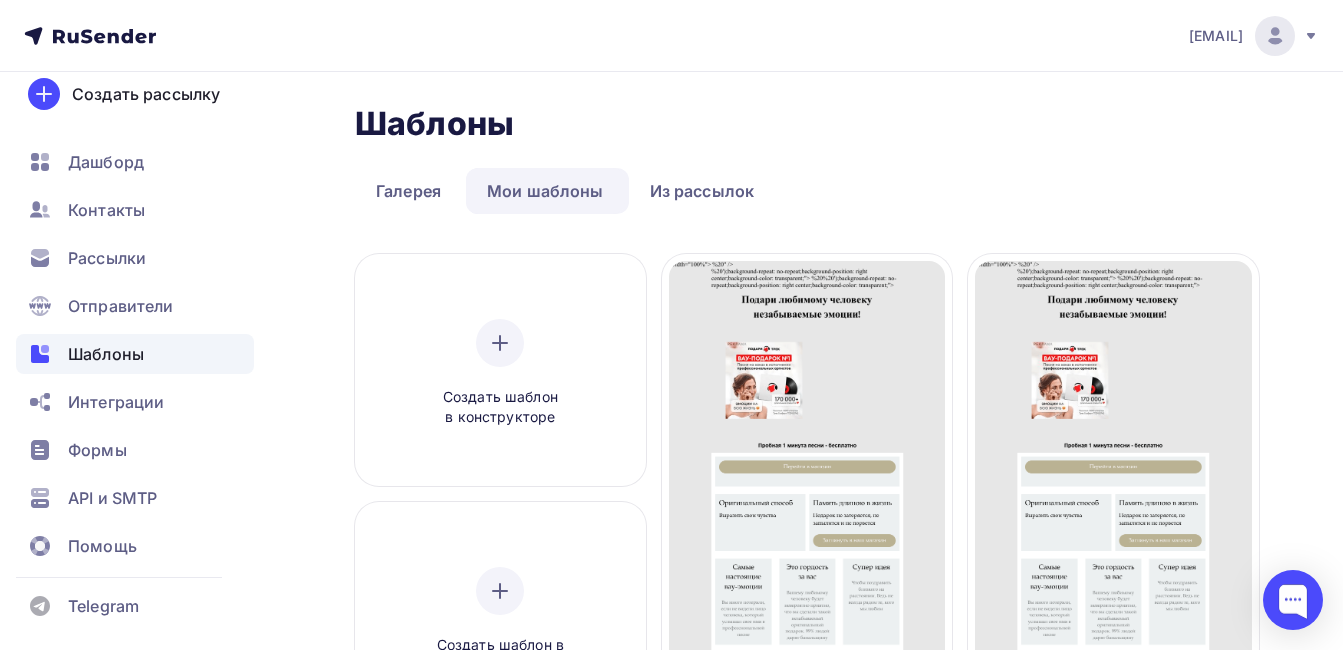 click on "Мои шаблоны" at bounding box center [545, 191] 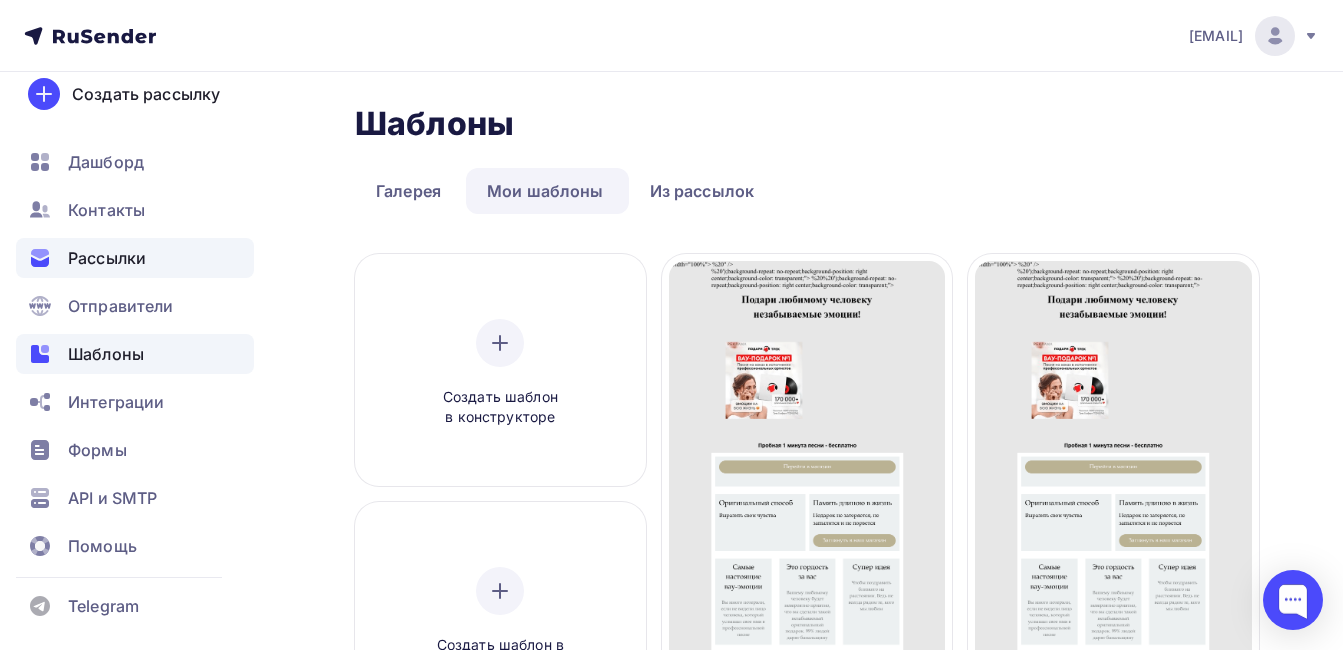 click on "Рассылки" at bounding box center (107, 258) 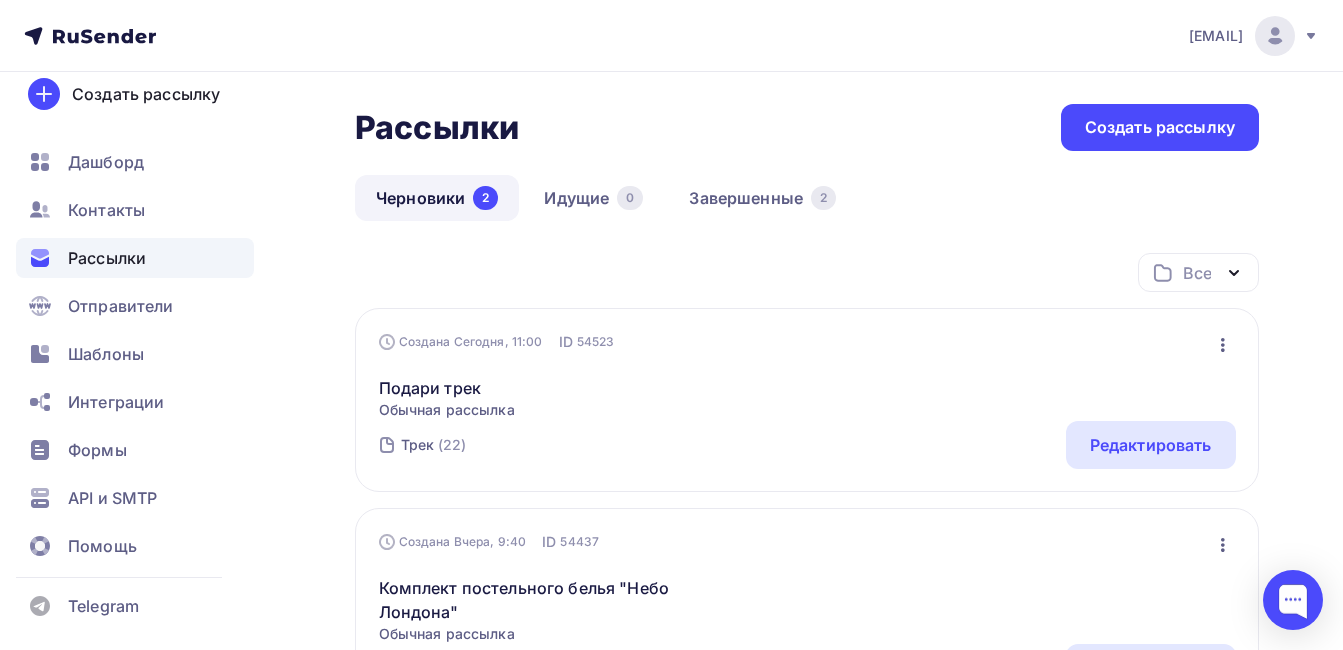click 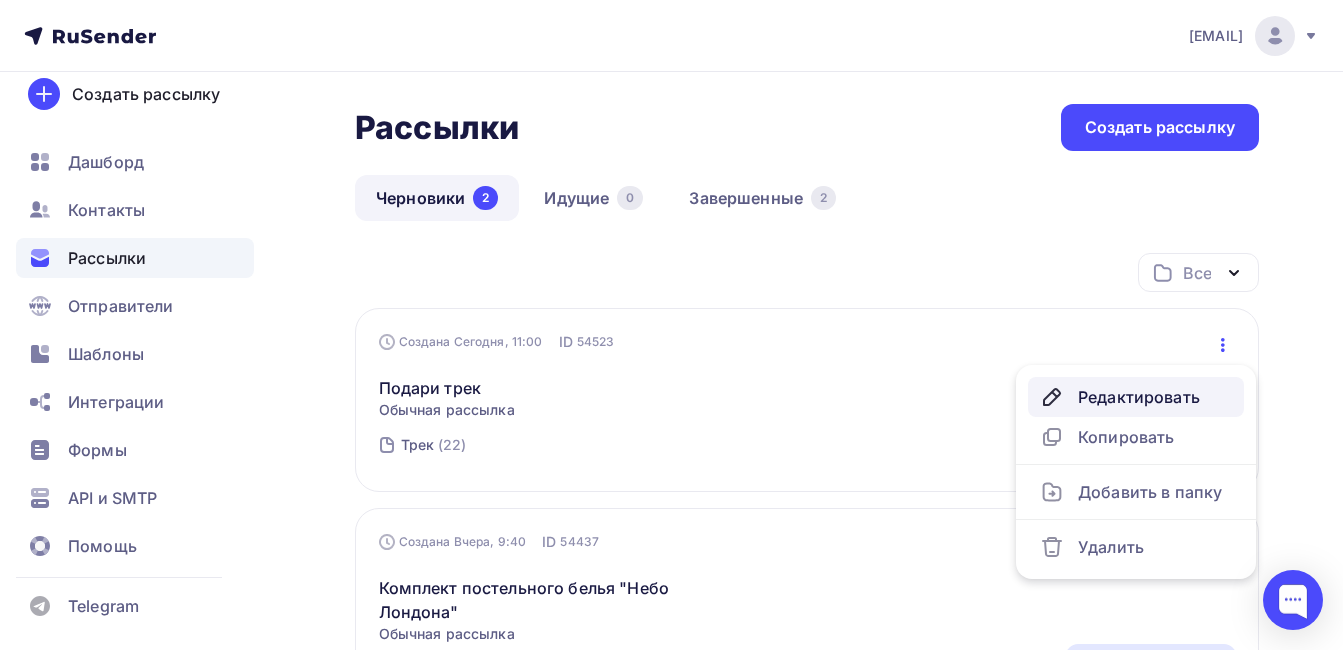 click on "Редактировать" at bounding box center [1136, 397] 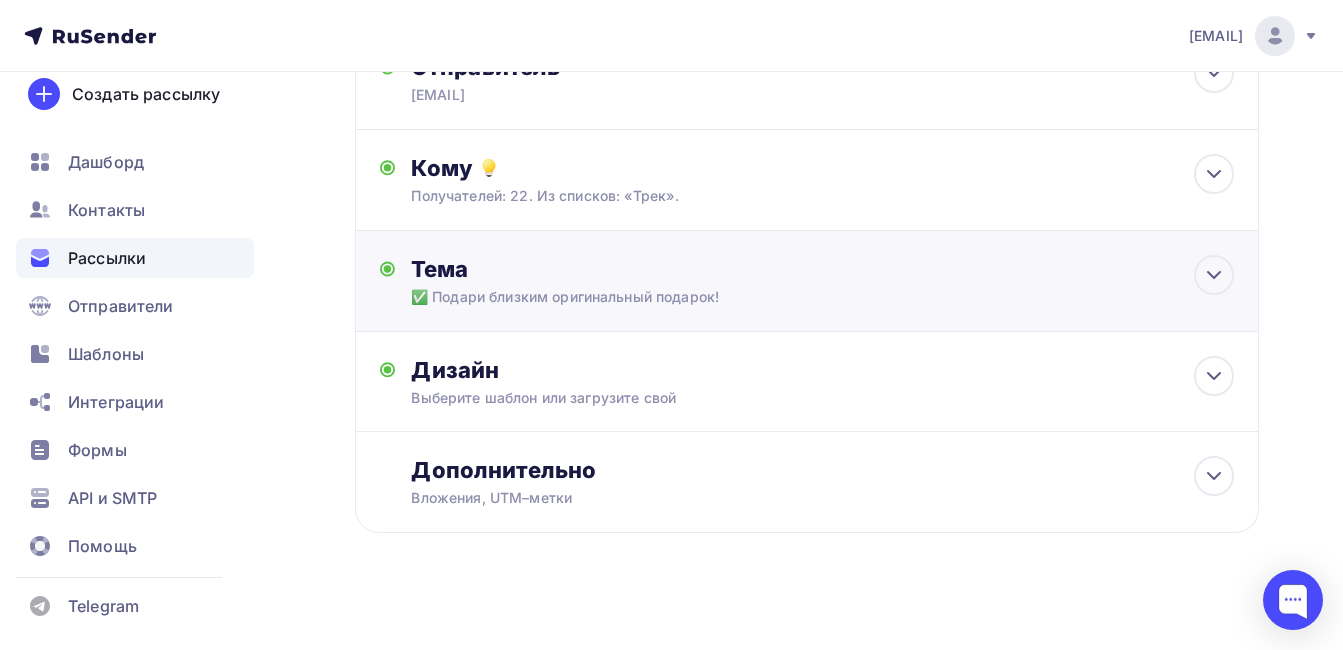 scroll, scrollTop: 167, scrollLeft: 0, axis: vertical 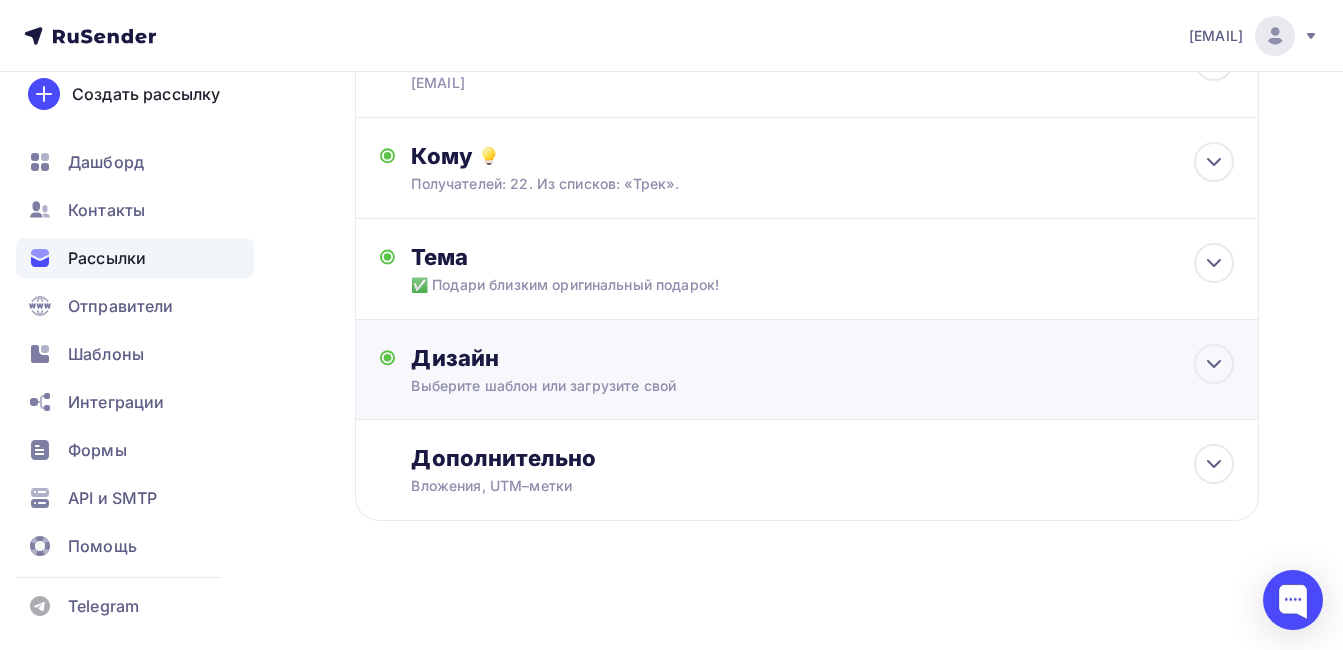 click on "Дизайн" at bounding box center (822, 358) 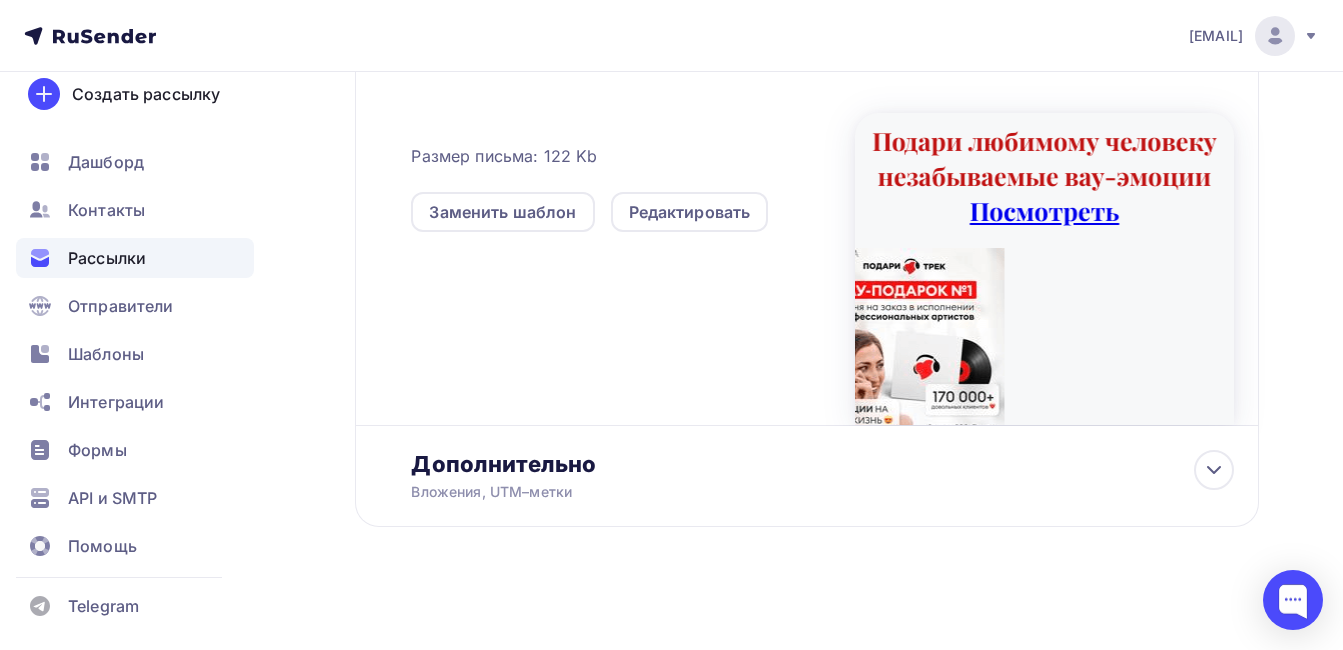 scroll, scrollTop: 509, scrollLeft: 0, axis: vertical 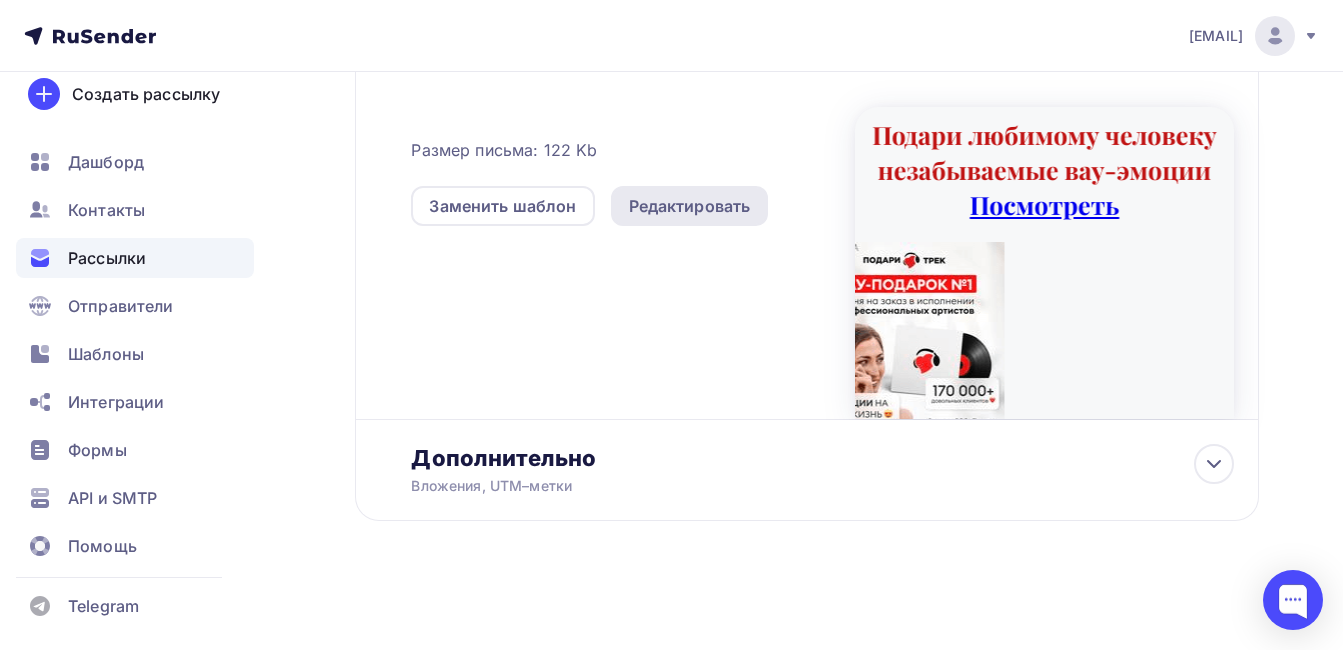 click on "Редактировать" at bounding box center (690, 206) 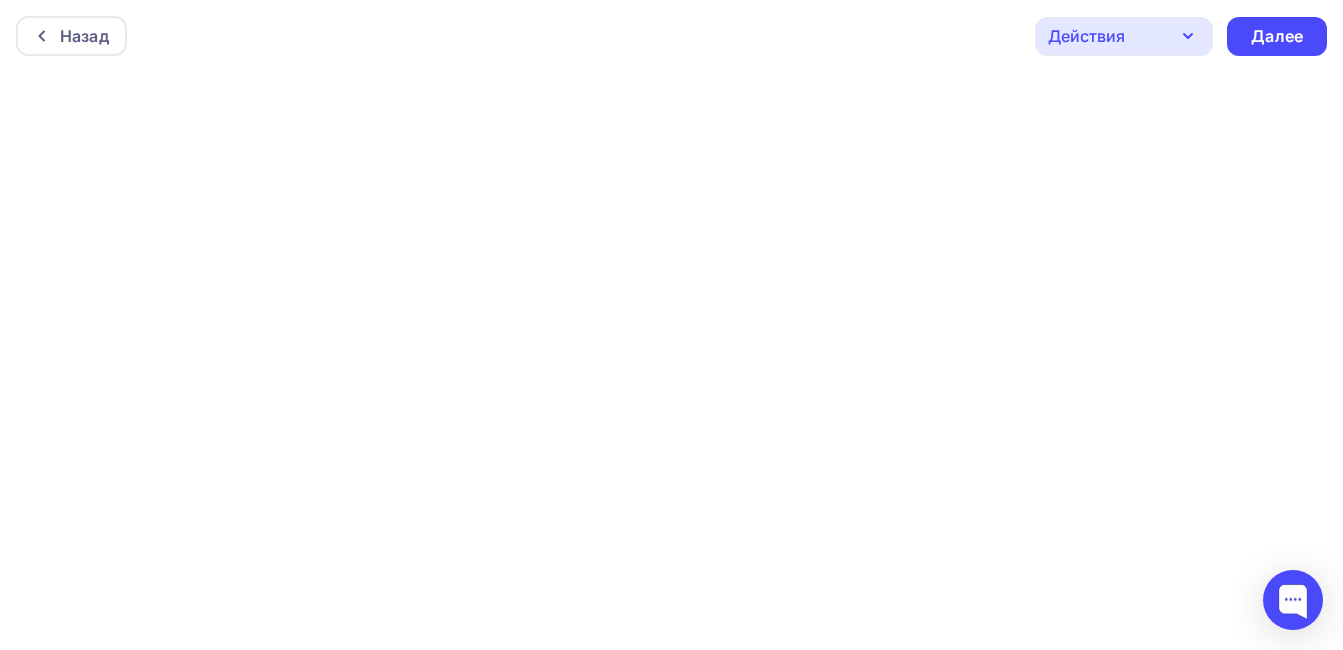scroll, scrollTop: 5, scrollLeft: 0, axis: vertical 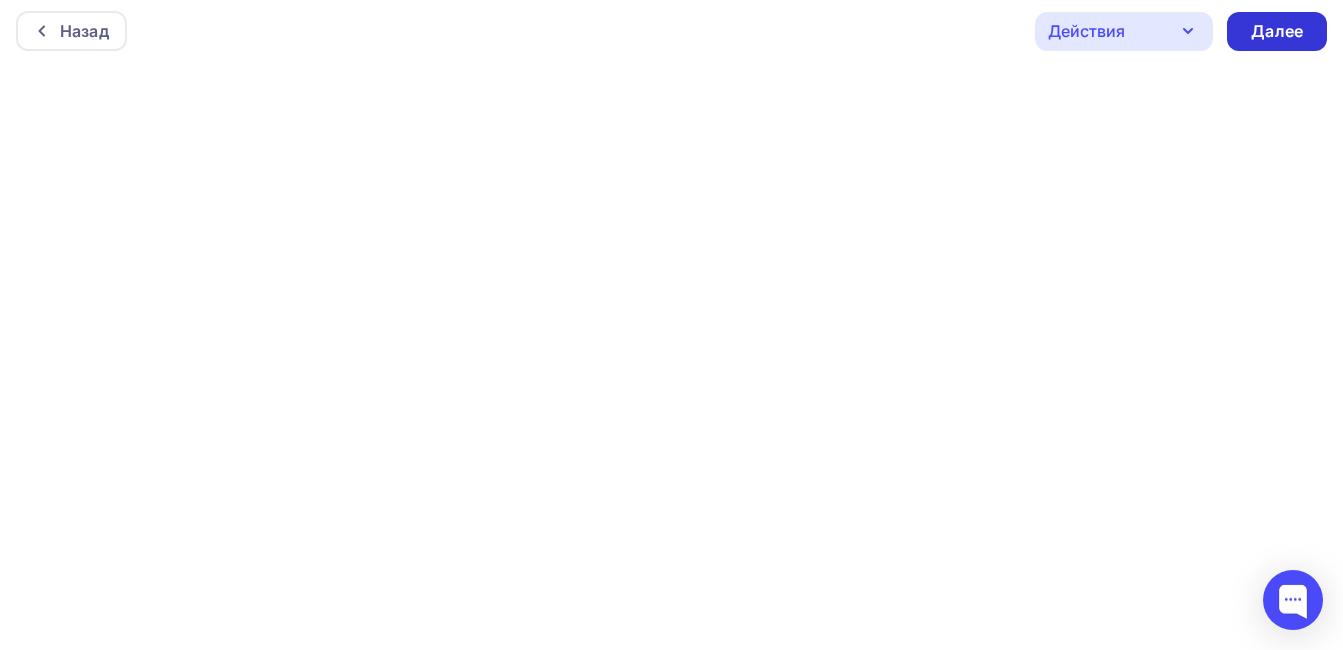 click on "Далее" at bounding box center (1277, 31) 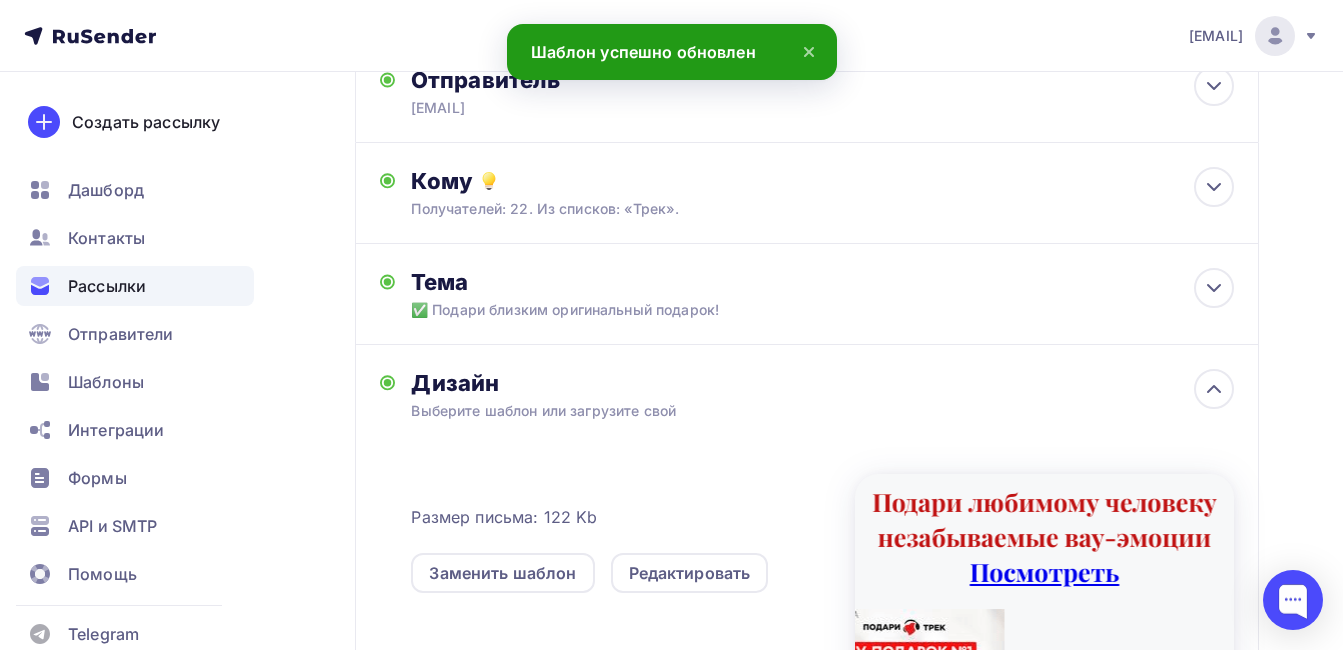 scroll, scrollTop: 0, scrollLeft: 0, axis: both 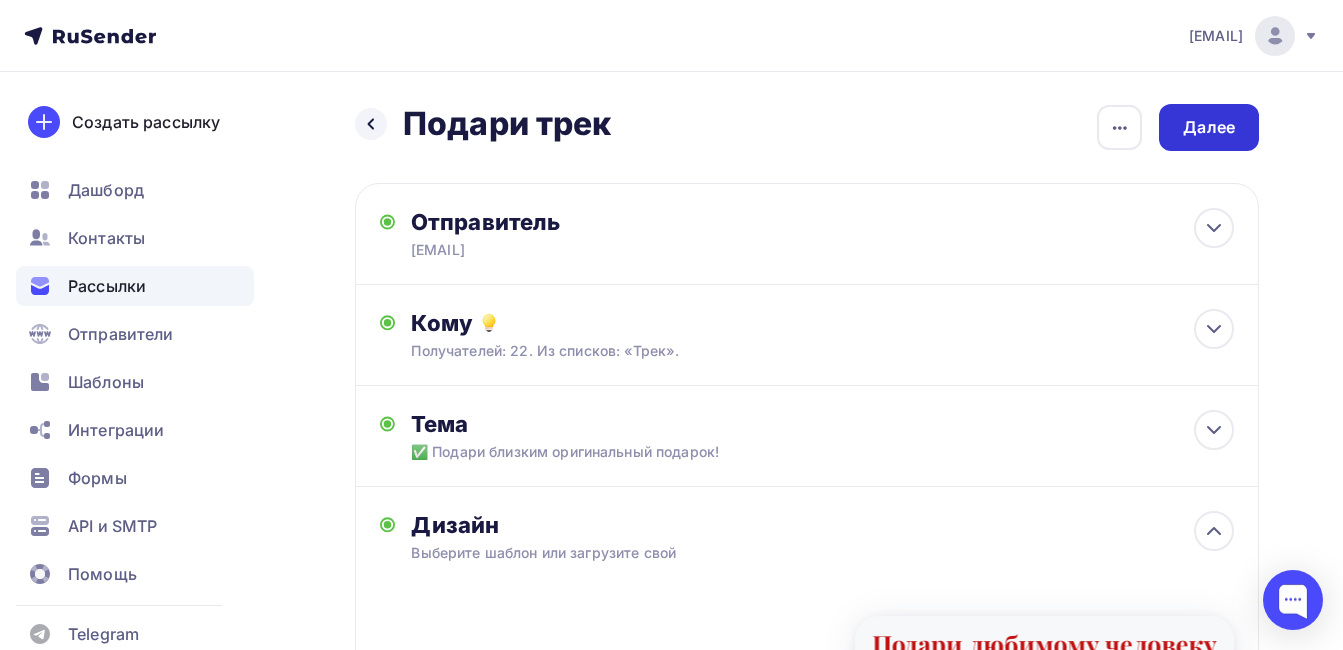 click on "Далее" at bounding box center (1209, 127) 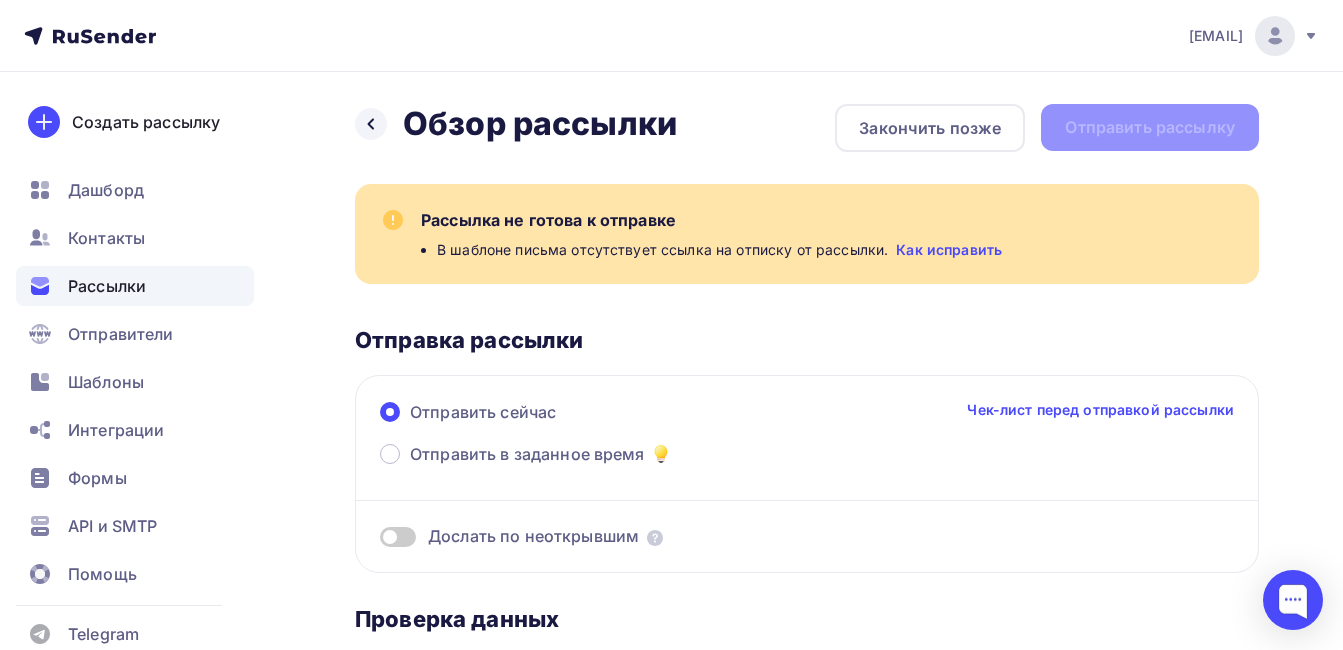 scroll, scrollTop: 0, scrollLeft: 0, axis: both 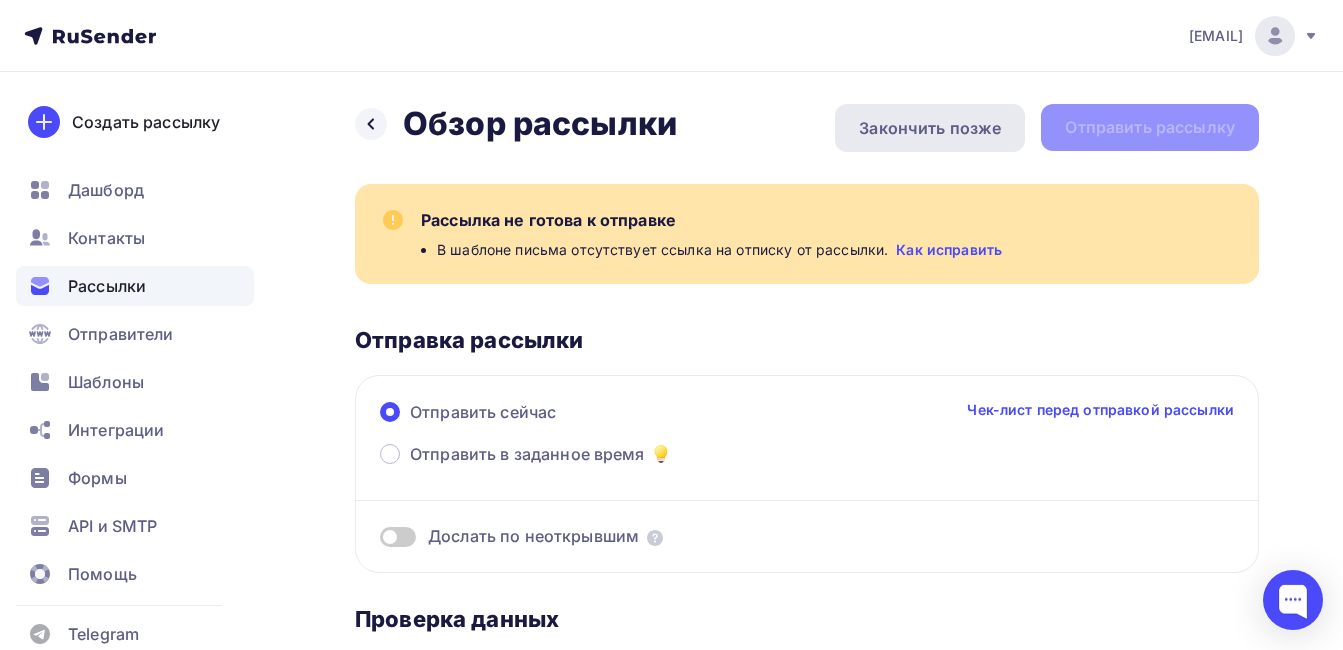 click on "Закончить позже" at bounding box center [930, 128] 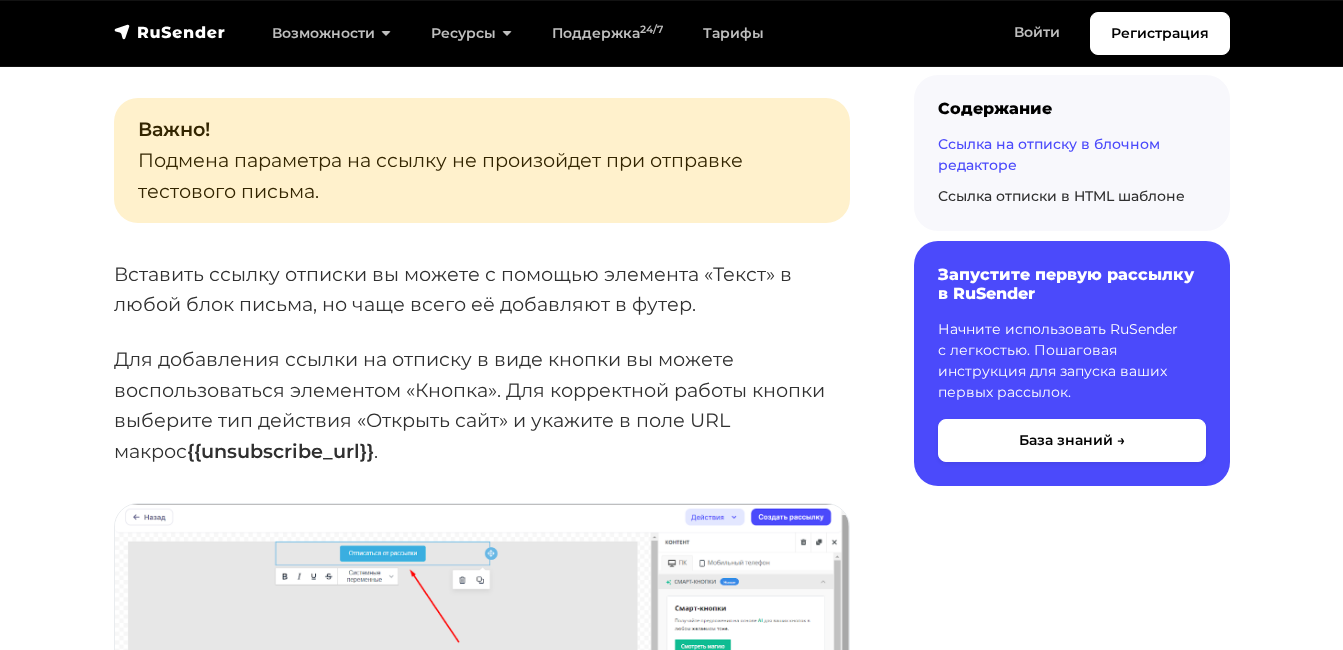 scroll, scrollTop: 2200, scrollLeft: 0, axis: vertical 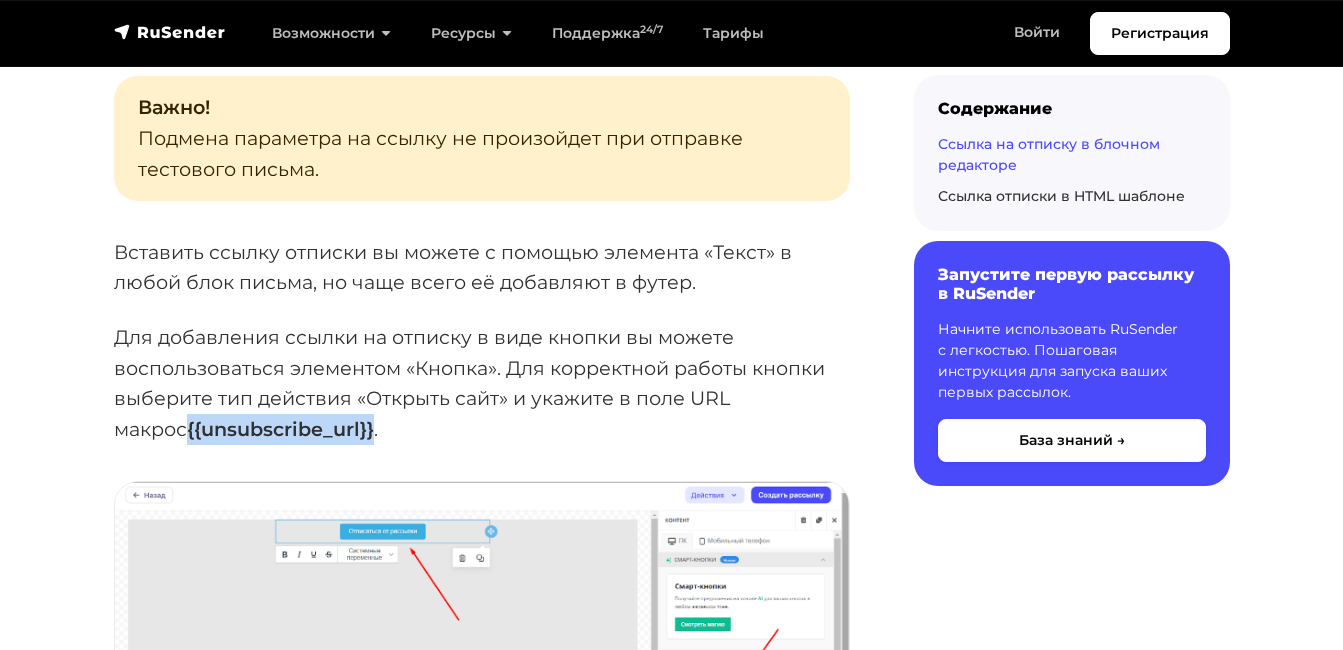 drag, startPoint x: 296, startPoint y: 432, endPoint x: 114, endPoint y: 432, distance: 182 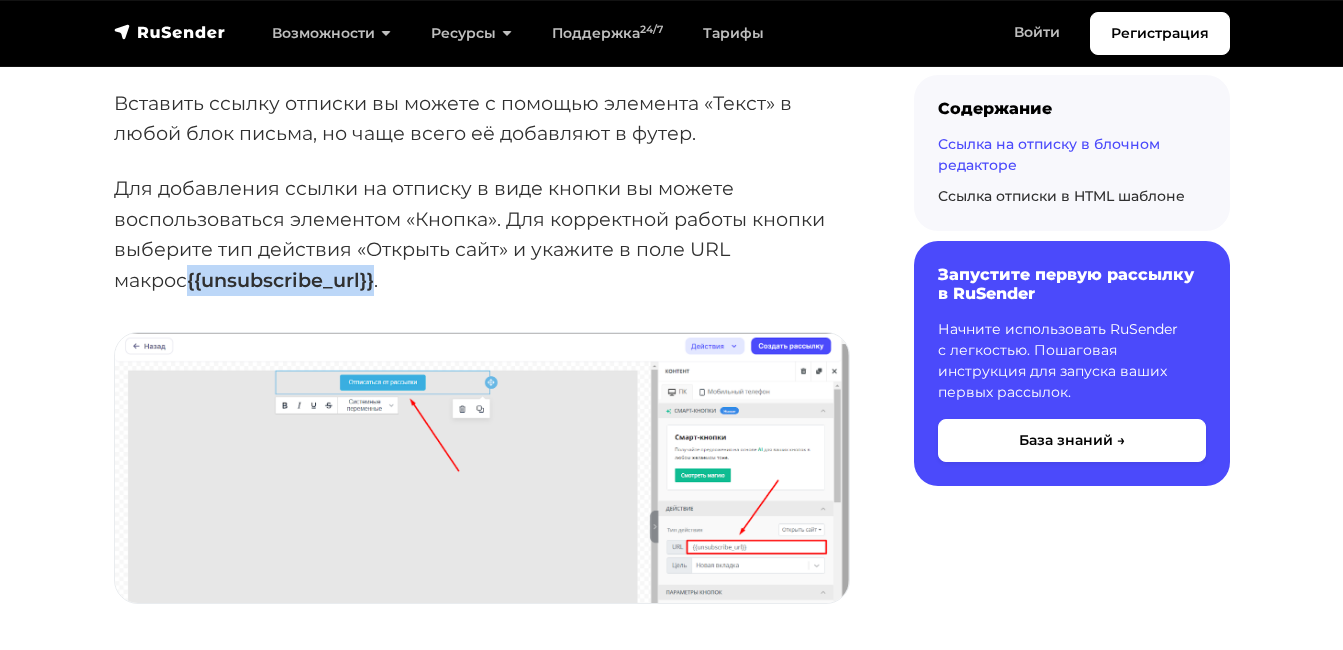 scroll, scrollTop: 2400, scrollLeft: 0, axis: vertical 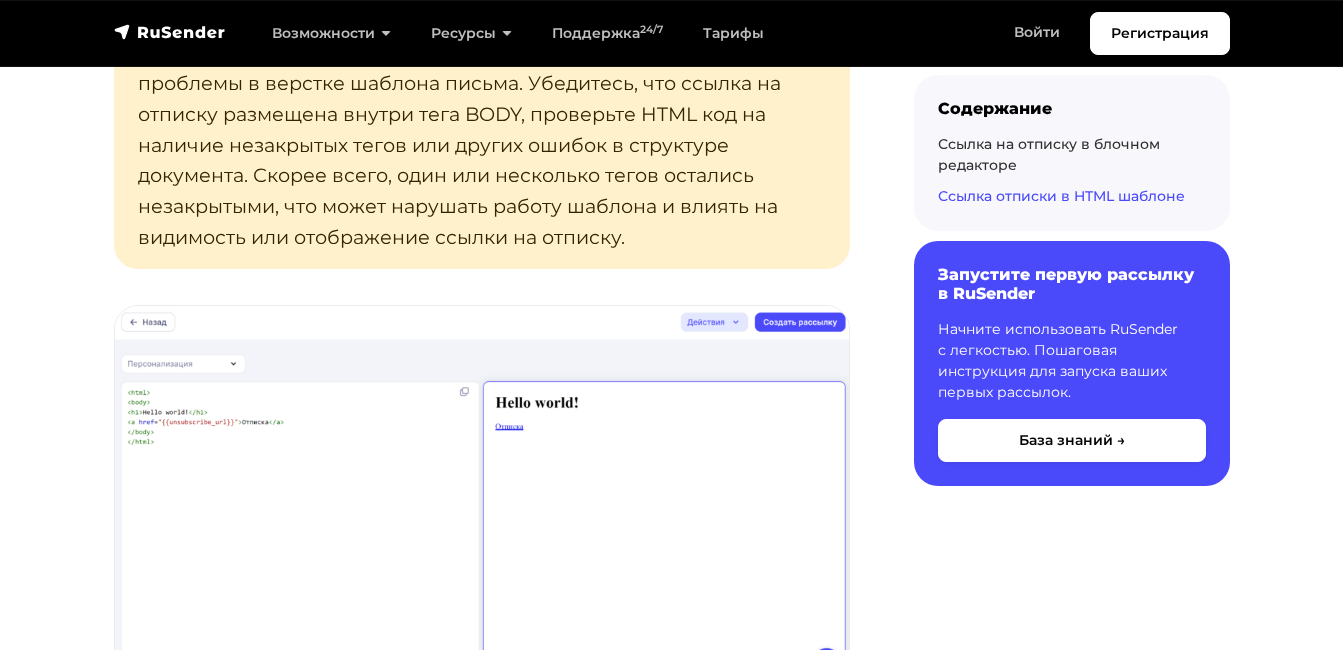 click at bounding box center [482, 497] 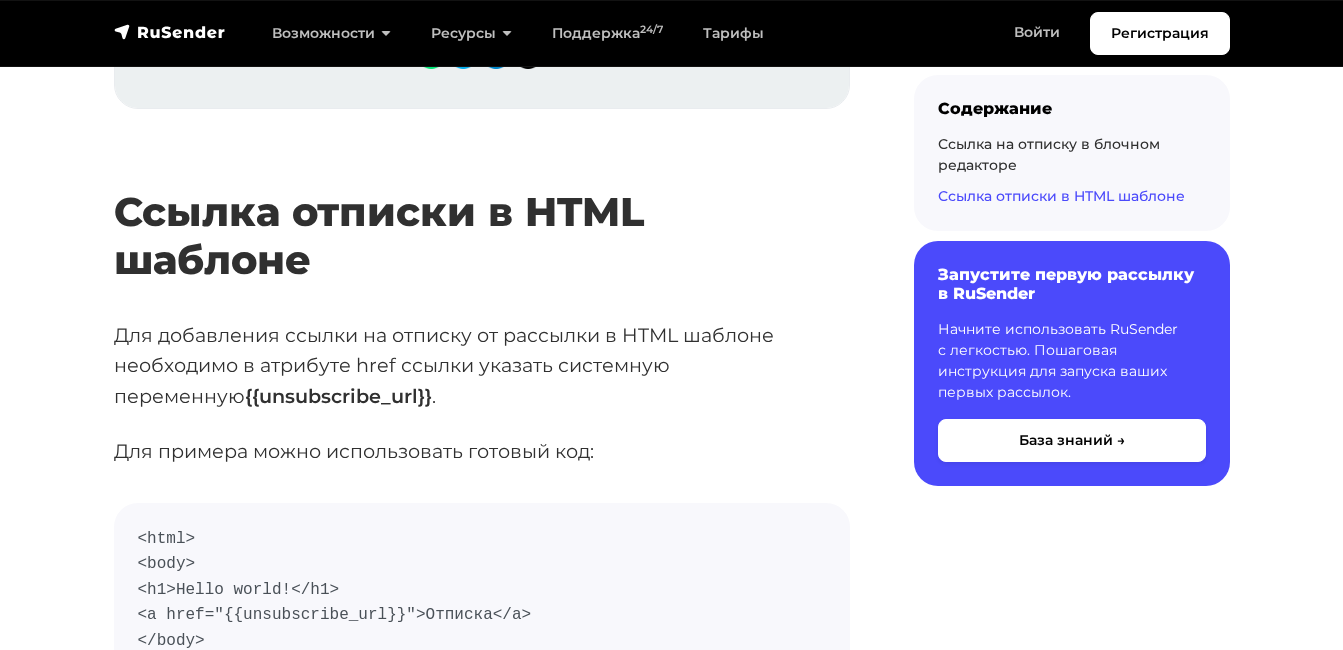 scroll, scrollTop: 3200, scrollLeft: 0, axis: vertical 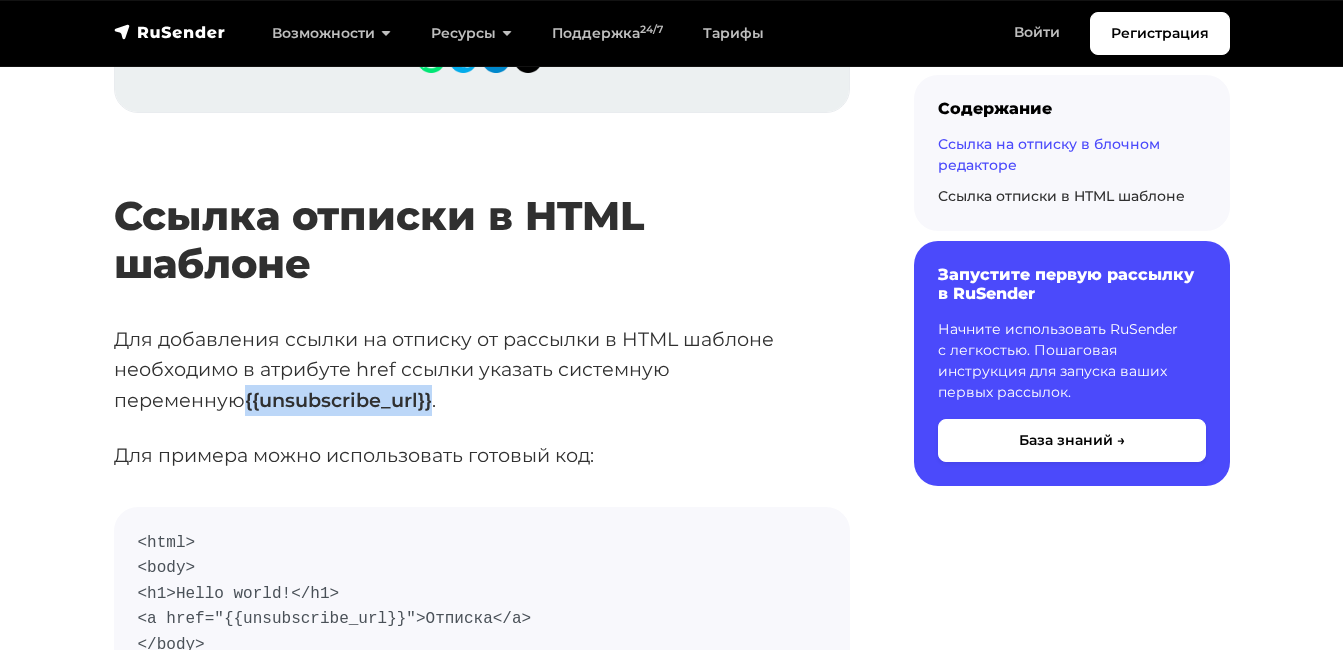 drag, startPoint x: 299, startPoint y: 395, endPoint x: 114, endPoint y: 393, distance: 185.0108 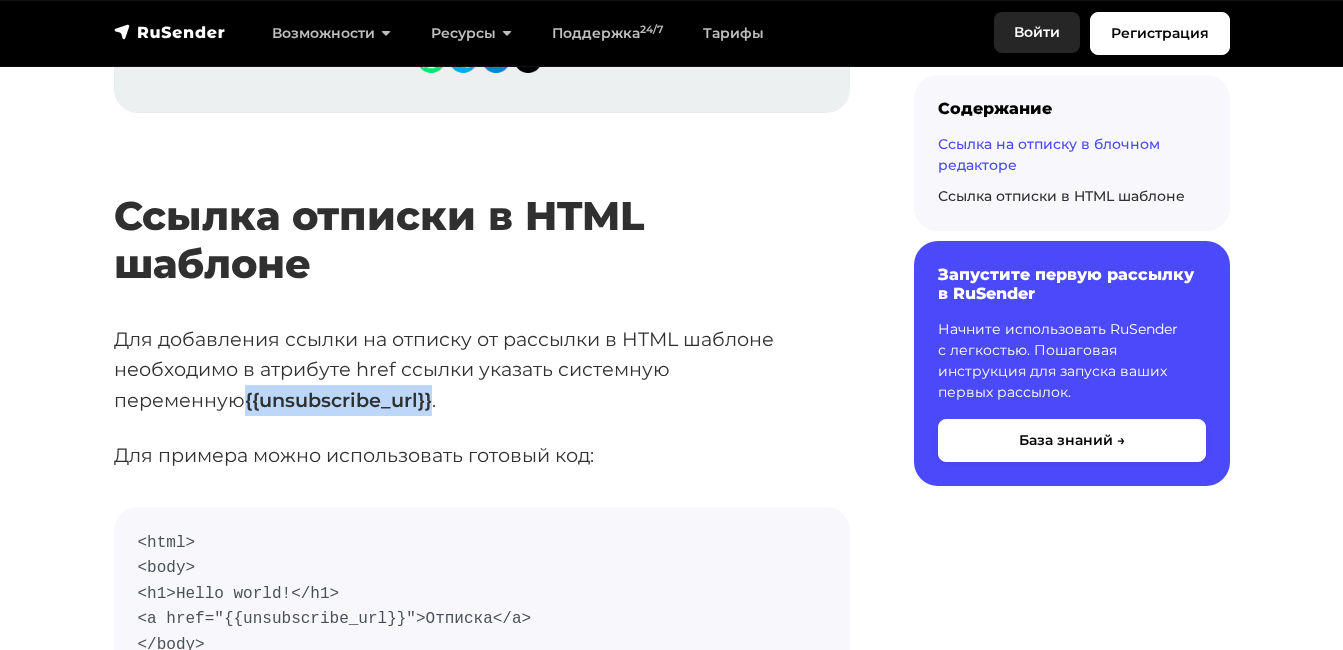 click on "Войти" at bounding box center (1037, 32) 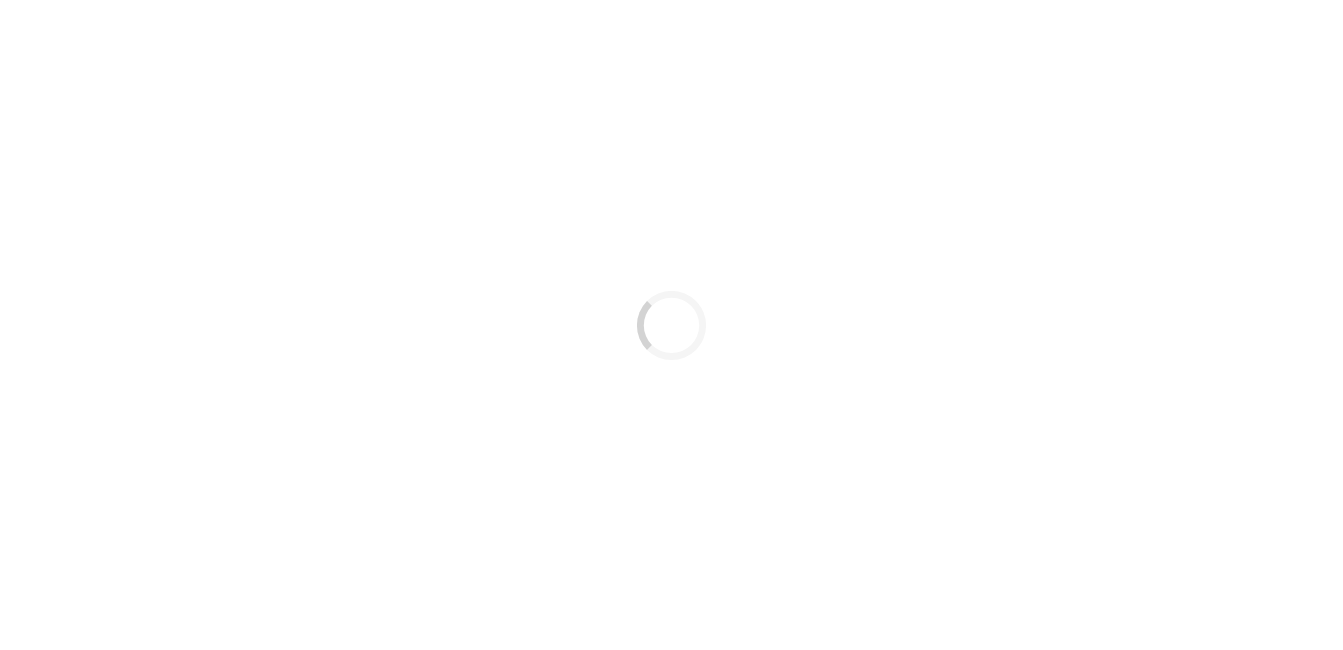 scroll, scrollTop: 0, scrollLeft: 0, axis: both 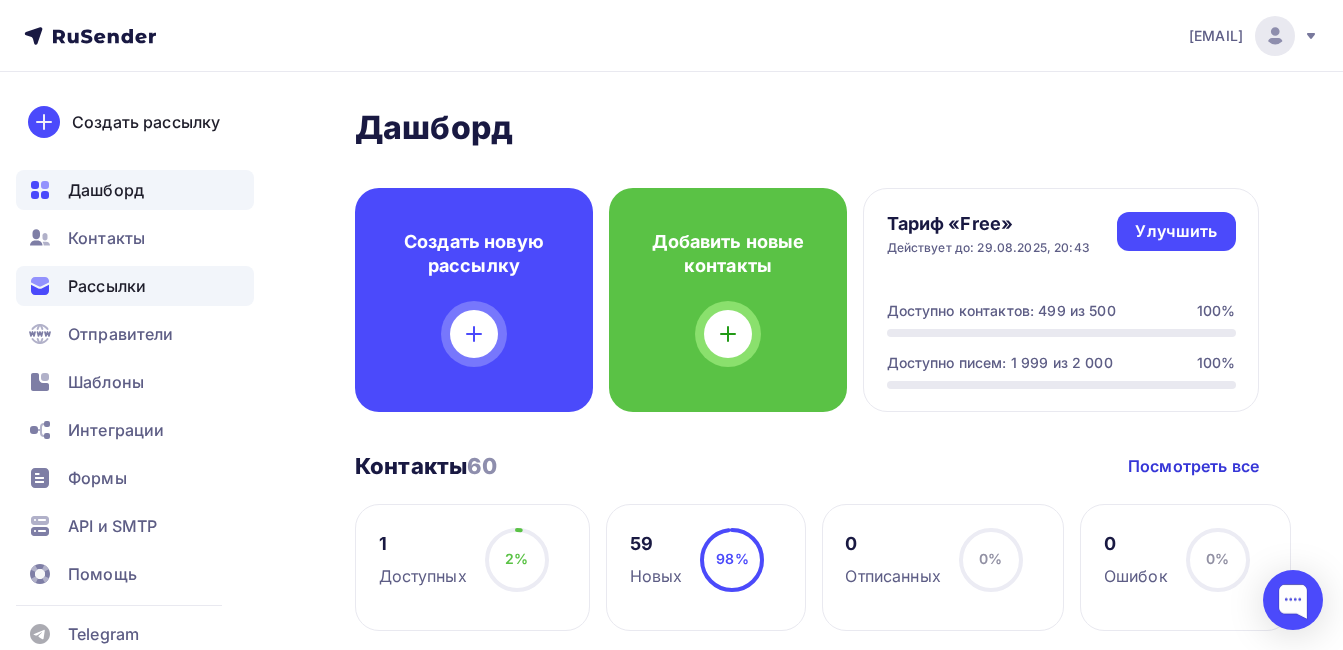 click on "Рассылки" at bounding box center (107, 286) 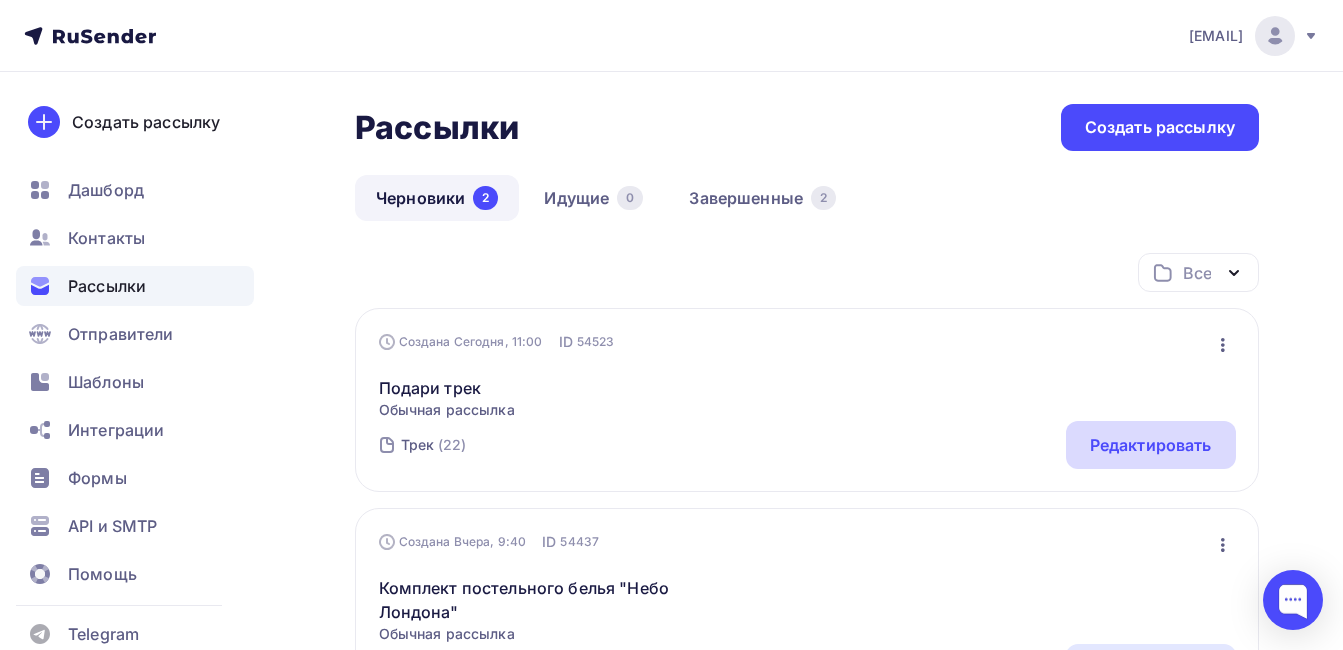 click on "Редактировать" at bounding box center (1151, 445) 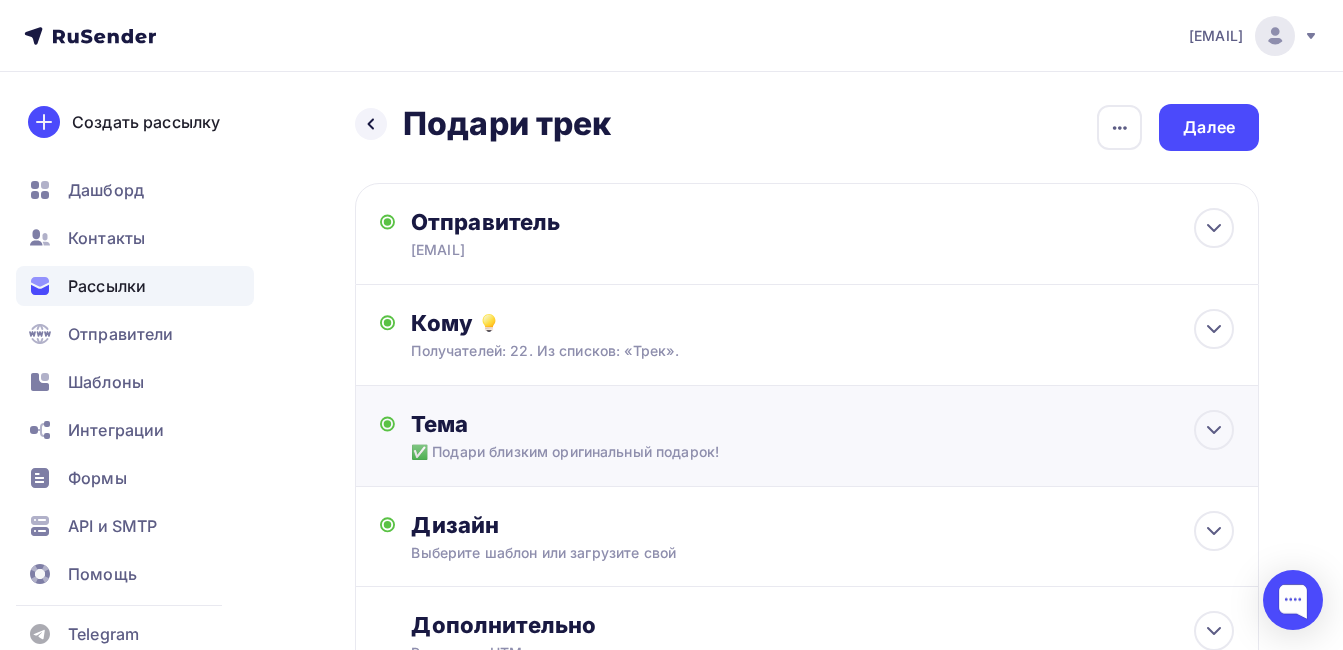 scroll, scrollTop: 167, scrollLeft: 0, axis: vertical 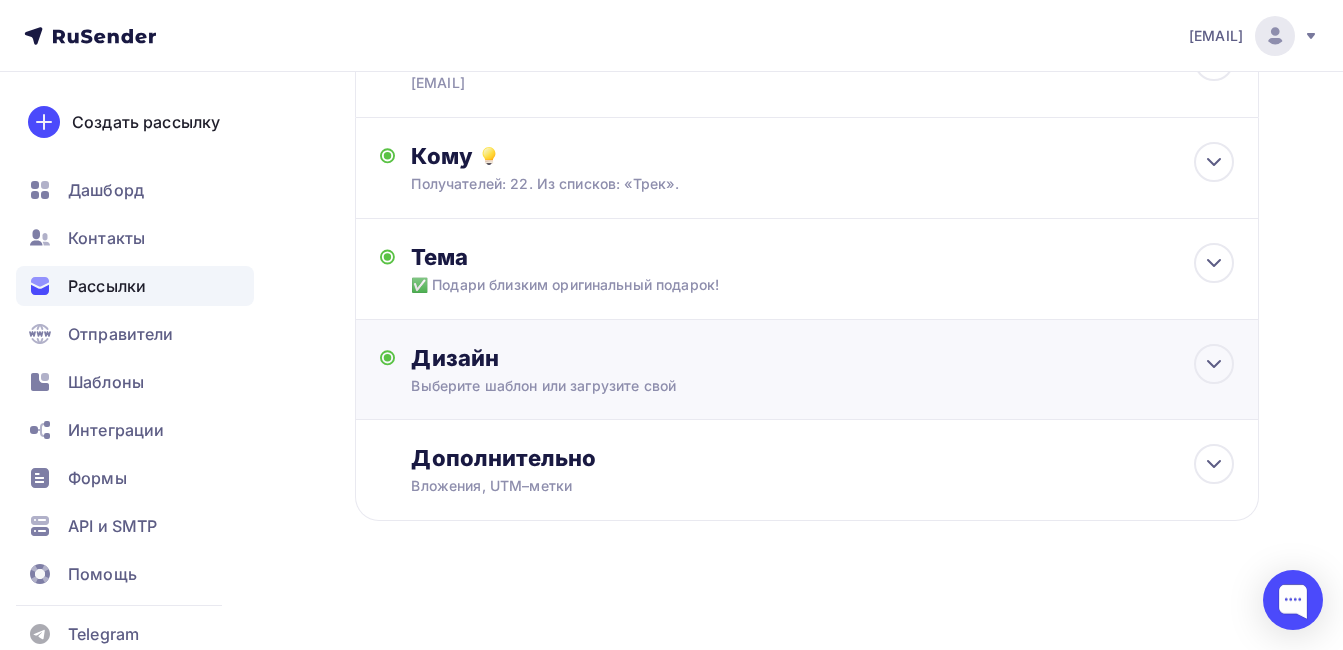 click on "Дизайн   Выберите шаблон или загрузите свой     Размер письма: 122 Kb     Заменить шаблон
Редактировать" at bounding box center (807, 381) 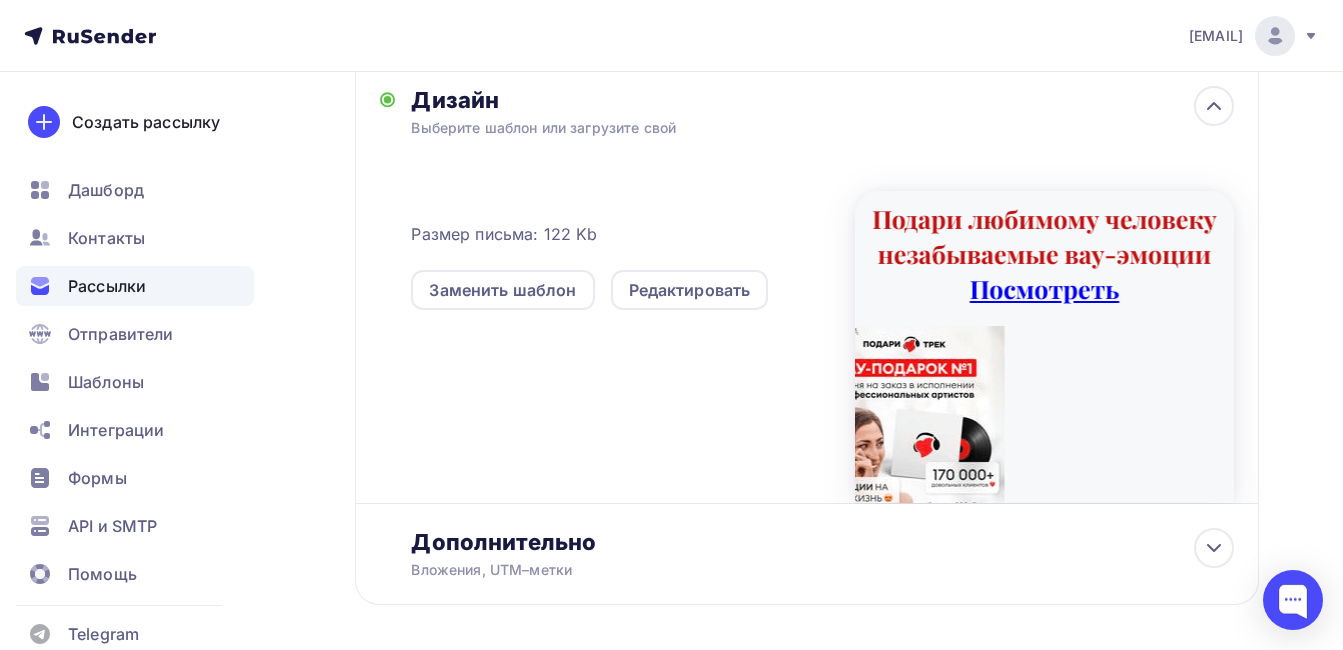 scroll, scrollTop: 467, scrollLeft: 0, axis: vertical 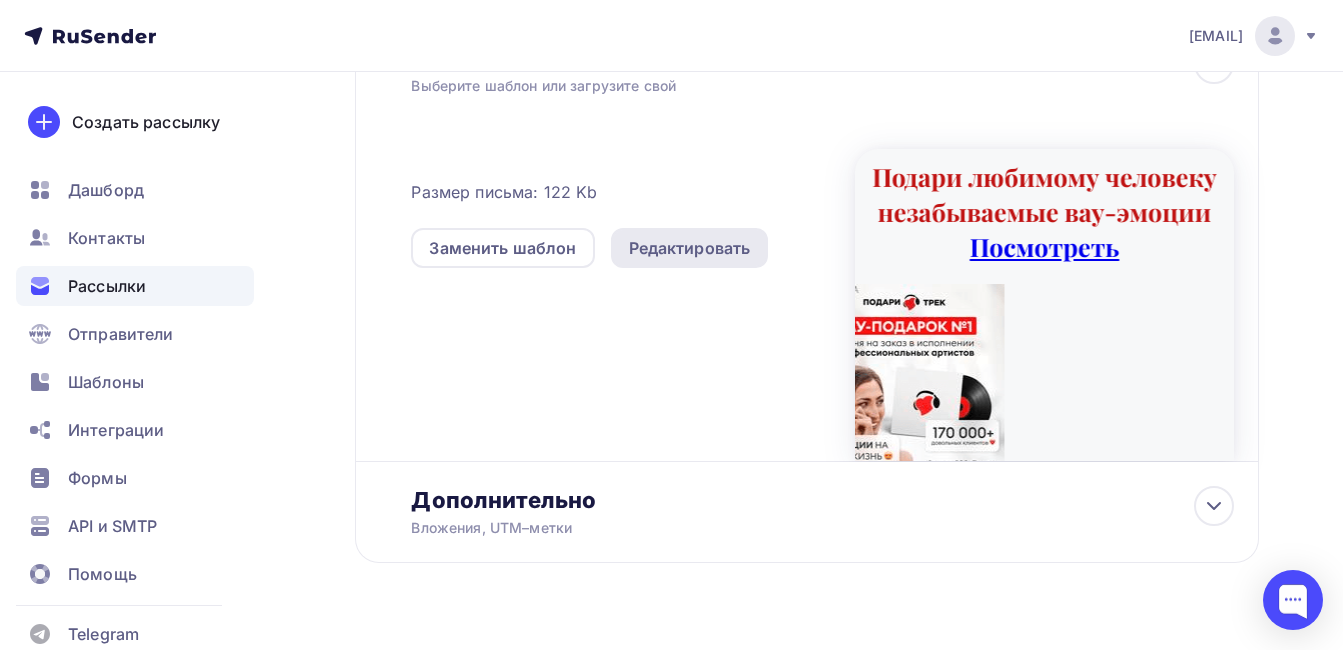 click on "Редактировать" at bounding box center (690, 248) 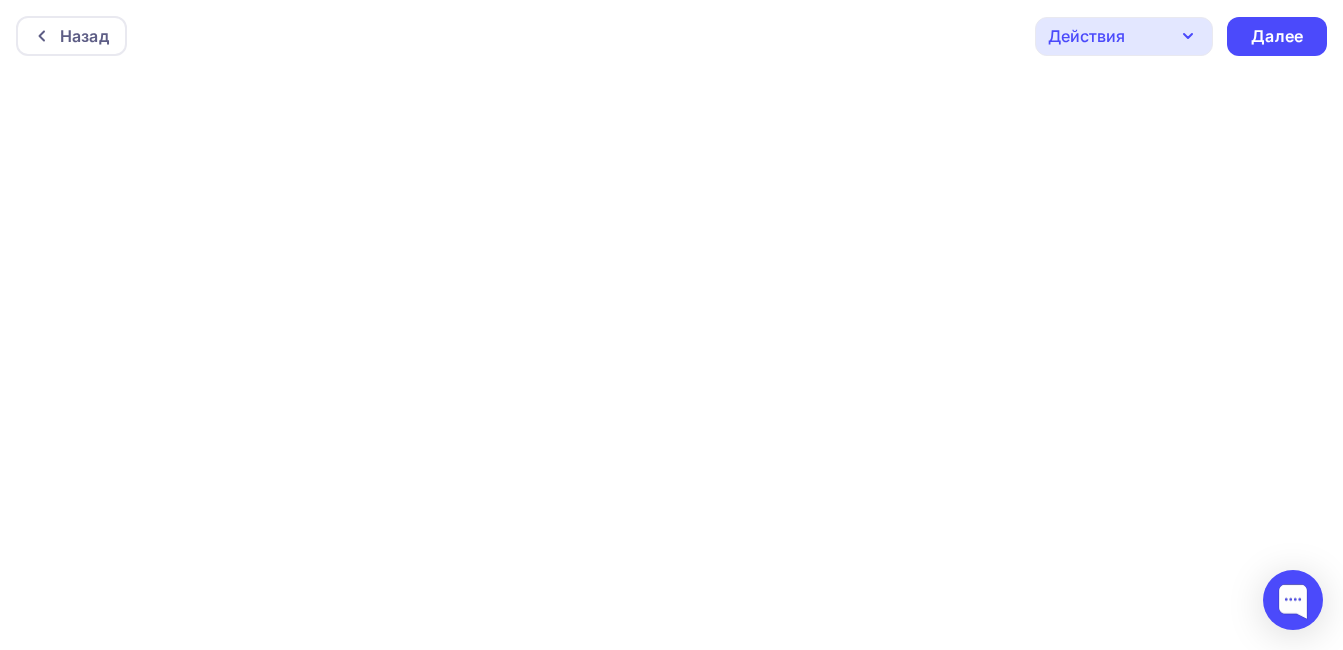 scroll, scrollTop: 5, scrollLeft: 0, axis: vertical 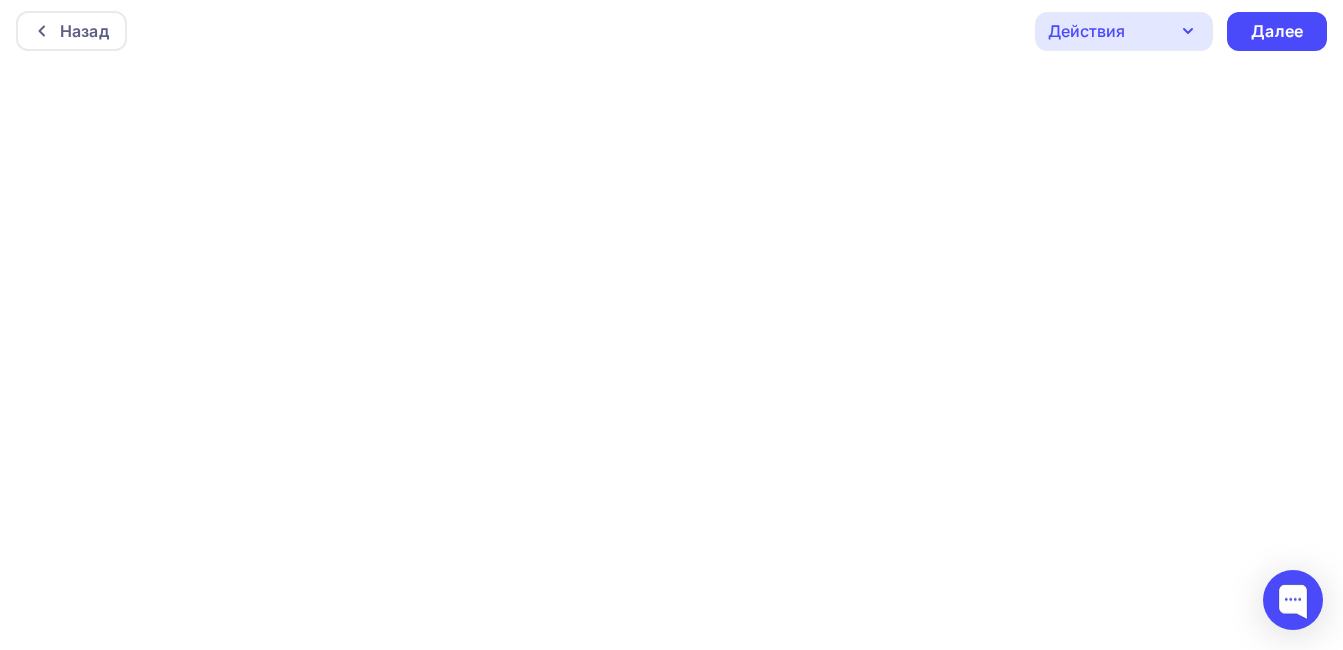 click on "Действия" at bounding box center [1124, 31] 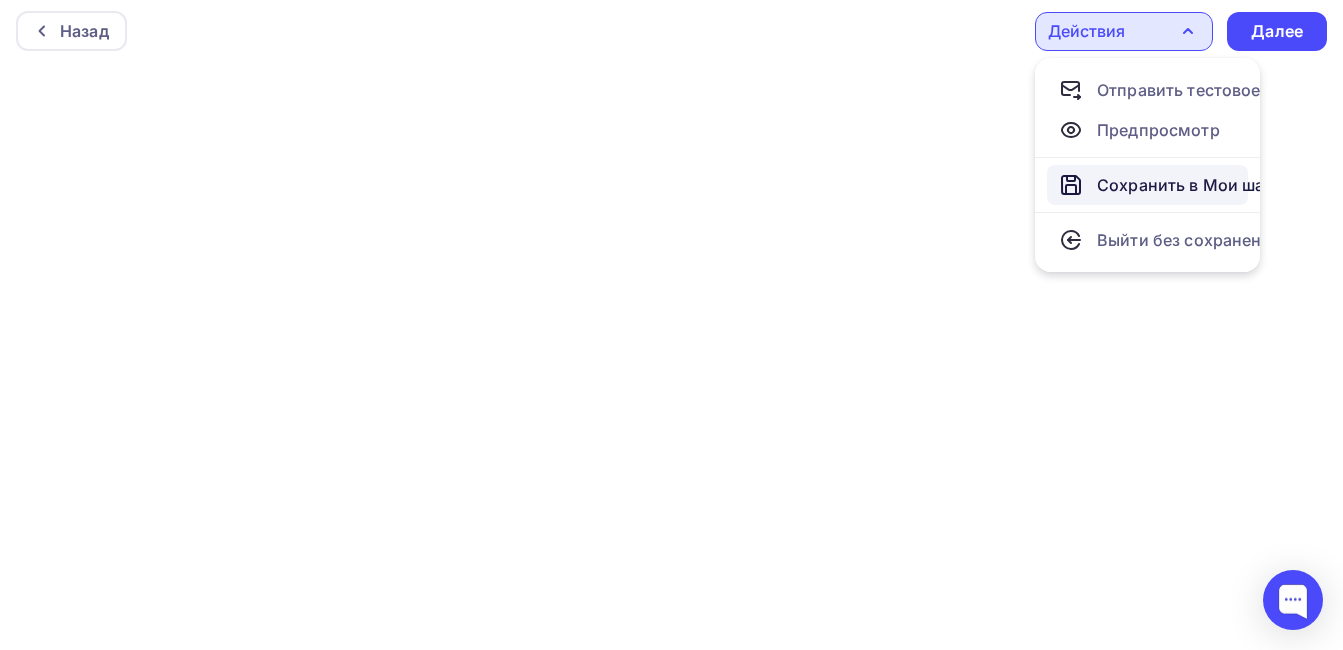 click on "Сохранить в Мои шаблоны" at bounding box center [1206, 185] 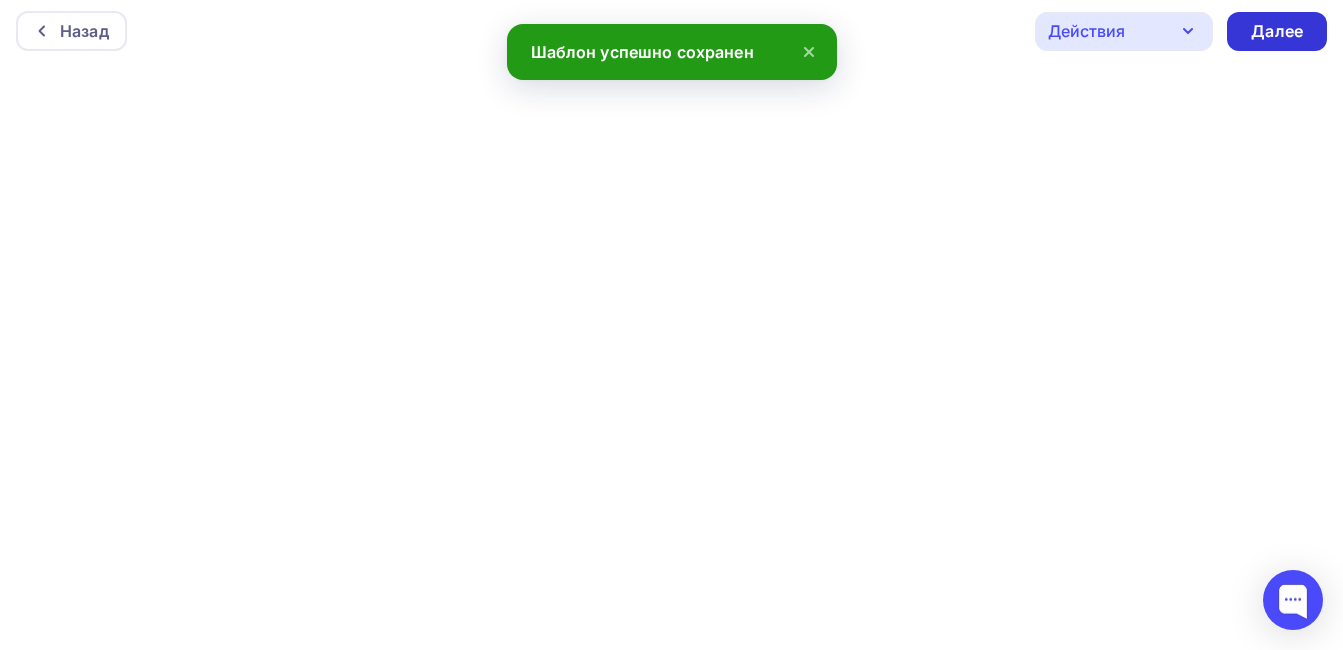 click on "Далее" at bounding box center (1277, 31) 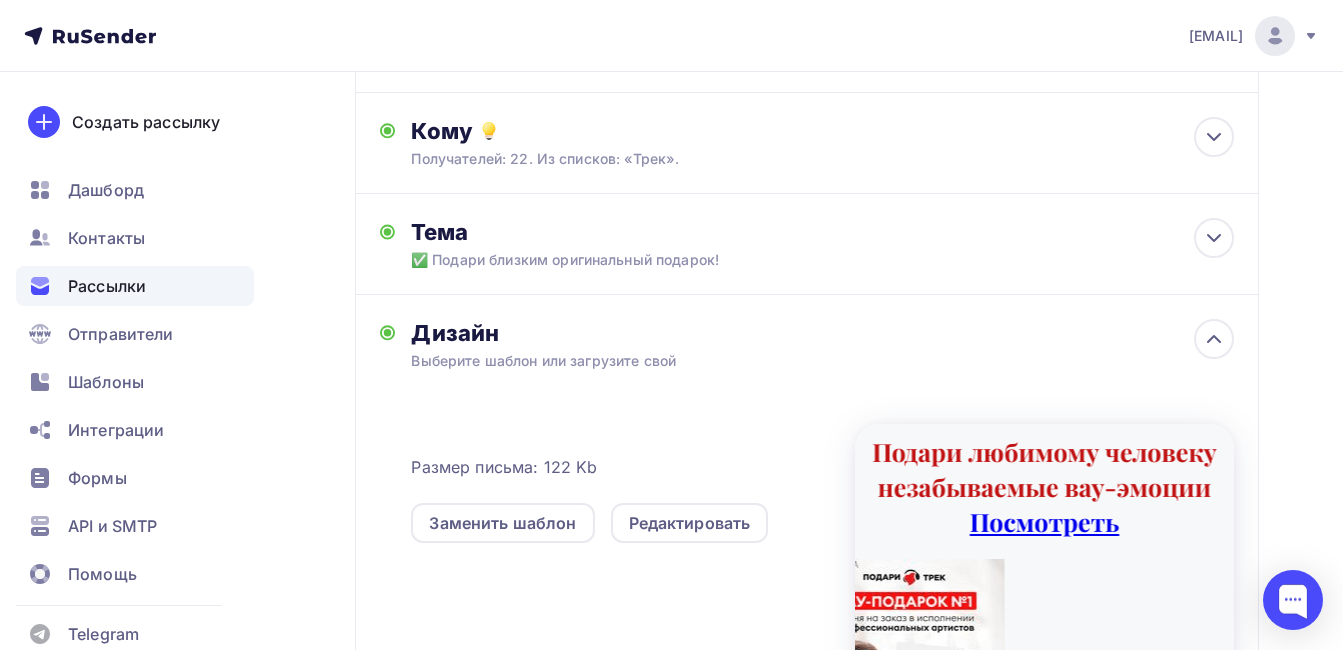 scroll, scrollTop: 0, scrollLeft: 0, axis: both 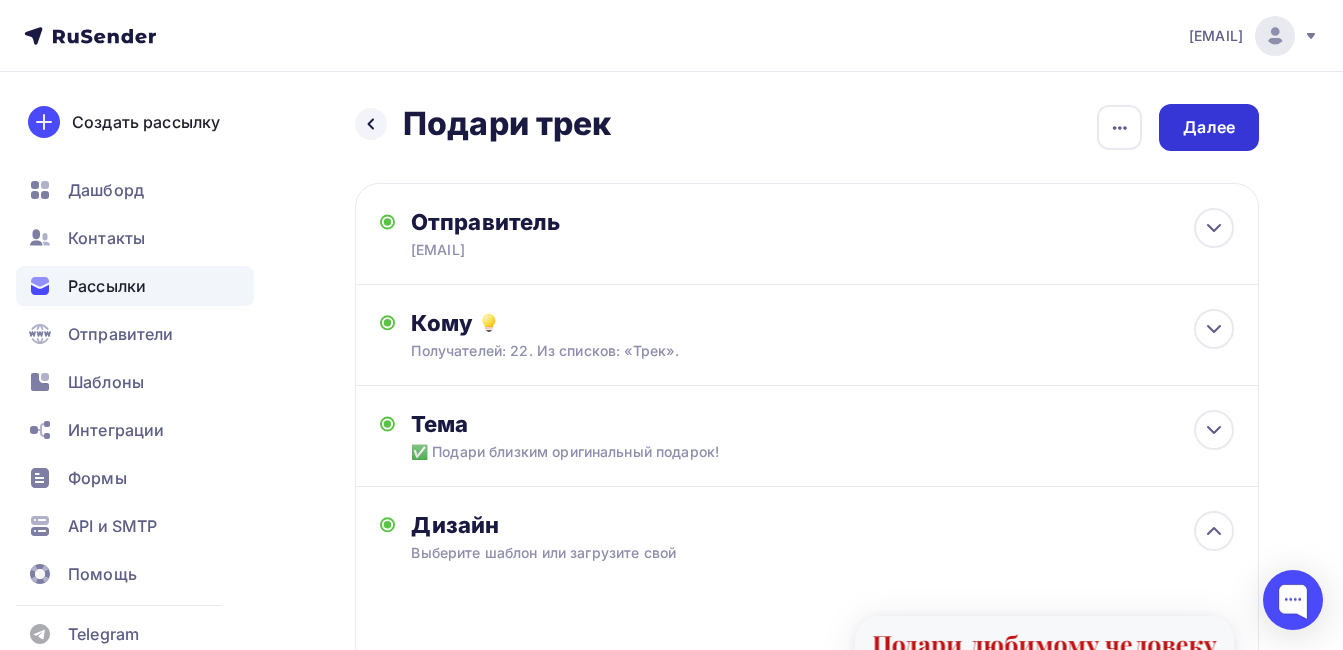 click on "Далее" at bounding box center (1209, 127) 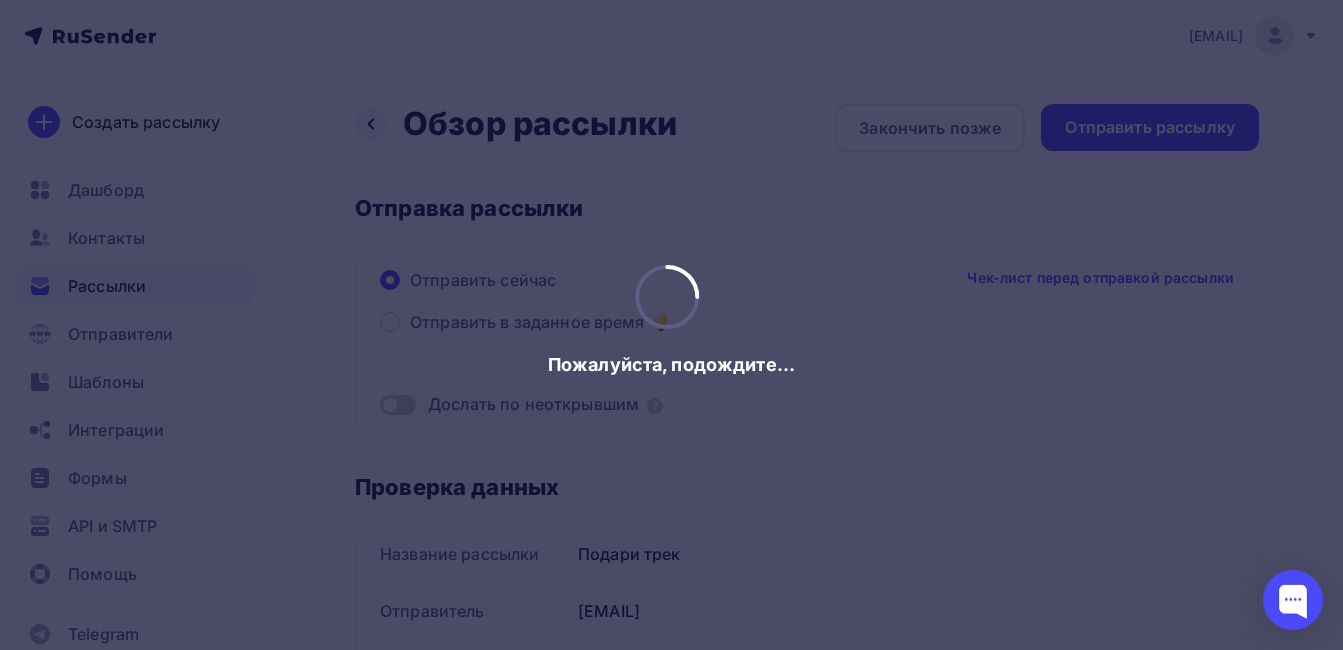 scroll, scrollTop: 0, scrollLeft: 0, axis: both 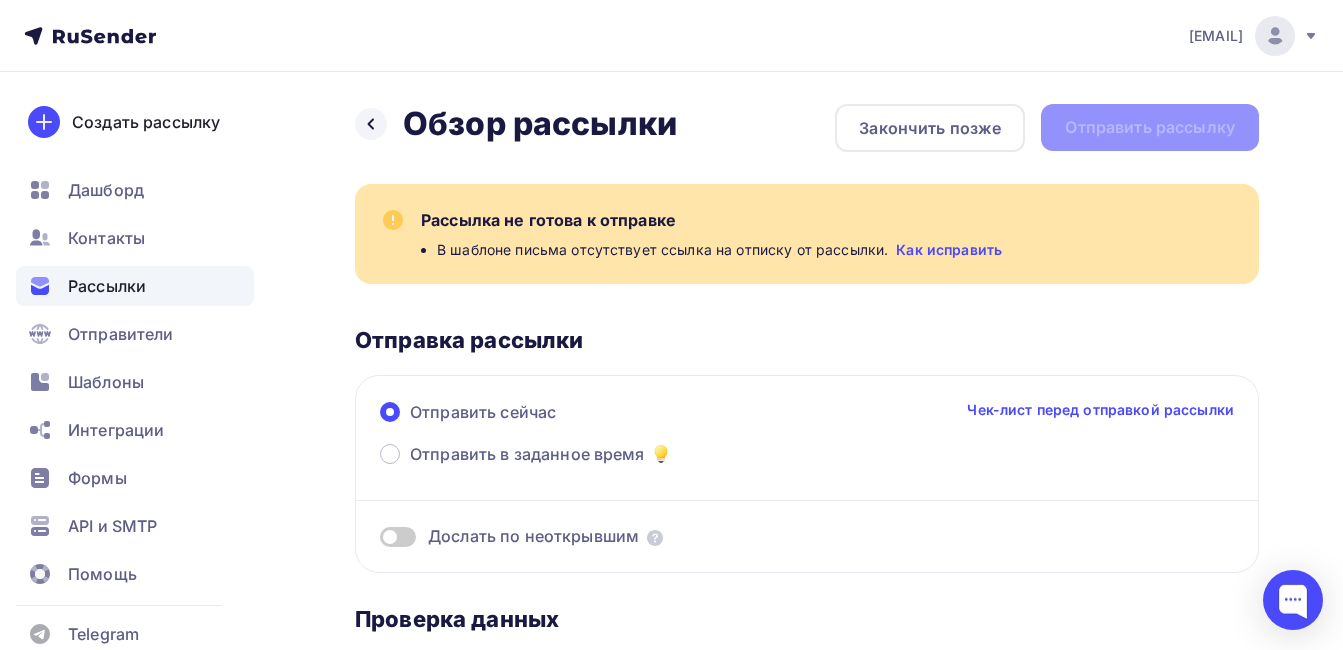 click on "Чек-лист перед отправкой рассылки" at bounding box center [1100, 410] 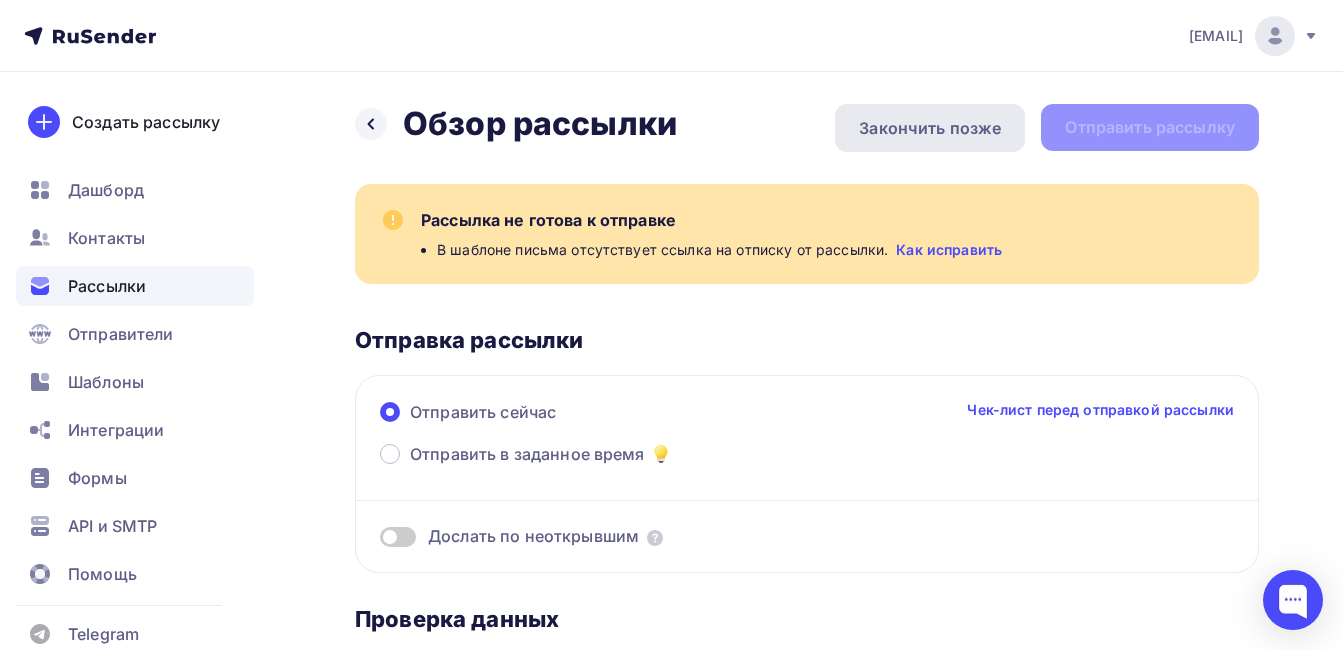 click on "Закончить позже" at bounding box center [930, 128] 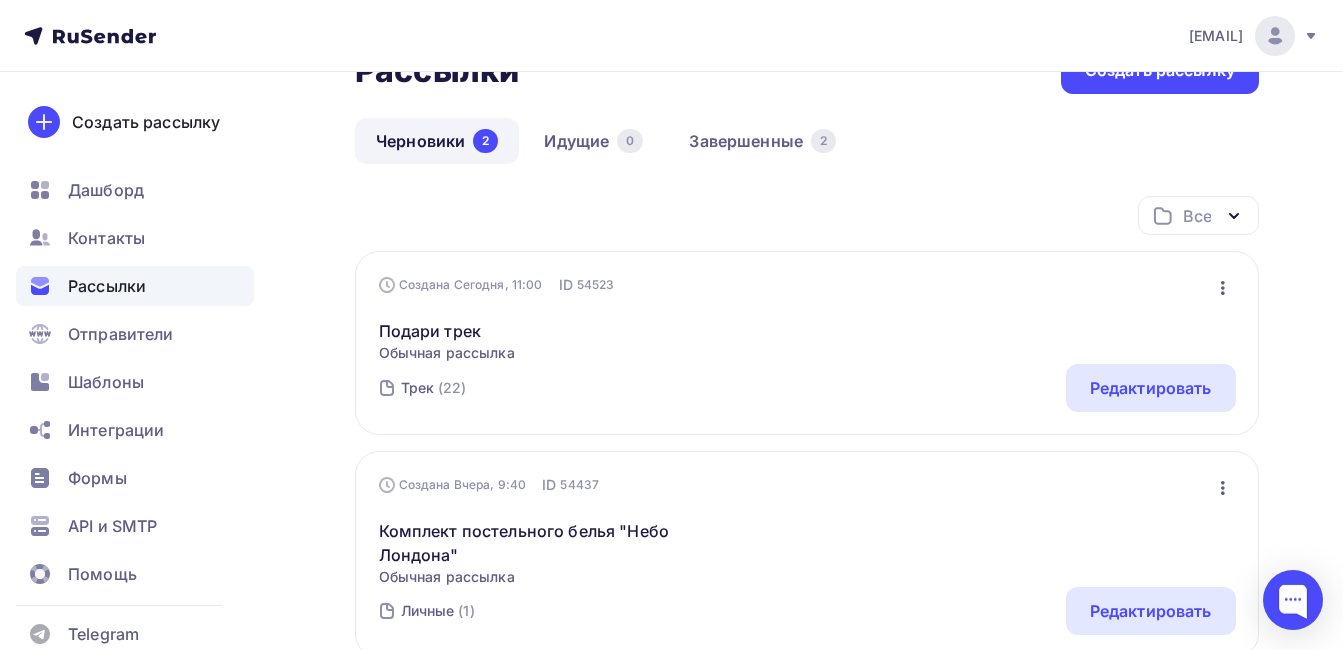 scroll, scrollTop: 100, scrollLeft: 0, axis: vertical 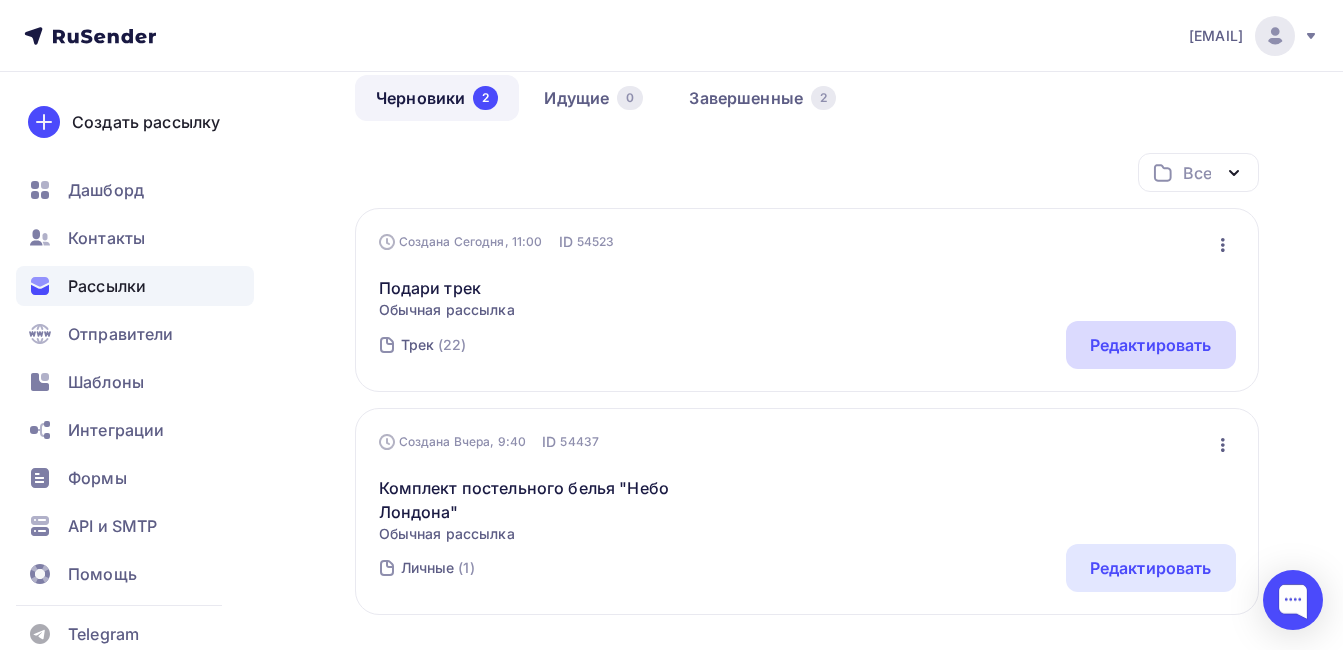 click on "Редактировать" at bounding box center [1151, 345] 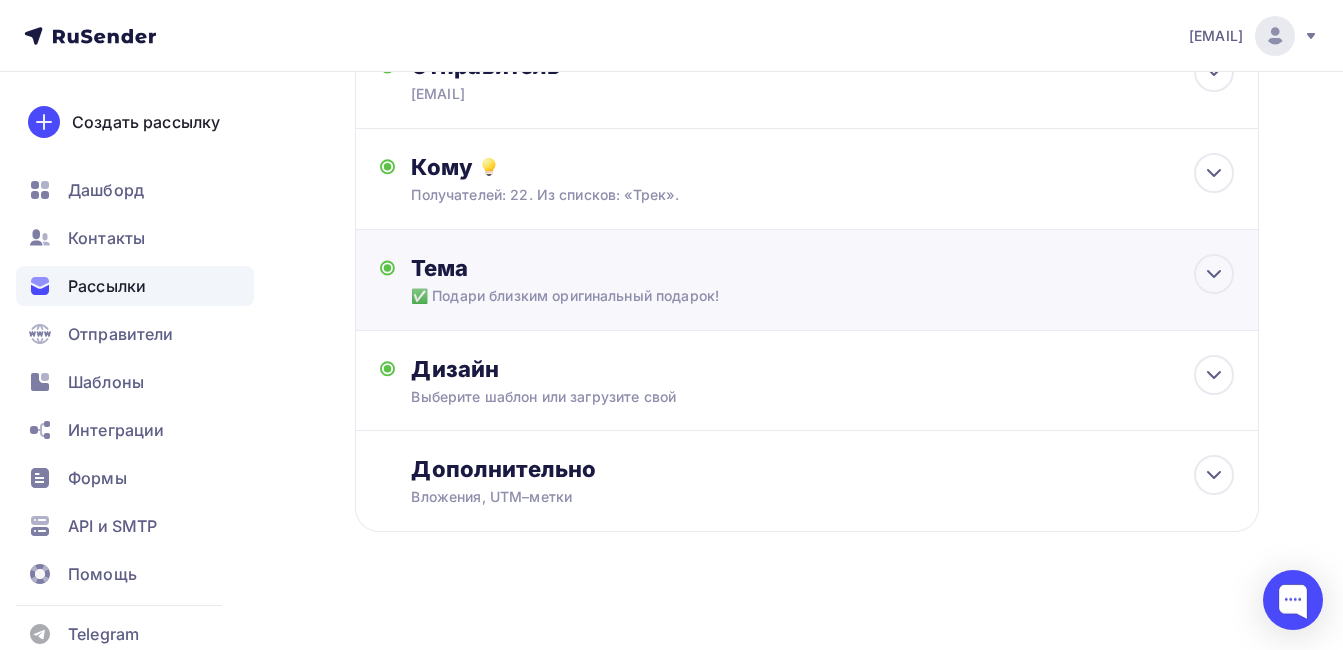 scroll, scrollTop: 167, scrollLeft: 0, axis: vertical 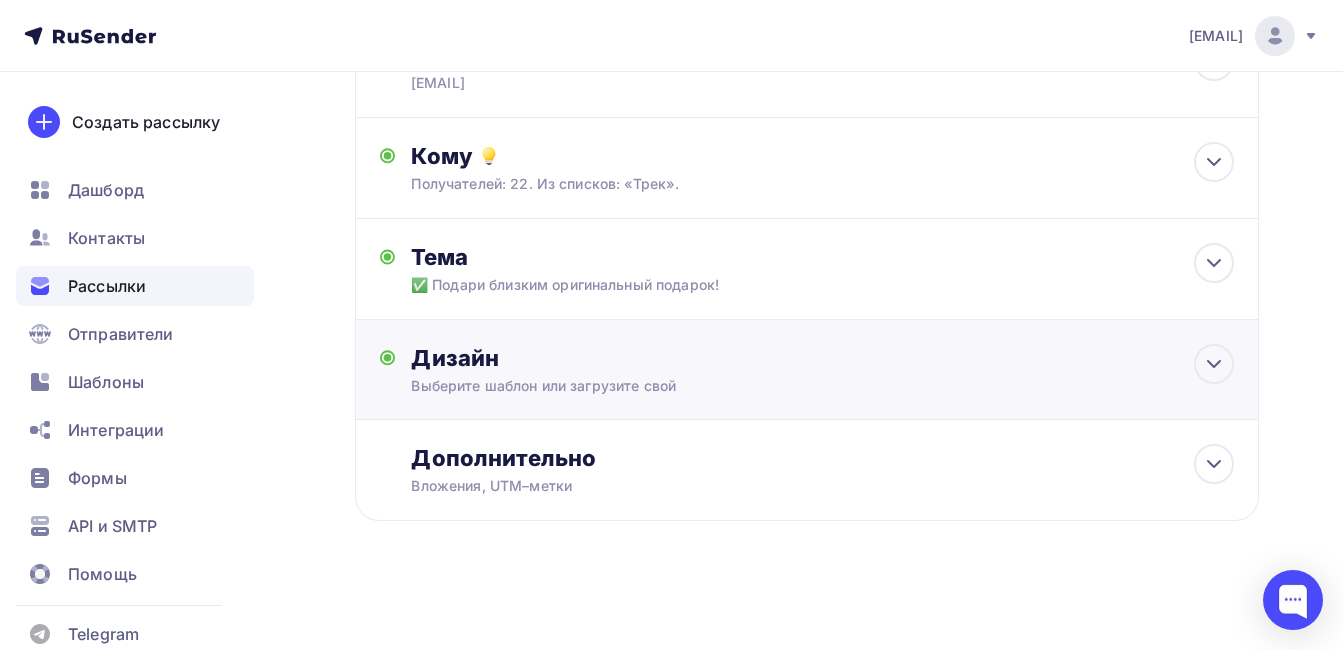 click on "Дизайн" at bounding box center (822, 358) 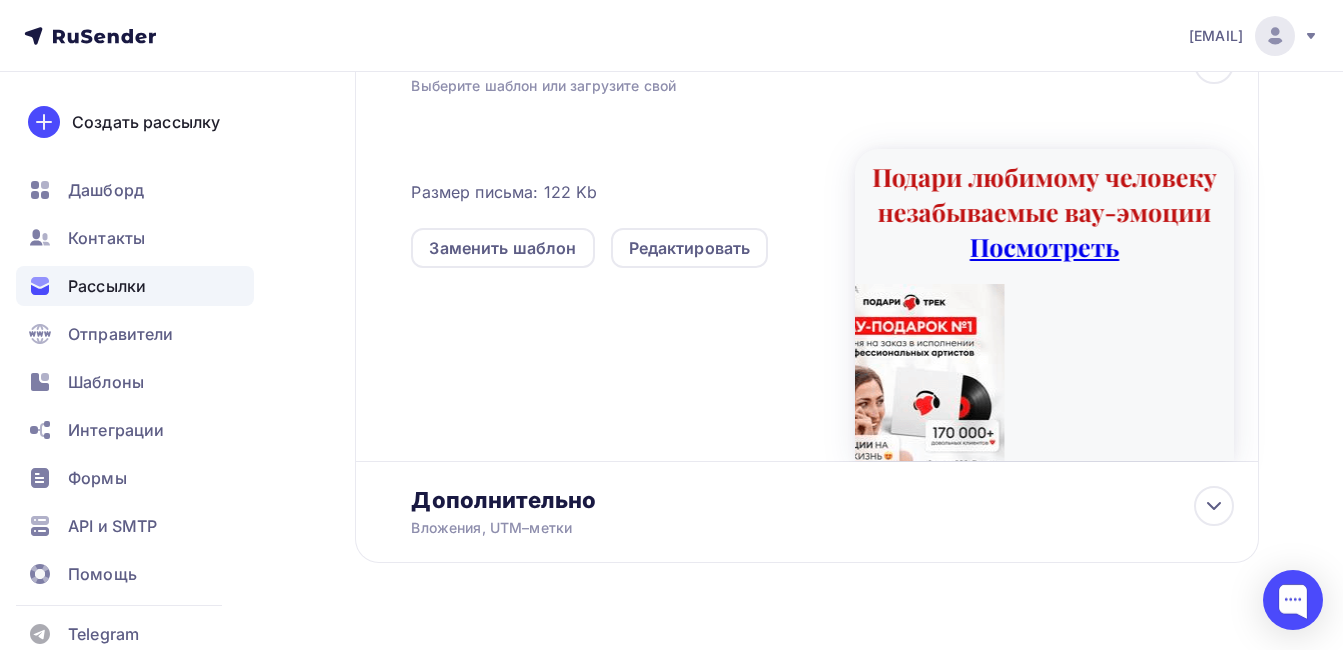 scroll, scrollTop: 509, scrollLeft: 0, axis: vertical 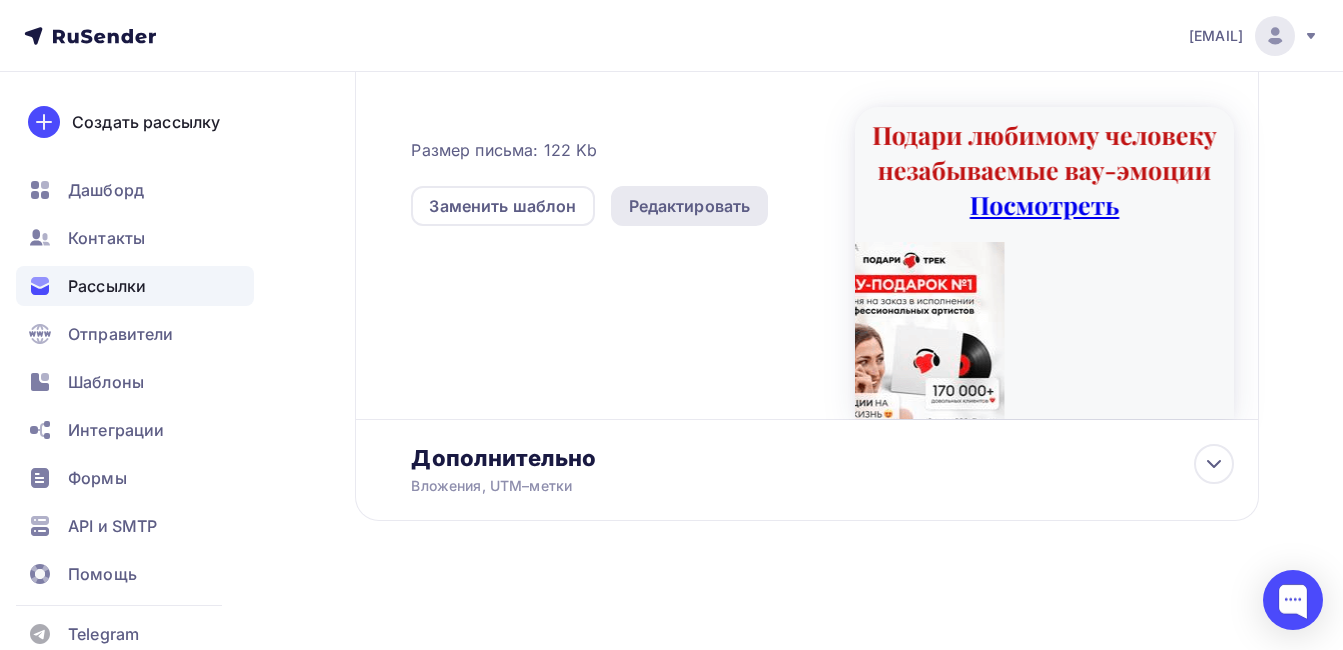 click on "Редактировать" at bounding box center (690, 206) 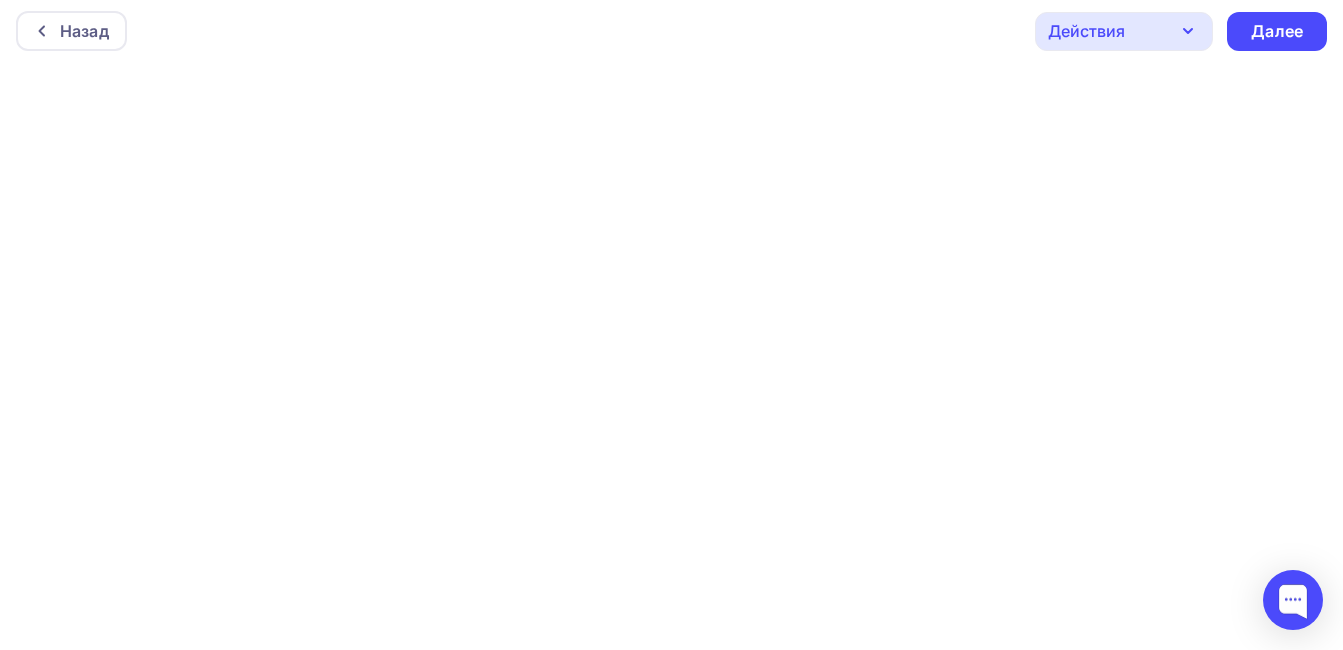 scroll, scrollTop: 0, scrollLeft: 0, axis: both 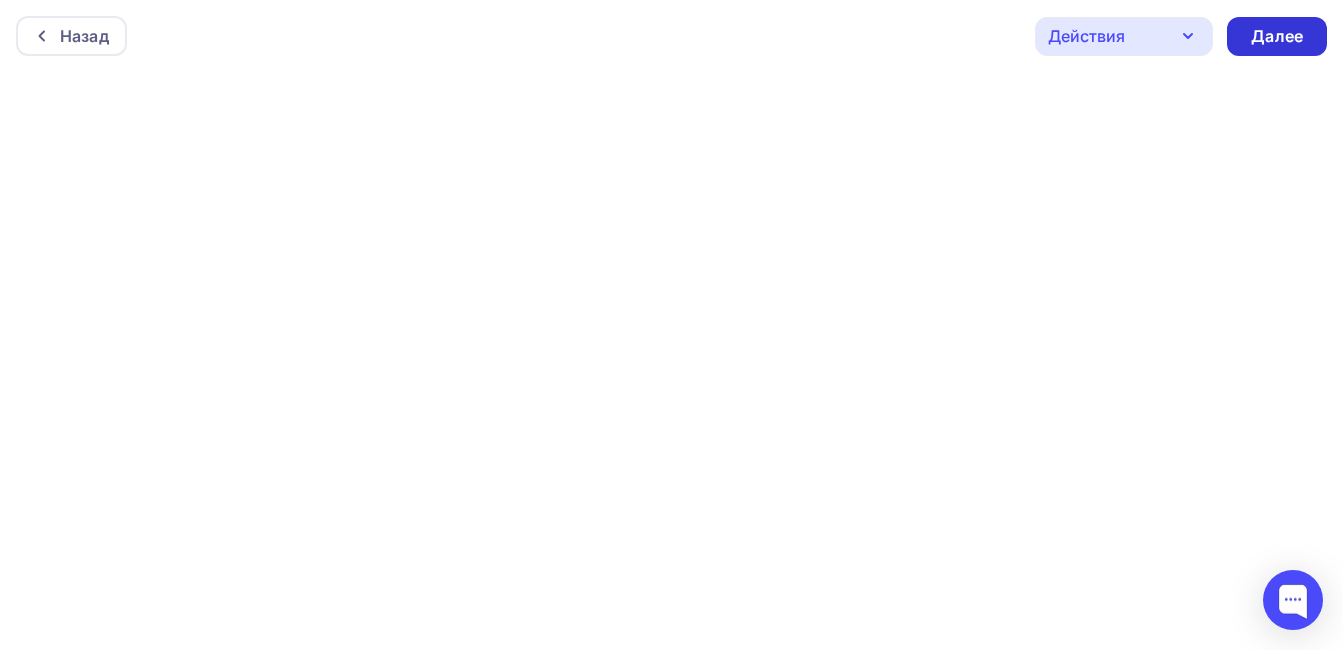 click on "Далее" at bounding box center [1277, 36] 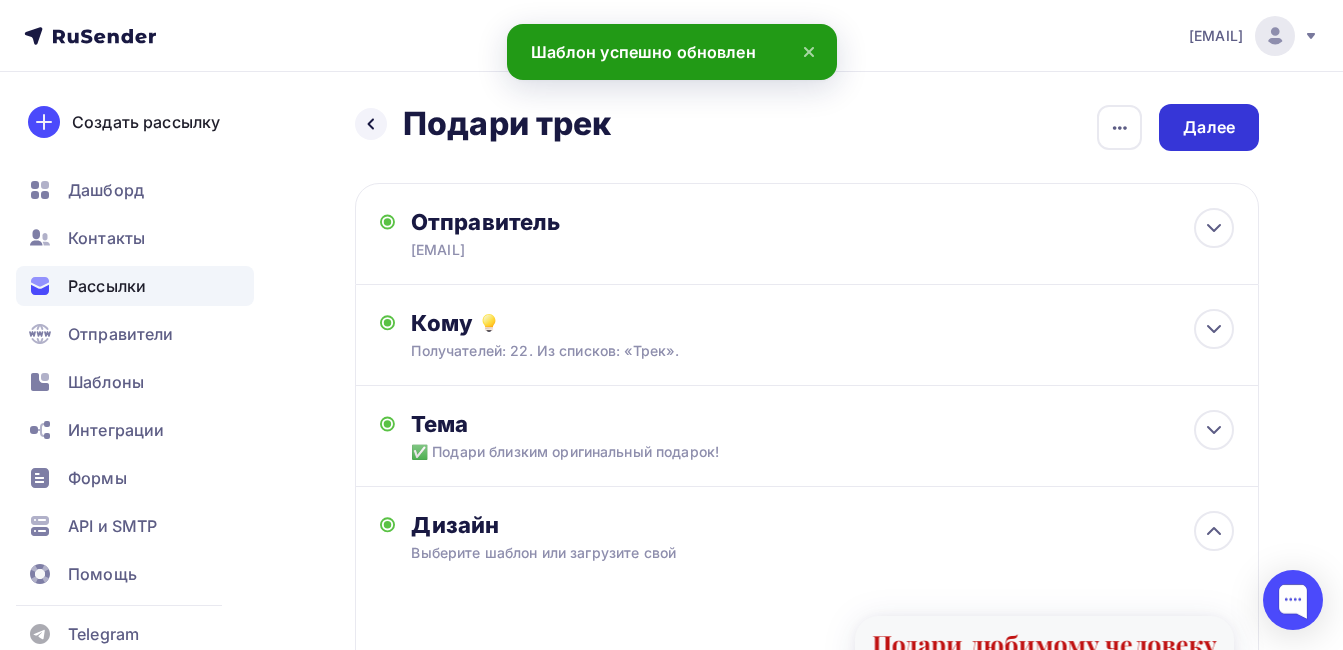 click on "Далее" at bounding box center [1209, 127] 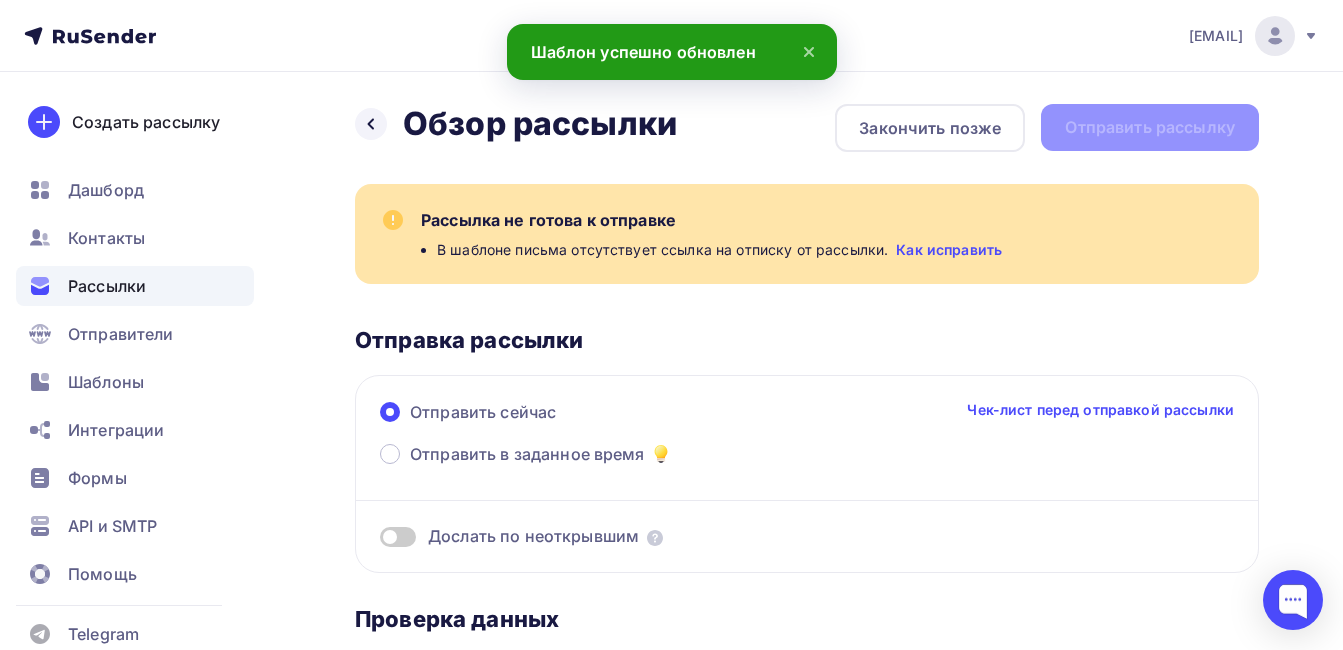 scroll, scrollTop: 0, scrollLeft: 0, axis: both 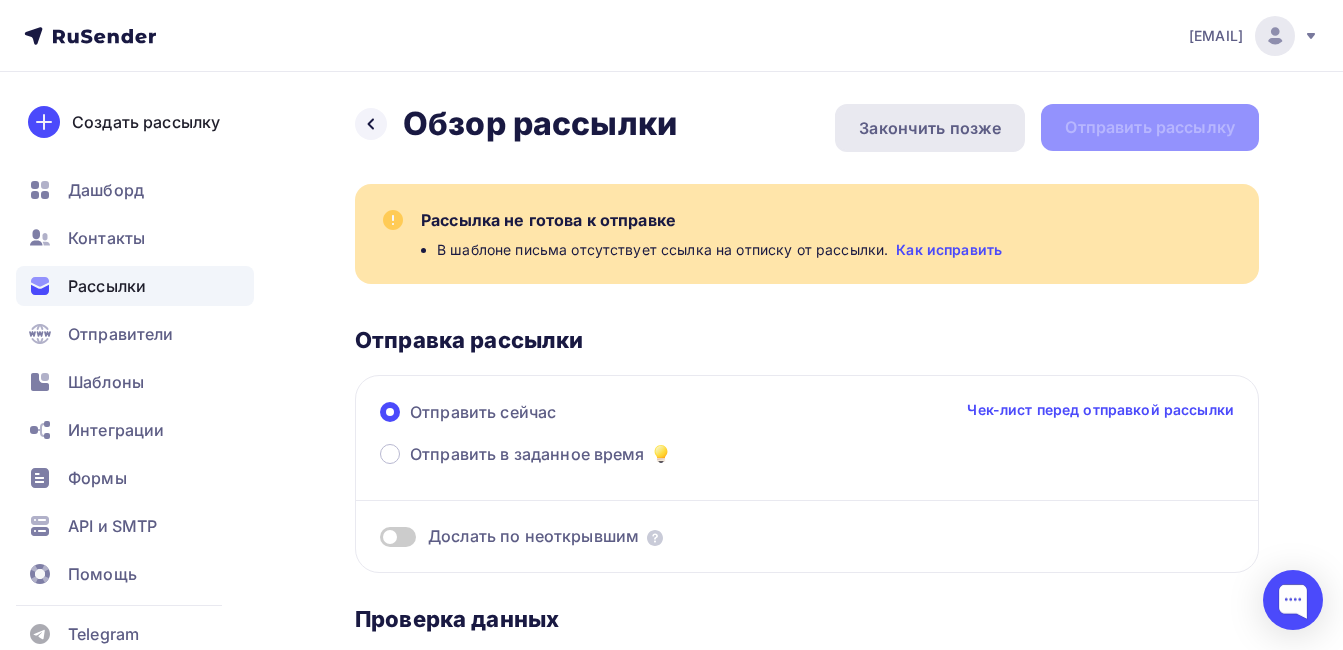 click on "Закончить позже" at bounding box center [930, 128] 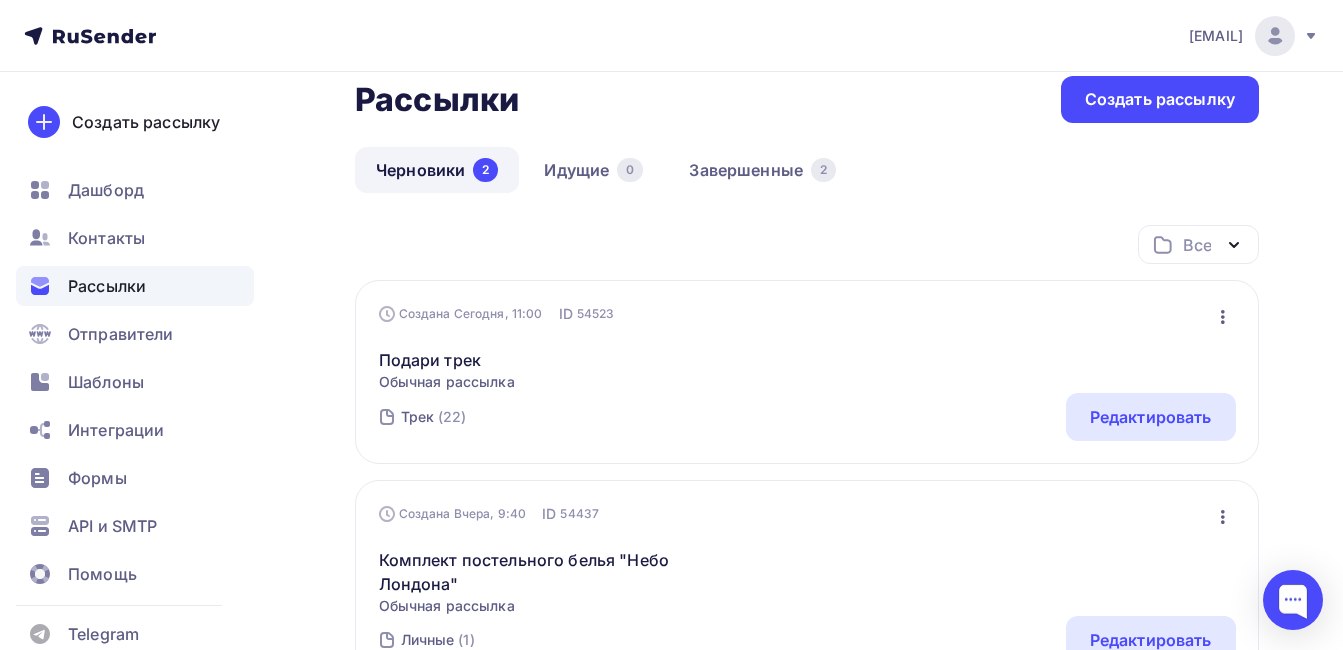 scroll, scrollTop: 0, scrollLeft: 0, axis: both 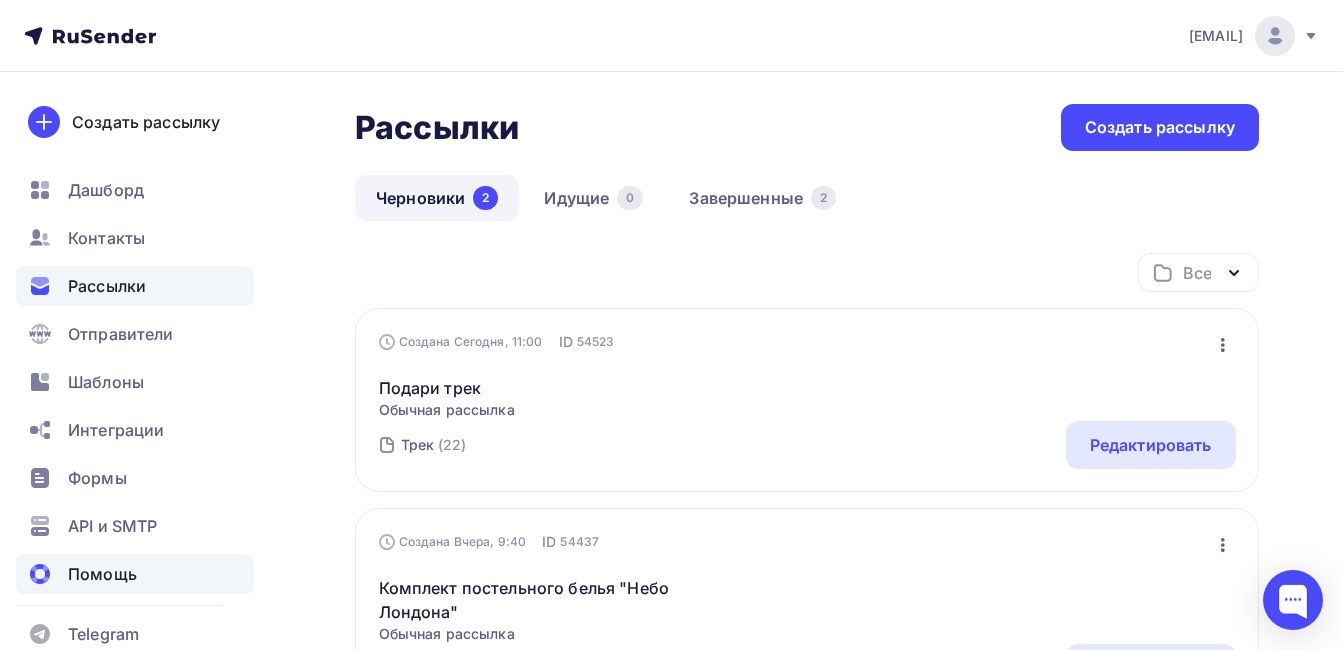 click on "Помощь" at bounding box center (102, 574) 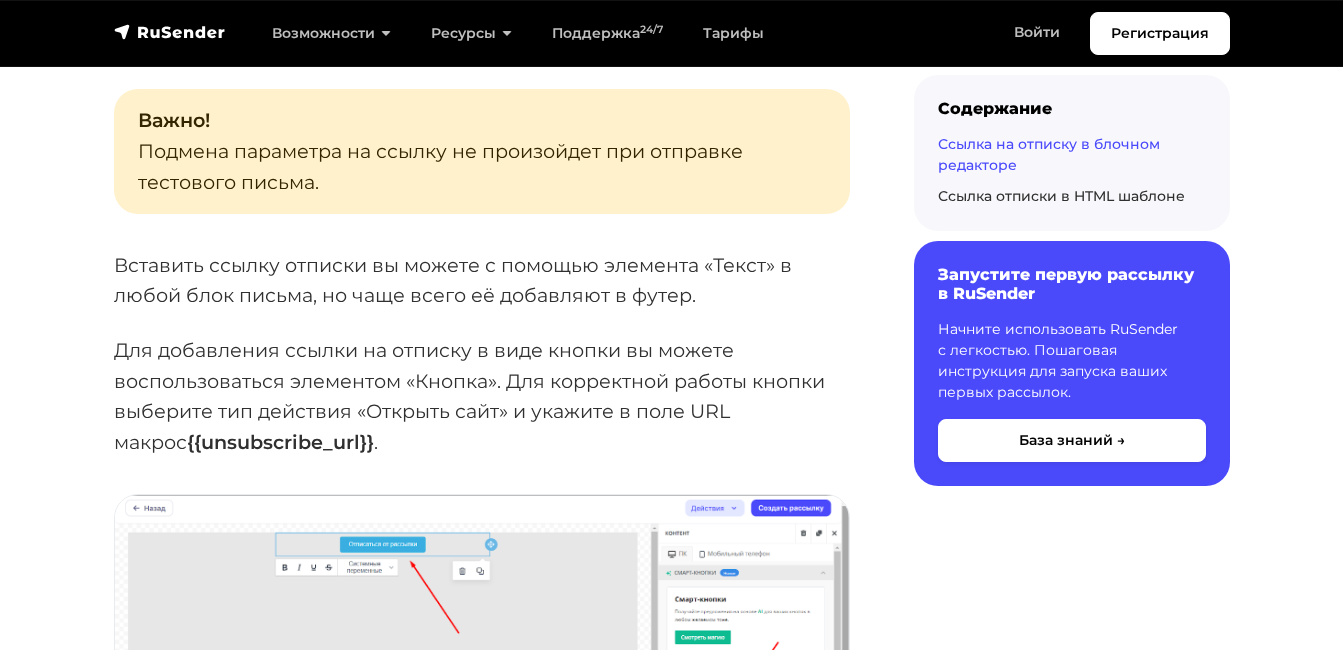scroll, scrollTop: 2300, scrollLeft: 0, axis: vertical 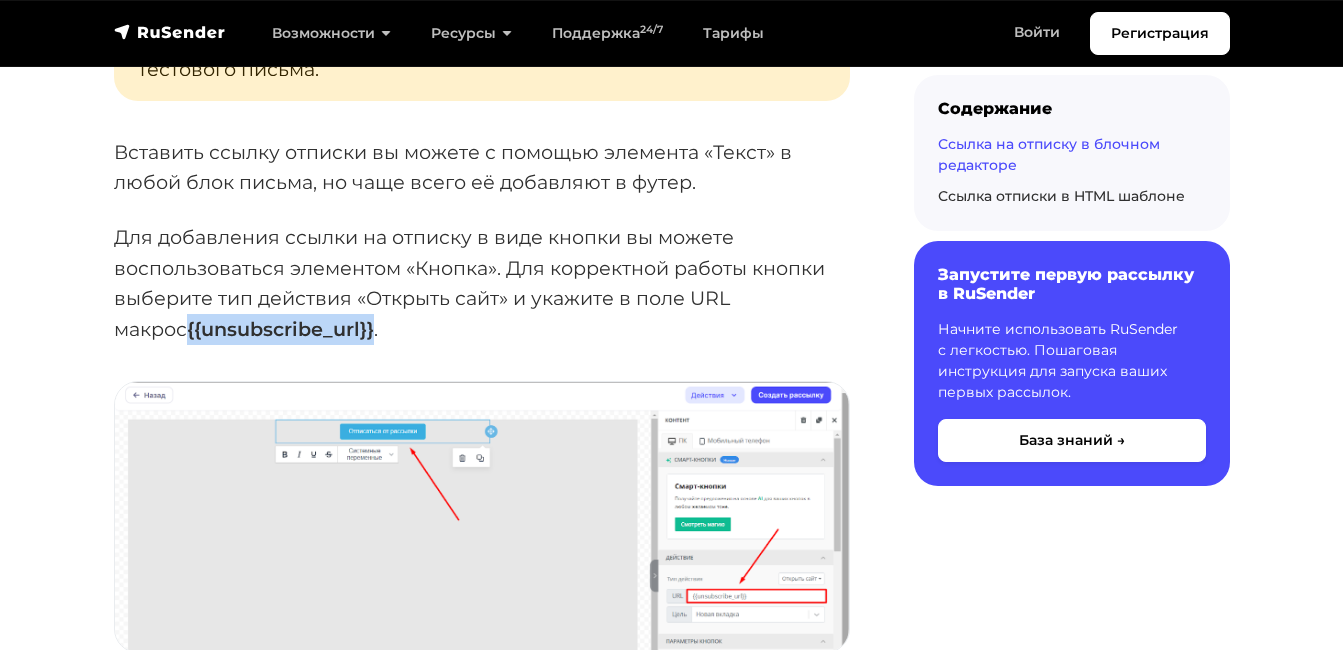 drag, startPoint x: 300, startPoint y: 335, endPoint x: 112, endPoint y: 336, distance: 188.00266 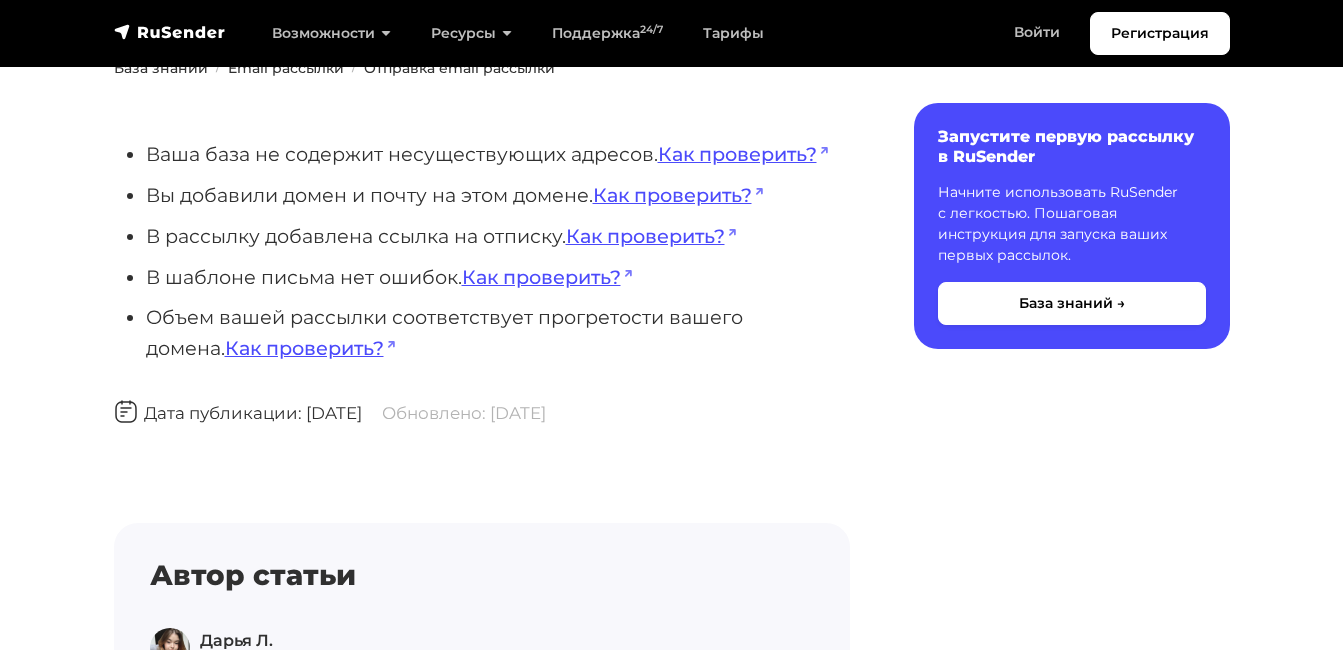scroll, scrollTop: 200, scrollLeft: 0, axis: vertical 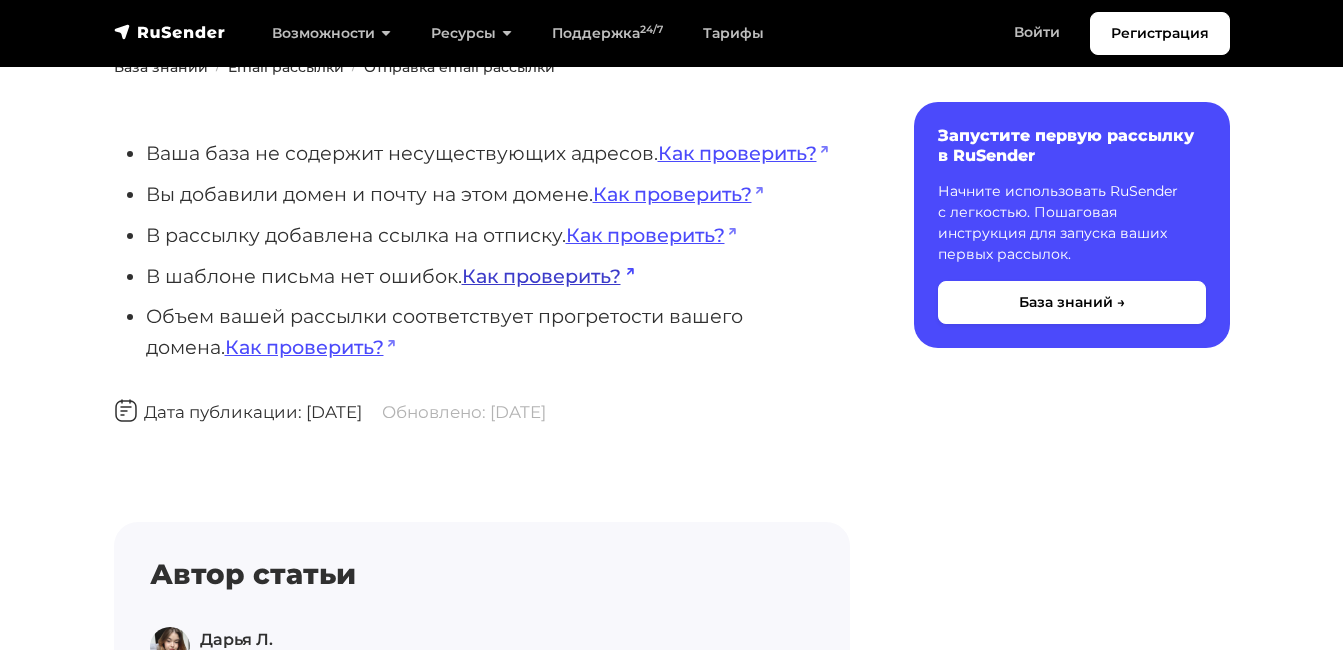click on "Как проверить?" at bounding box center (548, 276) 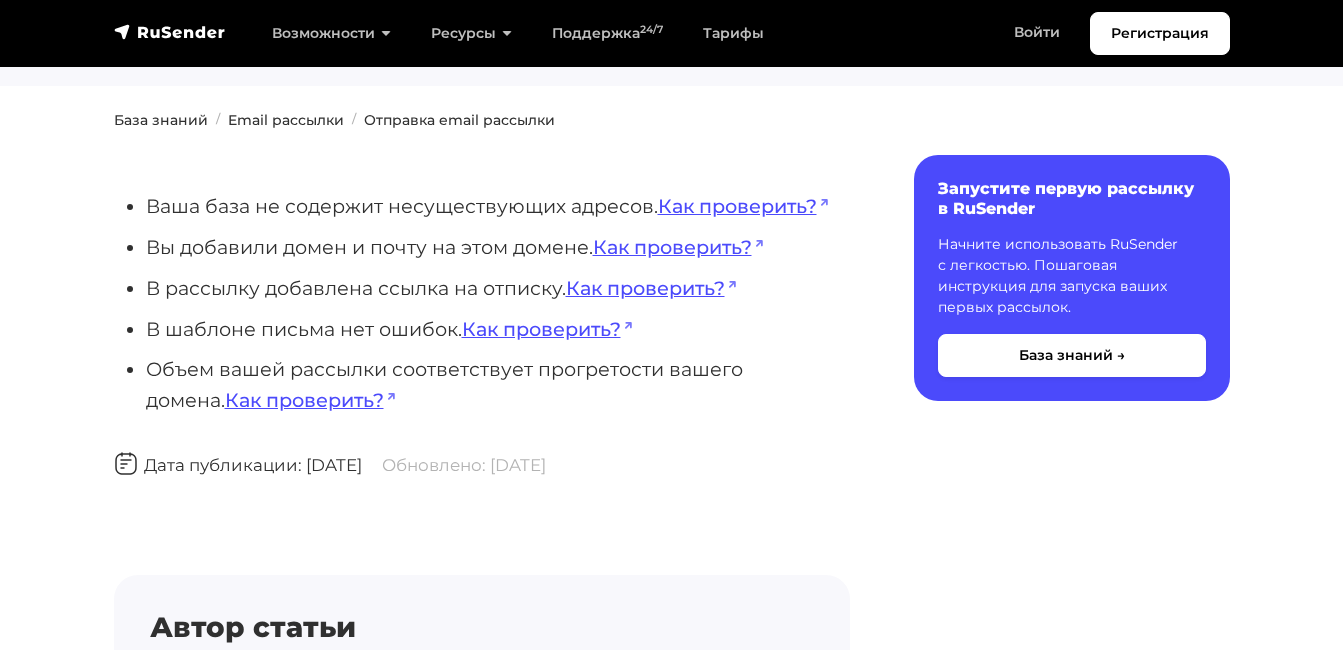 scroll, scrollTop: 100, scrollLeft: 0, axis: vertical 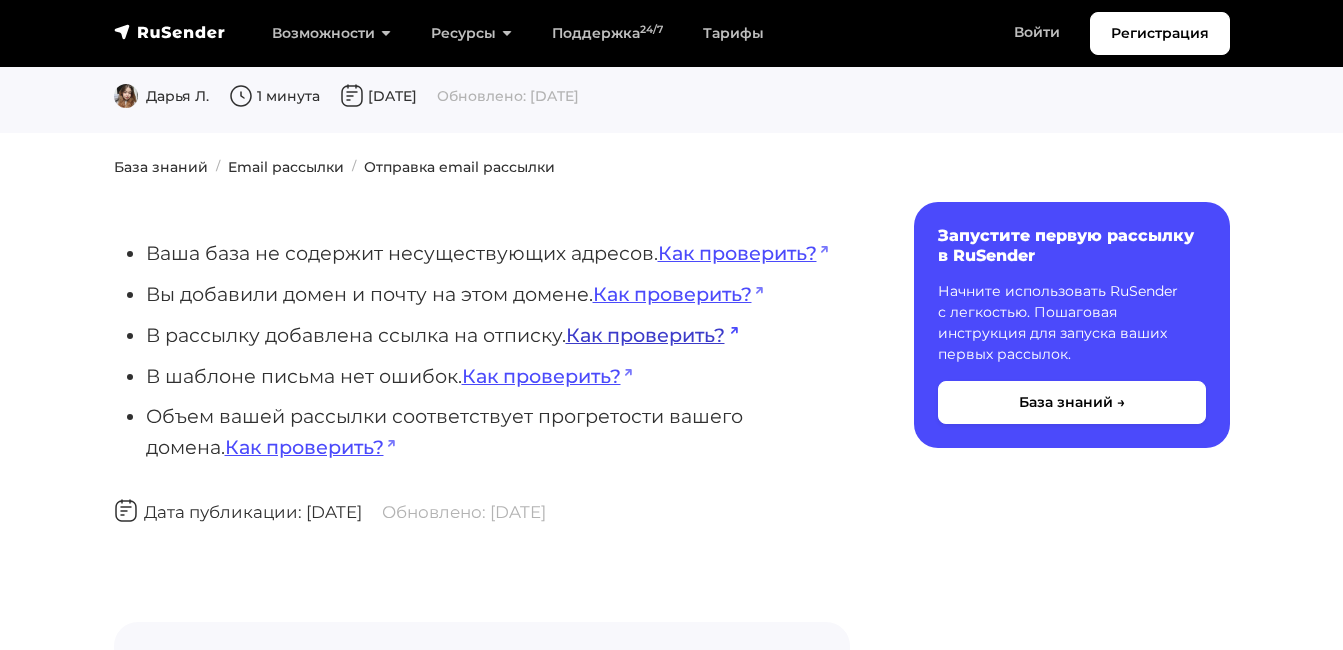 click on "Как проверить?" at bounding box center (652, 335) 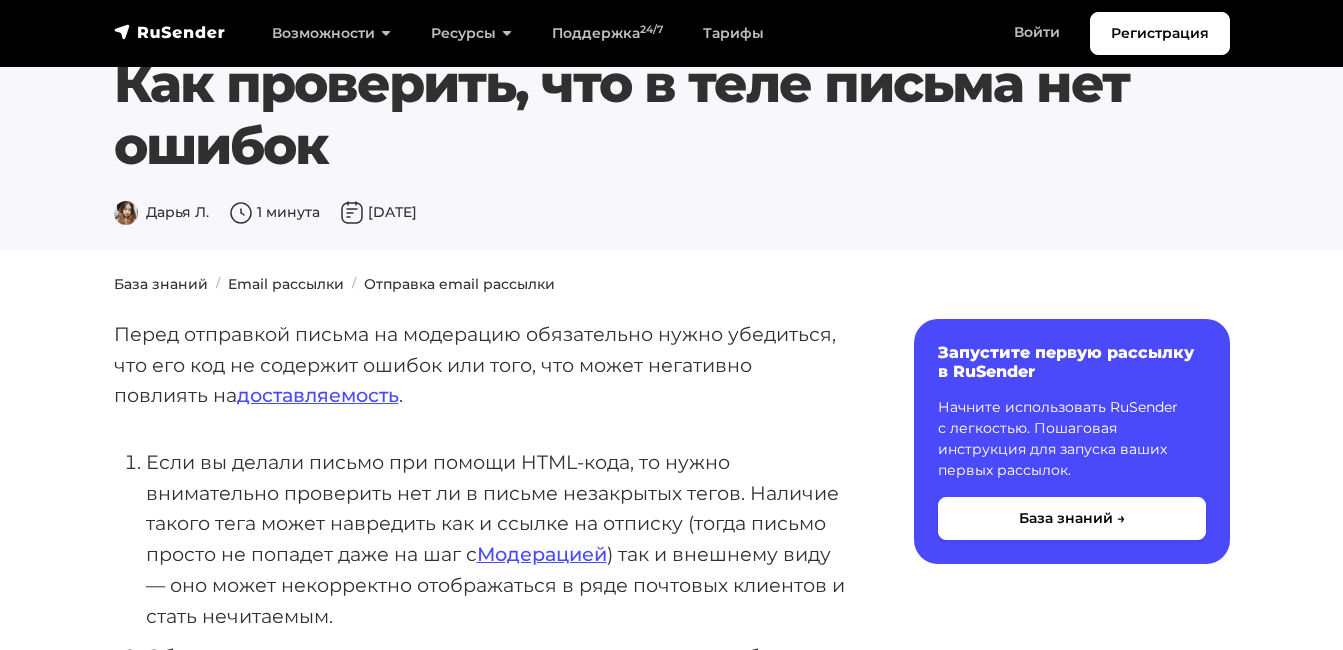 scroll, scrollTop: 0, scrollLeft: 0, axis: both 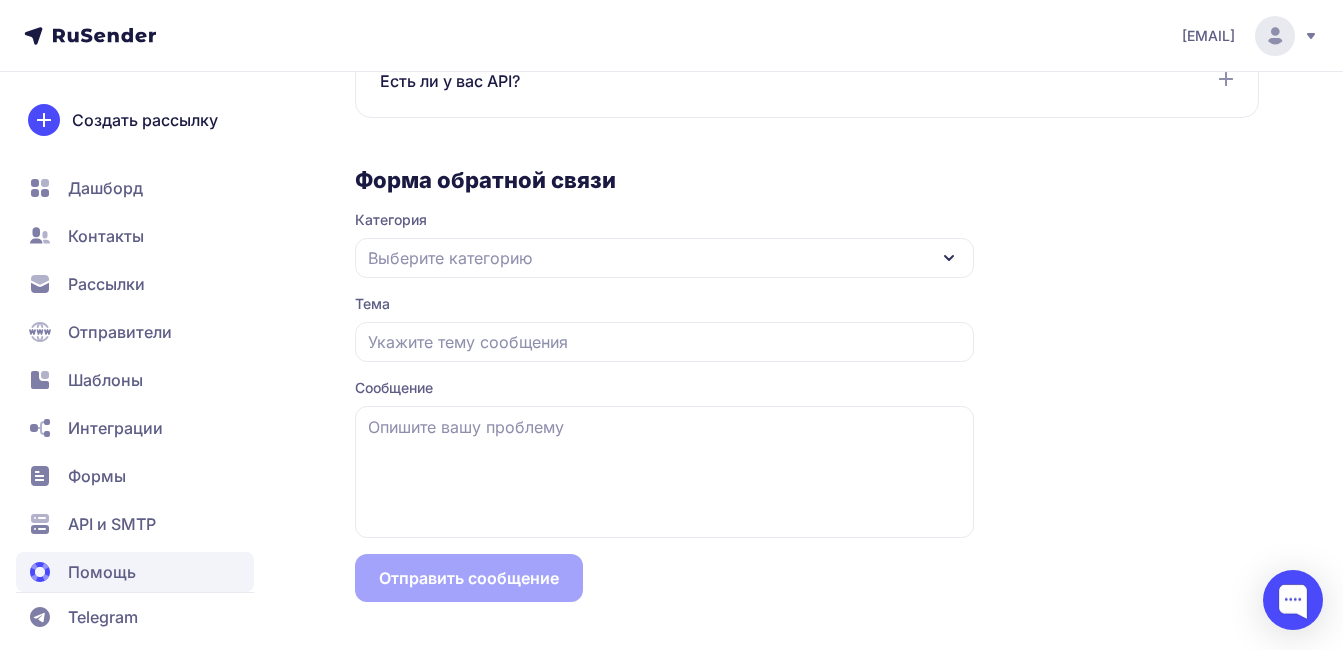 click on "Выберите категорию" at bounding box center [664, 258] 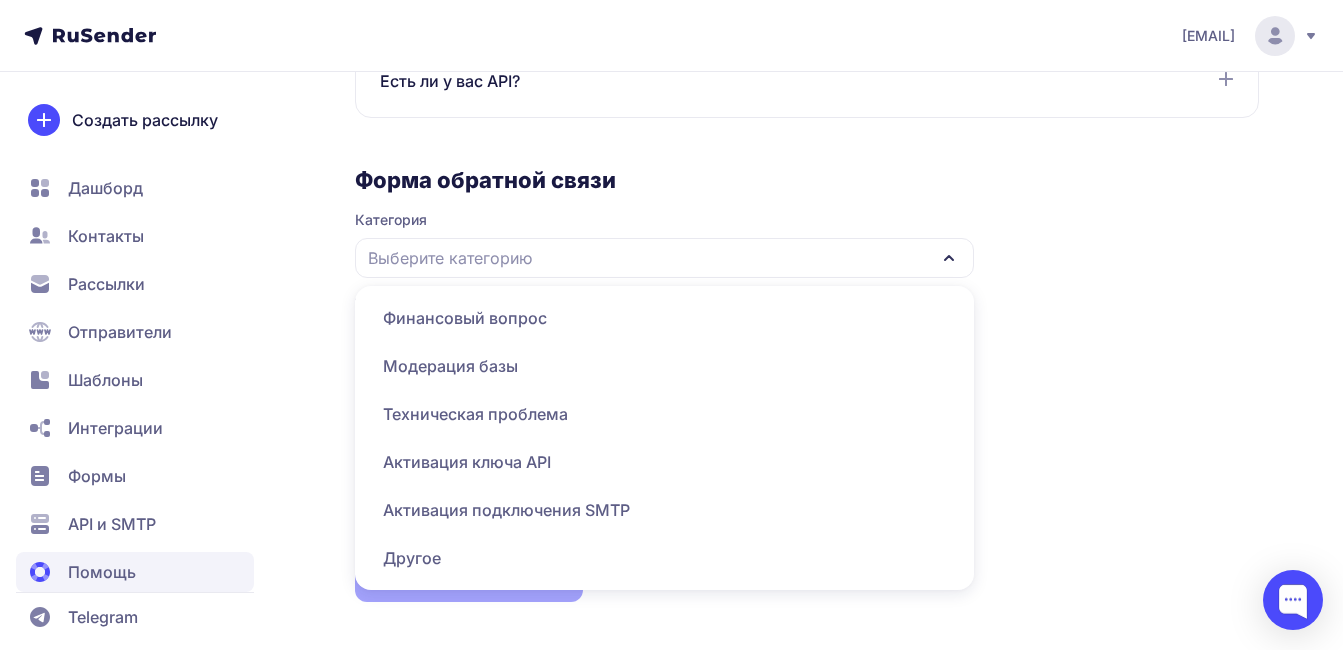 click on "Другое" 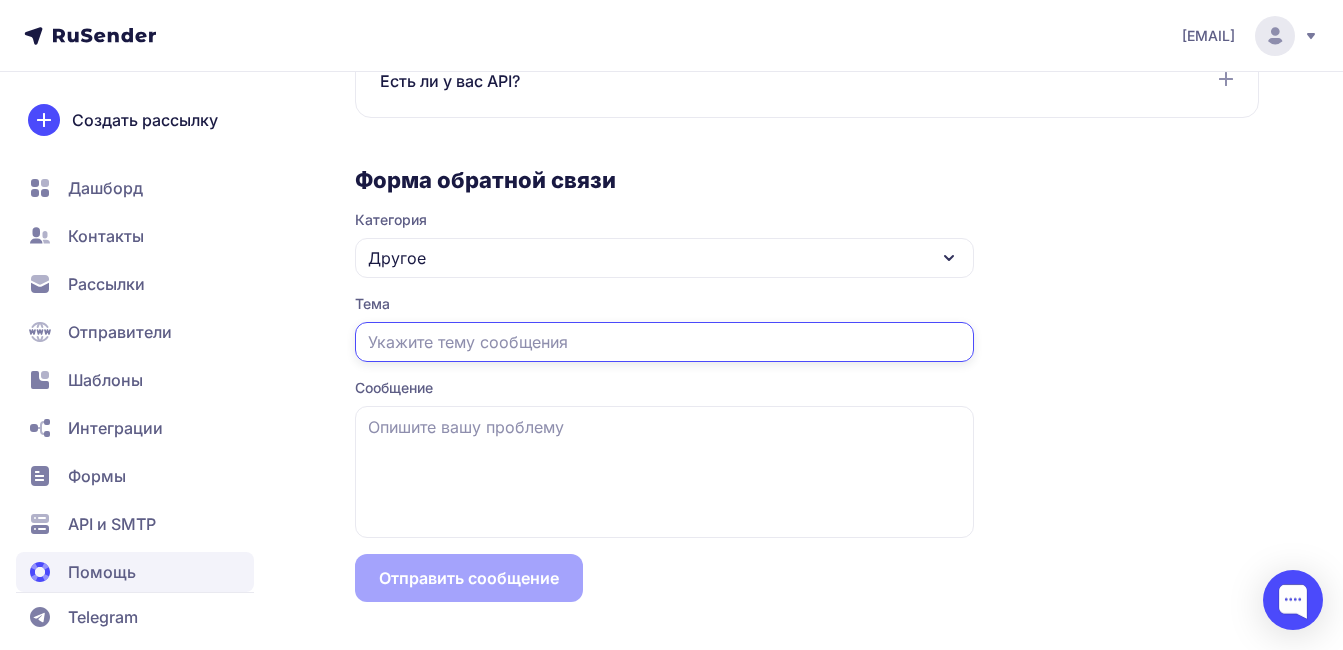 click at bounding box center [664, 342] 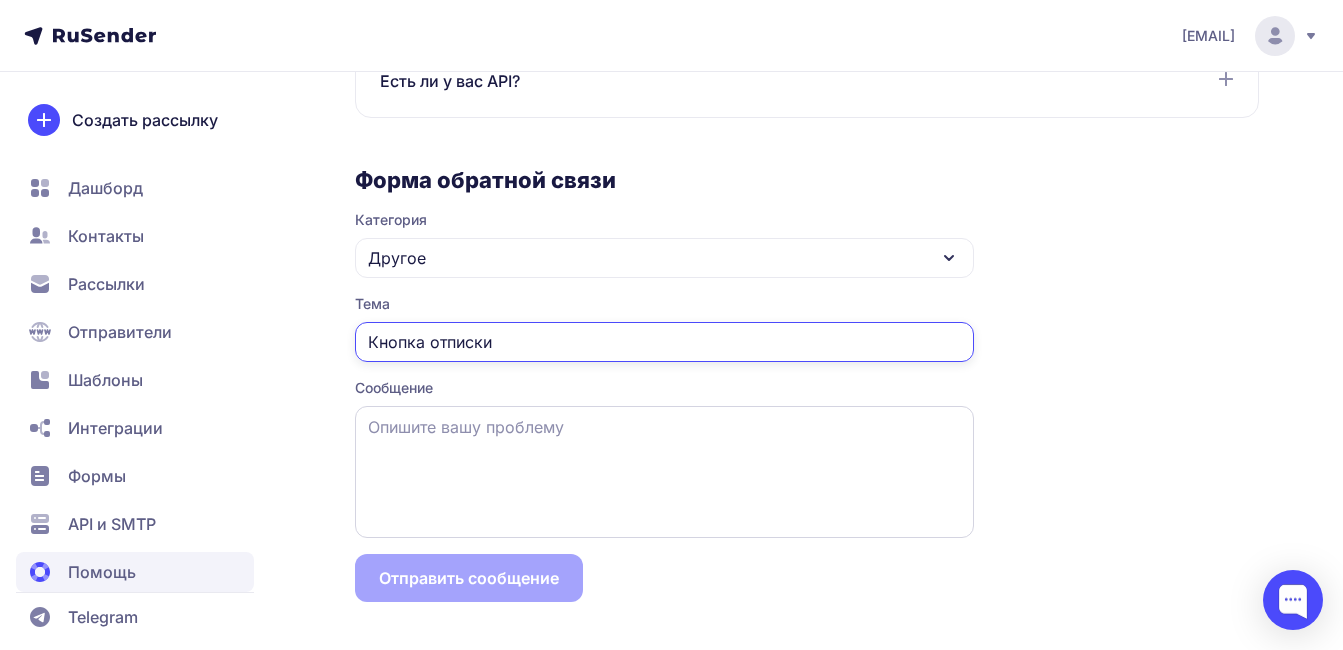 type on "Кнопка отписки" 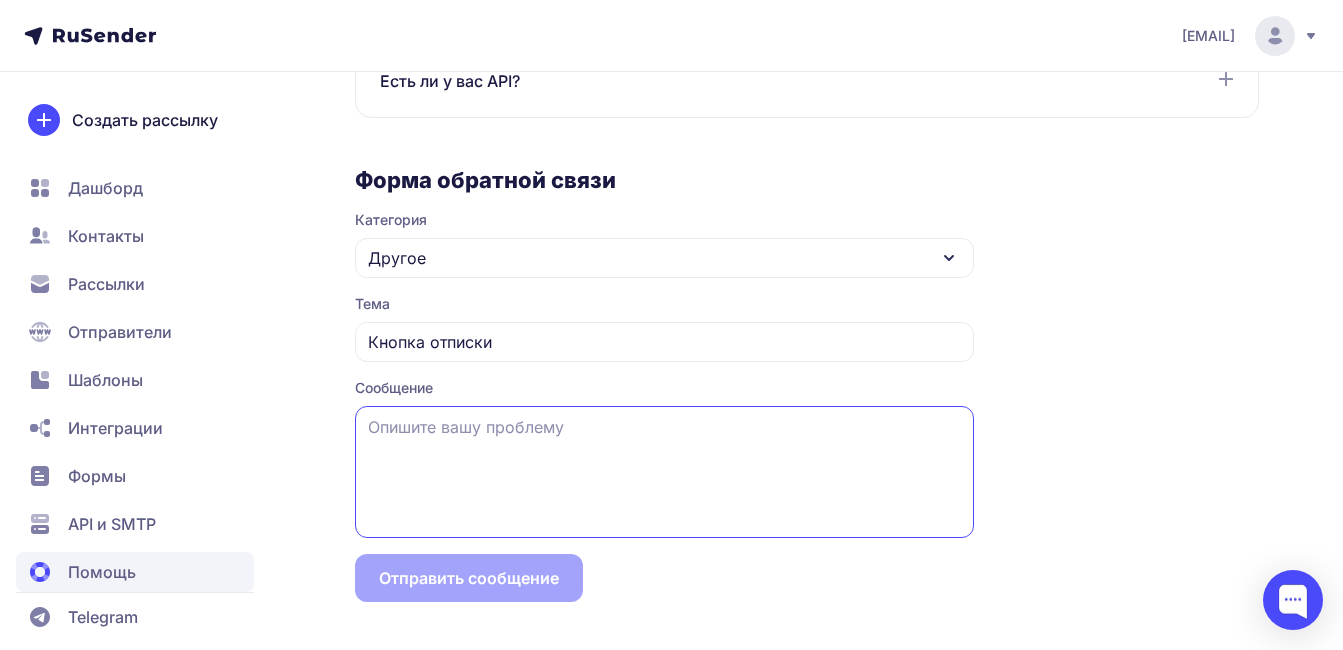 click at bounding box center [664, 472] 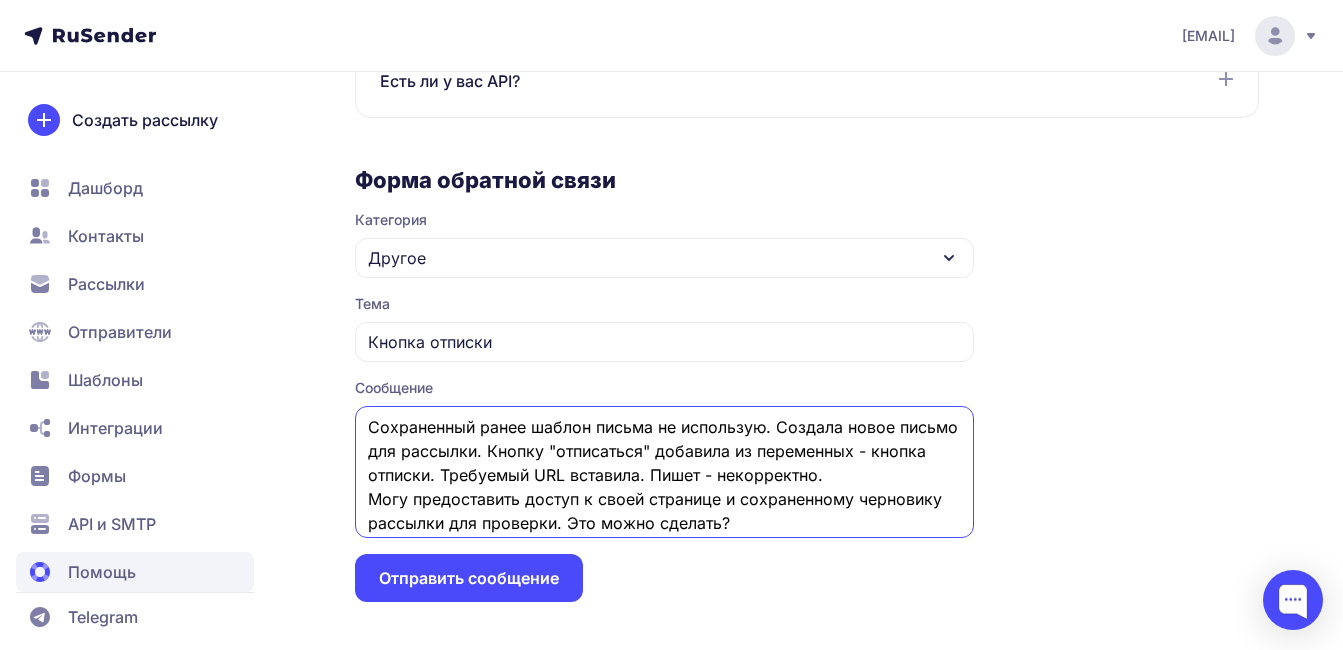type on "Сохраненный ранее шаблон письма не использую. Создала новое письмо для рассылки. Кнопку "отписаться" добавила из переменных - кнопка отписки. Требуемый URL вставила. Пишет - некорректно.
Могу предоставить доступ к своей странице и сохраненному черновику рассылки для проверки. Это можно сделать?" 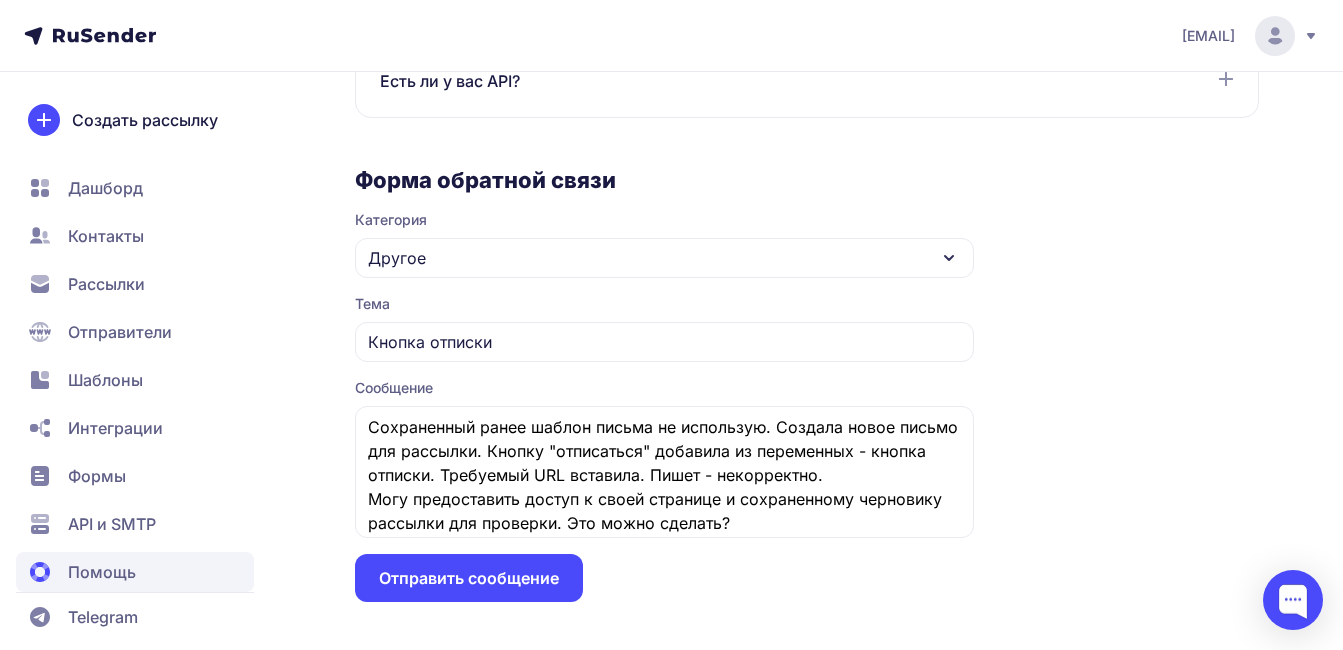 click on "Отправить сообщение" at bounding box center (469, 578) 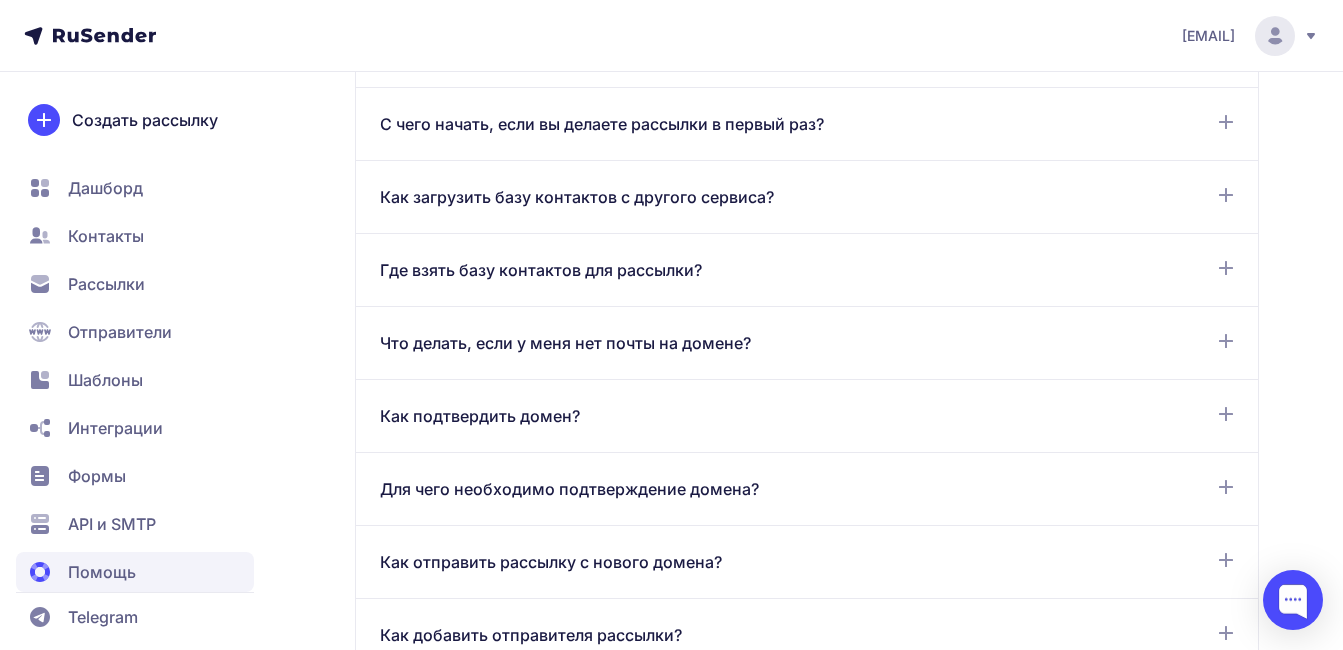 scroll, scrollTop: 0, scrollLeft: 0, axis: both 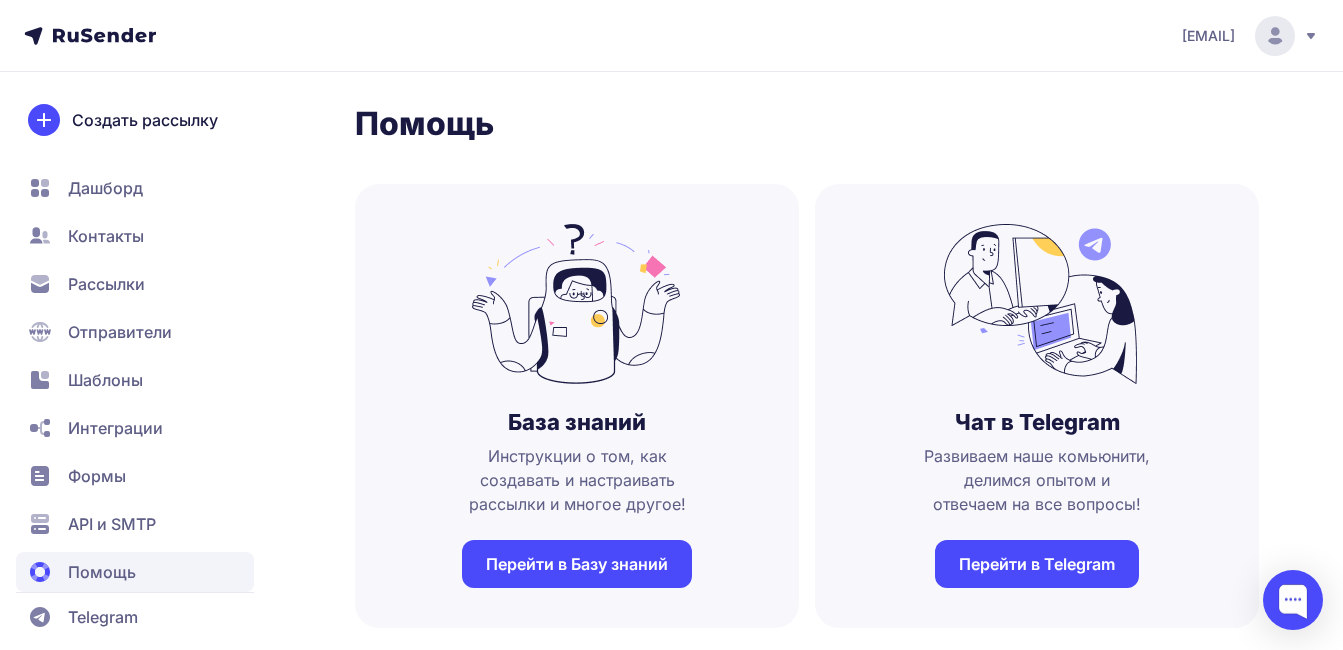 click 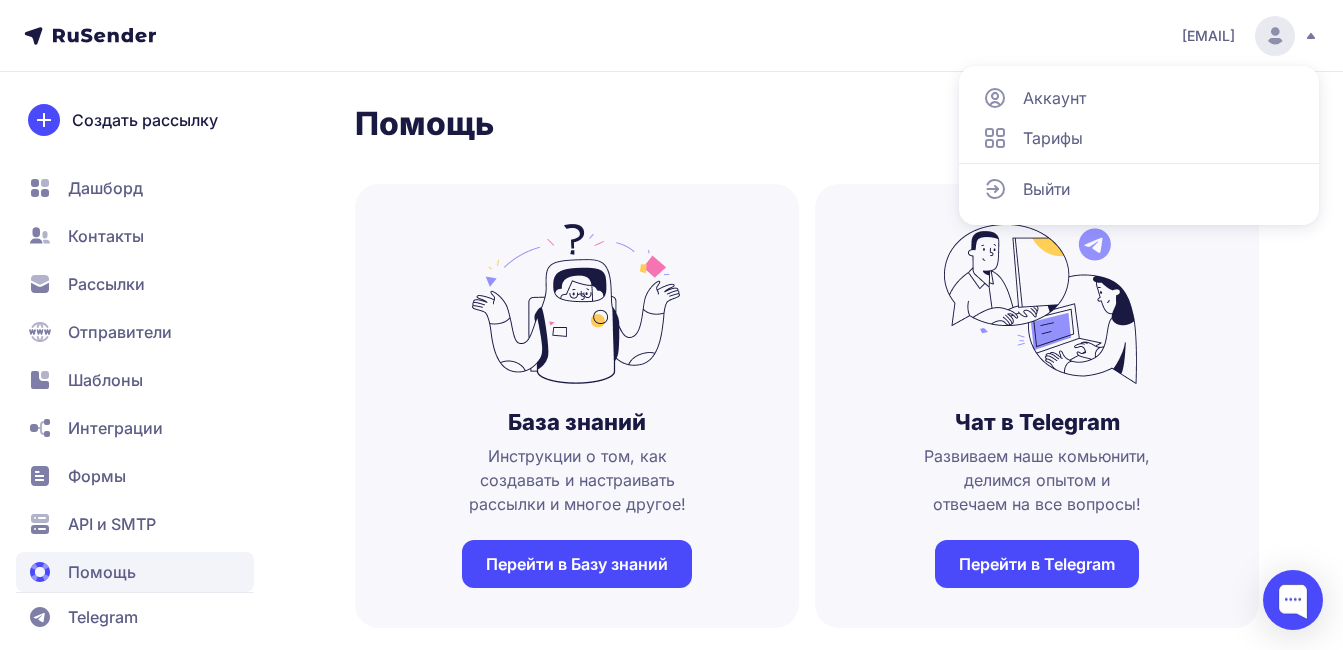 click on "Аккаунт" at bounding box center [1054, 98] 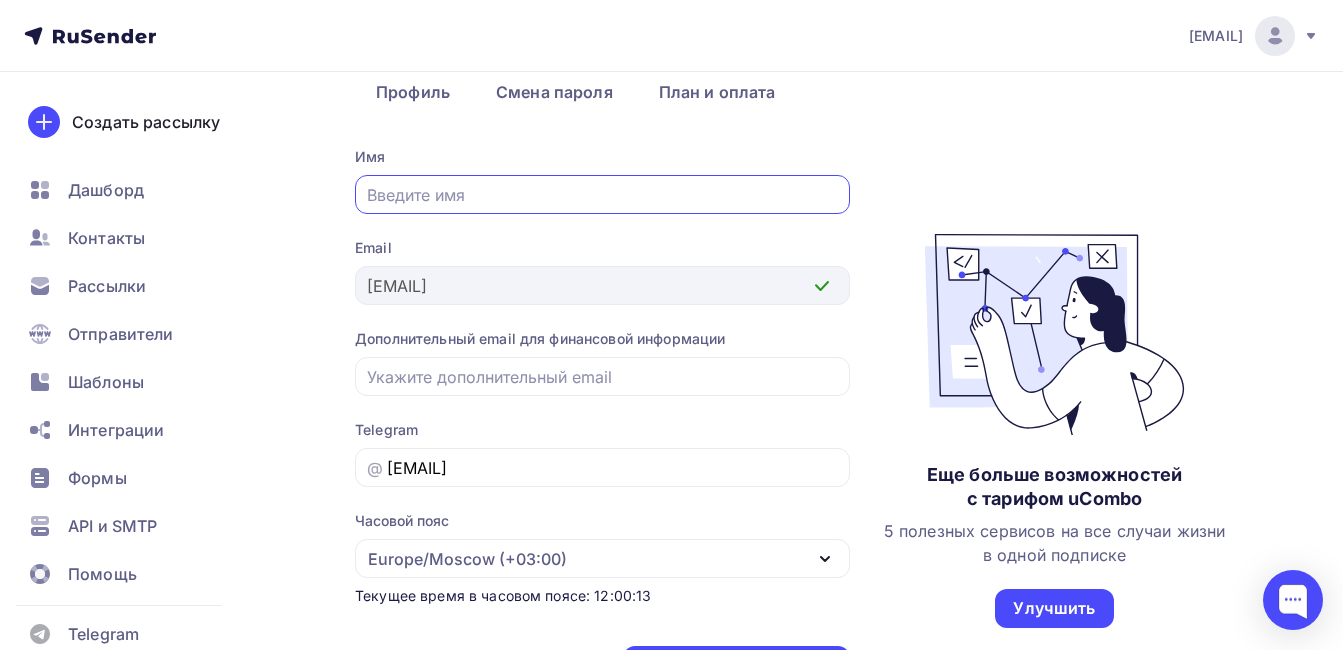 scroll, scrollTop: 14, scrollLeft: 0, axis: vertical 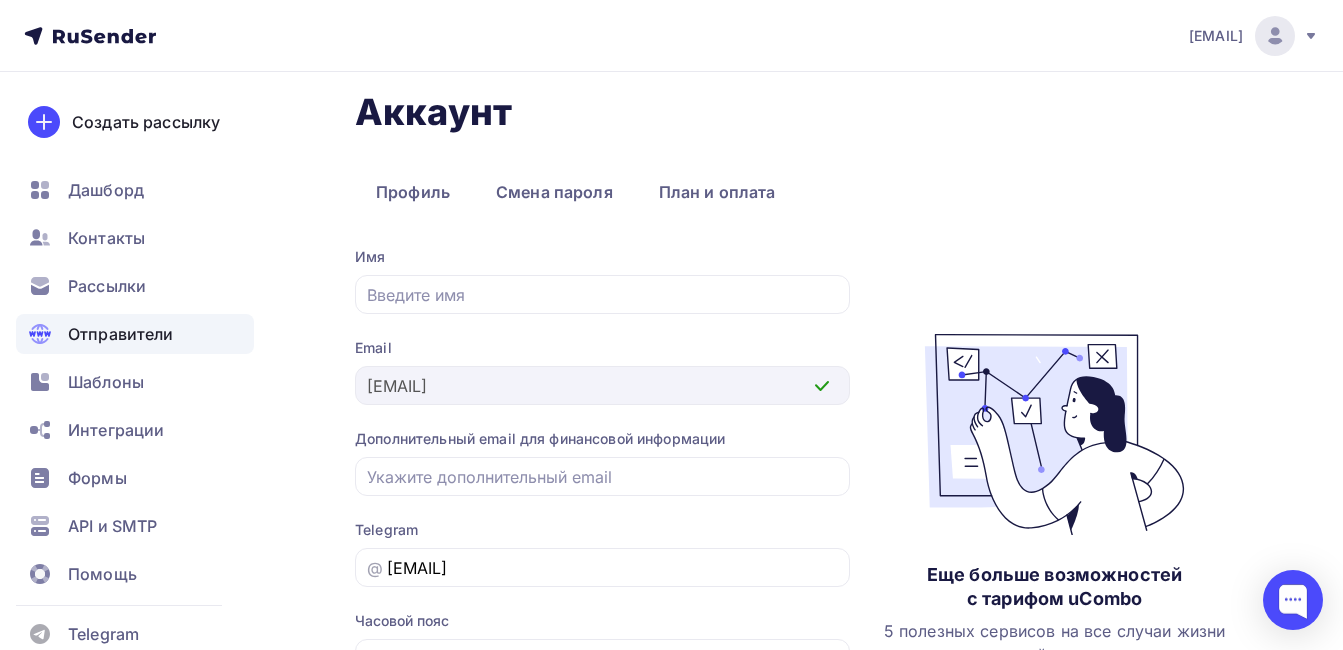click on "Отправители" at bounding box center (121, 334) 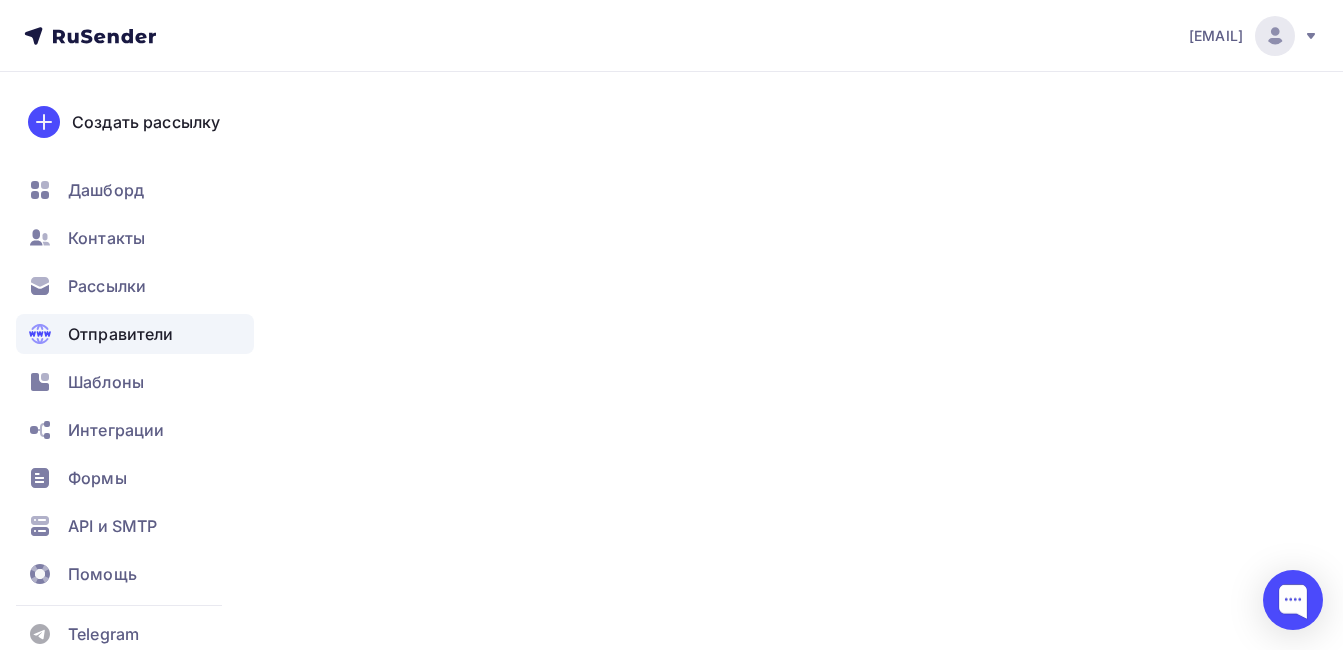 scroll, scrollTop: 0, scrollLeft: 0, axis: both 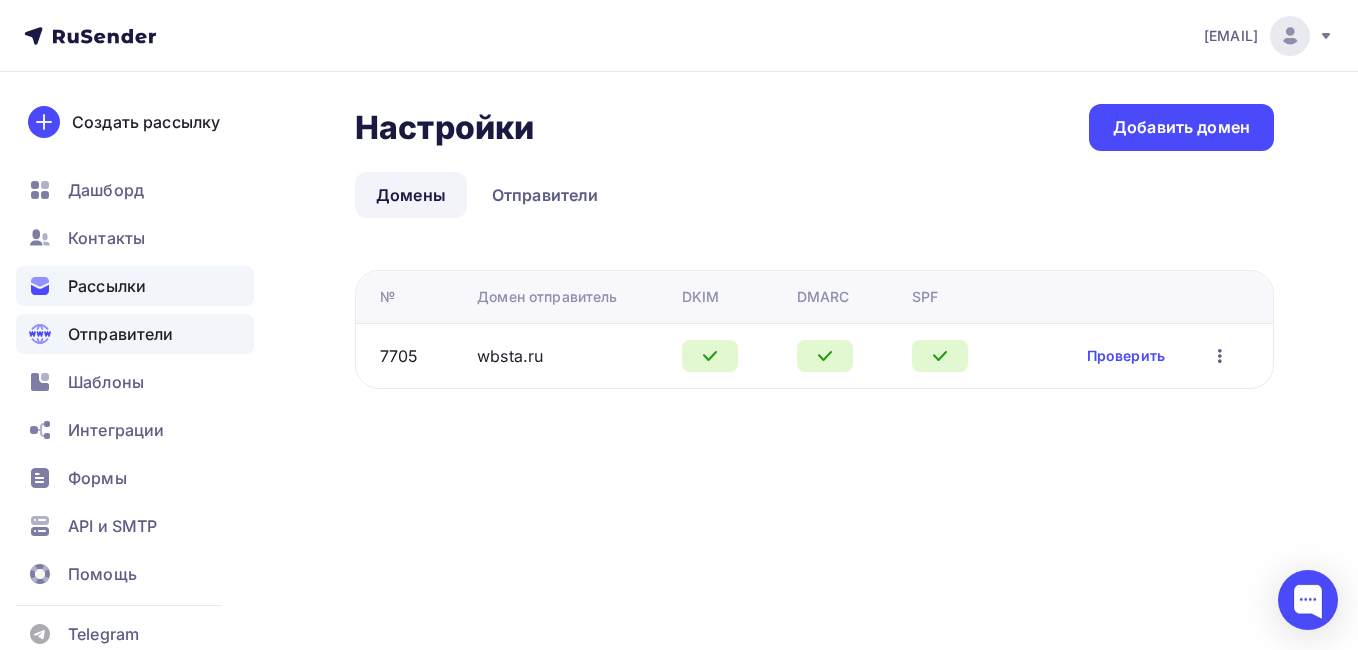 click on "Рассылки" at bounding box center [107, 286] 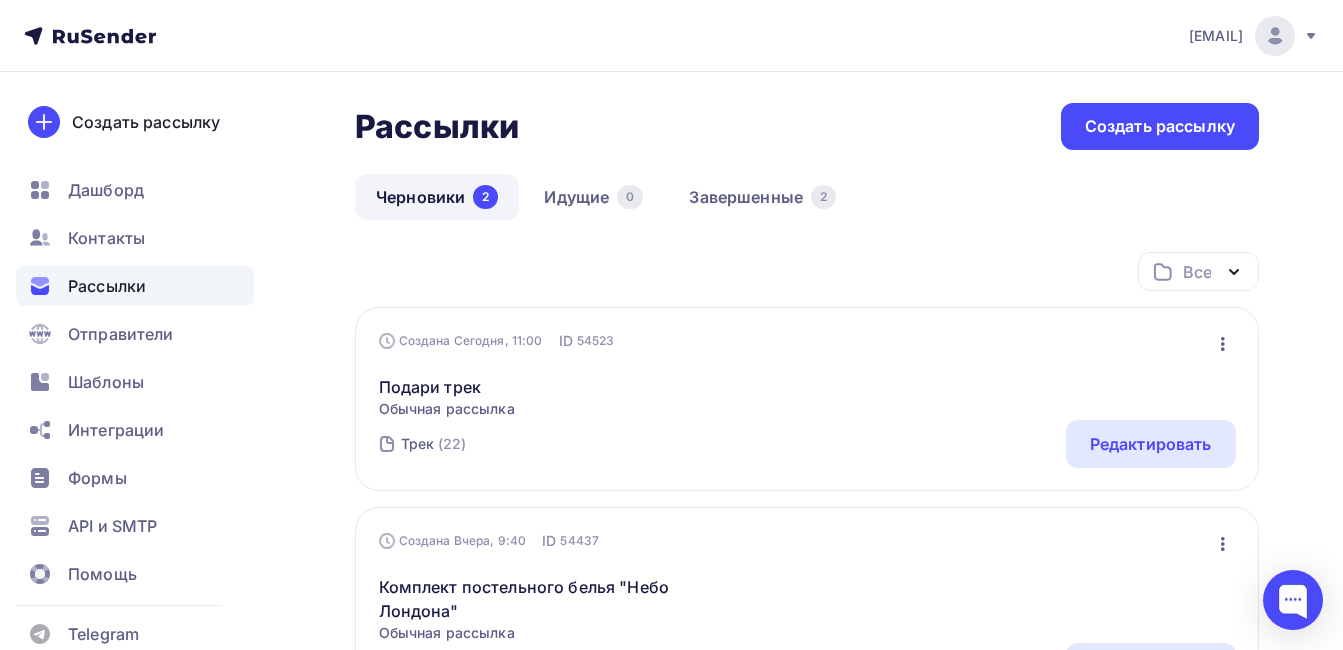scroll, scrollTop: 0, scrollLeft: 0, axis: both 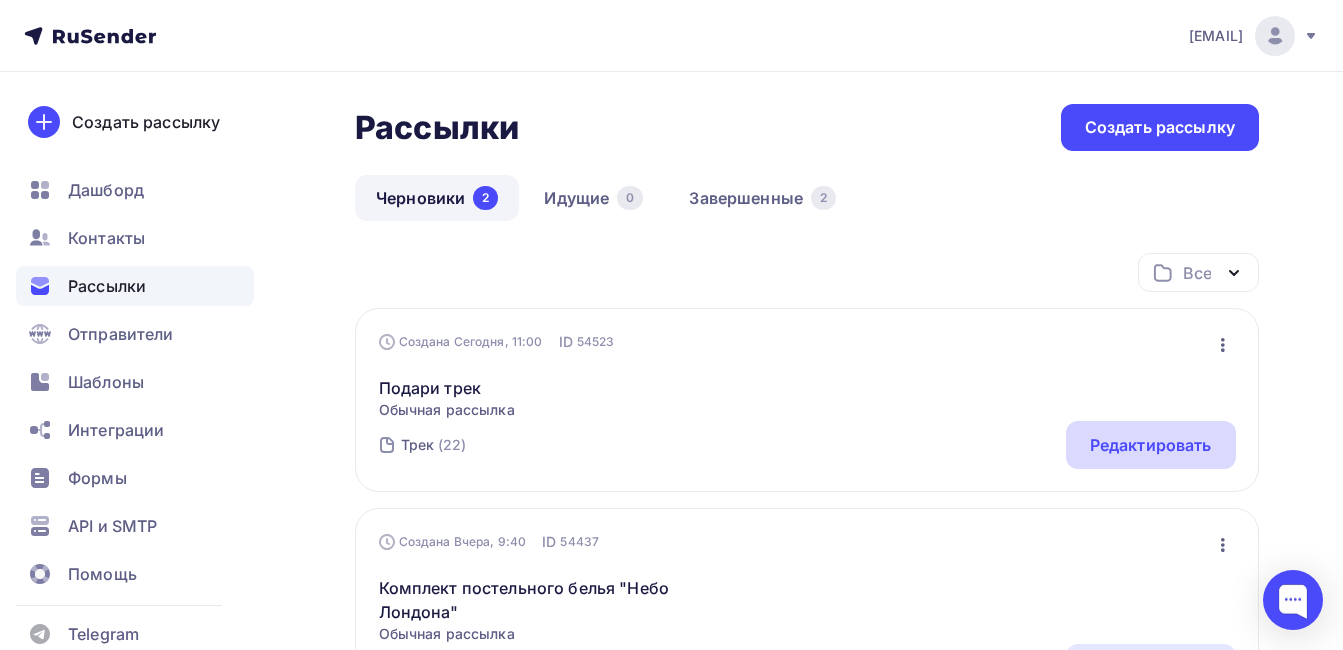 click on "Редактировать" at bounding box center [1151, 445] 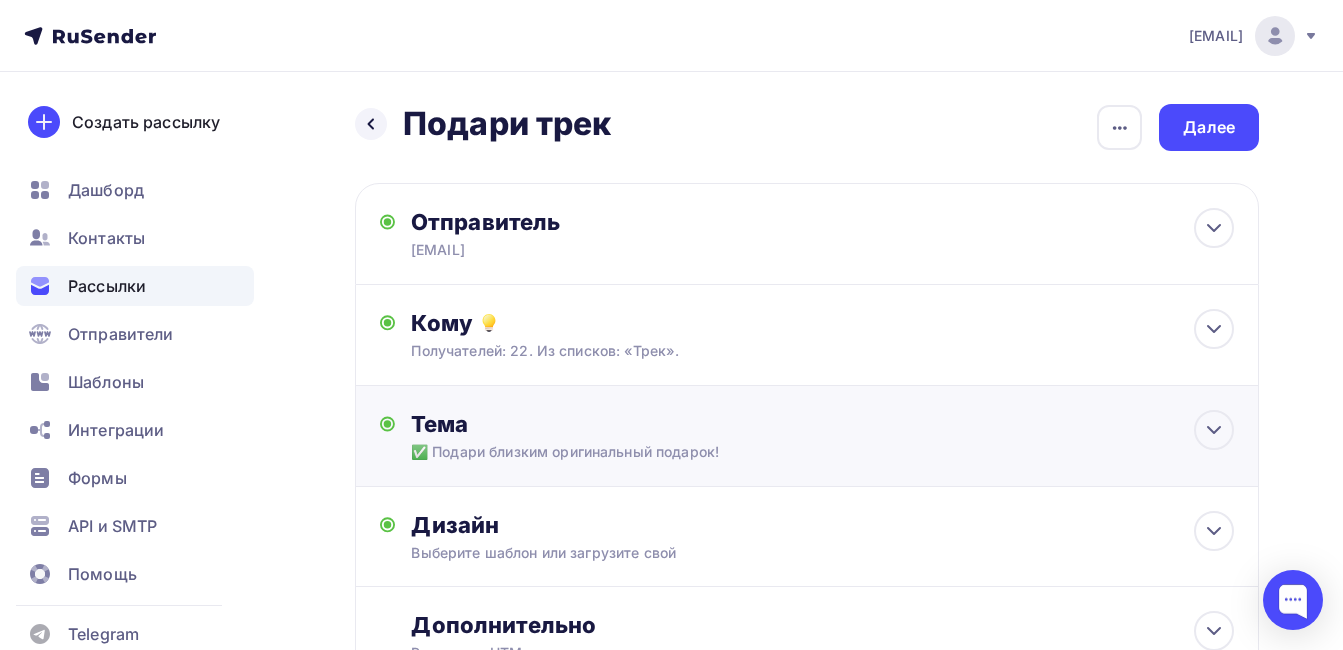 scroll, scrollTop: 167, scrollLeft: 0, axis: vertical 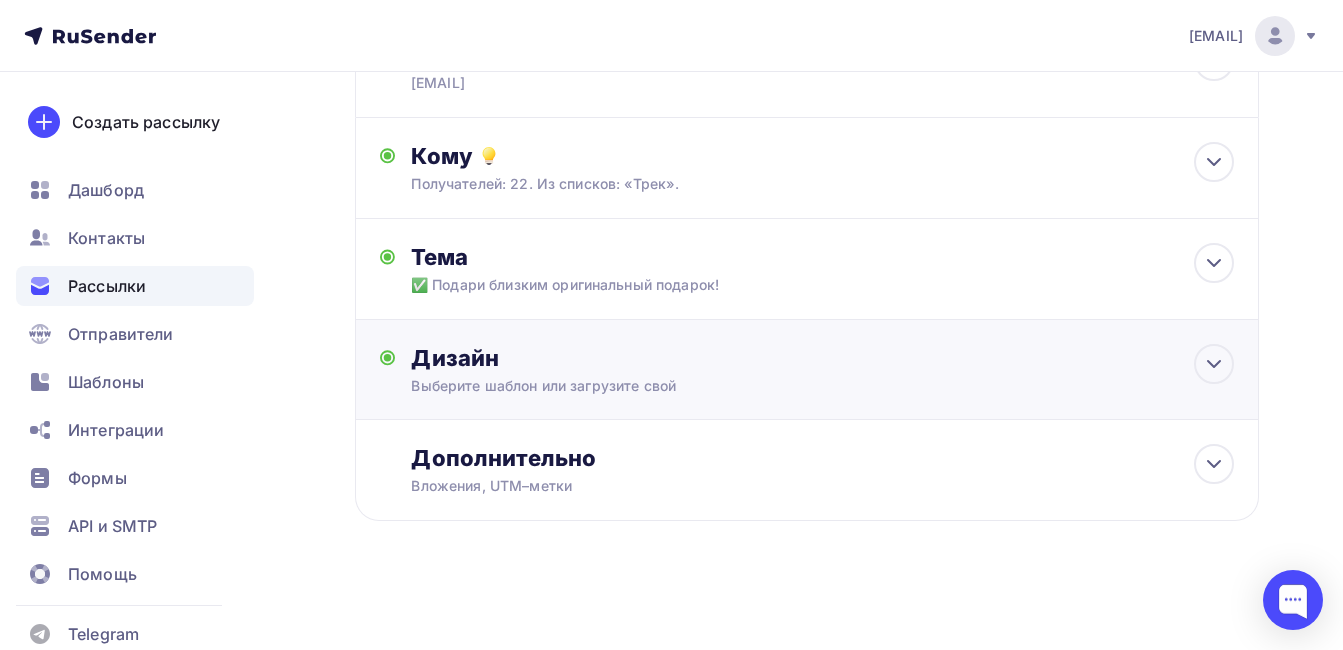 click on "Дизайн   Выберите шаблон или загрузите свой     Размер письма: 122 Kb     Заменить шаблон
Редактировать" at bounding box center [822, 370] 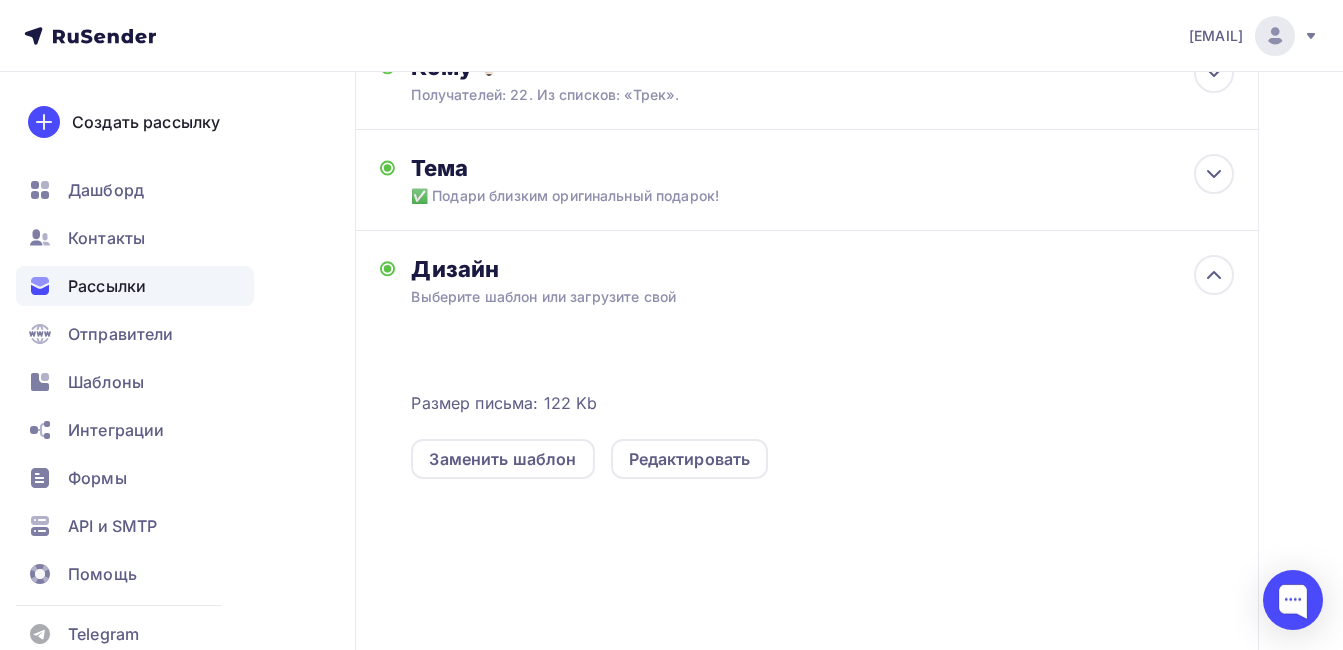scroll, scrollTop: 467, scrollLeft: 0, axis: vertical 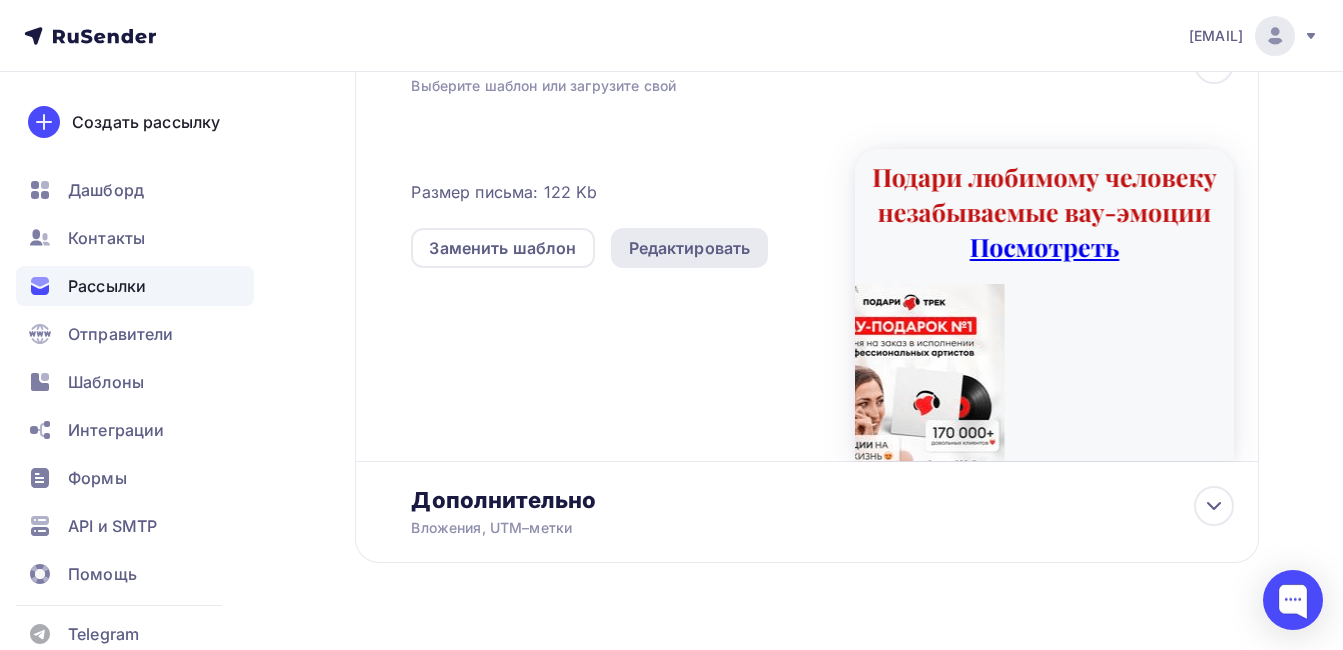 click on "Редактировать" at bounding box center (690, 248) 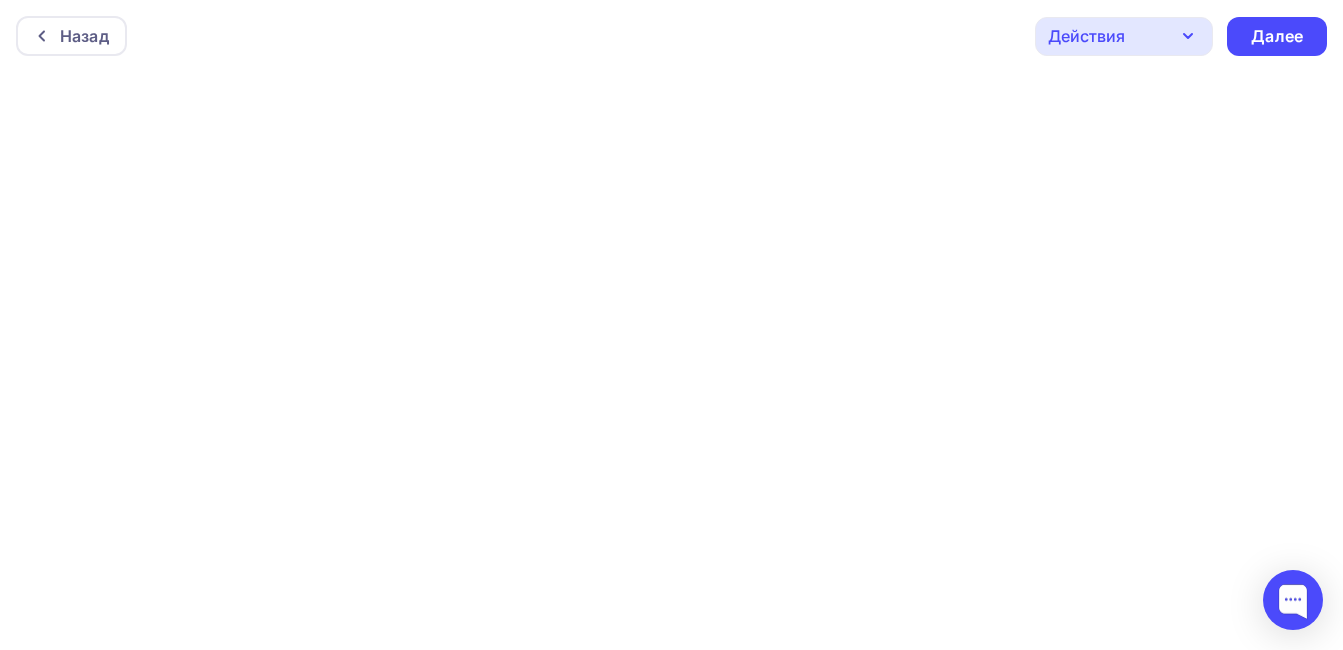 scroll, scrollTop: 5, scrollLeft: 0, axis: vertical 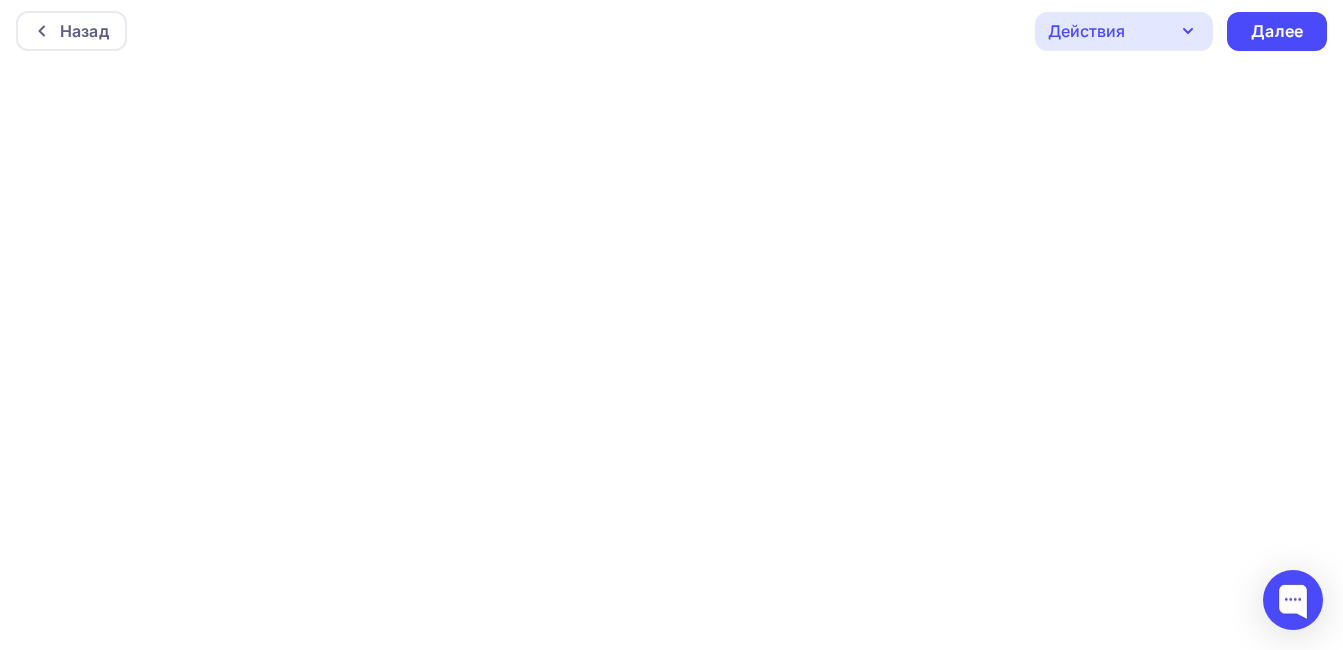 click on "Действия" at bounding box center (1124, 31) 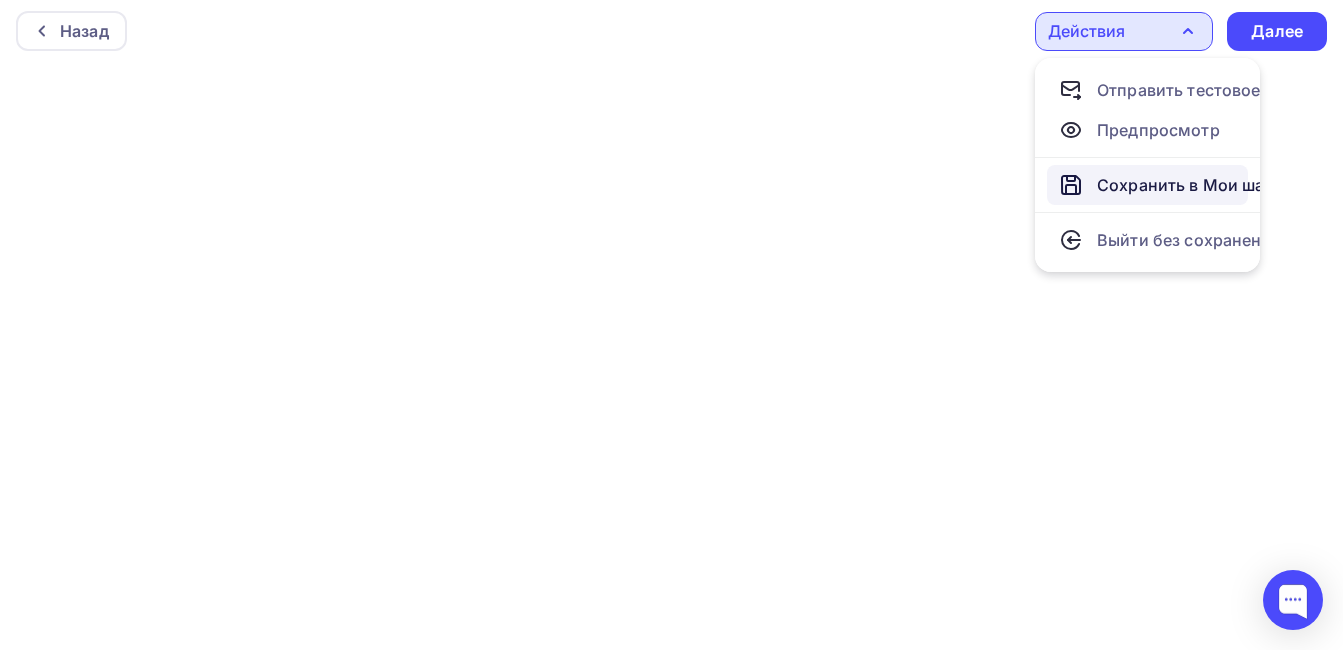 click on "Сохранить в Мои шаблоны" at bounding box center [1206, 185] 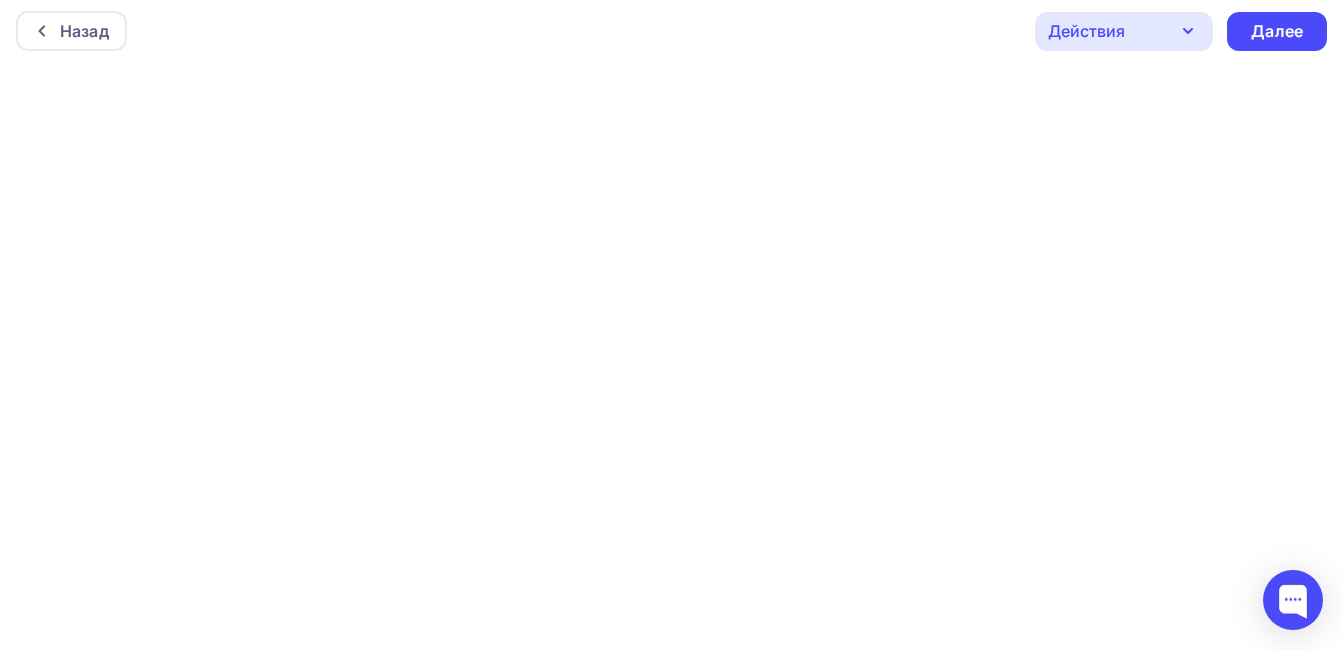 click on "Действия" at bounding box center [1124, 31] 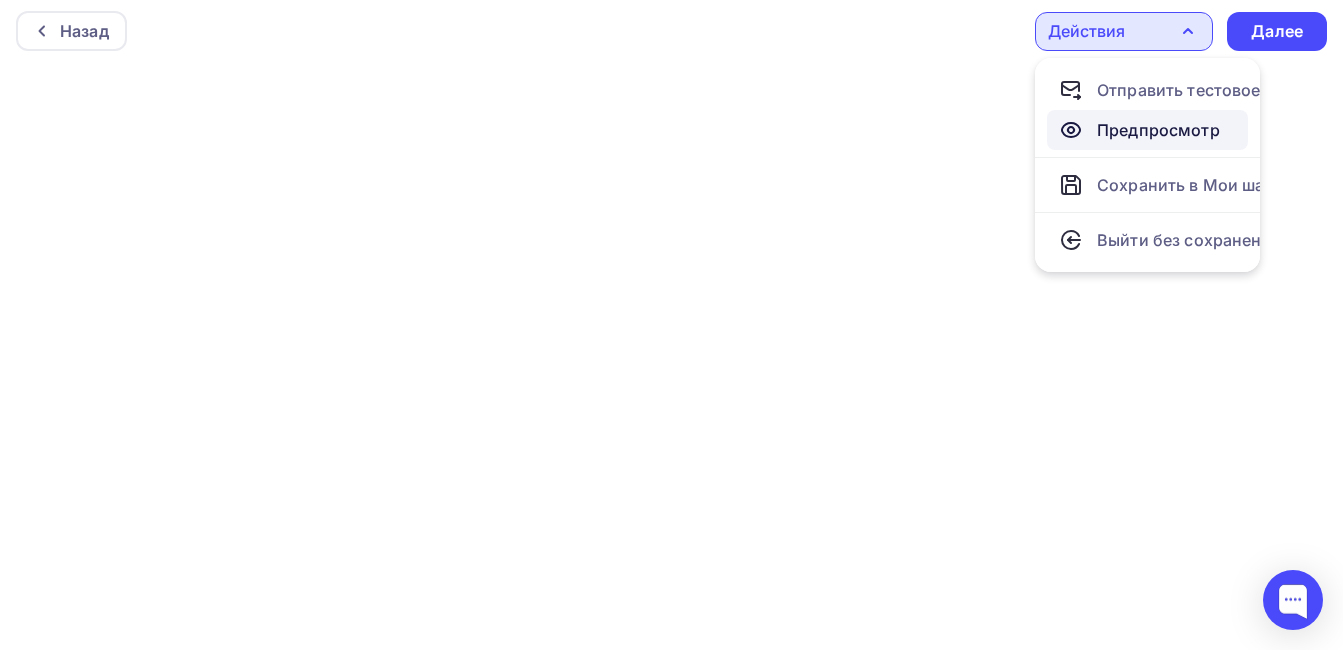 click on "Предпросмотр" at bounding box center (1158, 130) 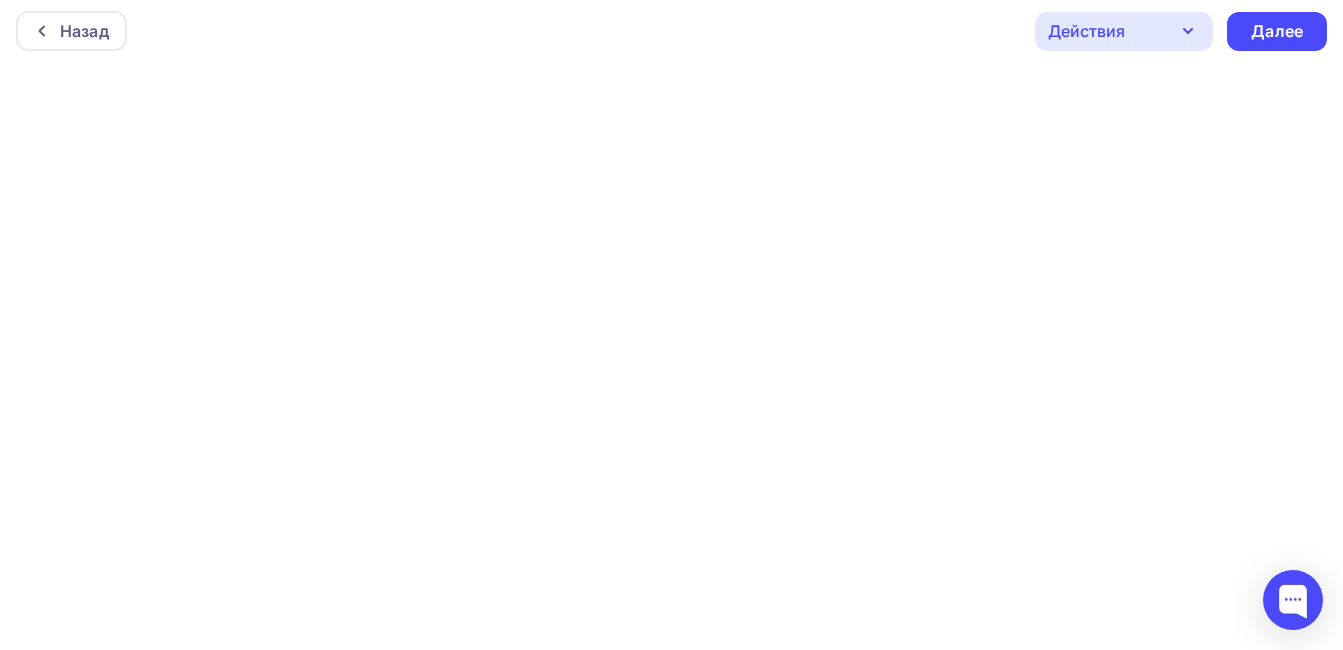 click on "Действия" at bounding box center [1124, 31] 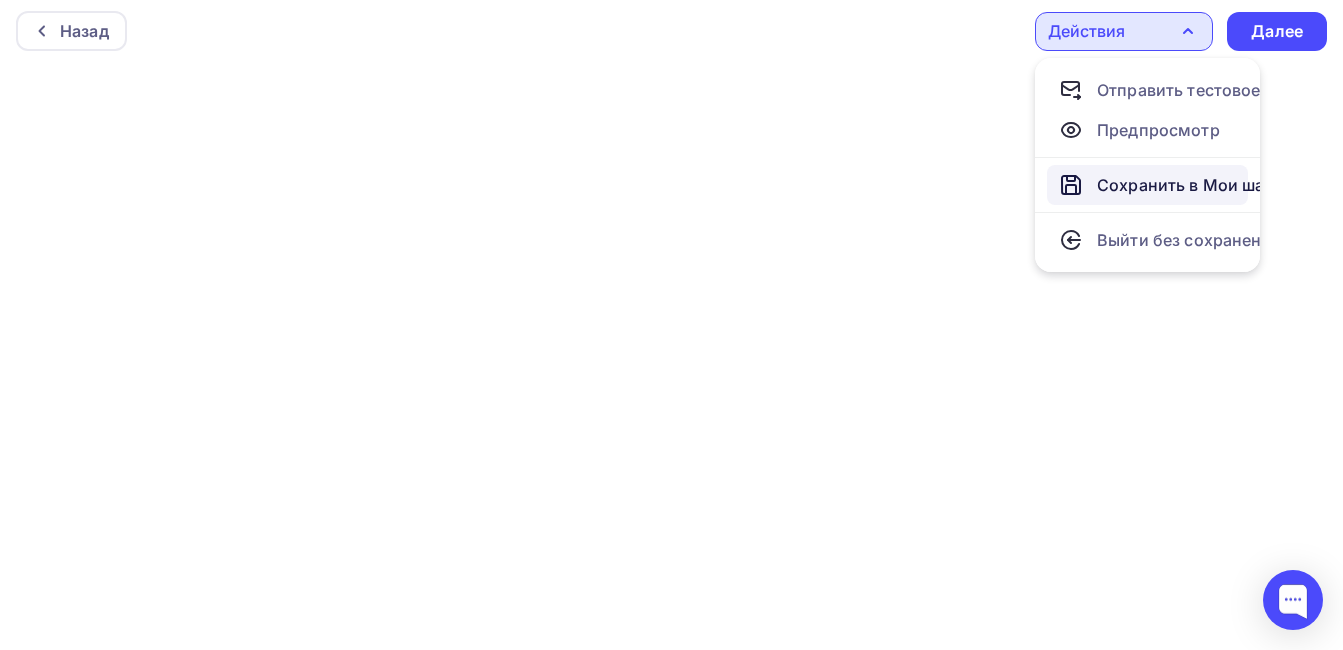 click on "Сохранить в Мои шаблоны" at bounding box center (1147, 185) 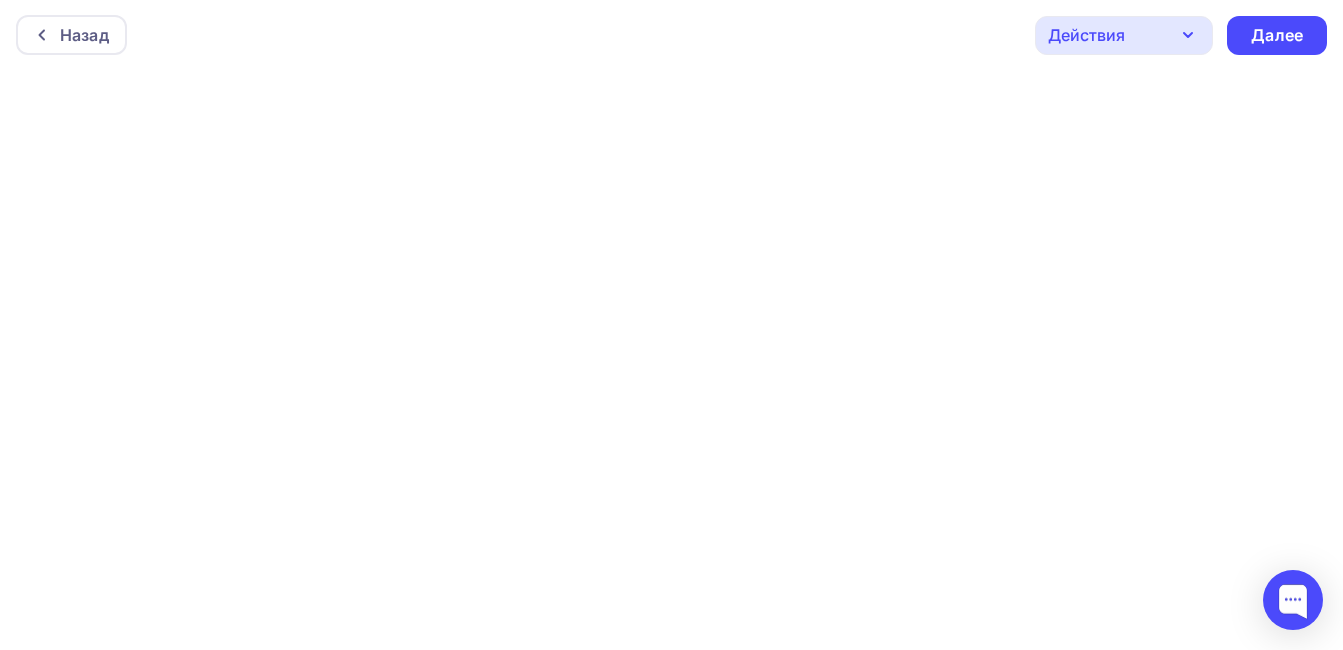 scroll, scrollTop: 0, scrollLeft: 0, axis: both 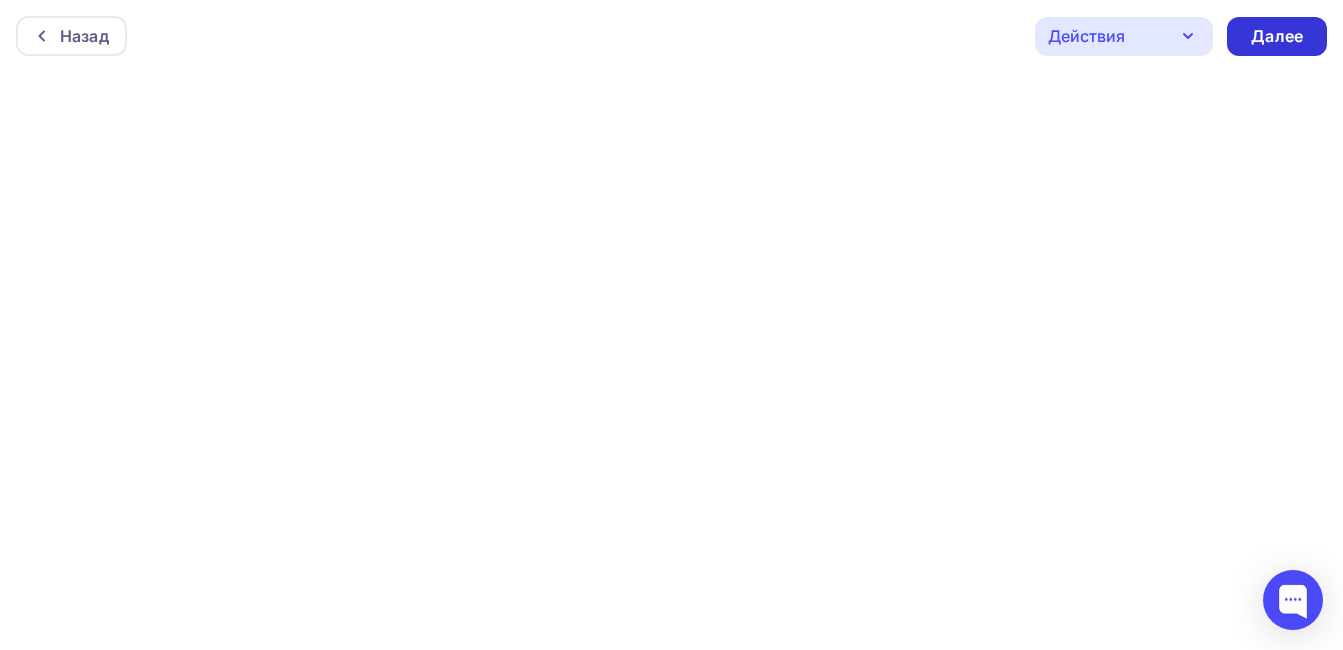 click on "Далее" at bounding box center (1277, 36) 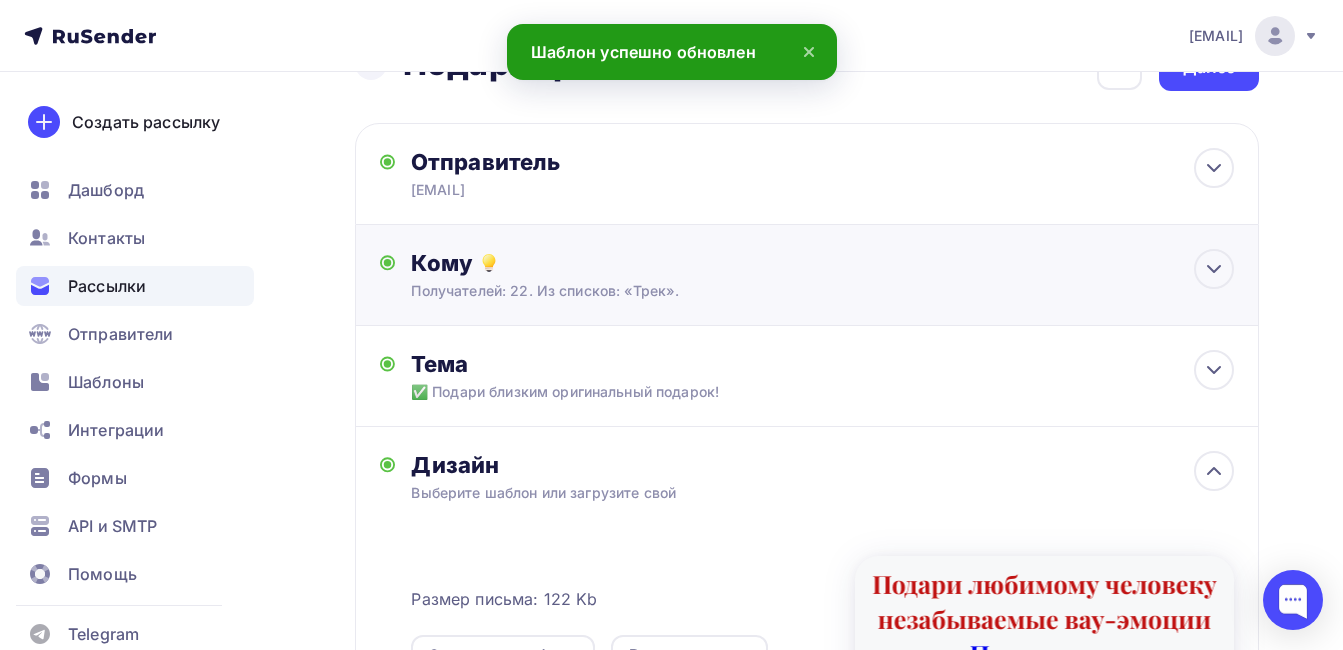 scroll, scrollTop: 0, scrollLeft: 0, axis: both 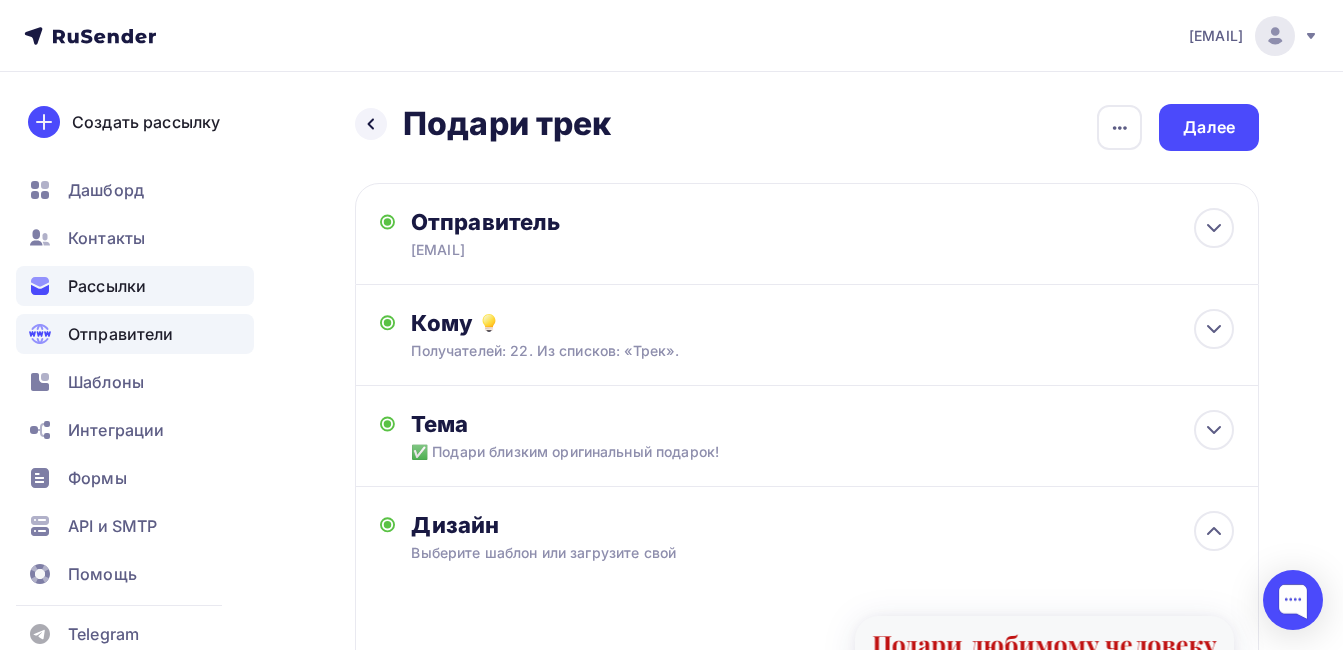 click on "Отправители" at bounding box center (121, 334) 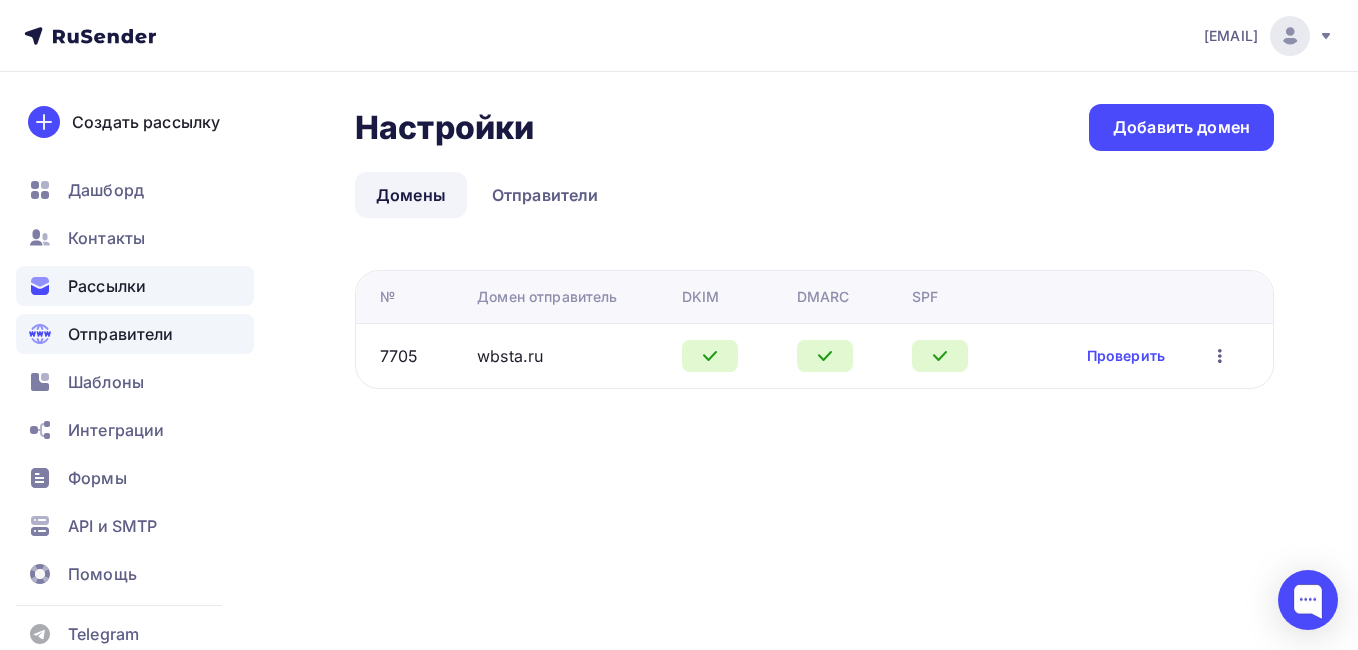 click on "Рассылки" at bounding box center [135, 286] 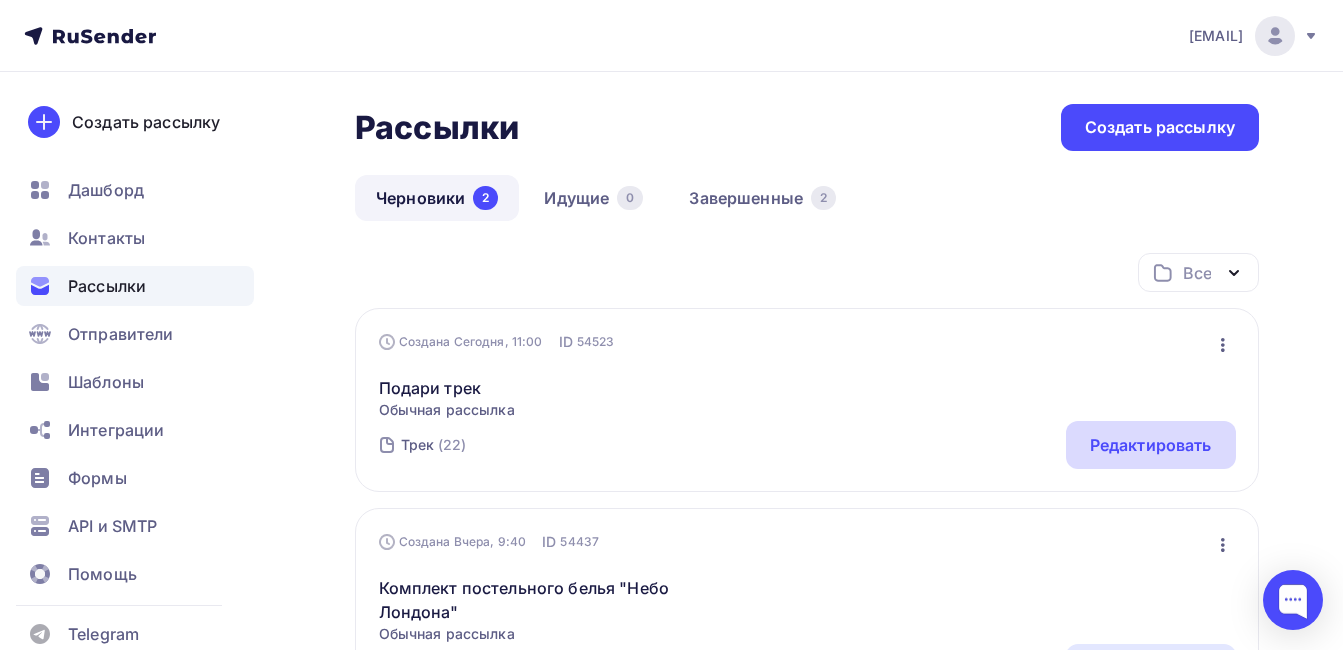 click on "Редактировать" at bounding box center (1151, 445) 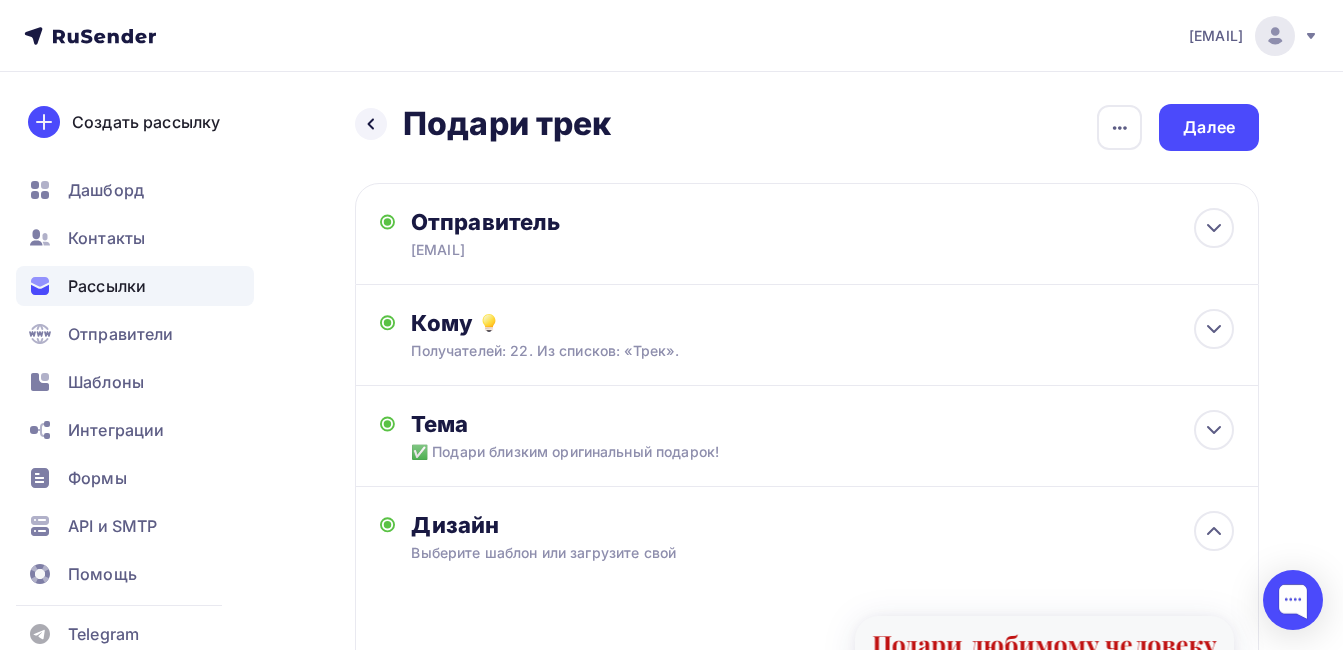 click on "Дизайн" at bounding box center (822, 525) 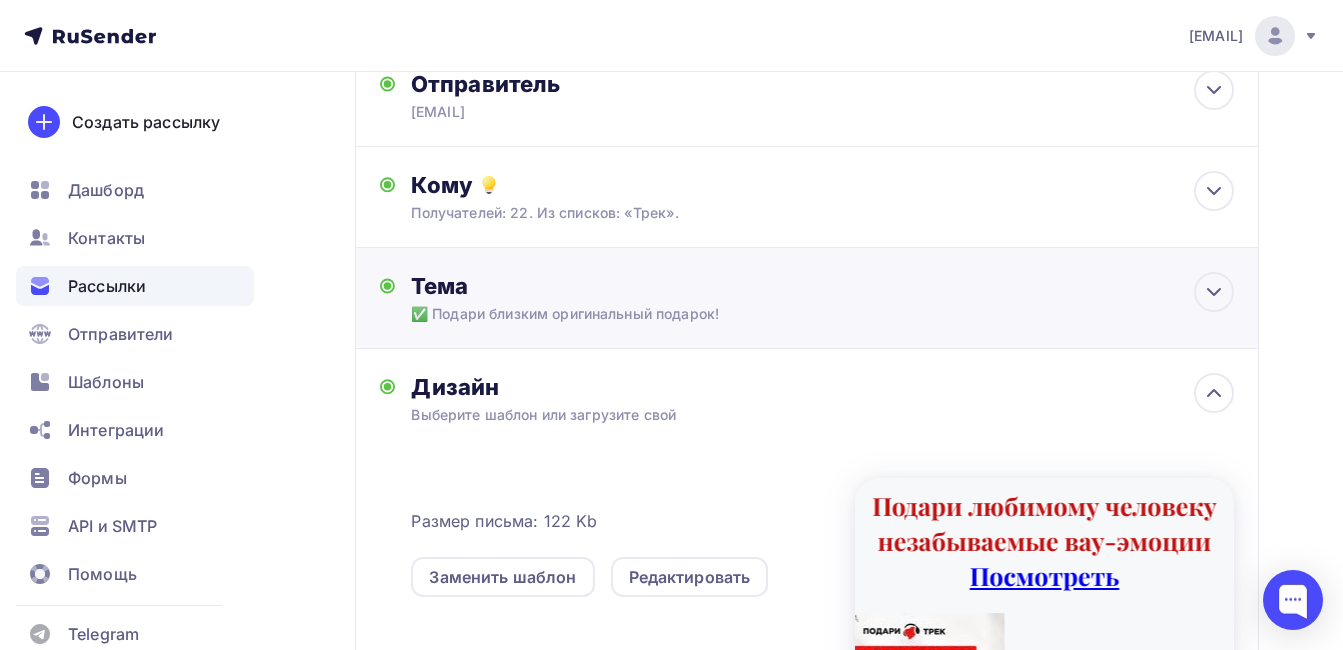 scroll, scrollTop: 200, scrollLeft: 0, axis: vertical 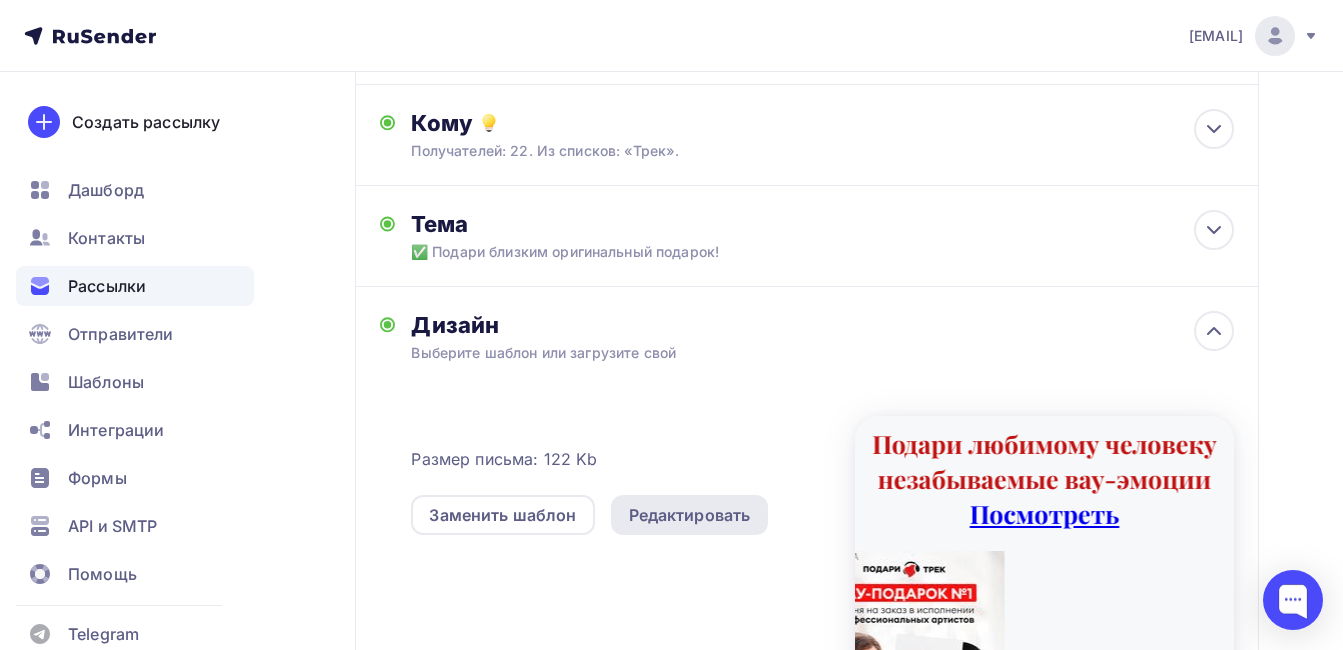 click on "Редактировать" at bounding box center [690, 515] 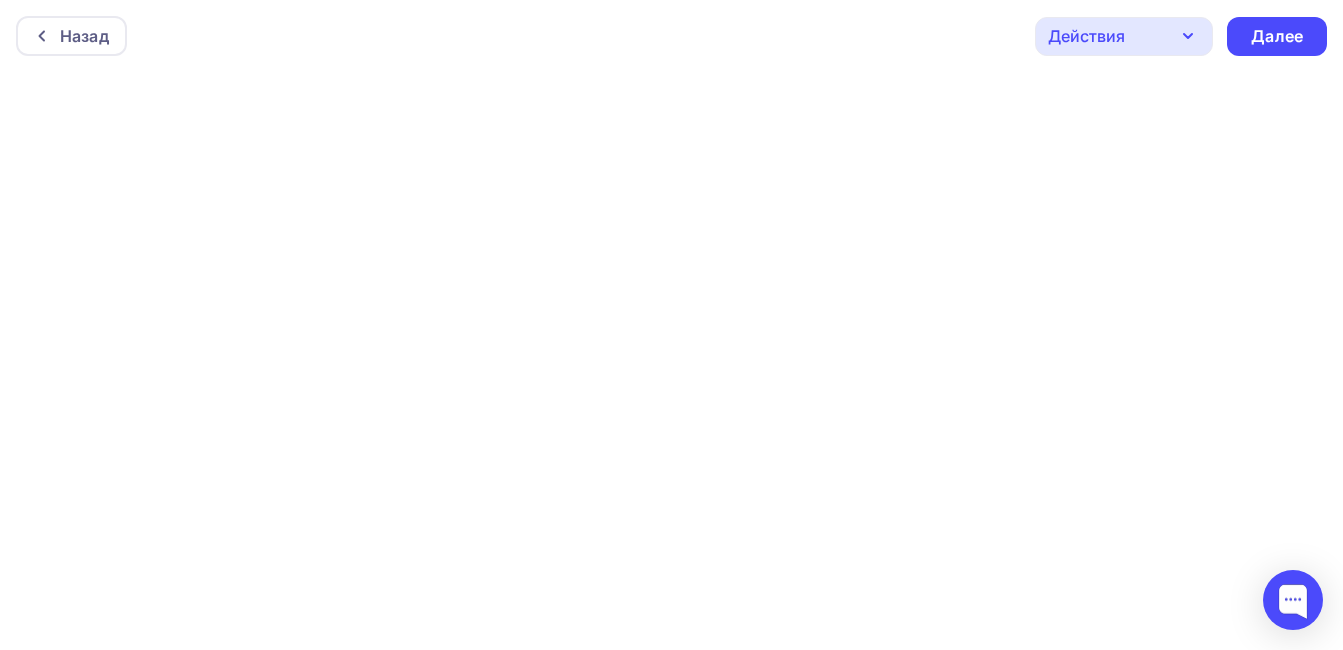 scroll, scrollTop: 5, scrollLeft: 0, axis: vertical 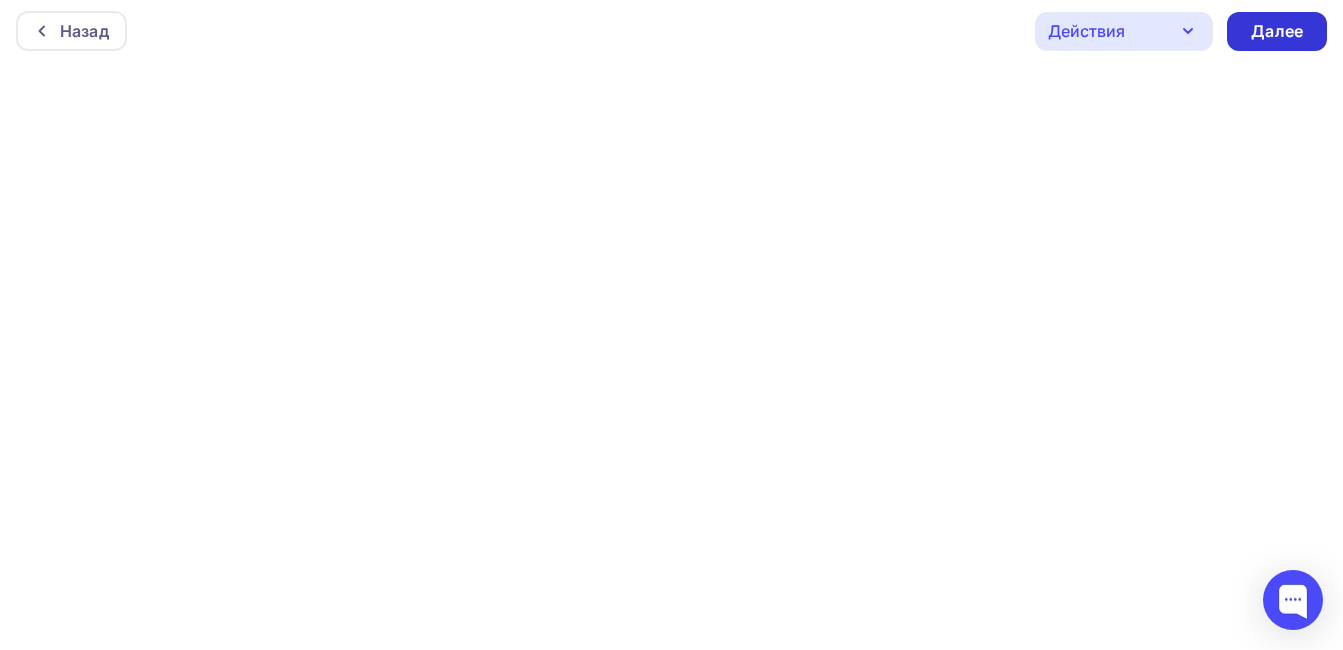 click on "Далее" at bounding box center [1277, 31] 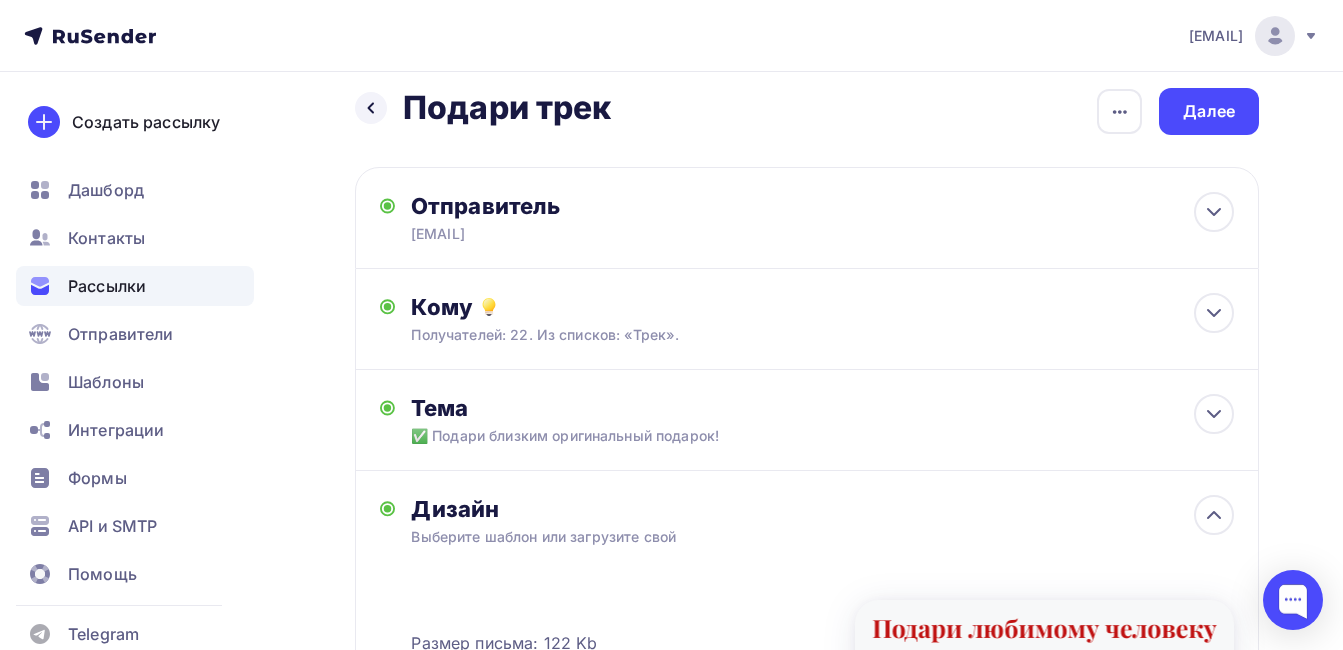 scroll, scrollTop: 0, scrollLeft: 0, axis: both 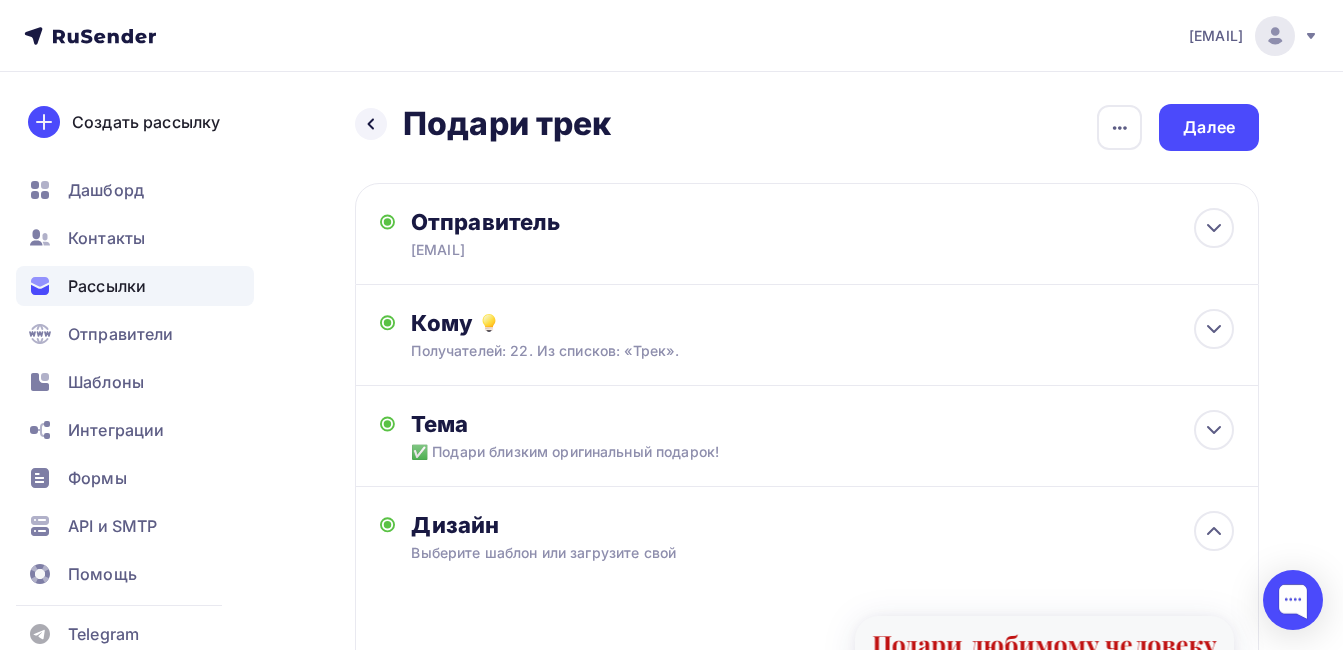 click on "Дизайн" at bounding box center [822, 525] 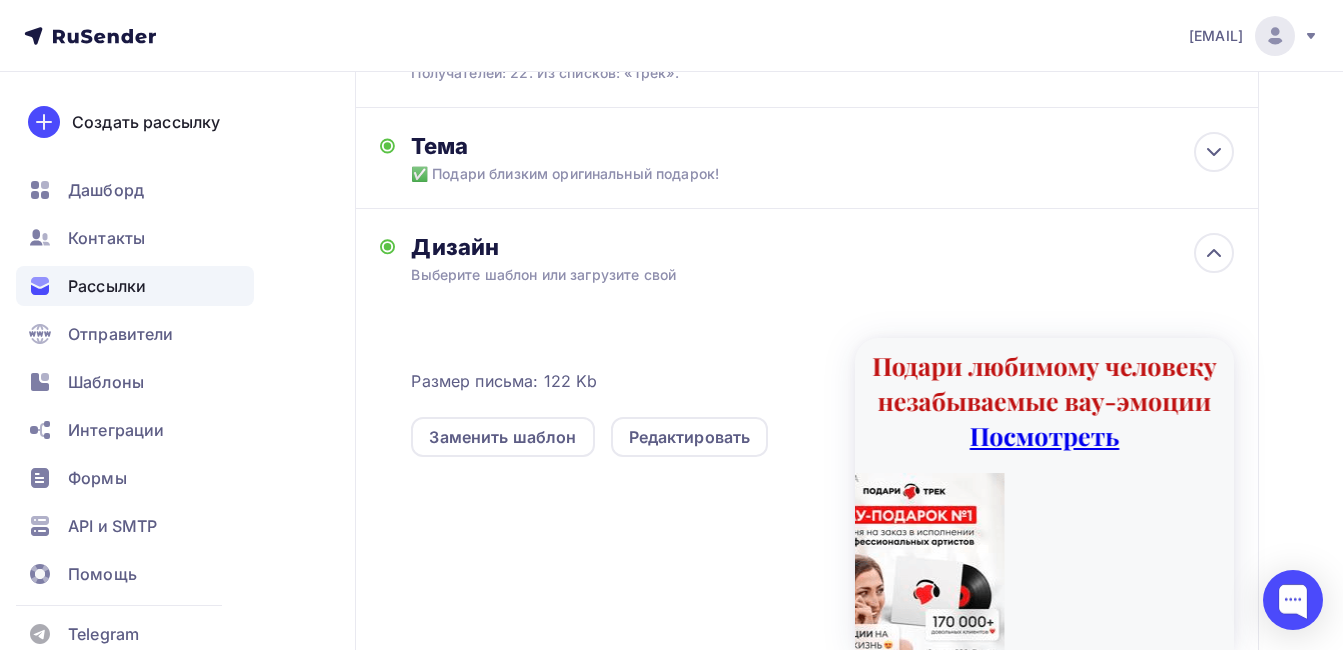 scroll, scrollTop: 300, scrollLeft: 0, axis: vertical 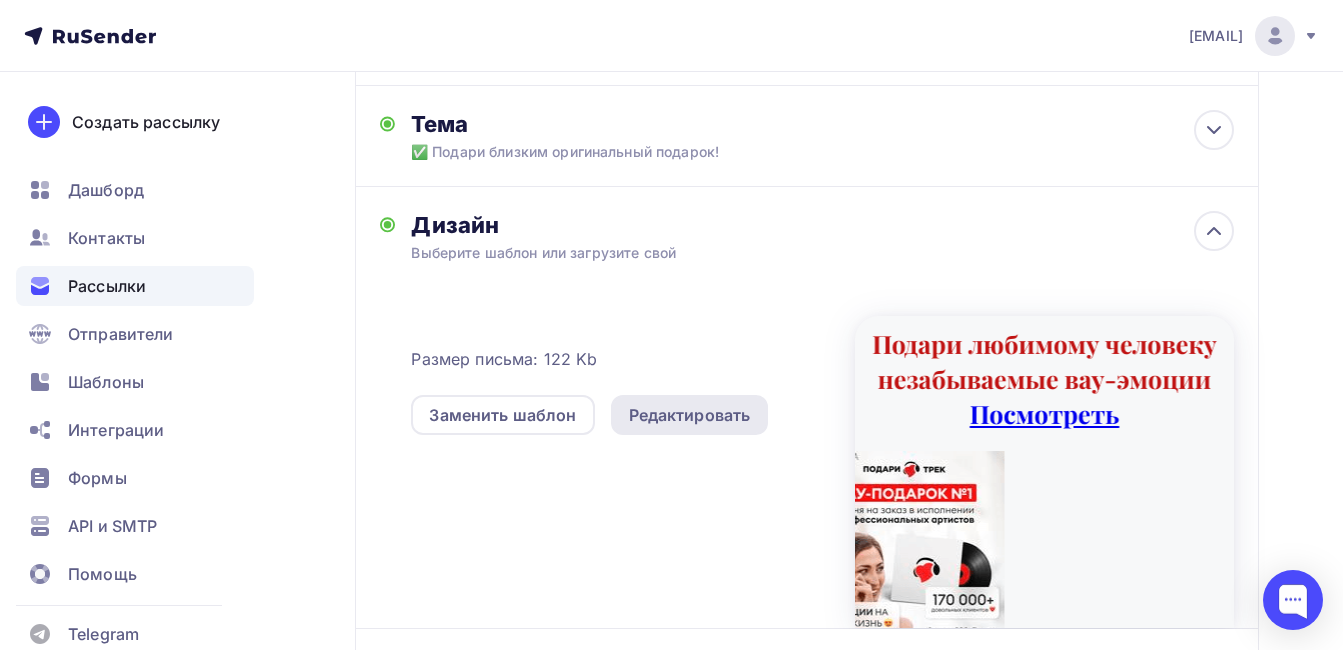 click on "Редактировать" at bounding box center (690, 415) 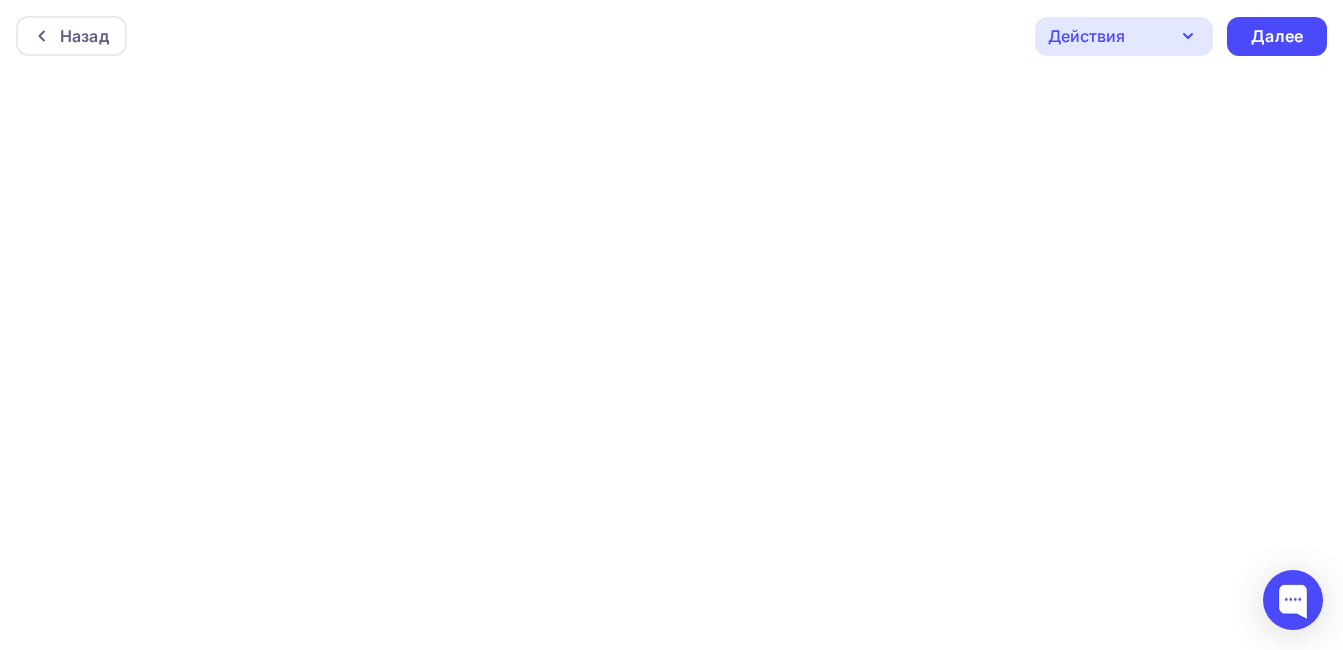 scroll, scrollTop: 5, scrollLeft: 0, axis: vertical 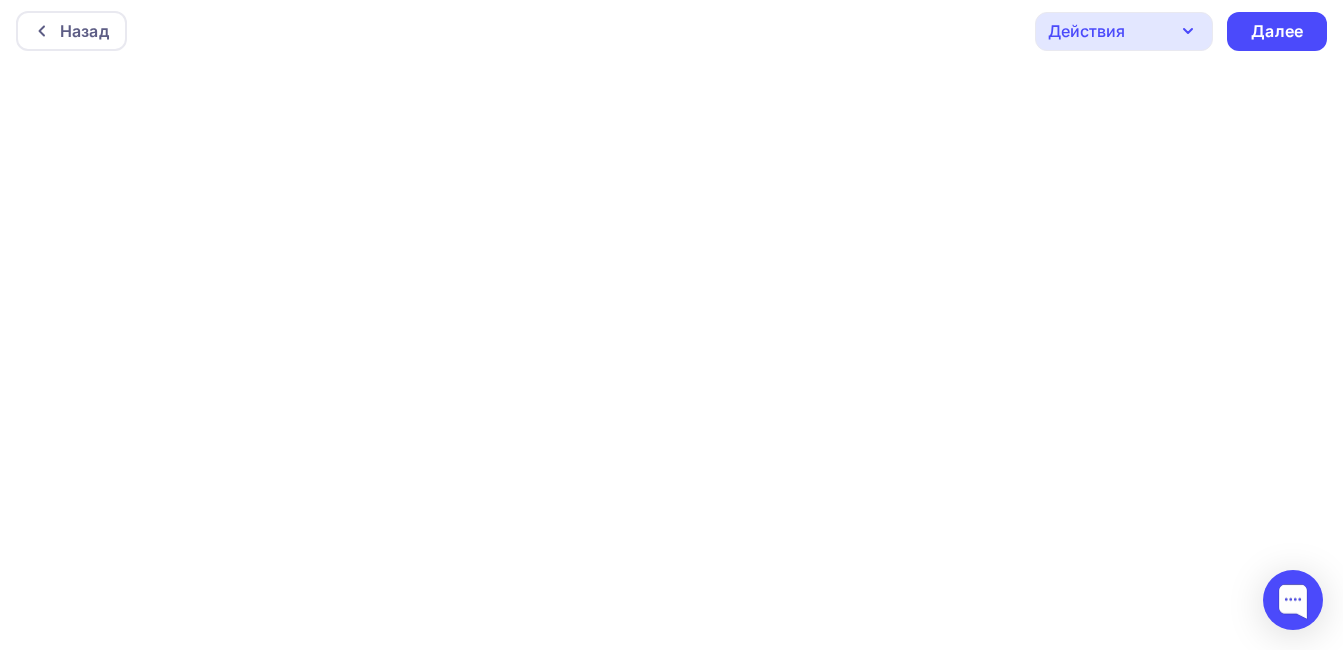 click on "Действия" at bounding box center [1124, 31] 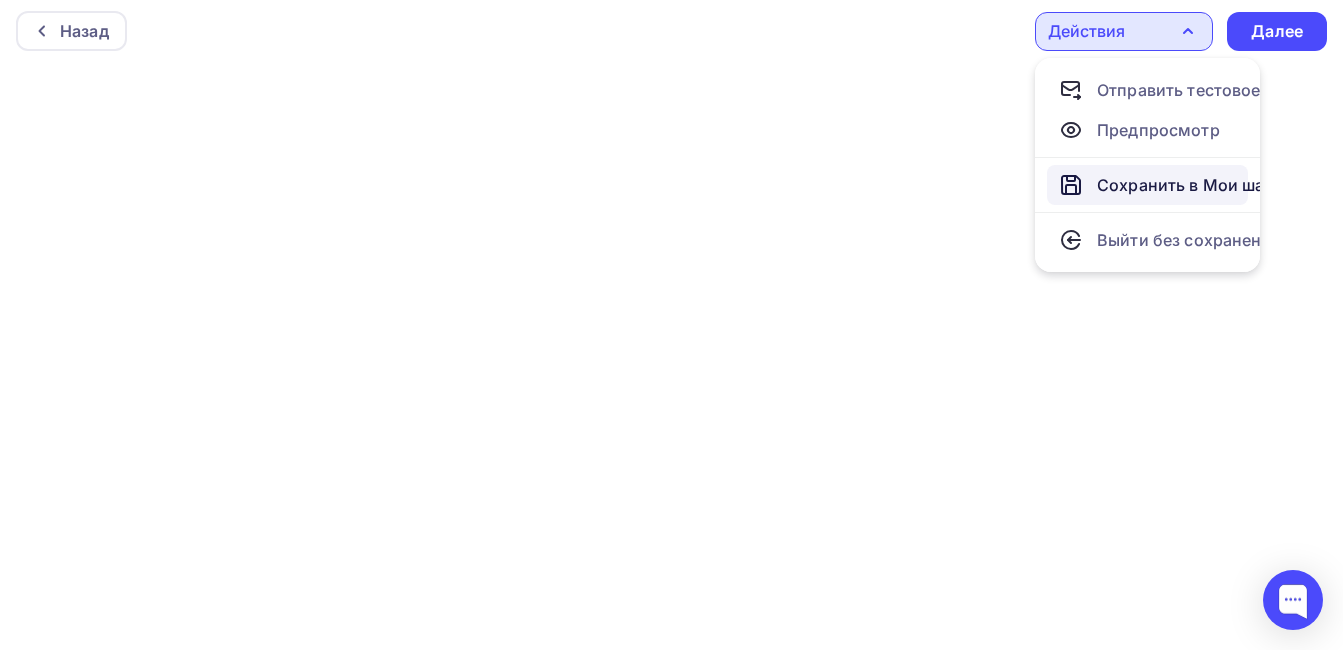 click on "Сохранить в Мои шаблоны" at bounding box center [1206, 185] 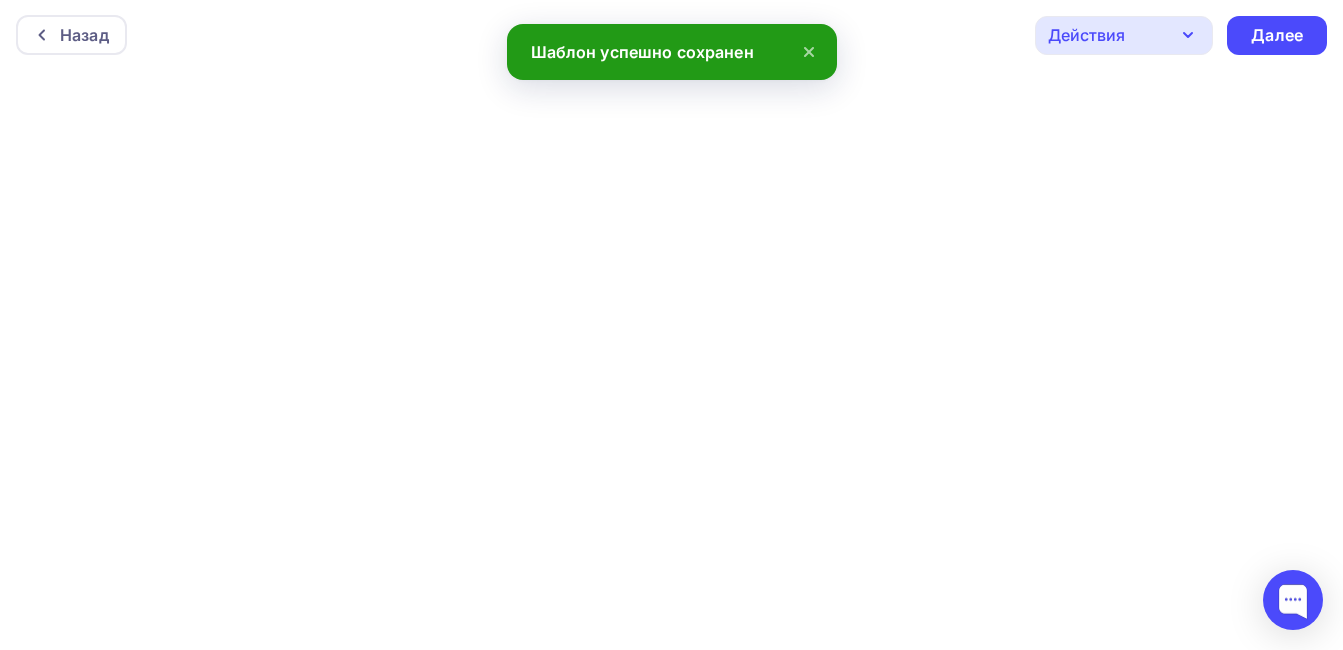 scroll, scrollTop: 0, scrollLeft: 0, axis: both 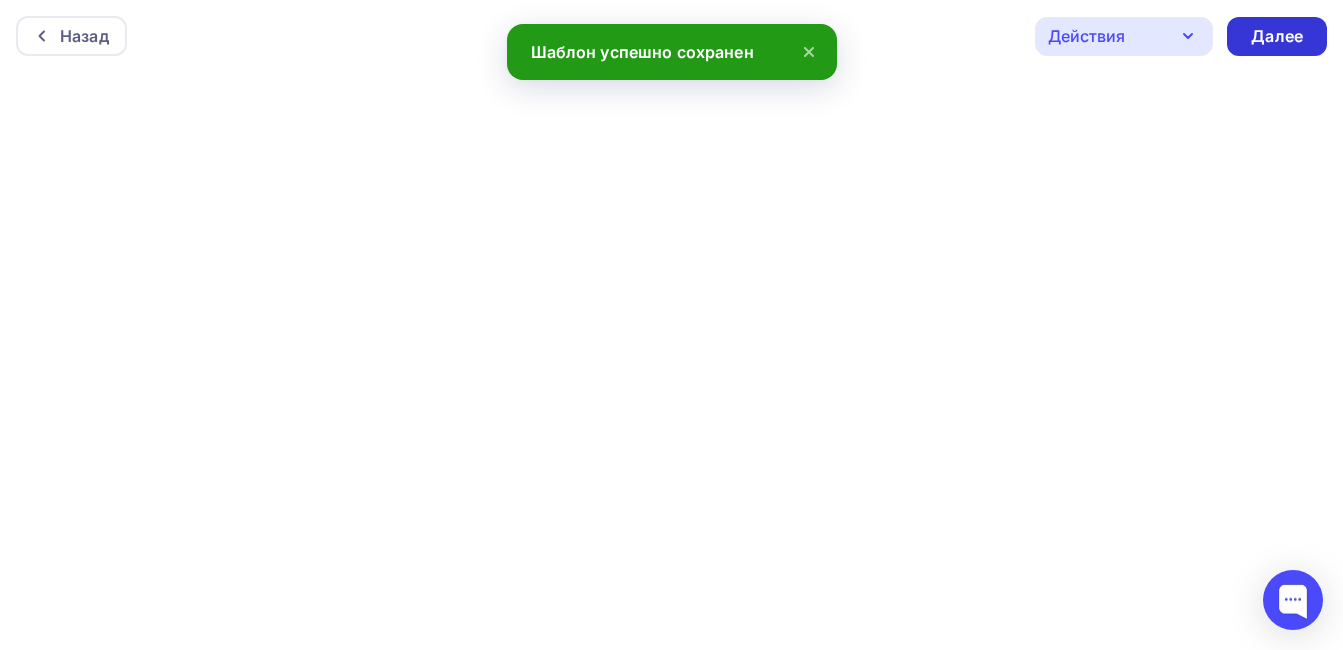 click on "Далее" at bounding box center [1277, 36] 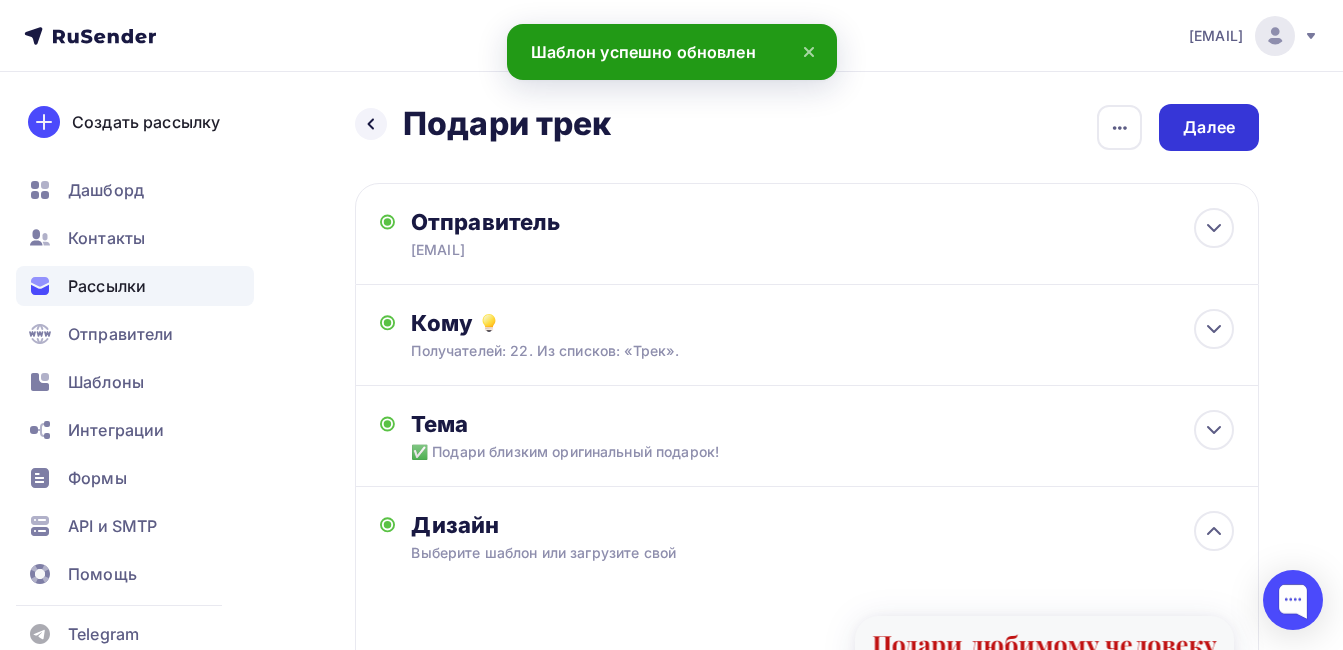 click on "Далее" at bounding box center (1209, 127) 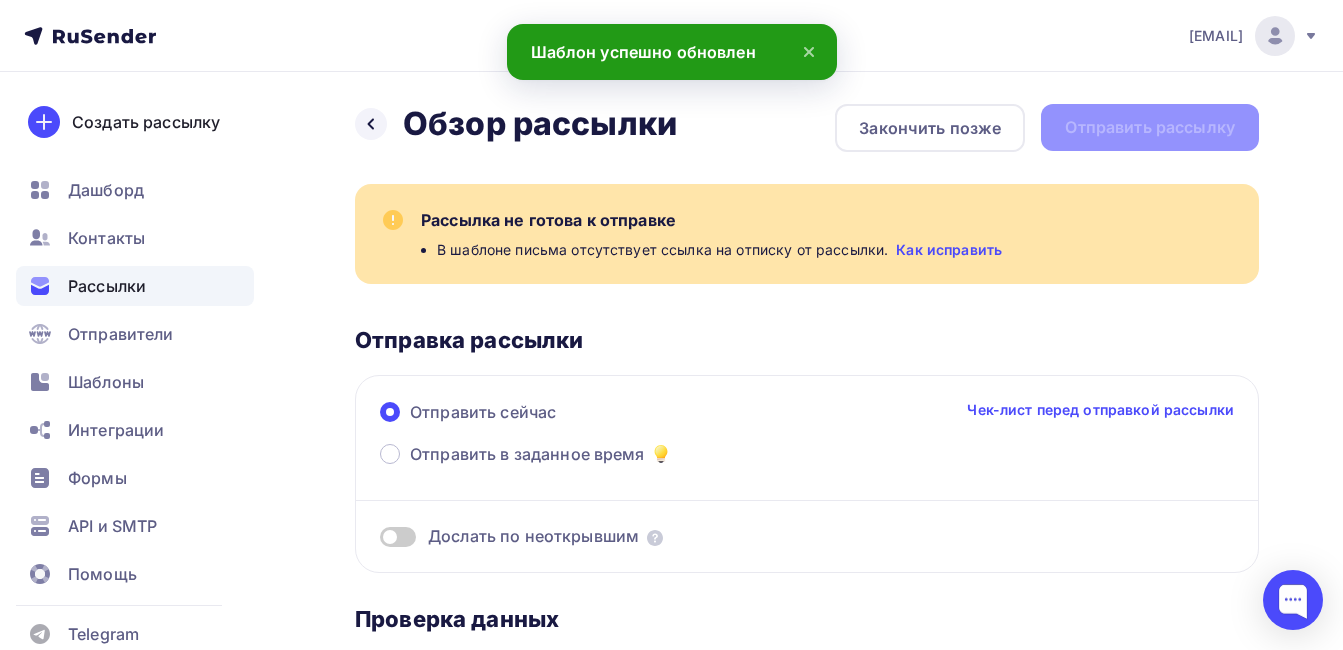 scroll, scrollTop: 0, scrollLeft: 0, axis: both 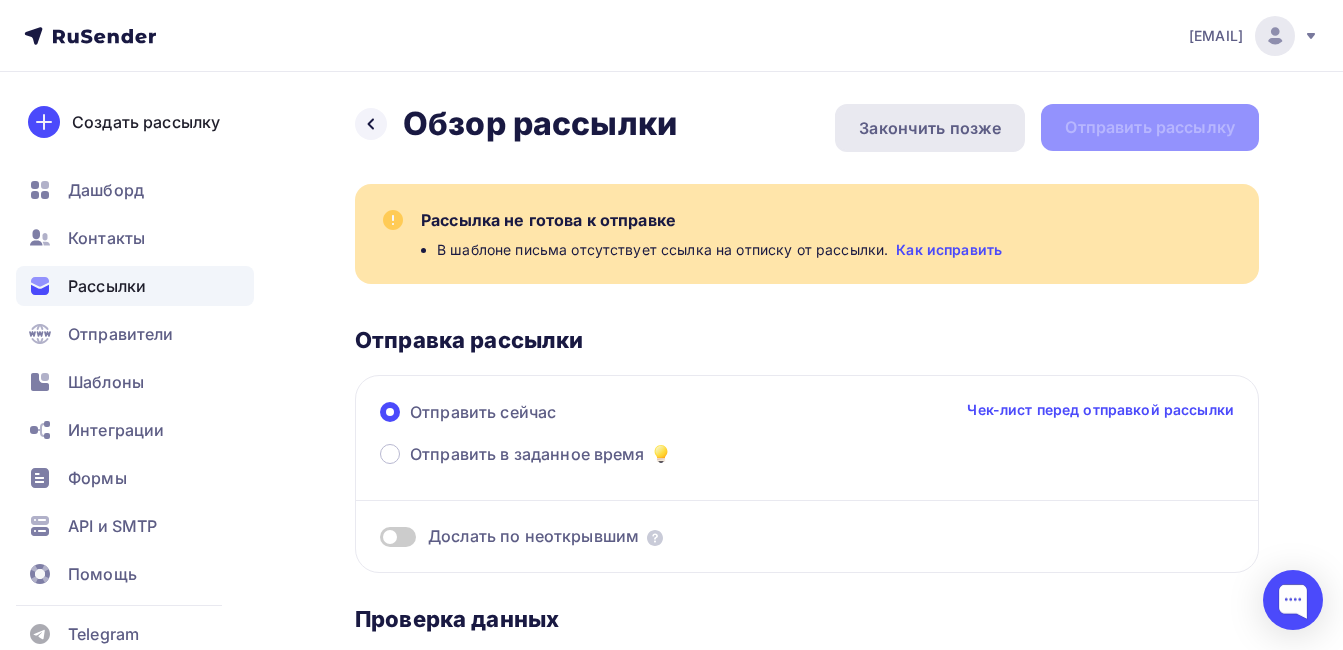click on "Закончить позже" at bounding box center (930, 128) 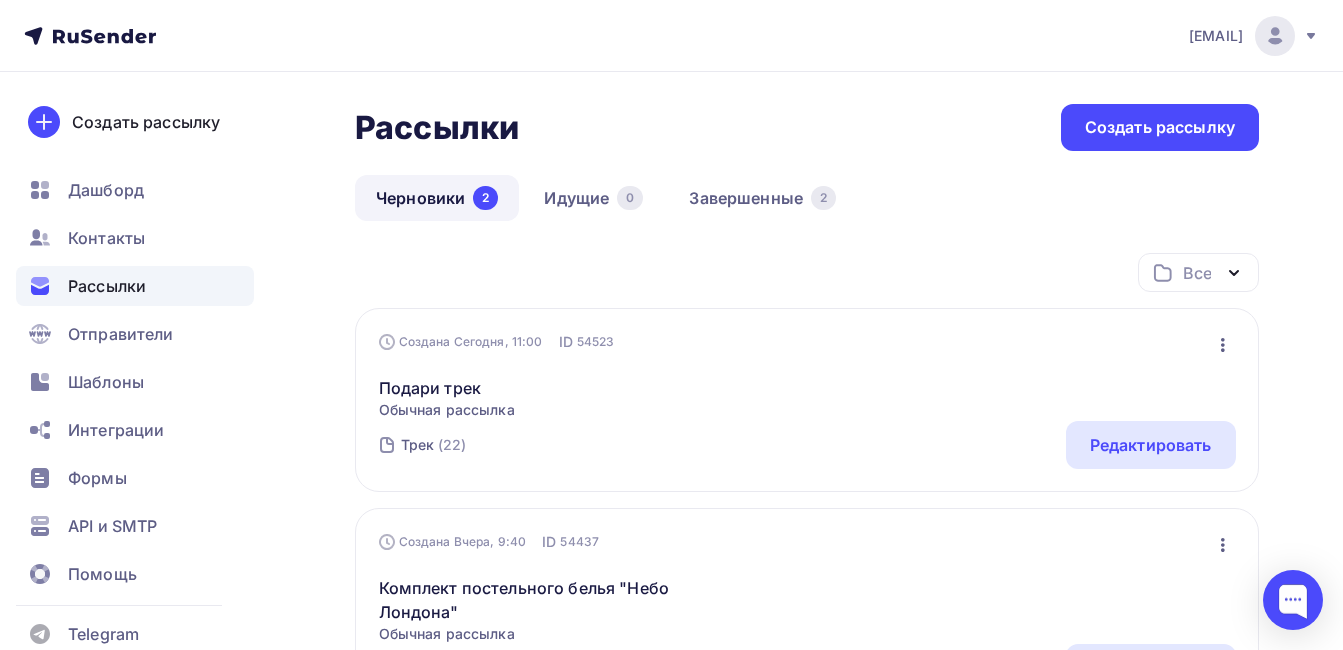 click 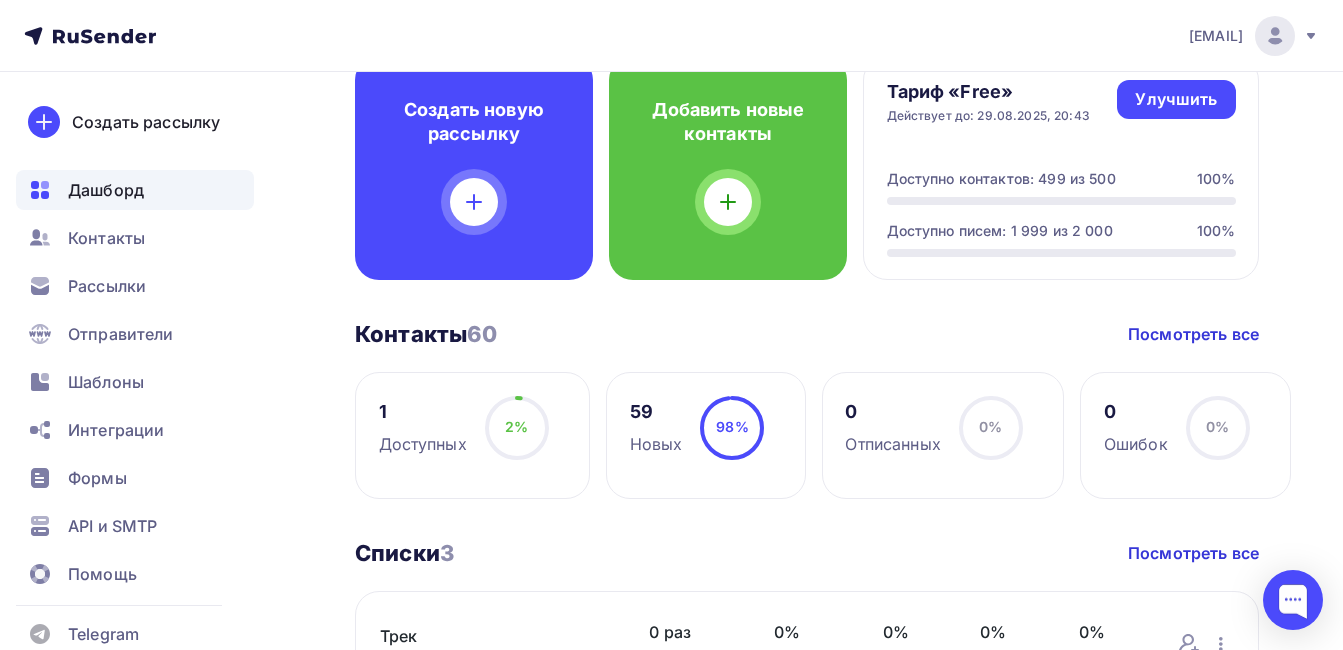 scroll, scrollTop: 100, scrollLeft: 0, axis: vertical 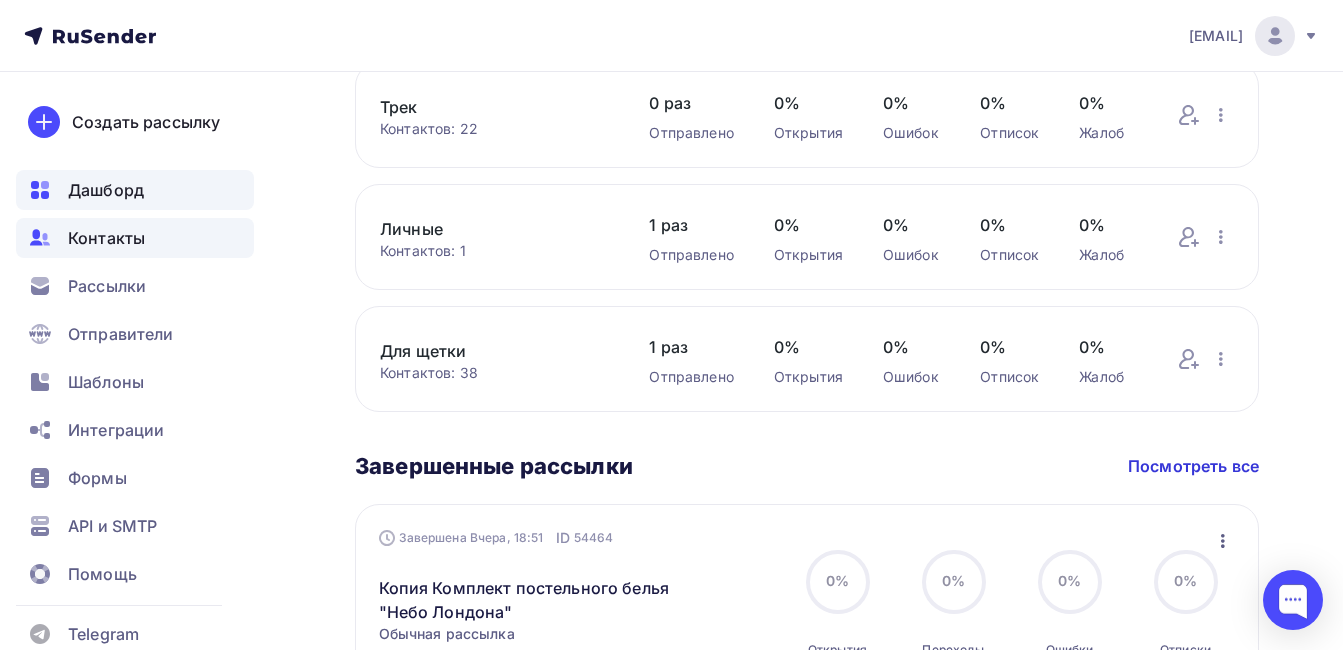 click on "Контакты" at bounding box center (135, 238) 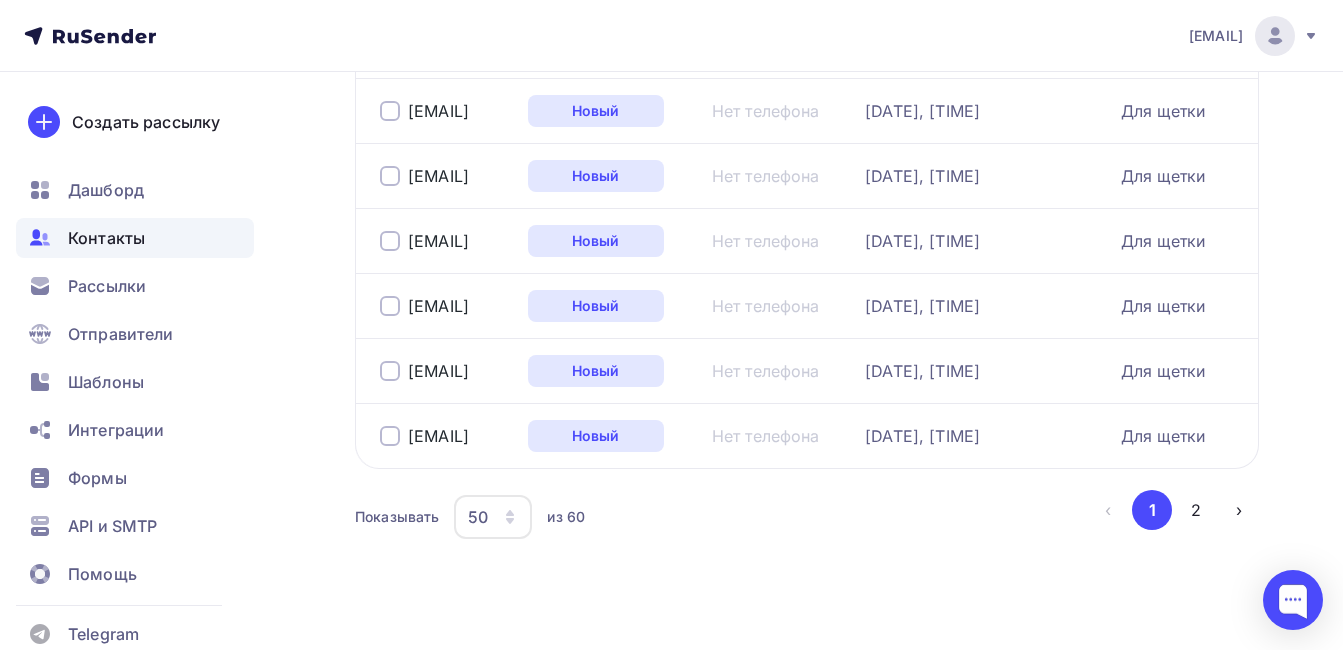 scroll, scrollTop: 3196, scrollLeft: 0, axis: vertical 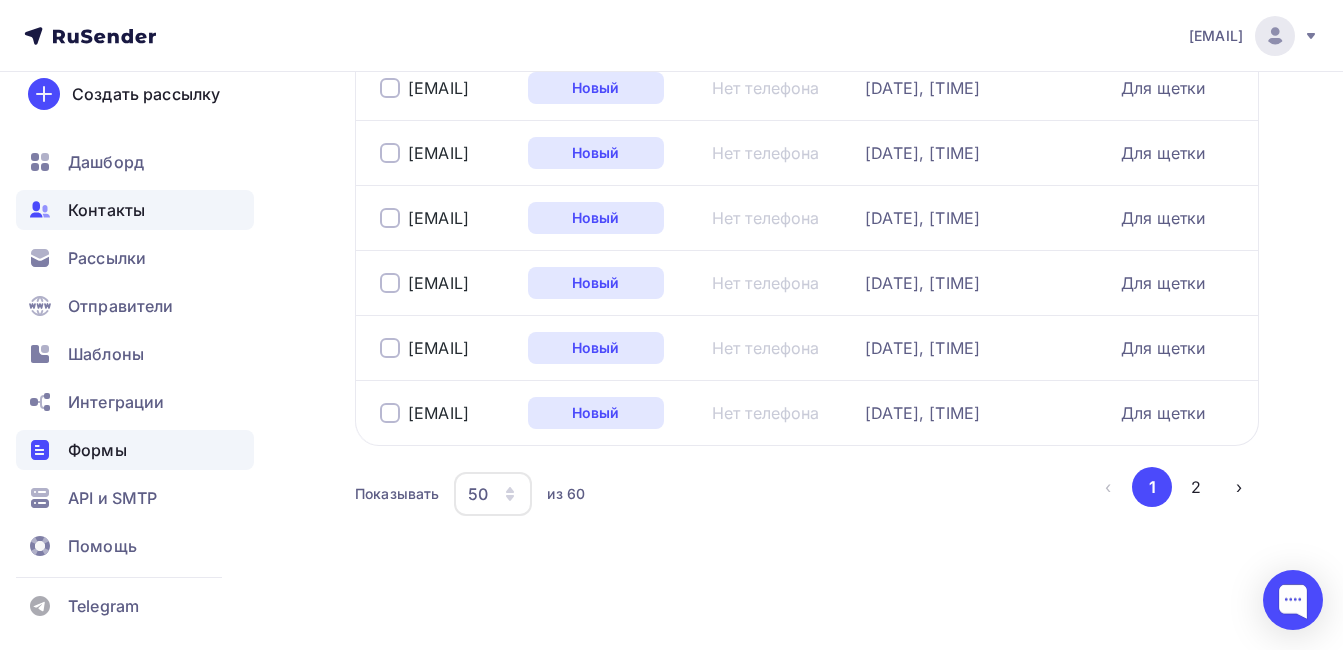 click on "Формы" at bounding box center (97, 450) 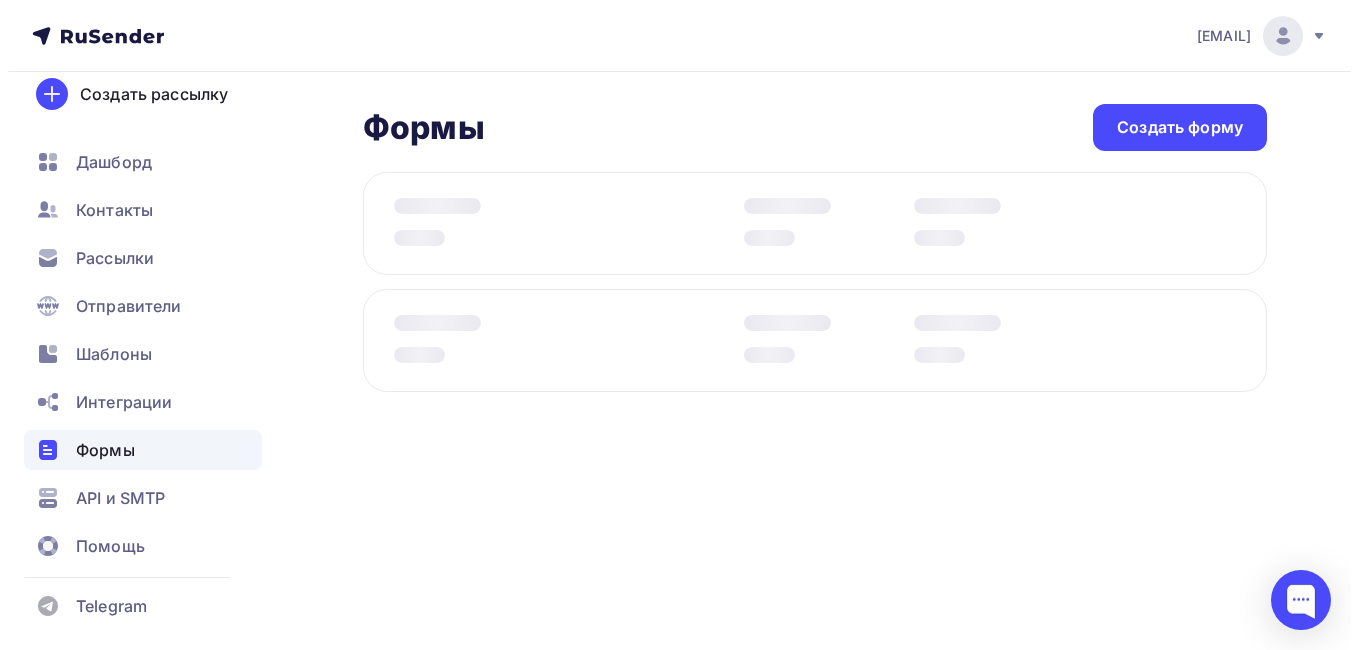 scroll, scrollTop: 0, scrollLeft: 0, axis: both 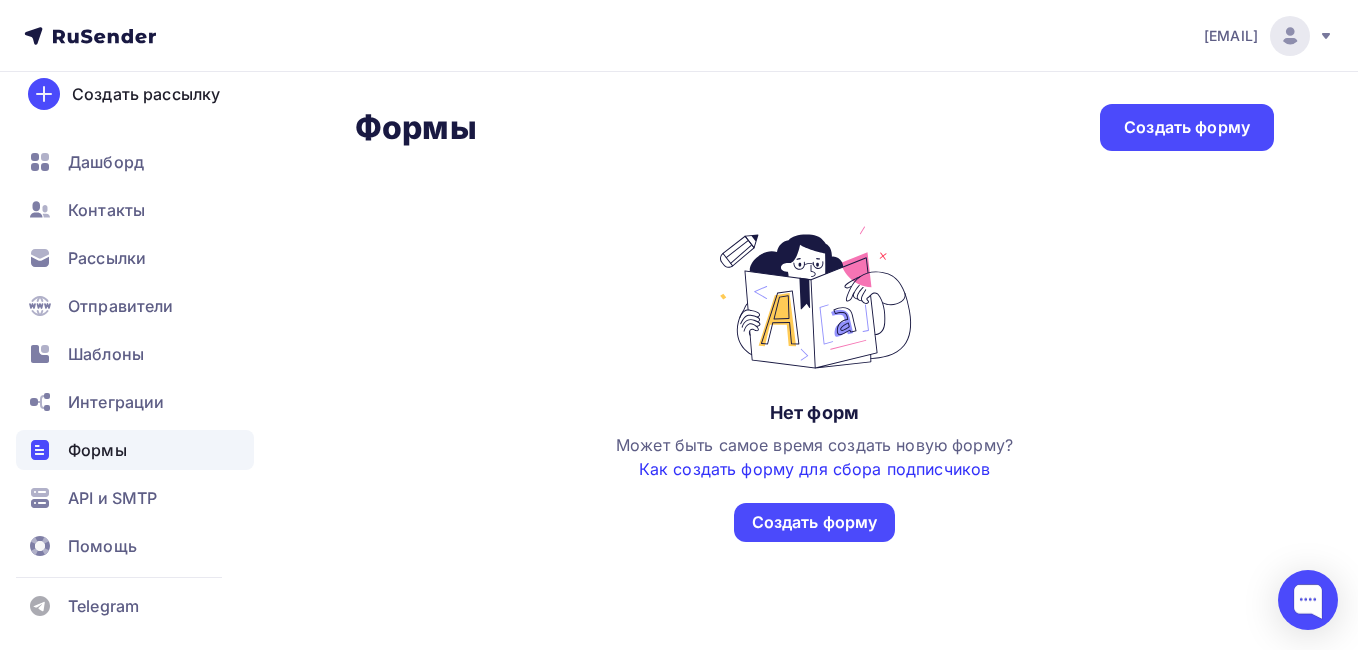 click on "Как создать форму для сбора подписчиков" at bounding box center (814, 469) 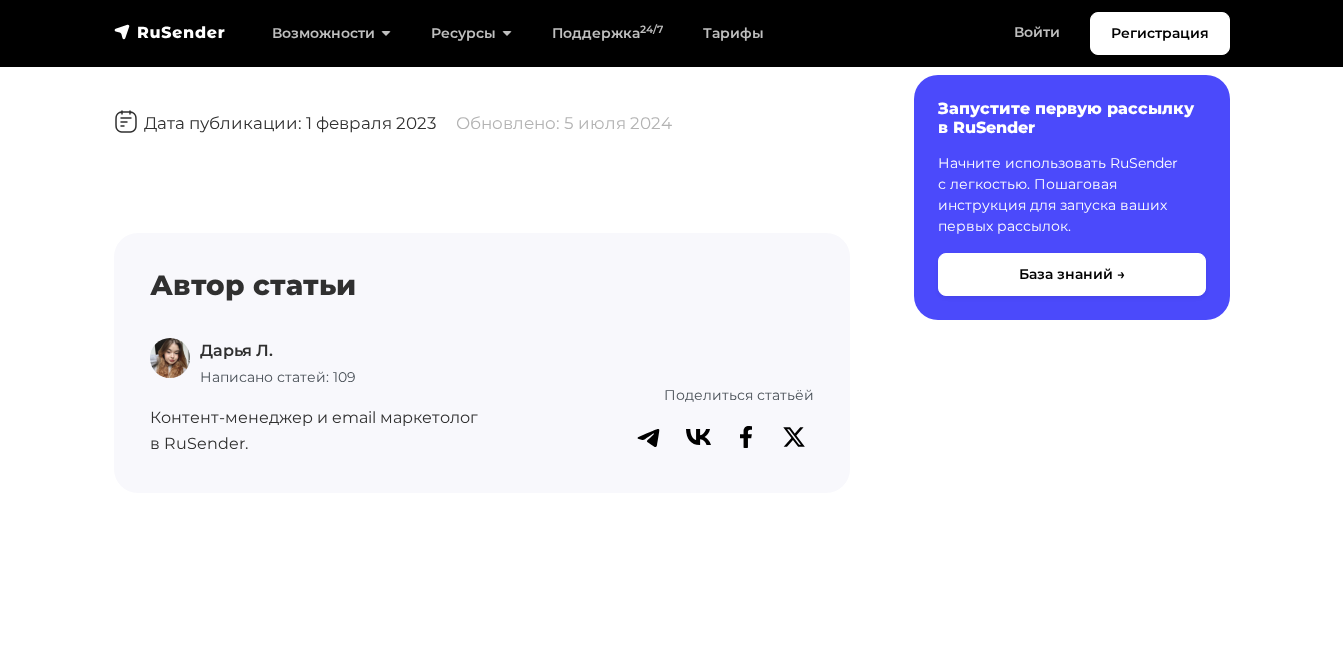 scroll, scrollTop: 6900, scrollLeft: 0, axis: vertical 